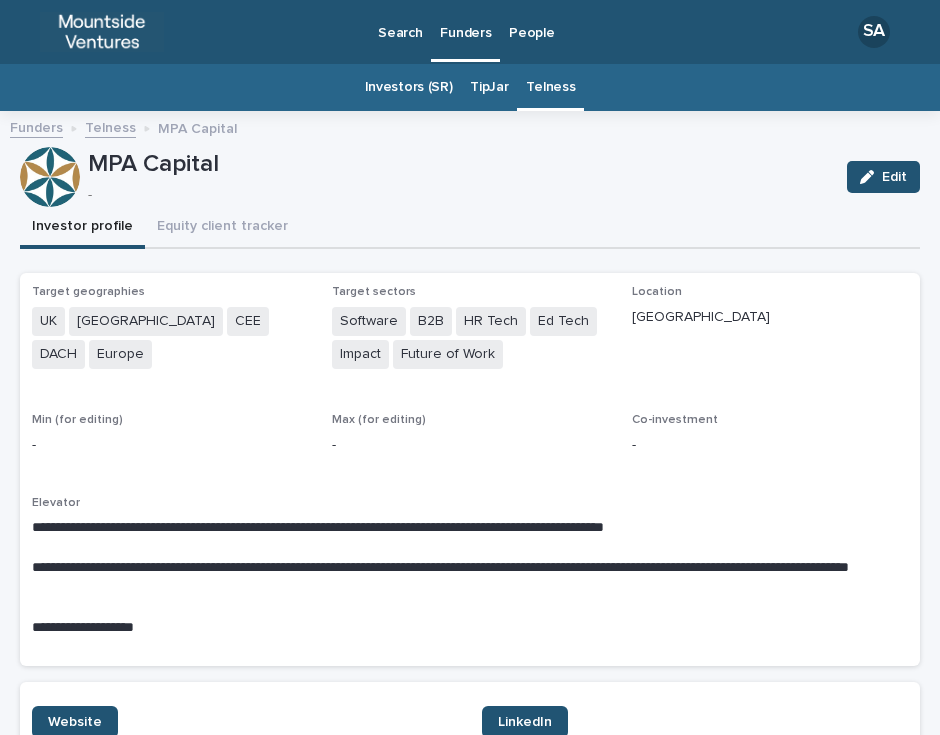 scroll, scrollTop: 0, scrollLeft: 0, axis: both 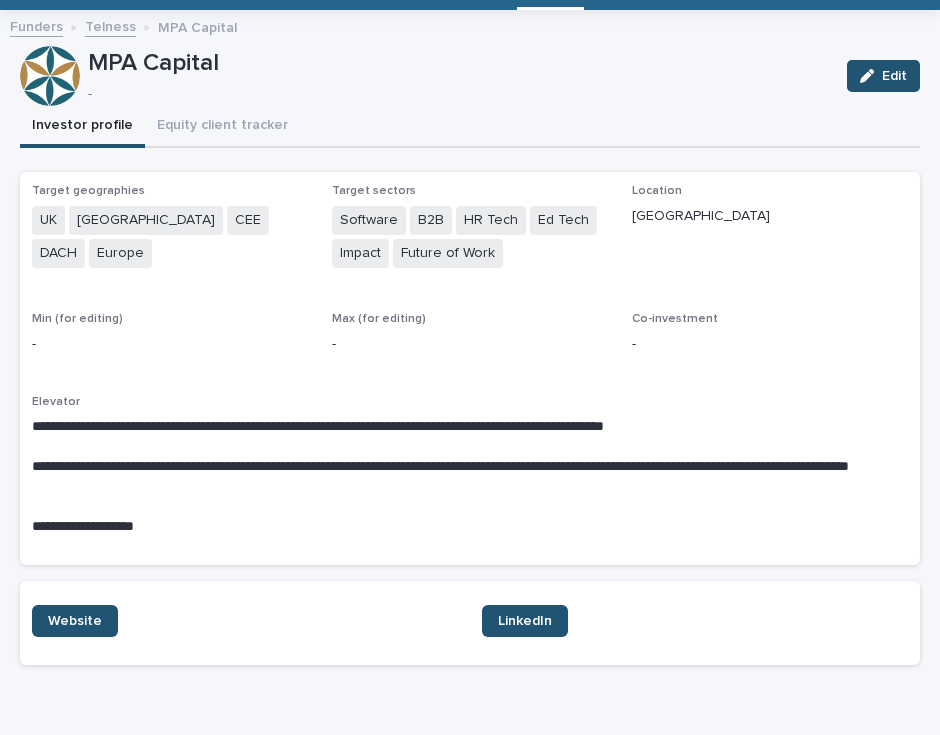 click on "Max (for editing)" at bounding box center [470, 319] 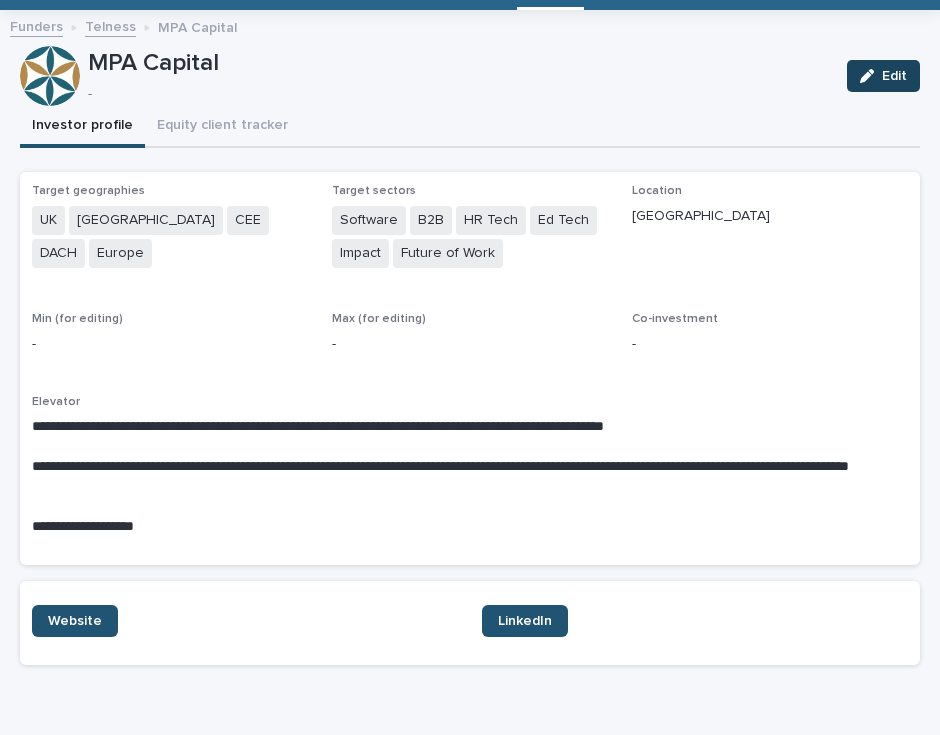 click at bounding box center [871, 76] 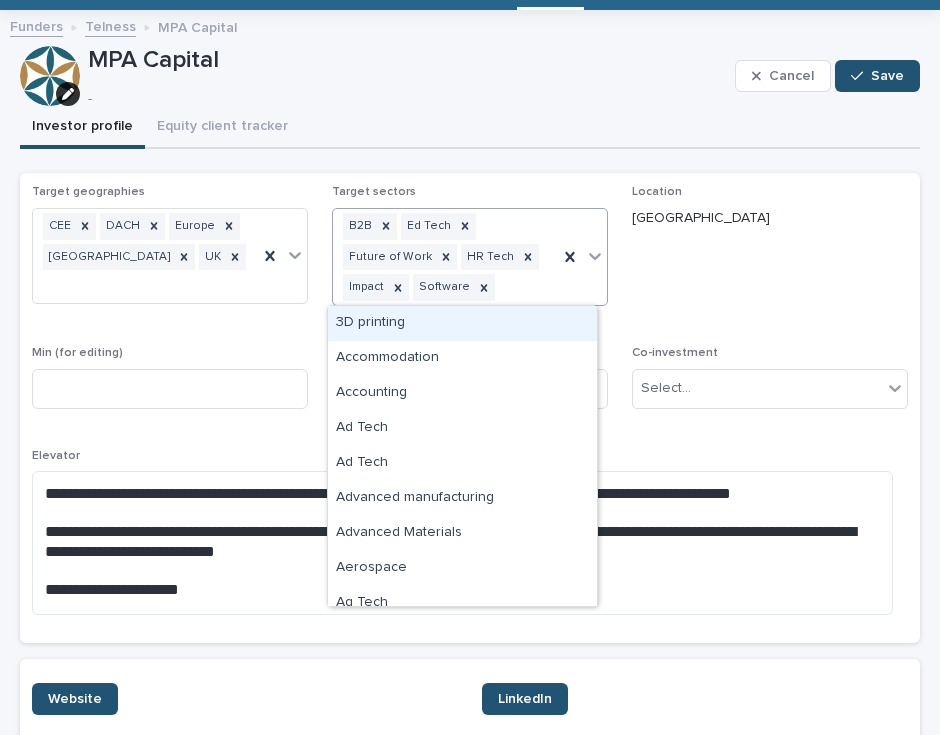 click on "B2B Ed Tech Future of Work HR Tech Impact Software" at bounding box center [445, 257] 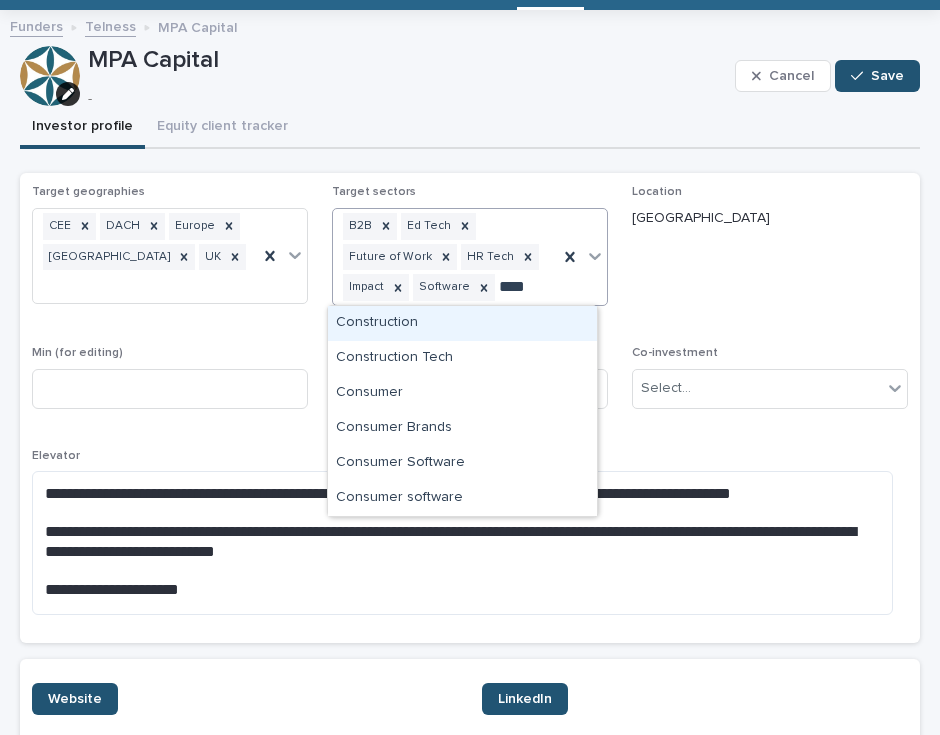 type on "*****" 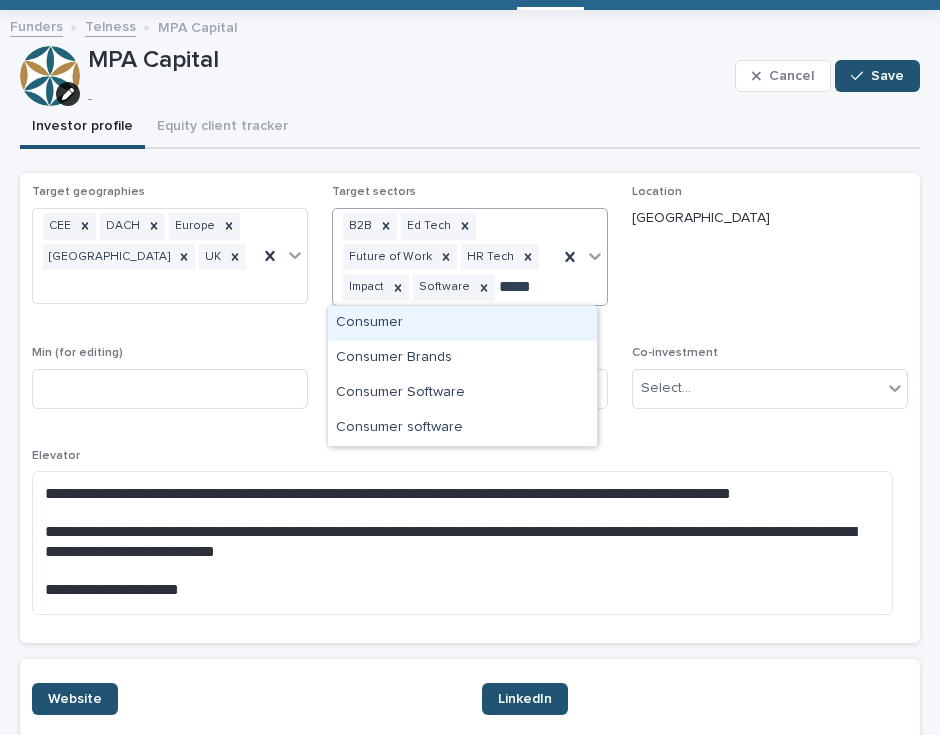 click on "Consumer" at bounding box center [462, 323] 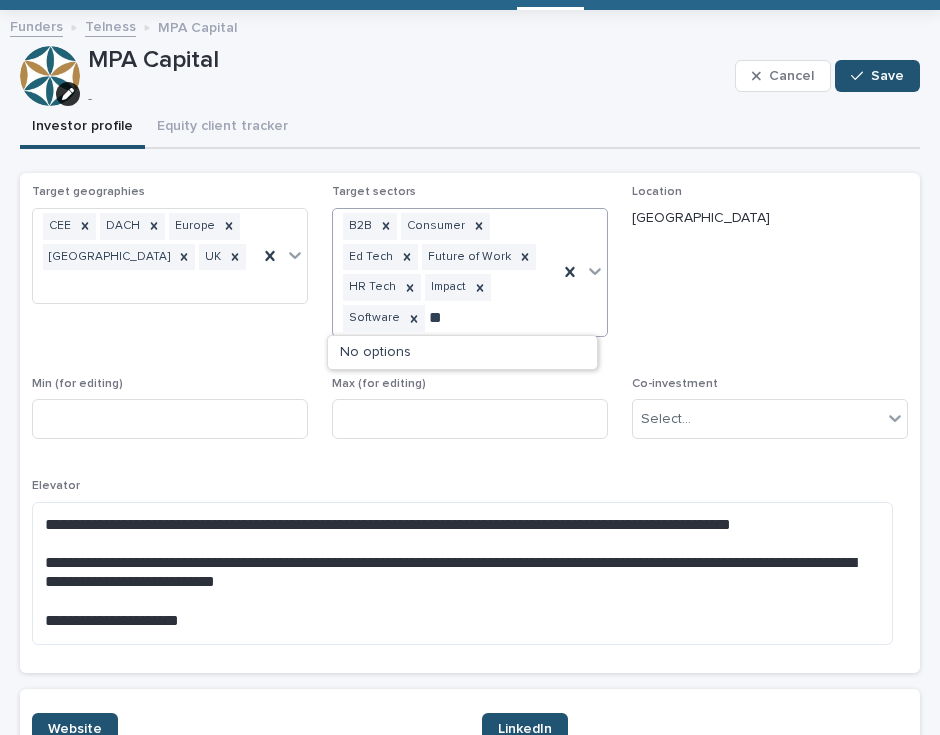 type on "*" 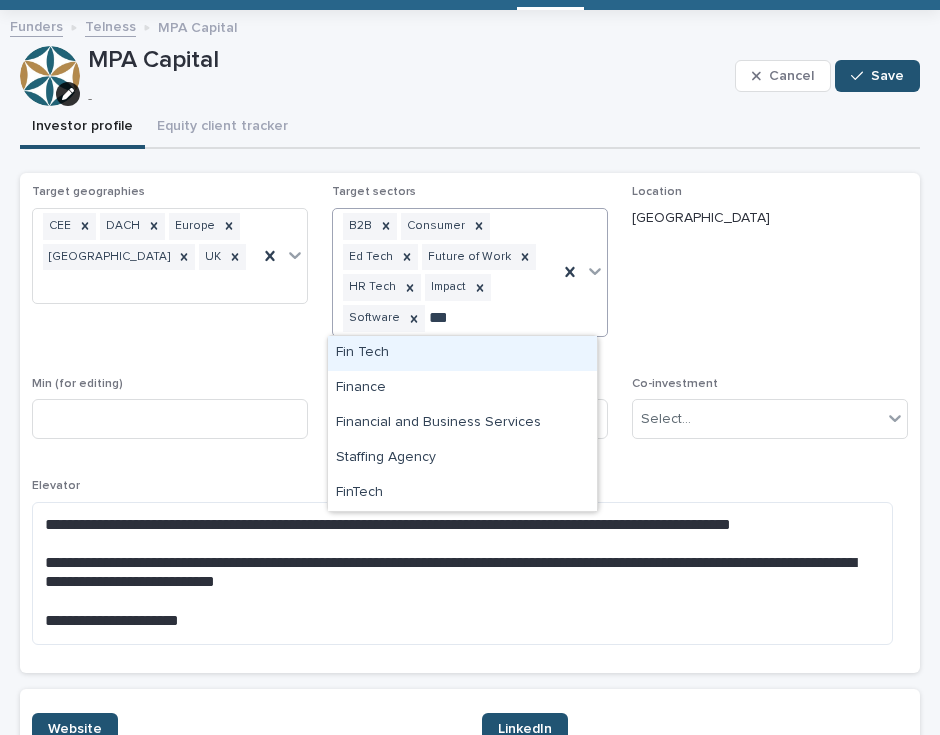 type on "****" 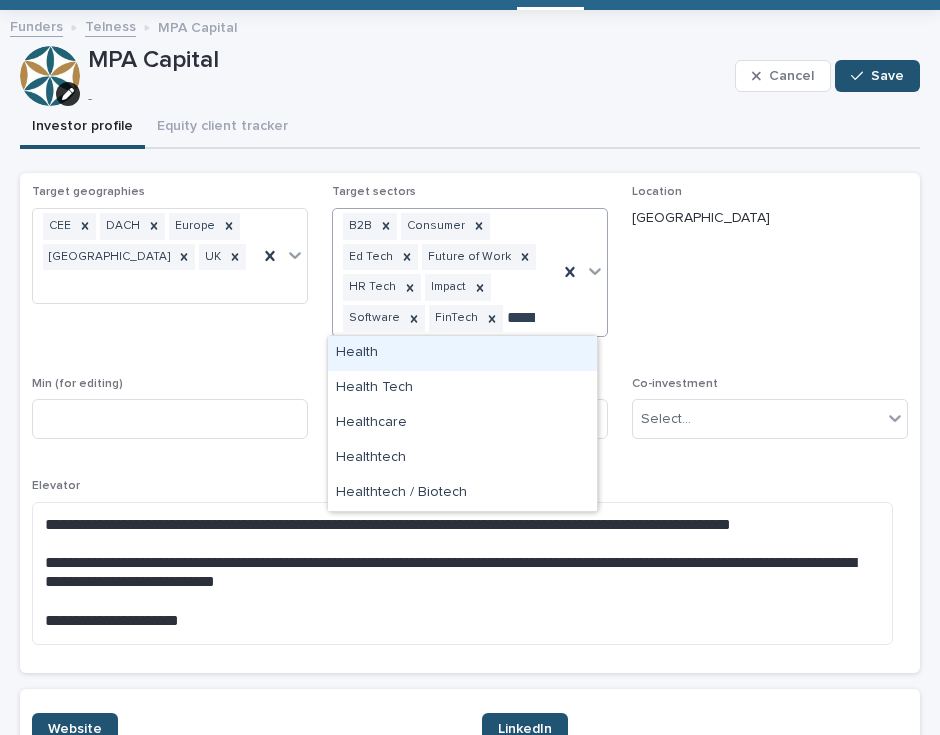 type on "******" 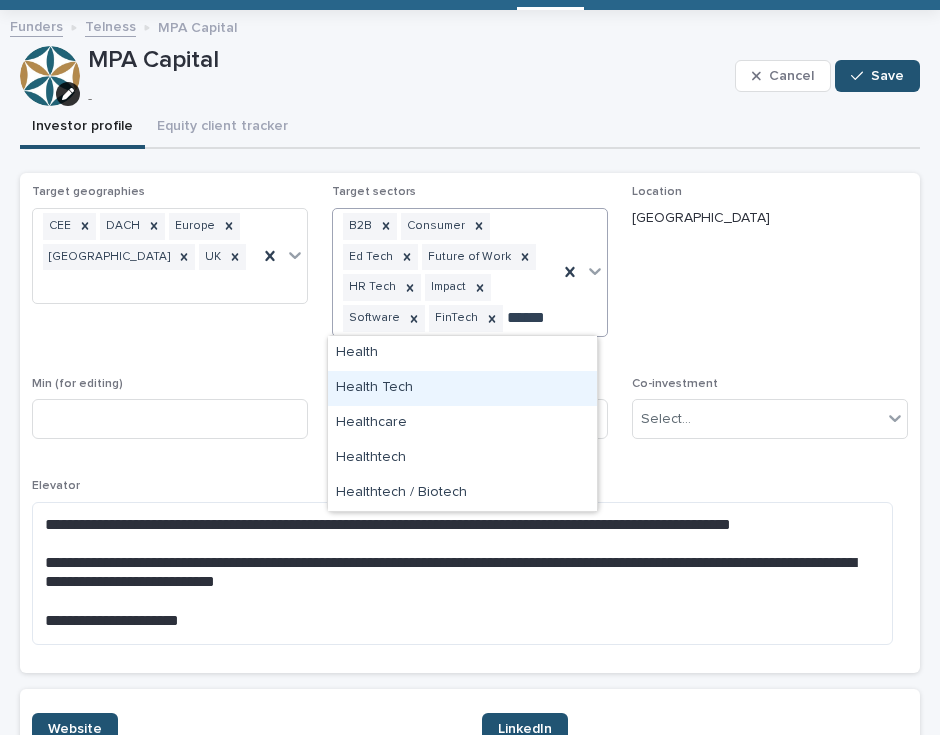 click on "Health Tech" at bounding box center (462, 388) 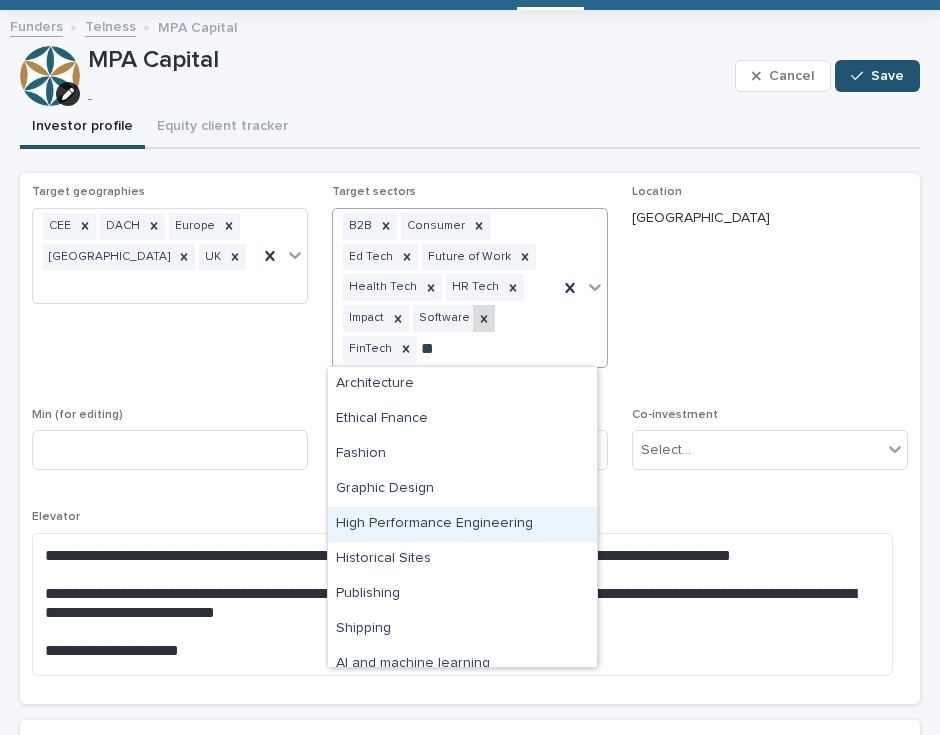 type on "*" 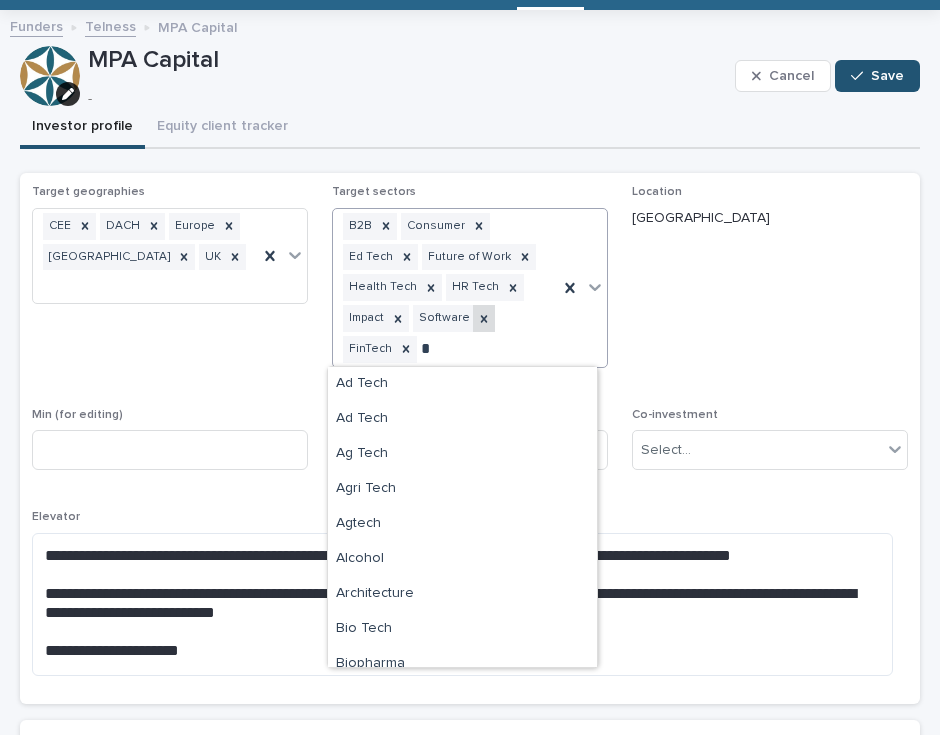 type 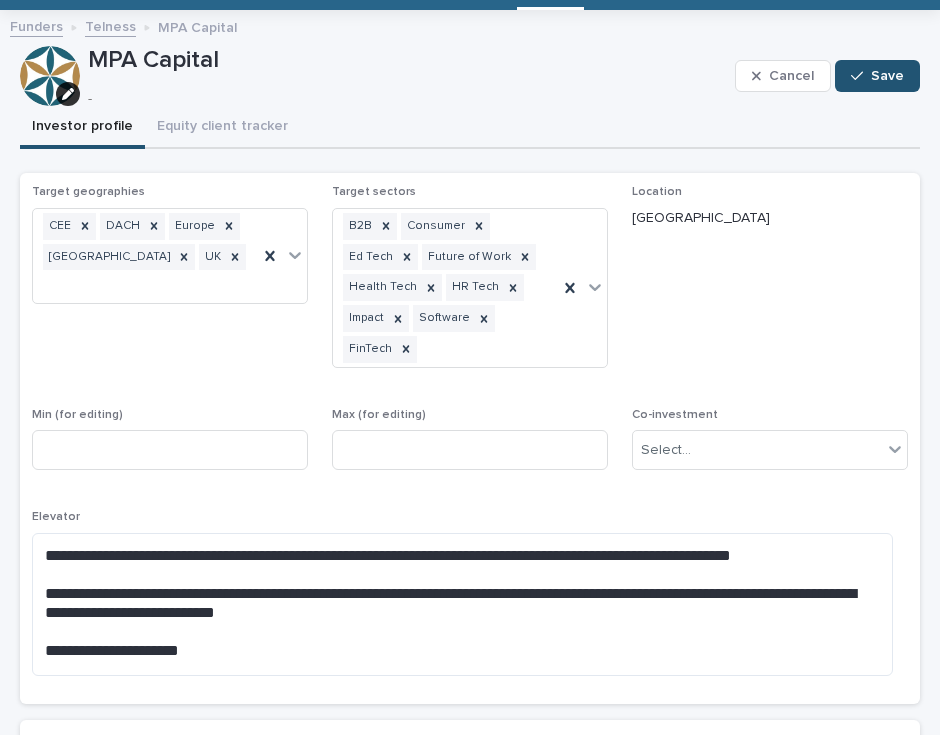 click on "Location [GEOGRAPHIC_DATA]" at bounding box center (770, 284) 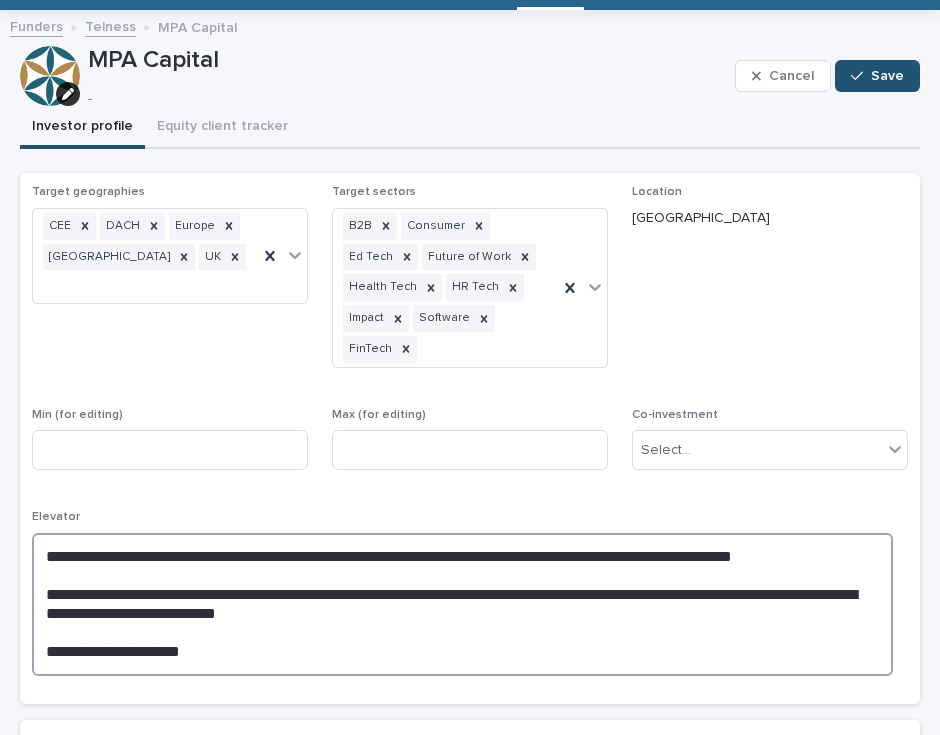 click on "**********" at bounding box center [462, 605] 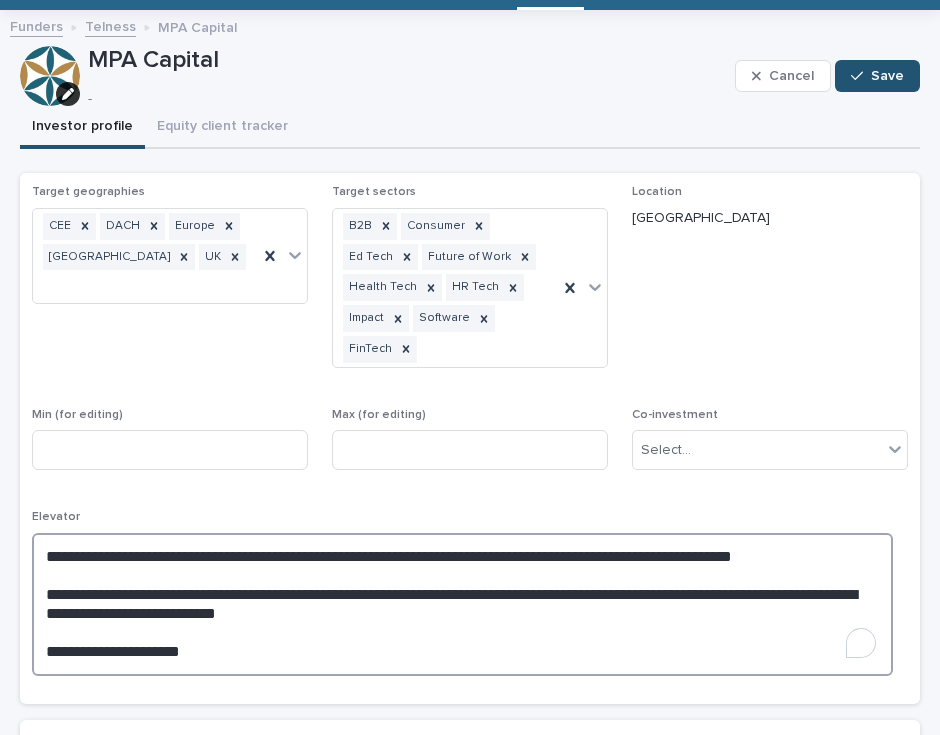 click on "**********" at bounding box center [462, 605] 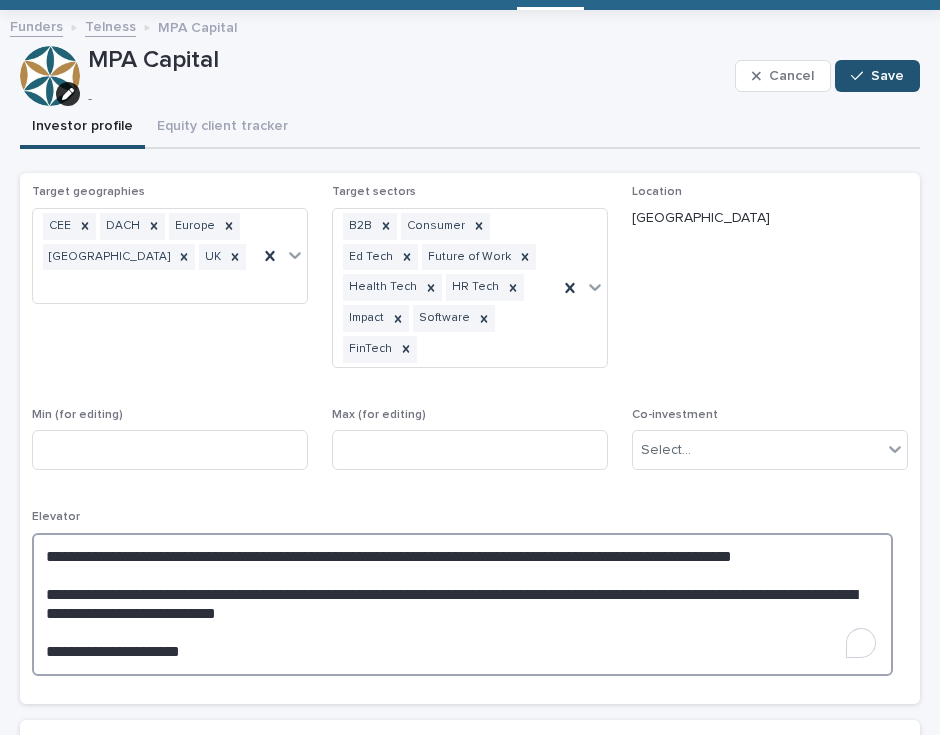 click on "**********" at bounding box center (462, 605) 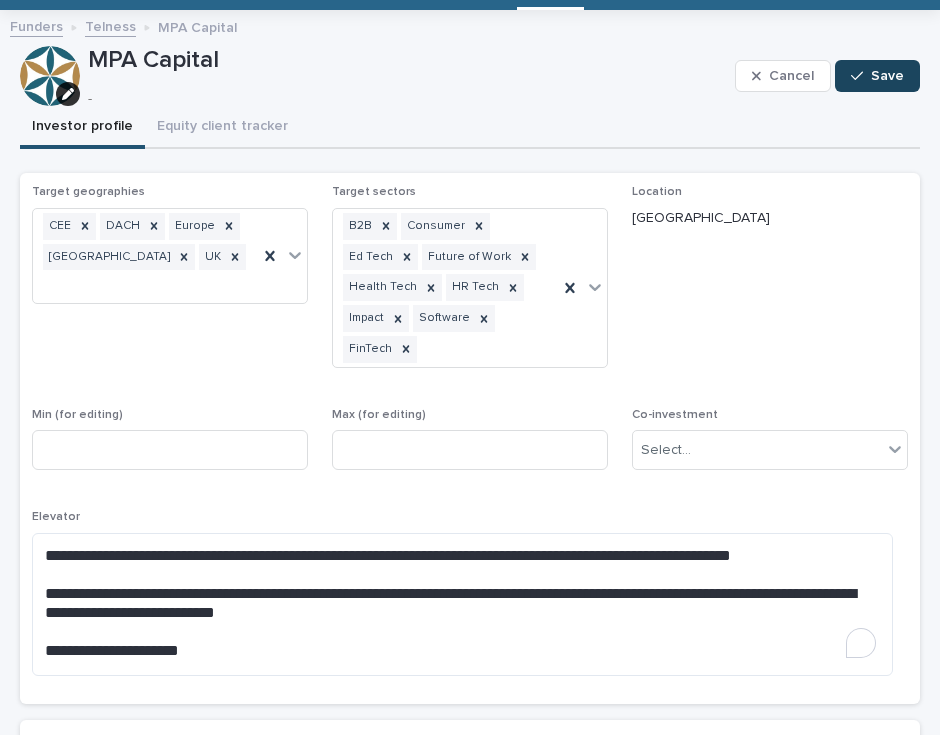 click on "Save" at bounding box center (887, 76) 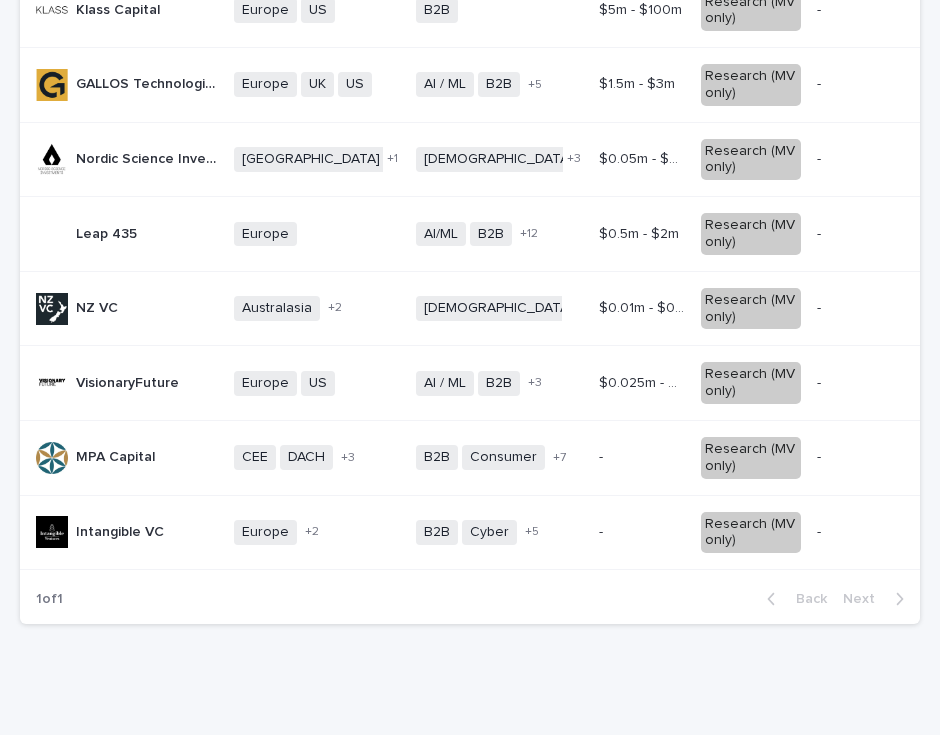 scroll, scrollTop: 1282, scrollLeft: 0, axis: vertical 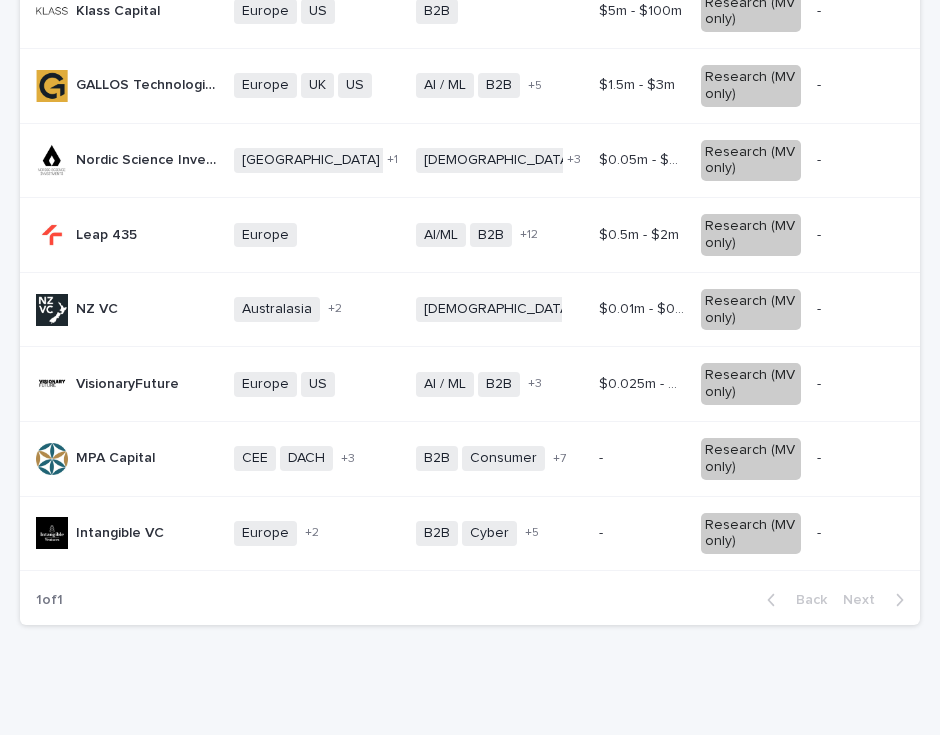 click on "+ 2" at bounding box center [351, 533] 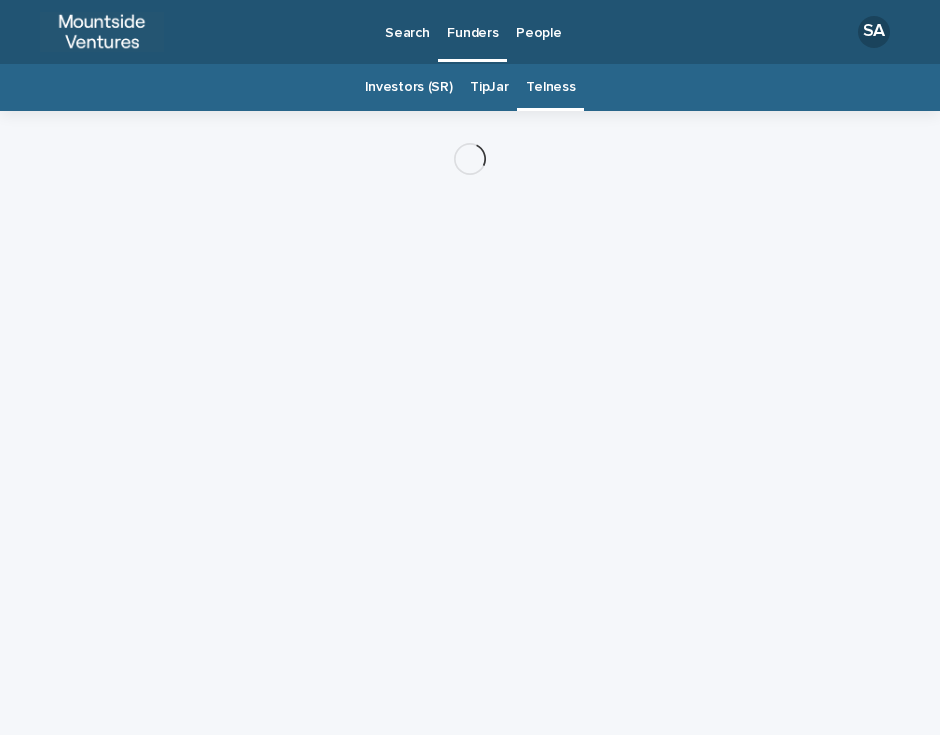 scroll, scrollTop: 0, scrollLeft: 0, axis: both 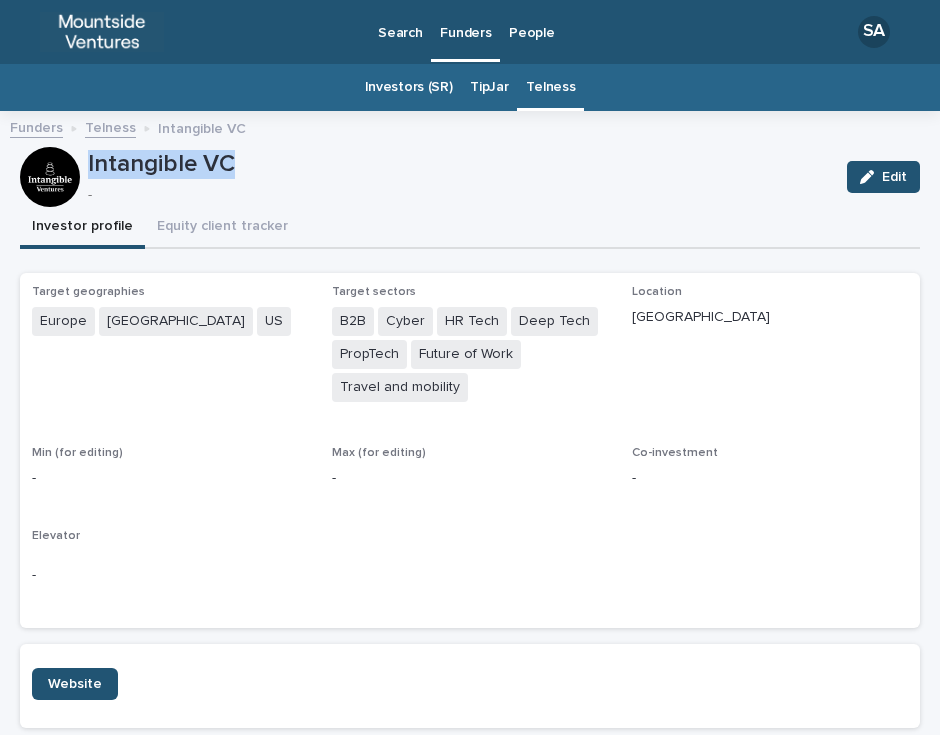 drag, startPoint x: 250, startPoint y: 160, endPoint x: 86, endPoint y: 153, distance: 164.14932 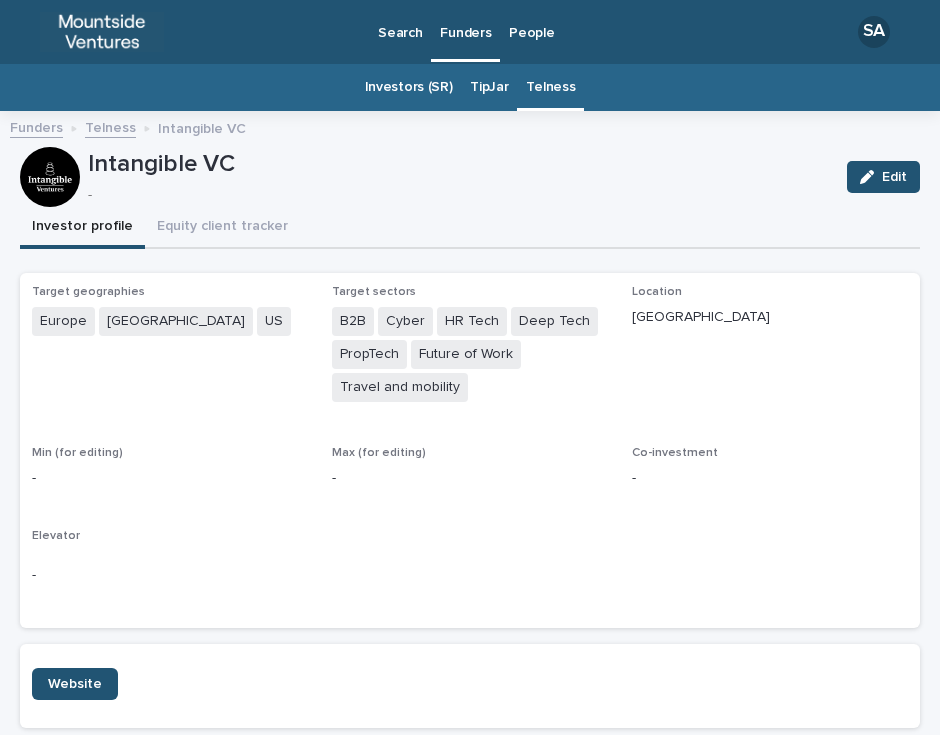 click on "Max (for editing) -" at bounding box center [470, 475] 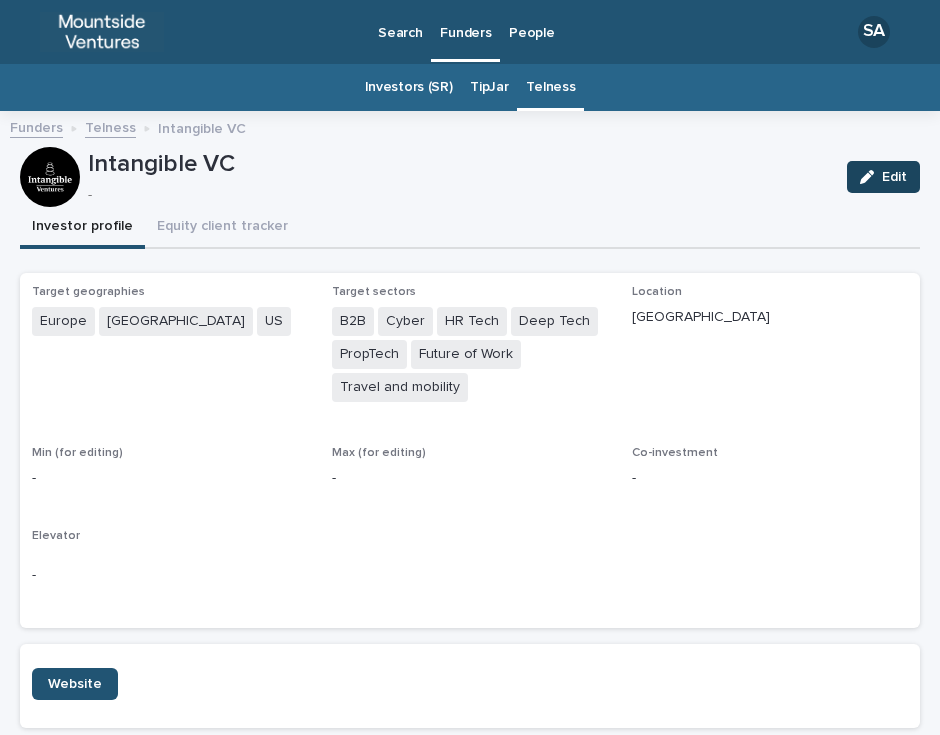 click on "Edit" at bounding box center (883, 177) 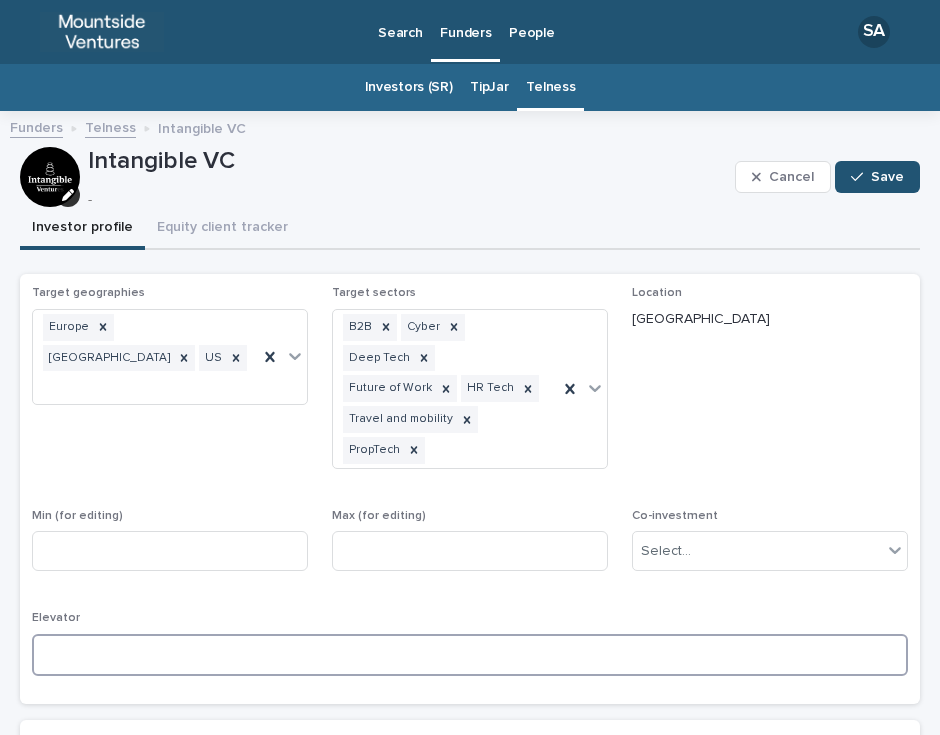 click at bounding box center (470, 655) 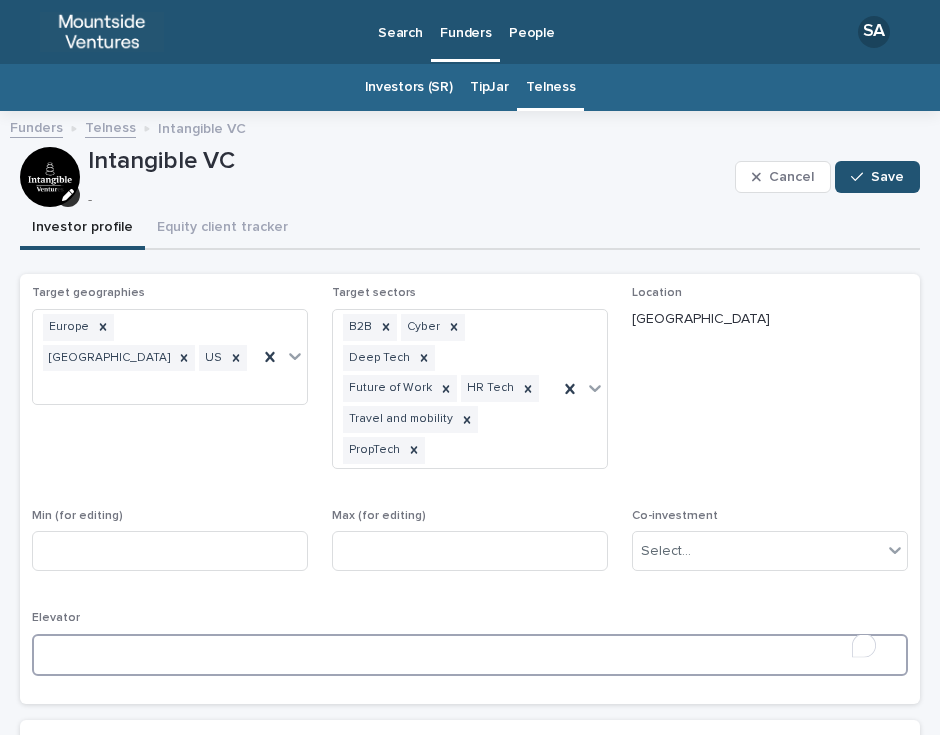 paste on "**********" 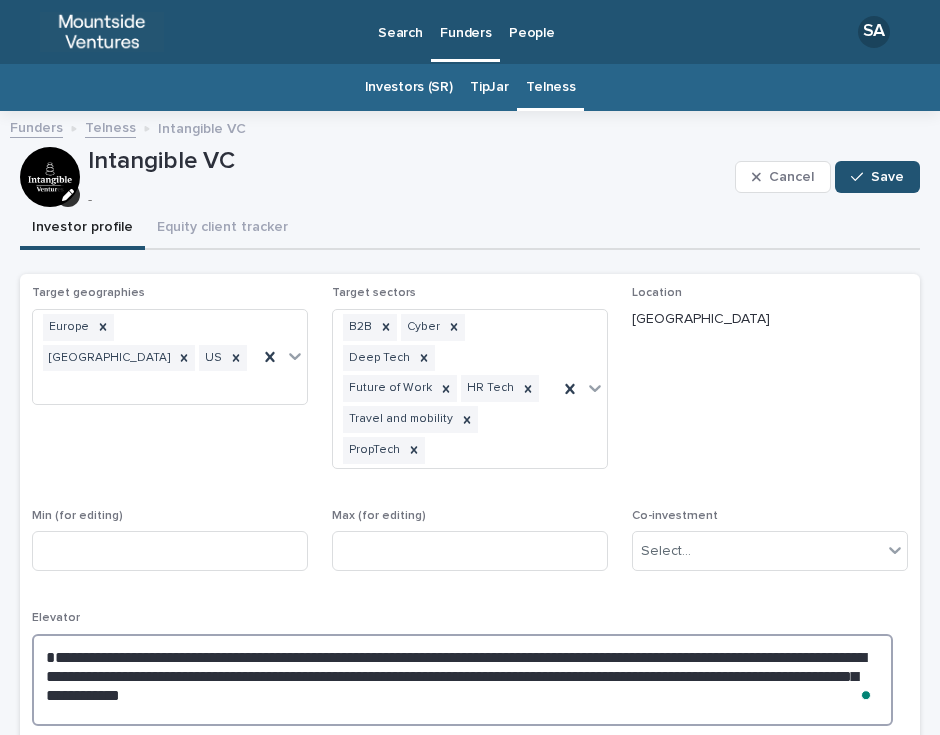 click on "**********" at bounding box center [462, 680] 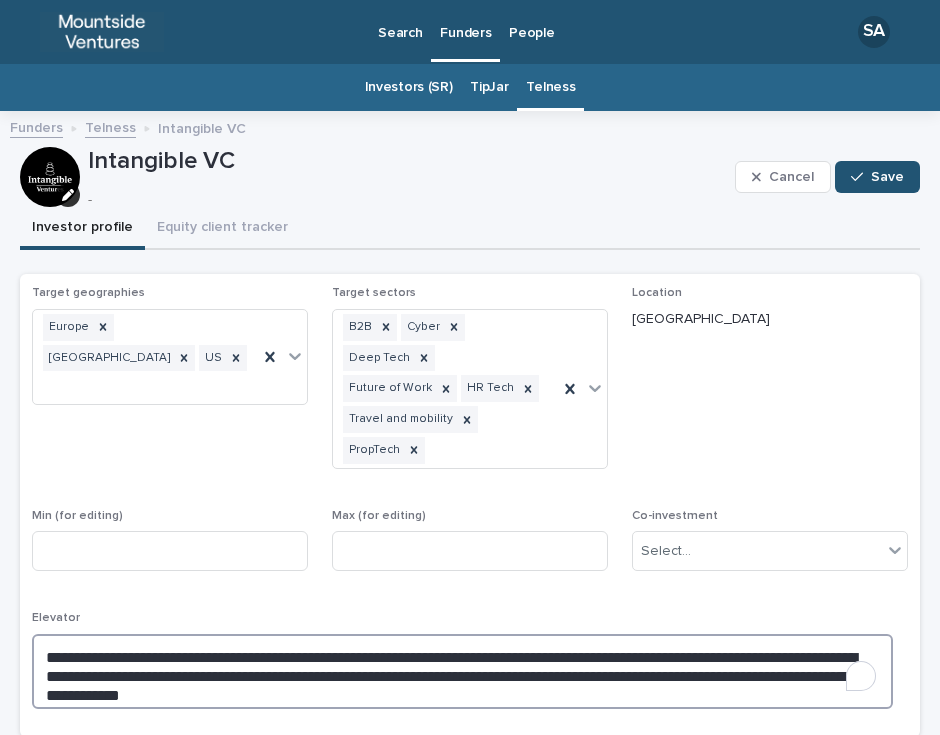 drag, startPoint x: 191, startPoint y: 689, endPoint x: 54, endPoint y: 639, distance: 145.83896 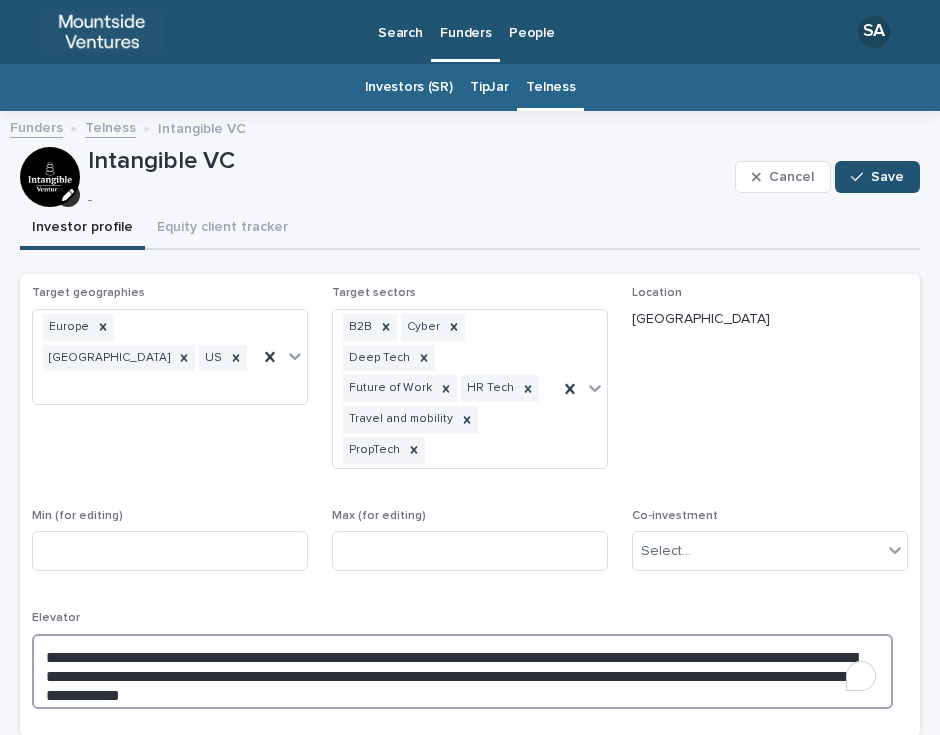 click on "**********" at bounding box center (462, 672) 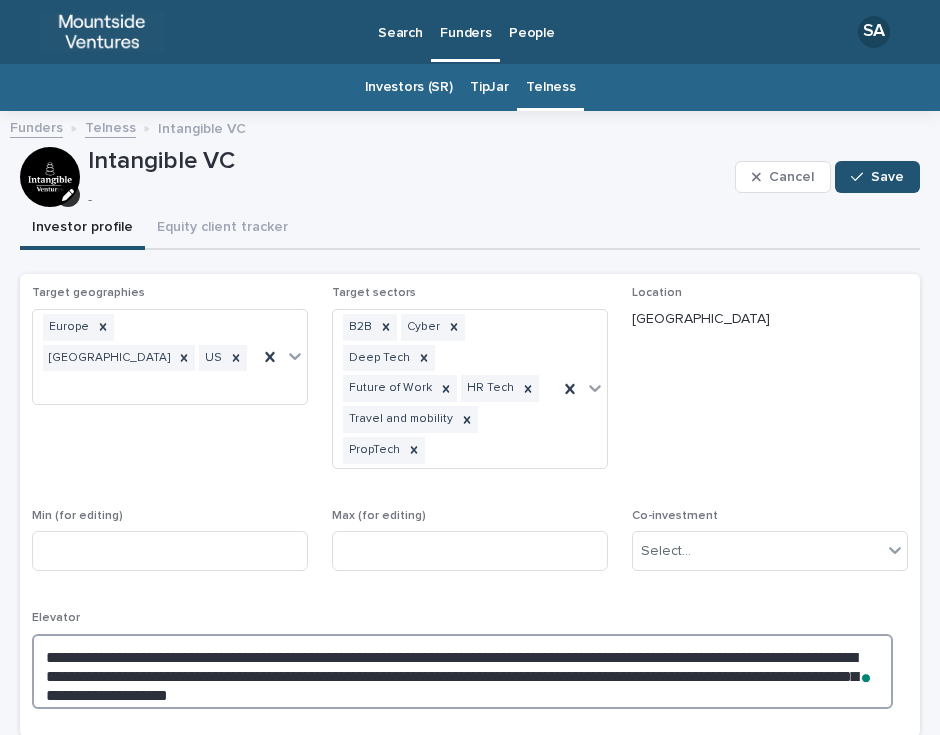 click on "**********" at bounding box center [462, 672] 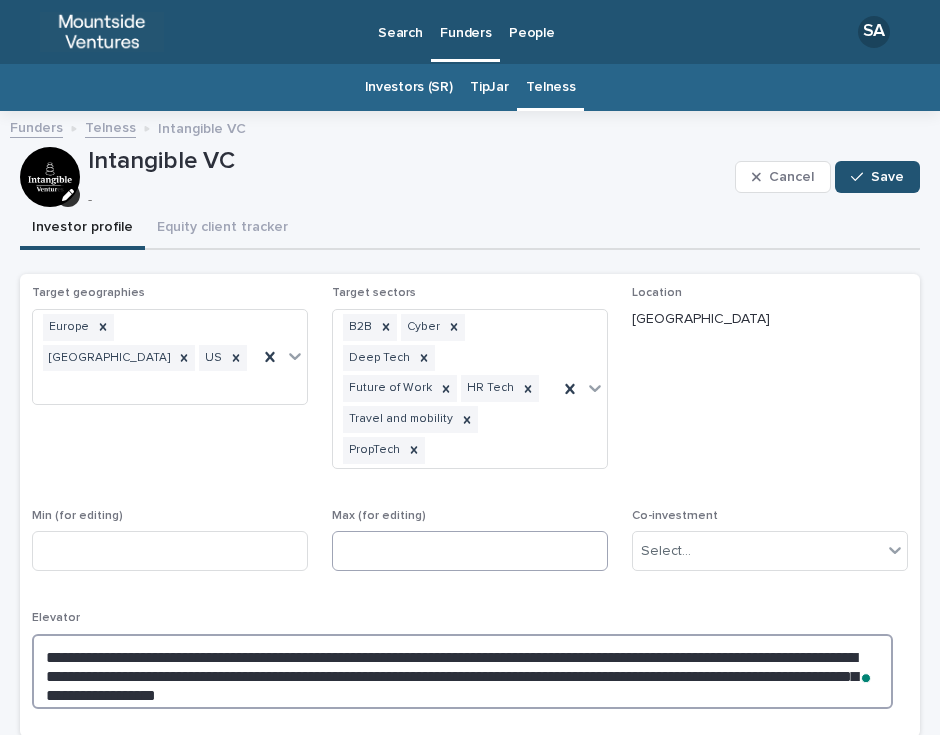 type on "**********" 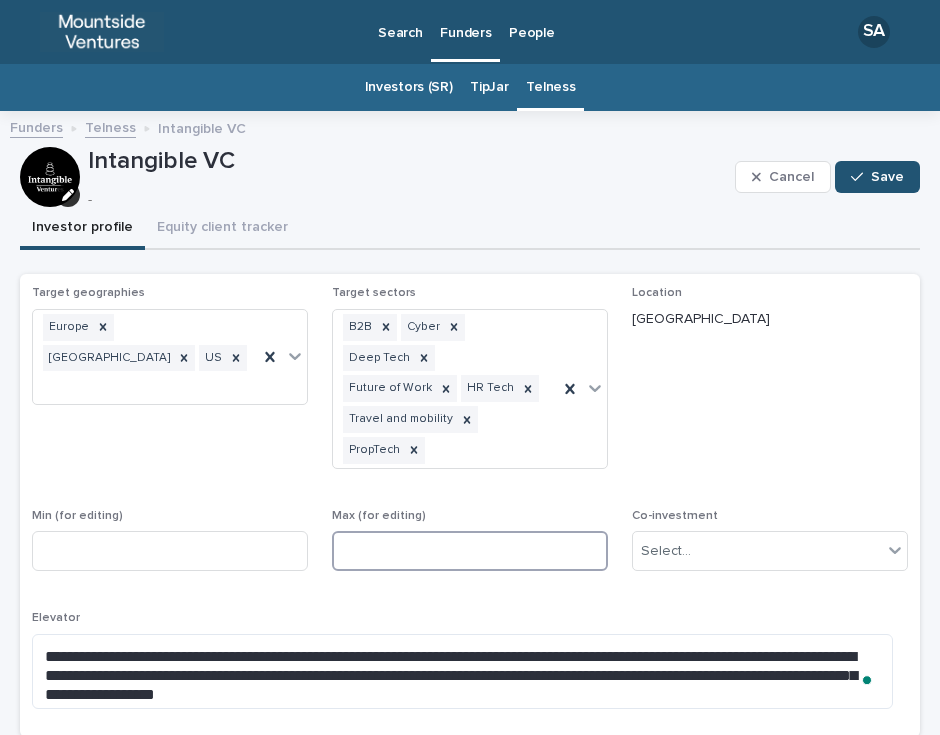 click at bounding box center [470, 551] 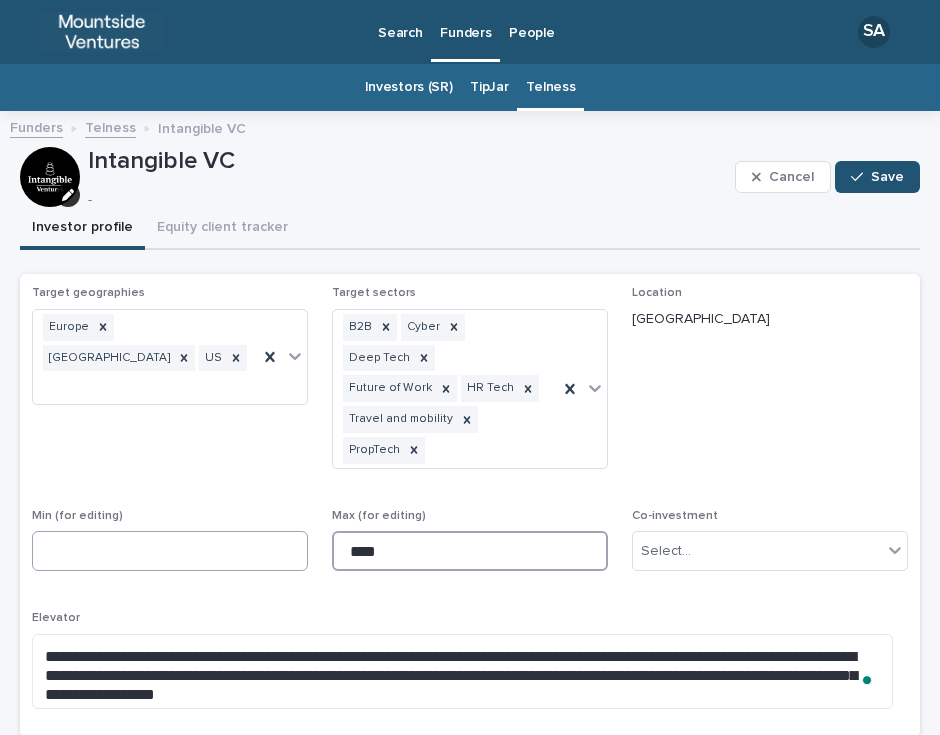 type on "****" 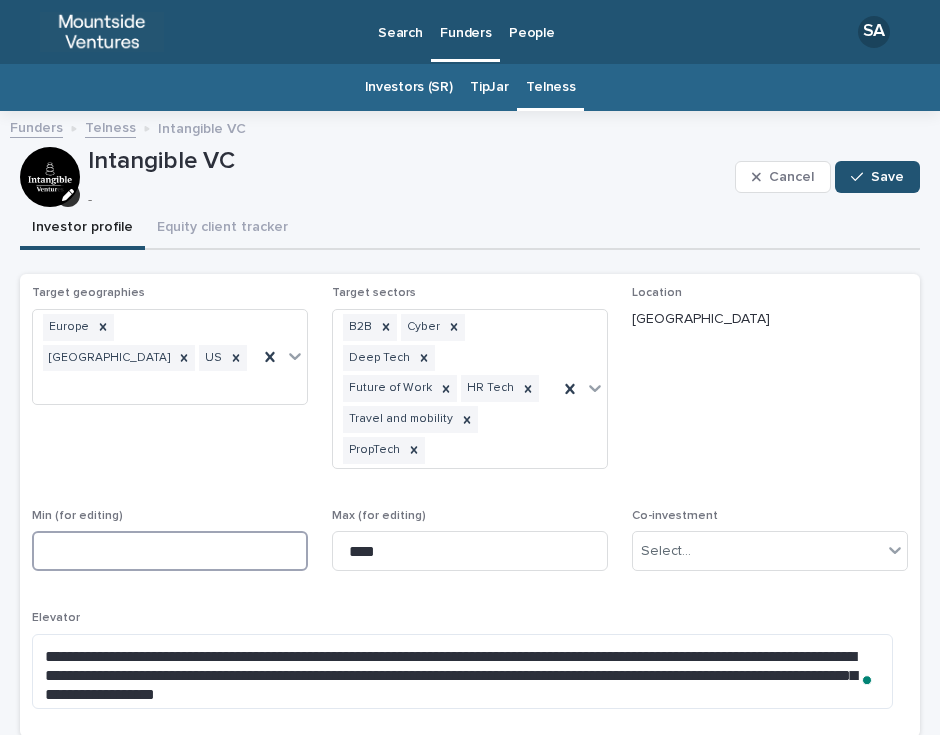 click at bounding box center [170, 551] 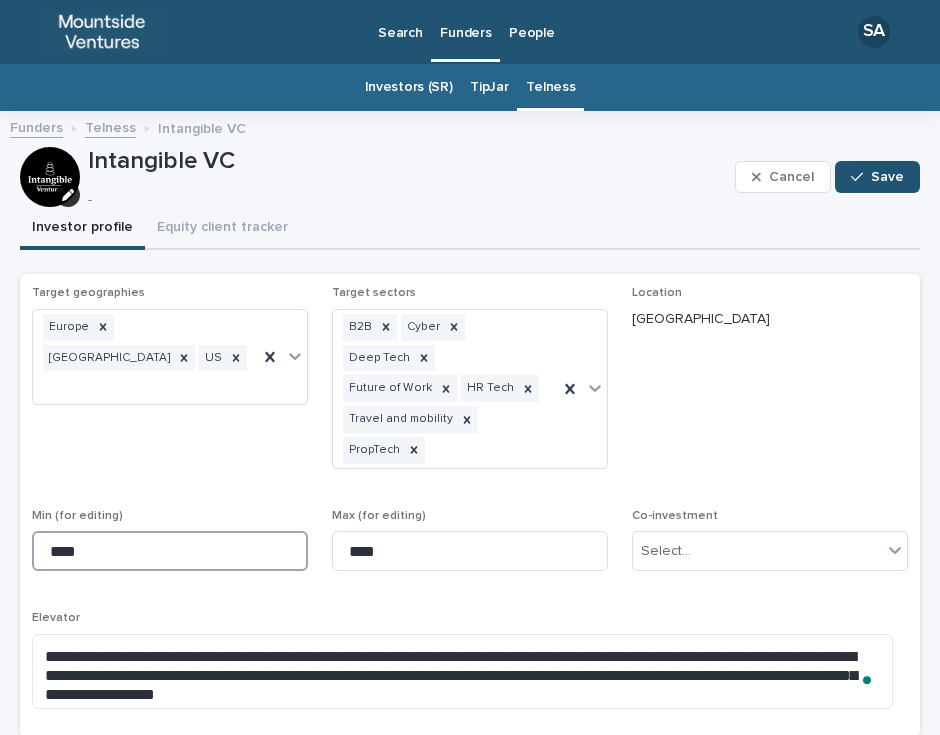 type on "****" 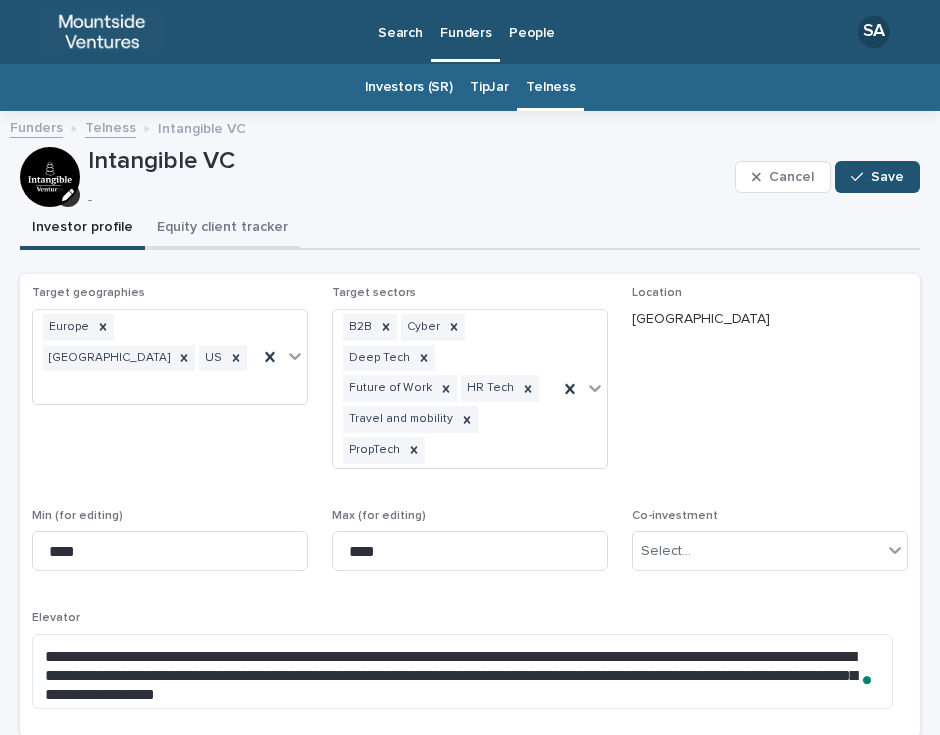 click on "Equity client tracker" at bounding box center (222, 229) 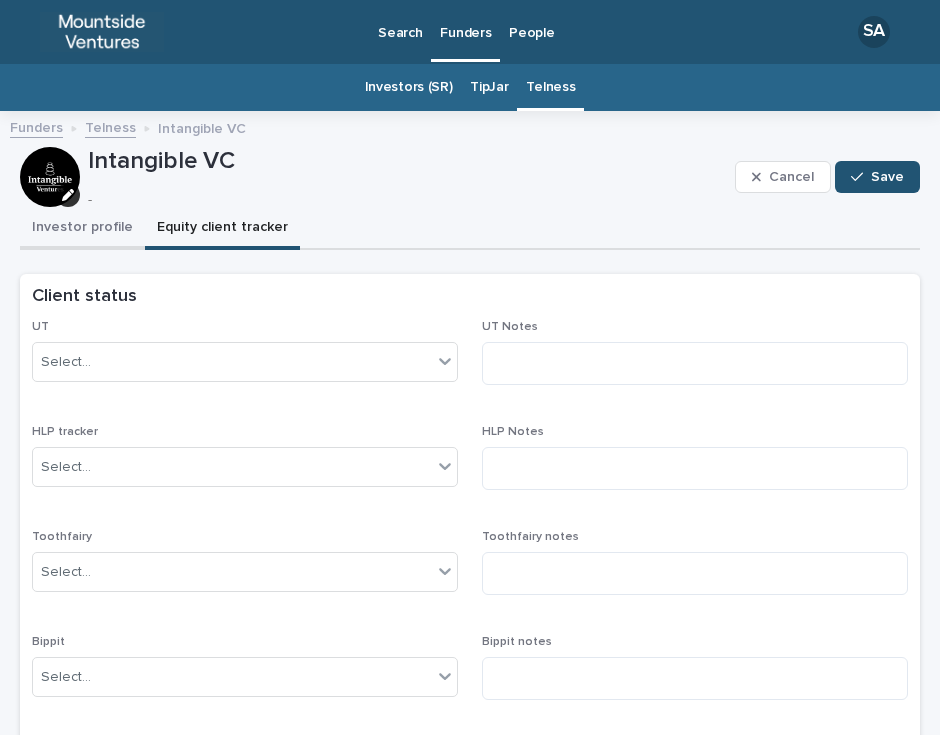 click on "Investor profile" at bounding box center [82, 229] 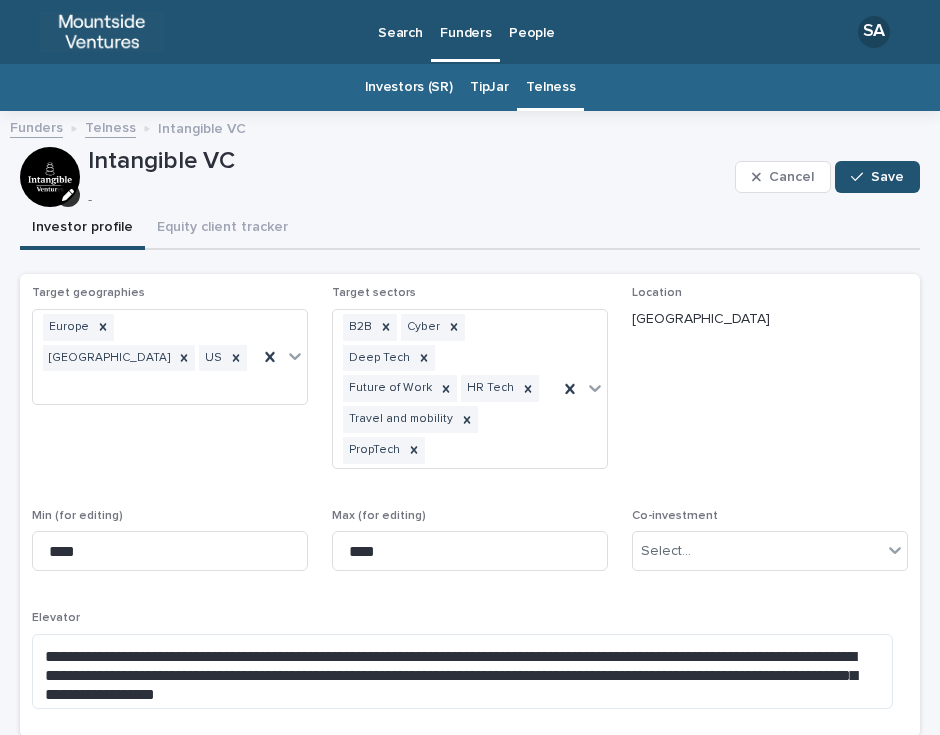 click on "Investor profile Equity client tracker" at bounding box center (470, 229) 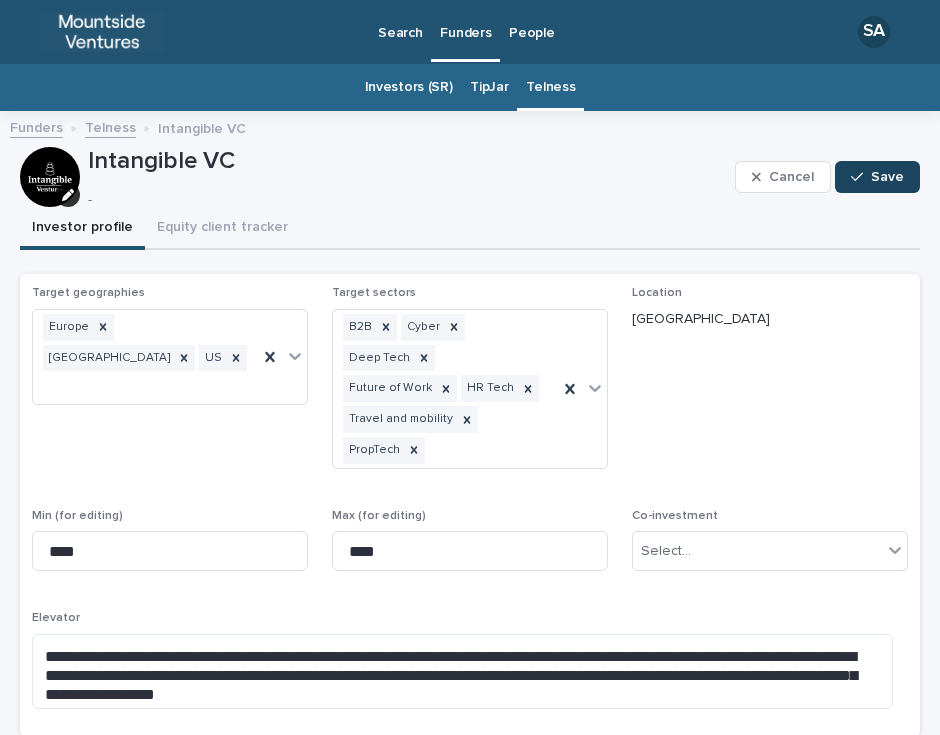 click on "Save" at bounding box center (887, 177) 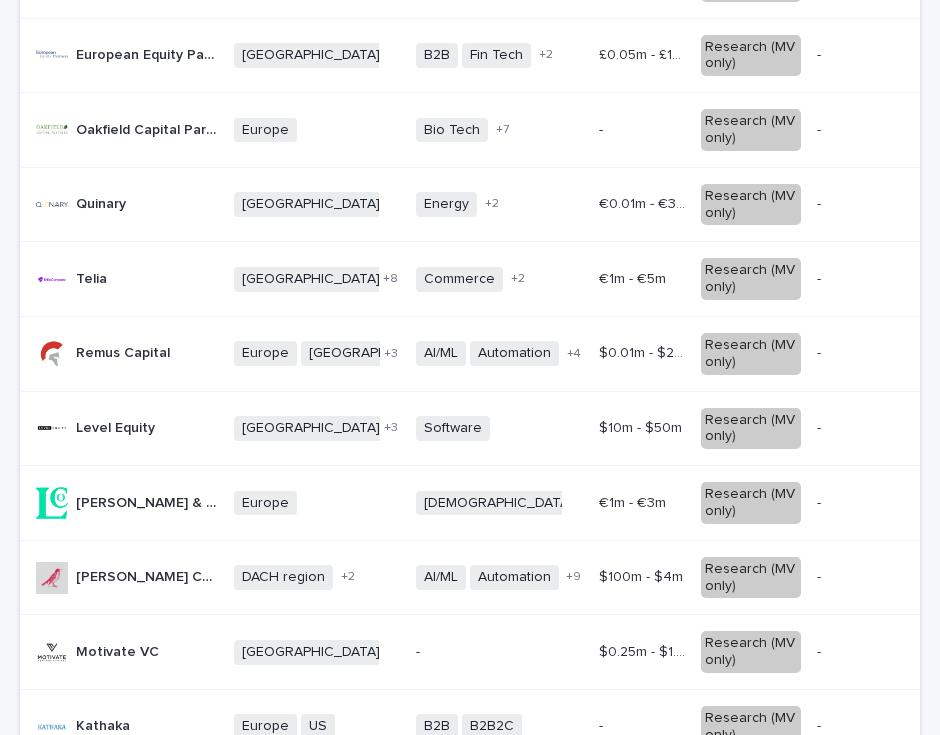 scroll, scrollTop: 0, scrollLeft: 0, axis: both 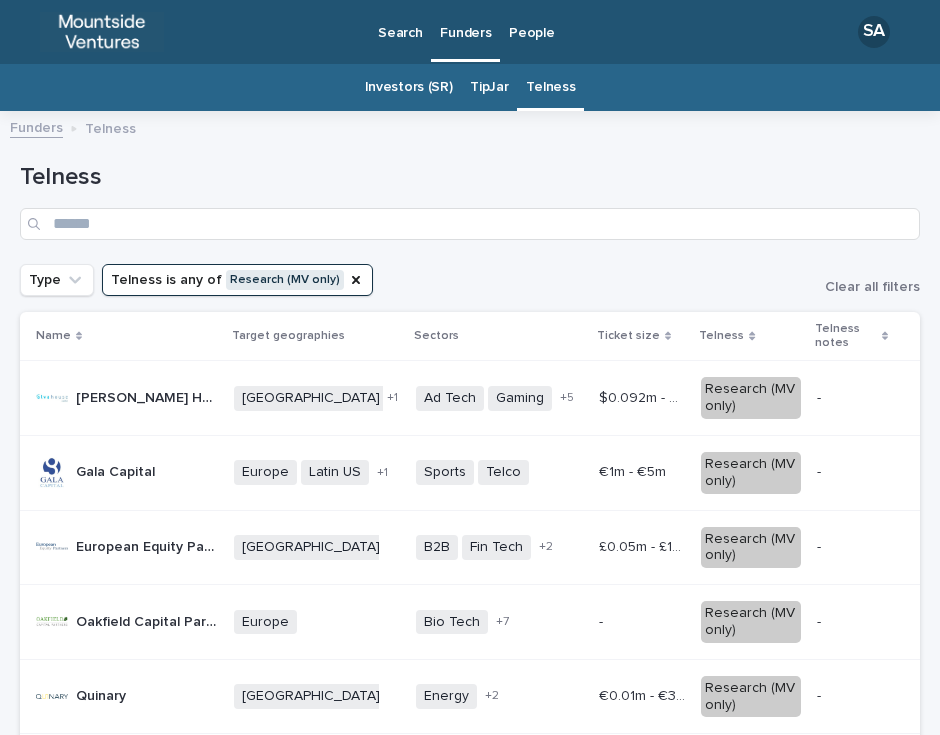click on "[PERSON_NAME][GEOGRAPHIC_DATA] Capital [PERSON_NAME][GEOGRAPHIC_DATA]" at bounding box center [147, 398] 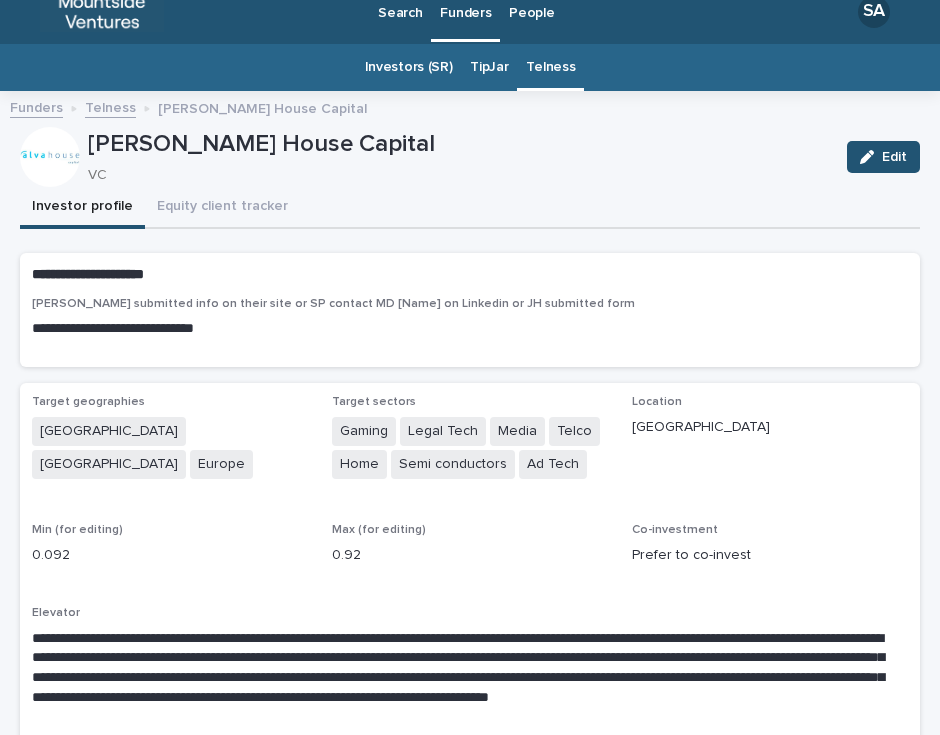 scroll, scrollTop: 19, scrollLeft: 0, axis: vertical 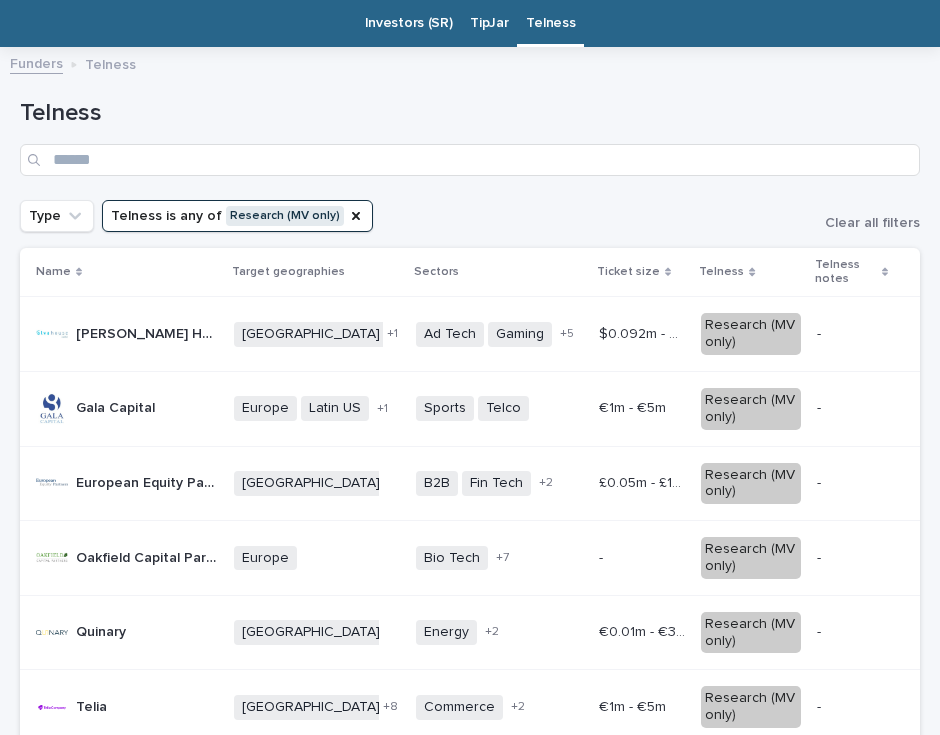 click on "Gala Capital Gala Capital" at bounding box center [127, 408] 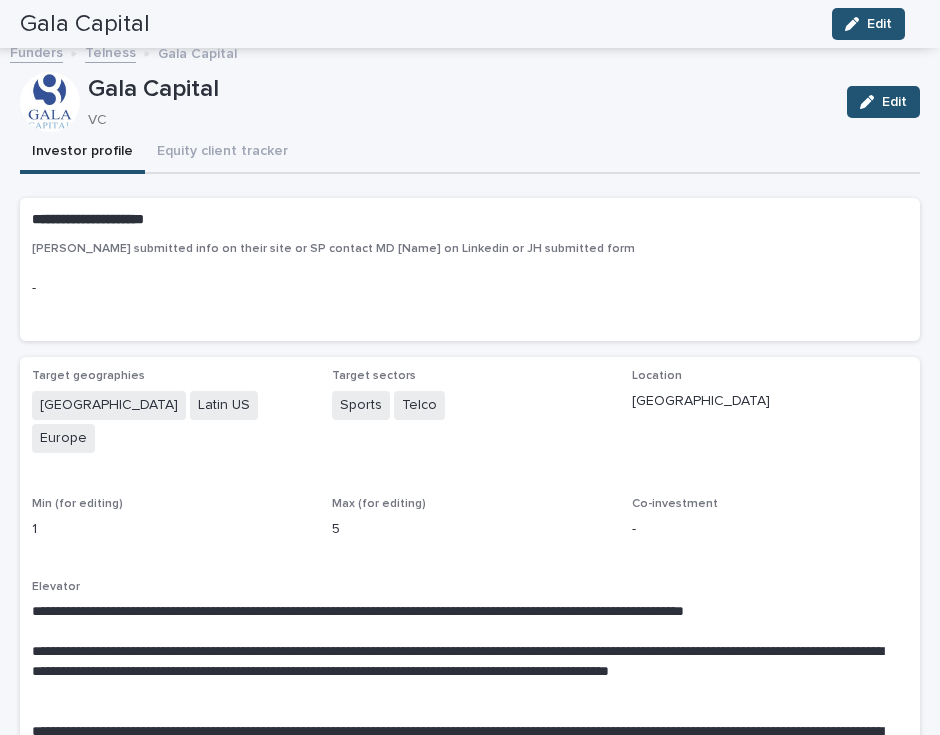 scroll, scrollTop: 71, scrollLeft: 0, axis: vertical 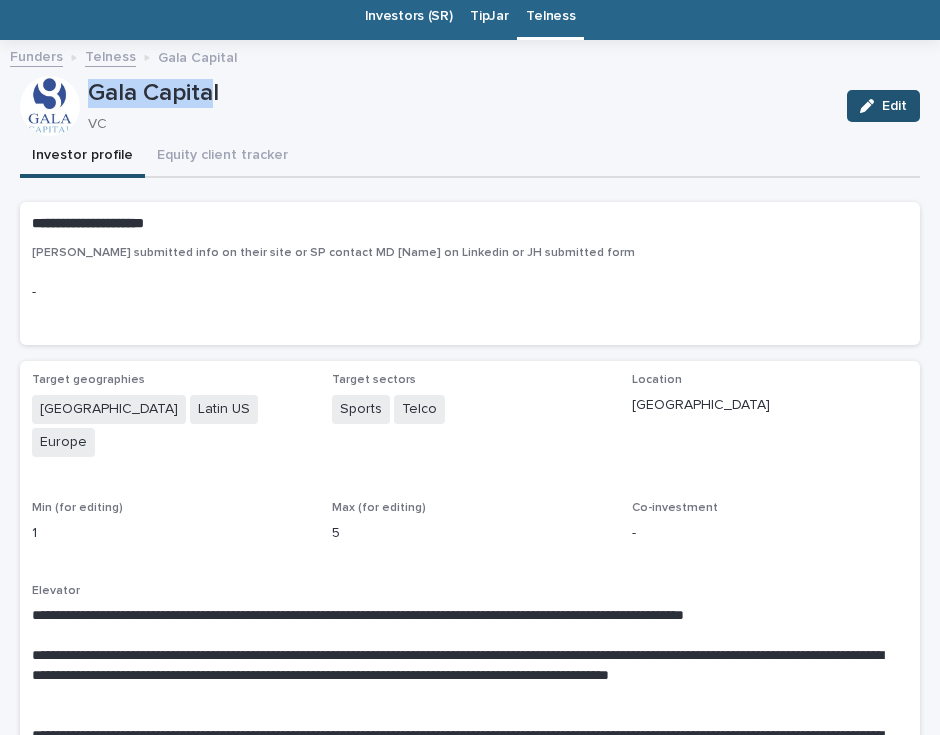 drag, startPoint x: 213, startPoint y: 93, endPoint x: 79, endPoint y: 86, distance: 134.18271 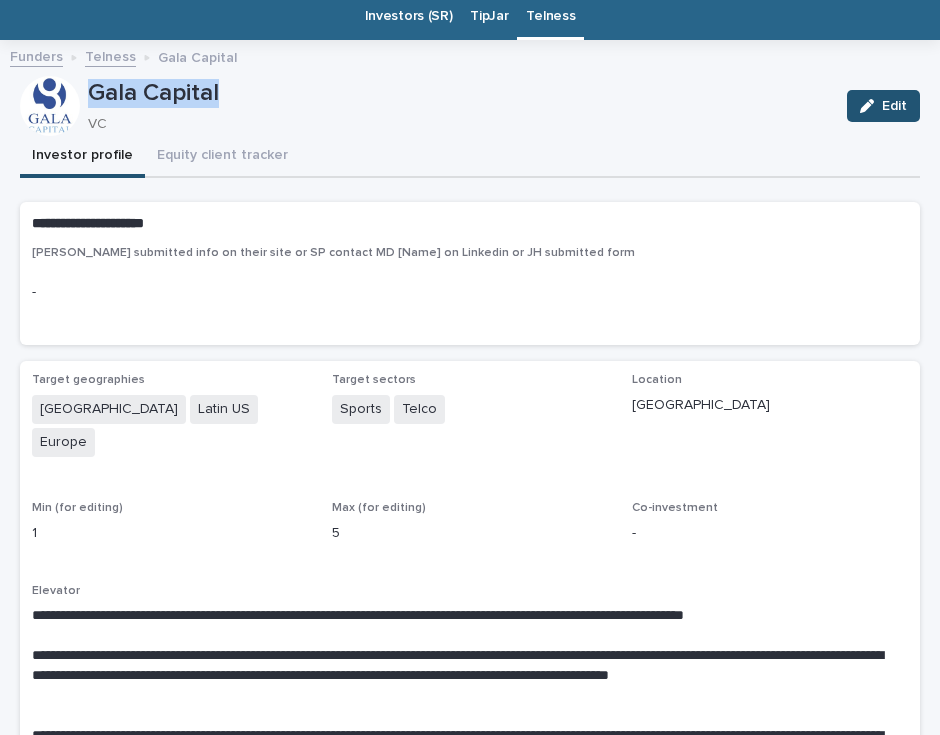 drag, startPoint x: 231, startPoint y: 100, endPoint x: 90, endPoint y: 81, distance: 142.27438 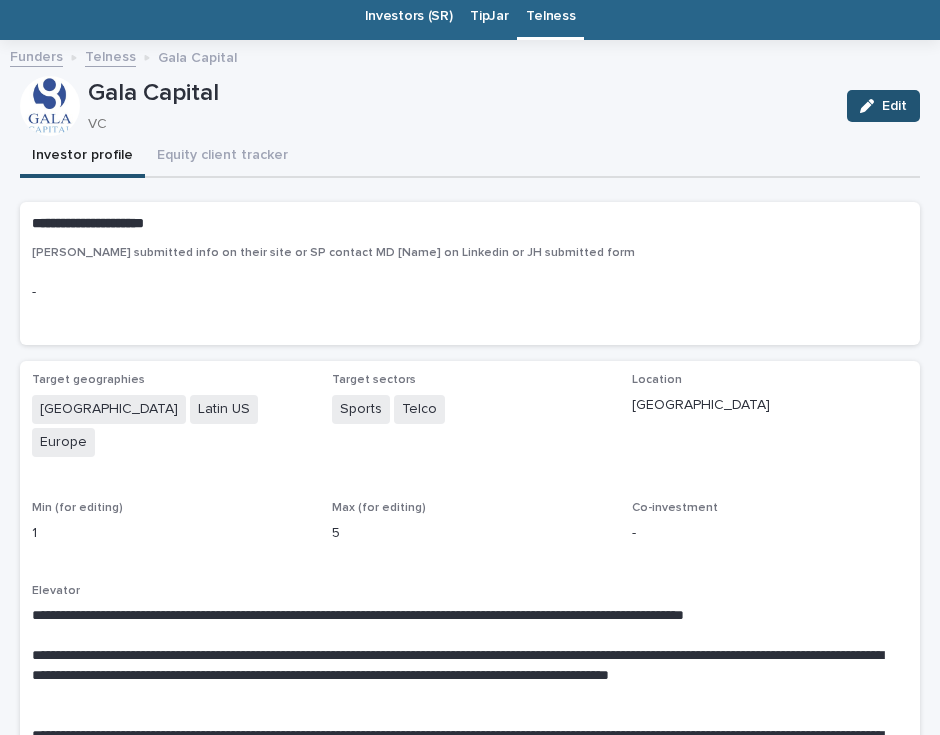 click on "-" at bounding box center [470, 292] 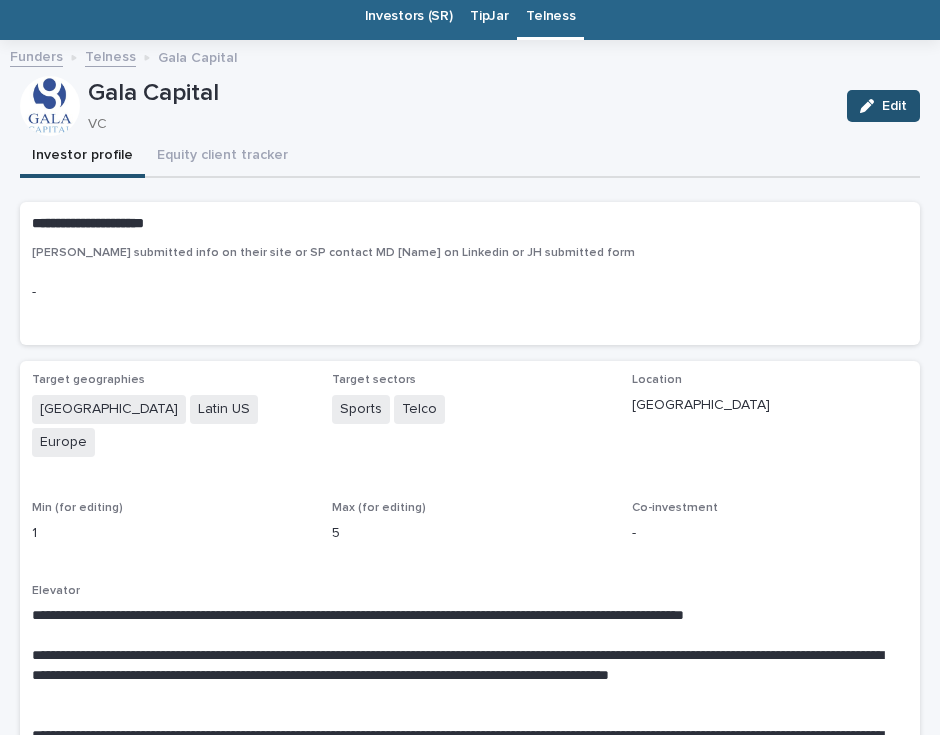 click on "**********" at bounding box center [470, 224] 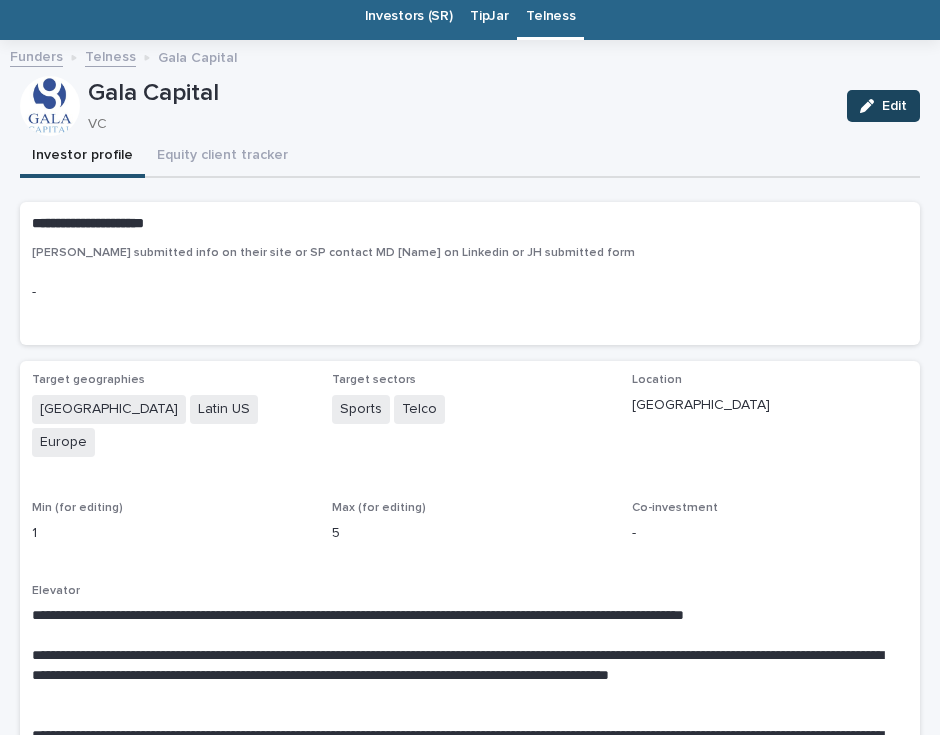 click on "Edit" at bounding box center [883, 106] 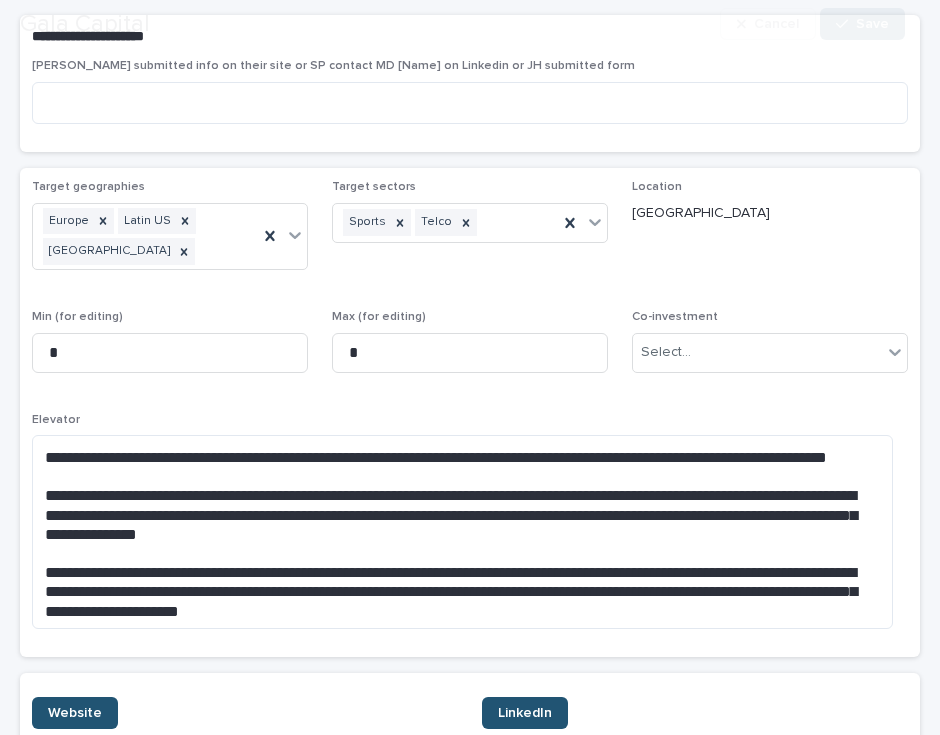 scroll, scrollTop: 262, scrollLeft: 0, axis: vertical 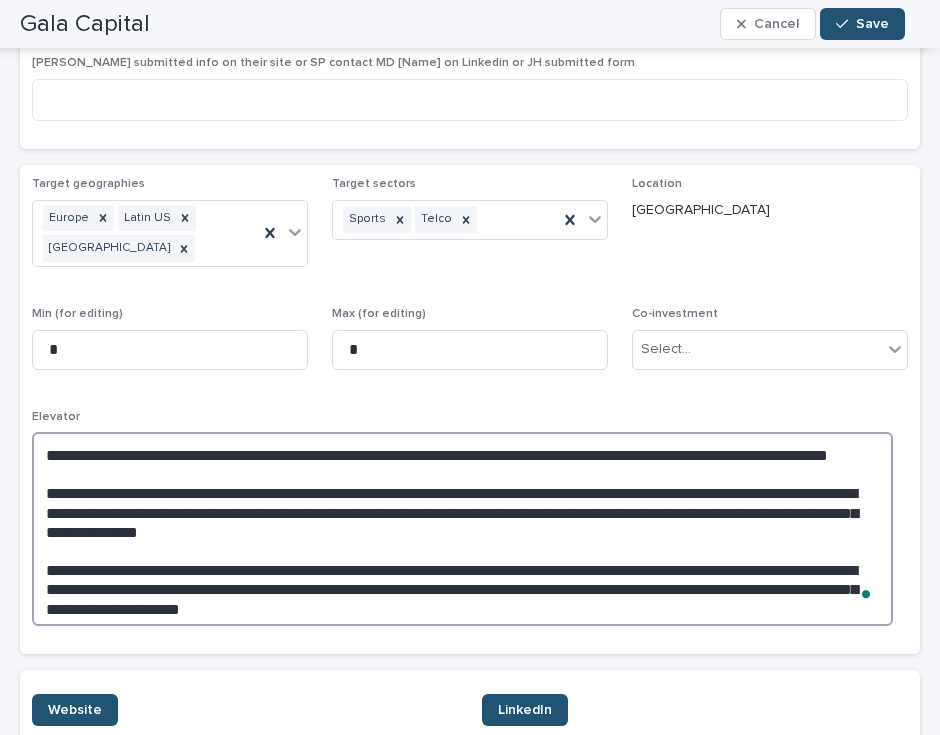 drag, startPoint x: 207, startPoint y: 589, endPoint x: 160, endPoint y: 558, distance: 56.302753 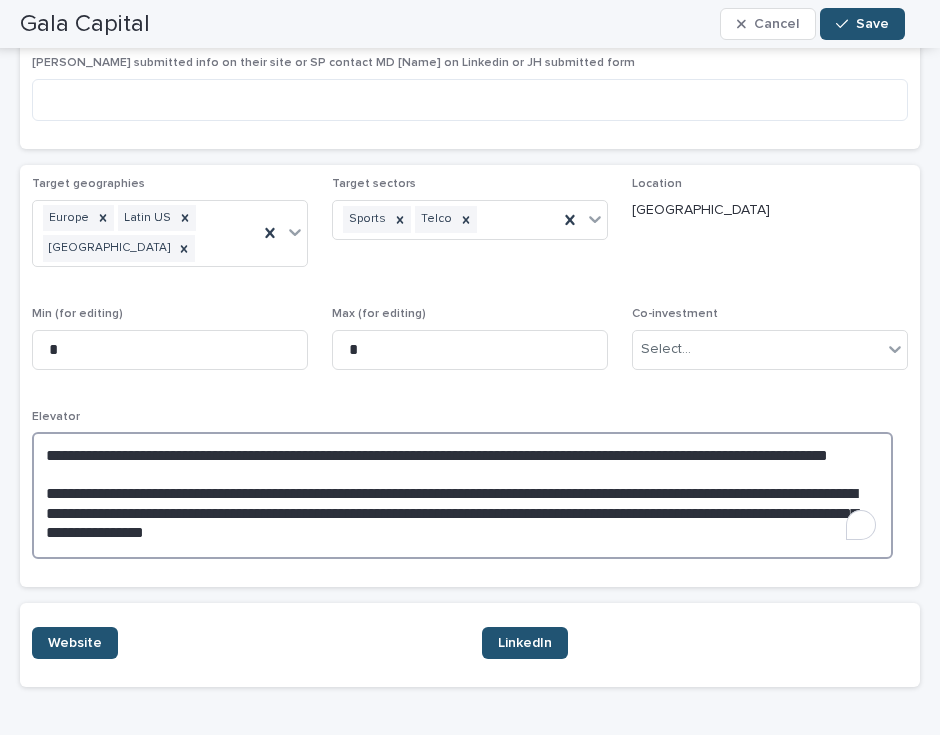 drag, startPoint x: 268, startPoint y: 533, endPoint x: 57, endPoint y: 473, distance: 219.36499 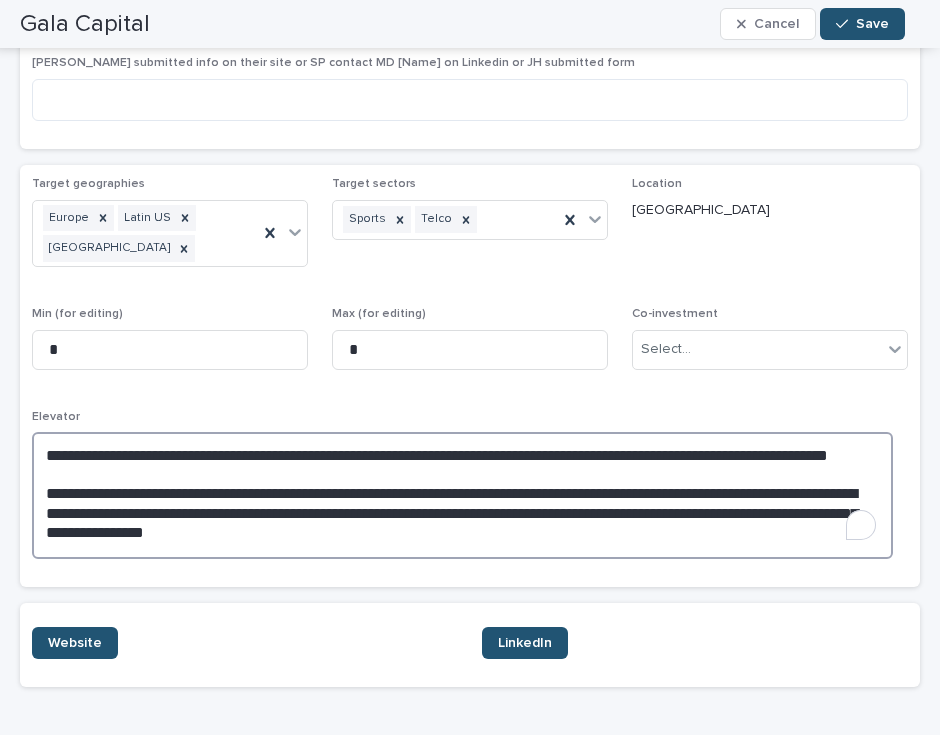 click on "**********" at bounding box center (462, 495) 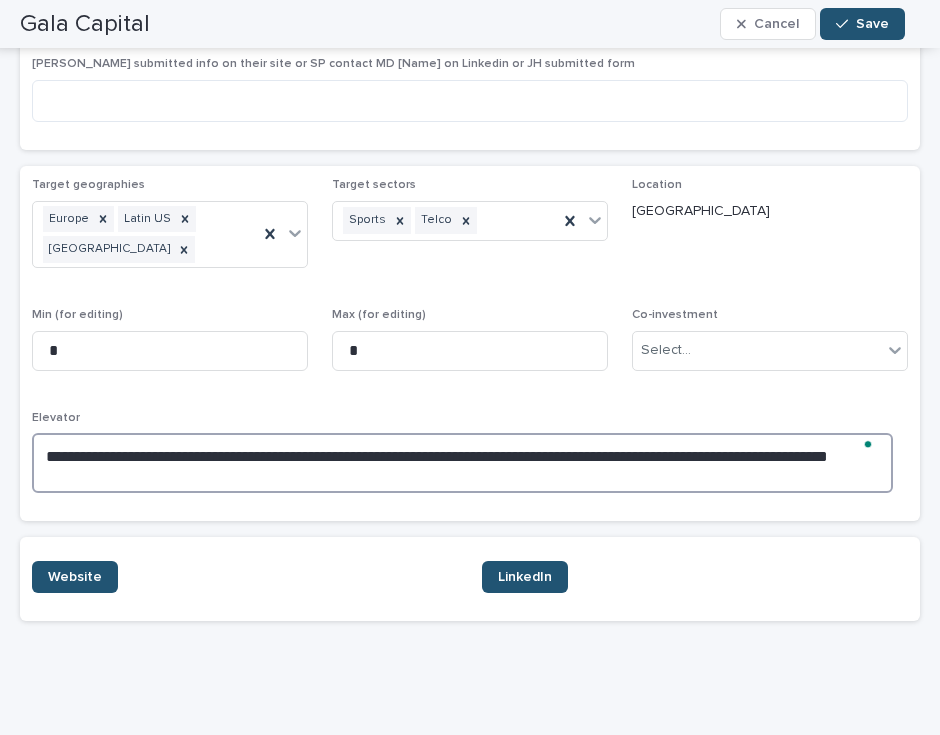 scroll, scrollTop: 244, scrollLeft: 0, axis: vertical 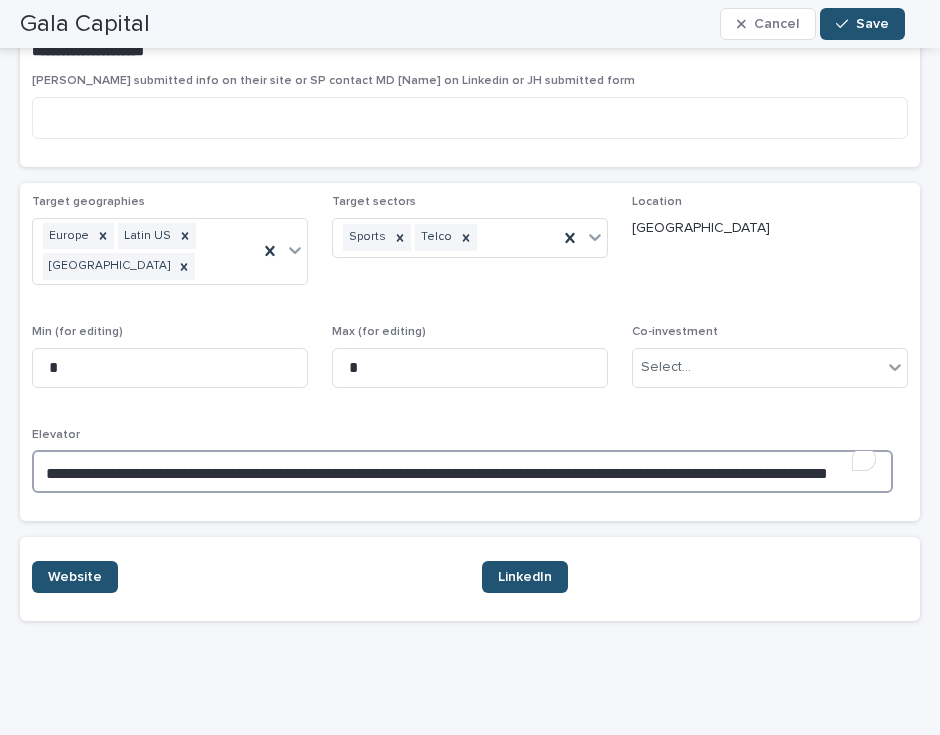 type on "**********" 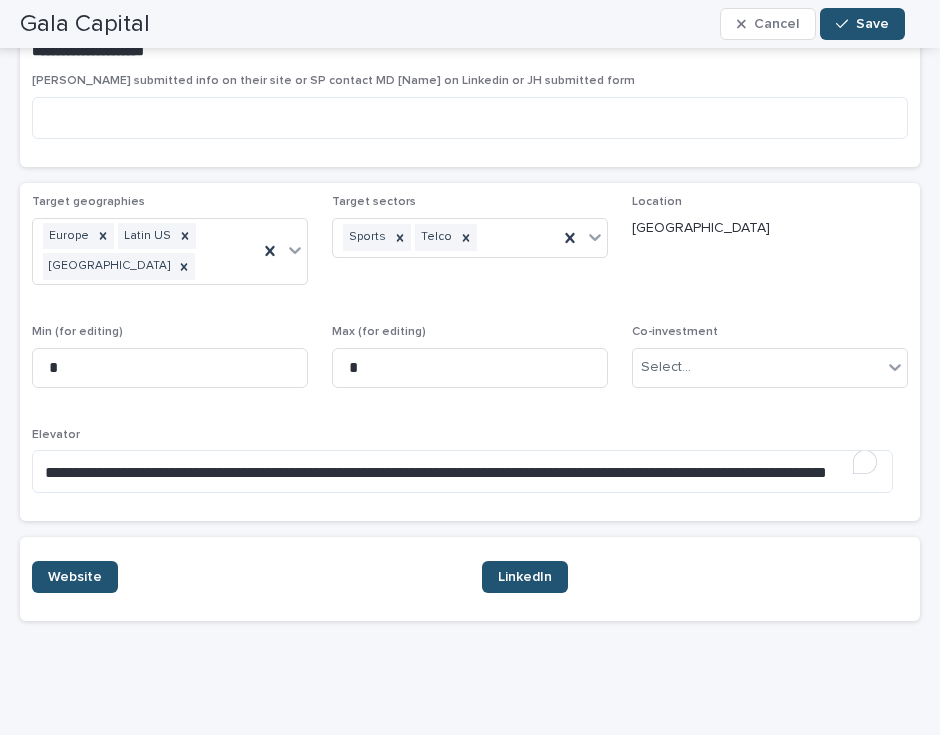click on "Elevator" at bounding box center [470, 435] 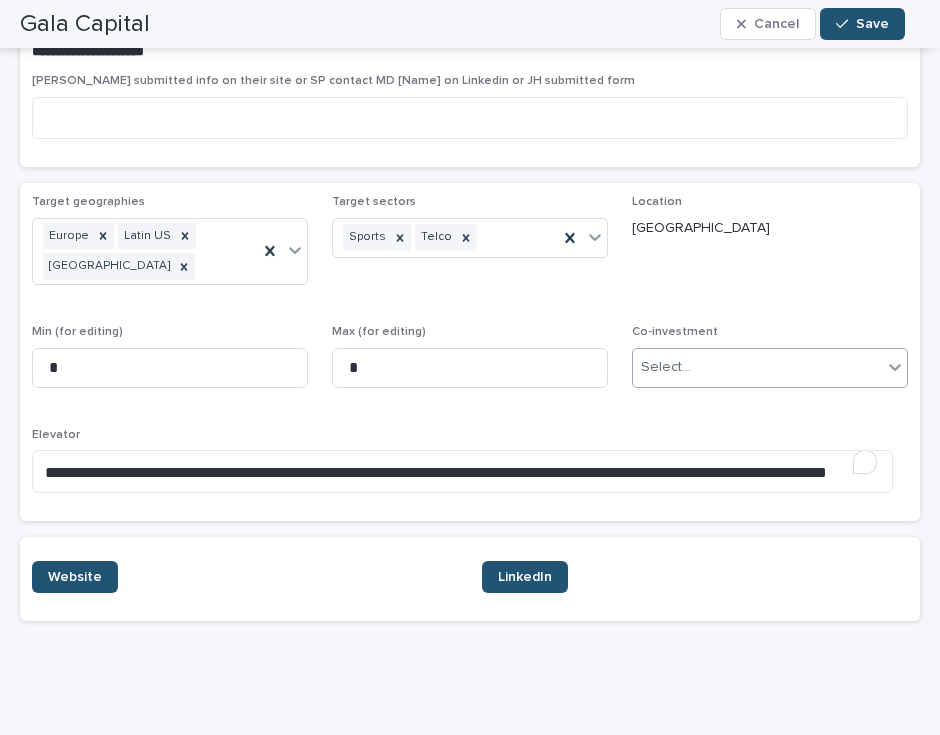 click on "Select..." at bounding box center [757, 367] 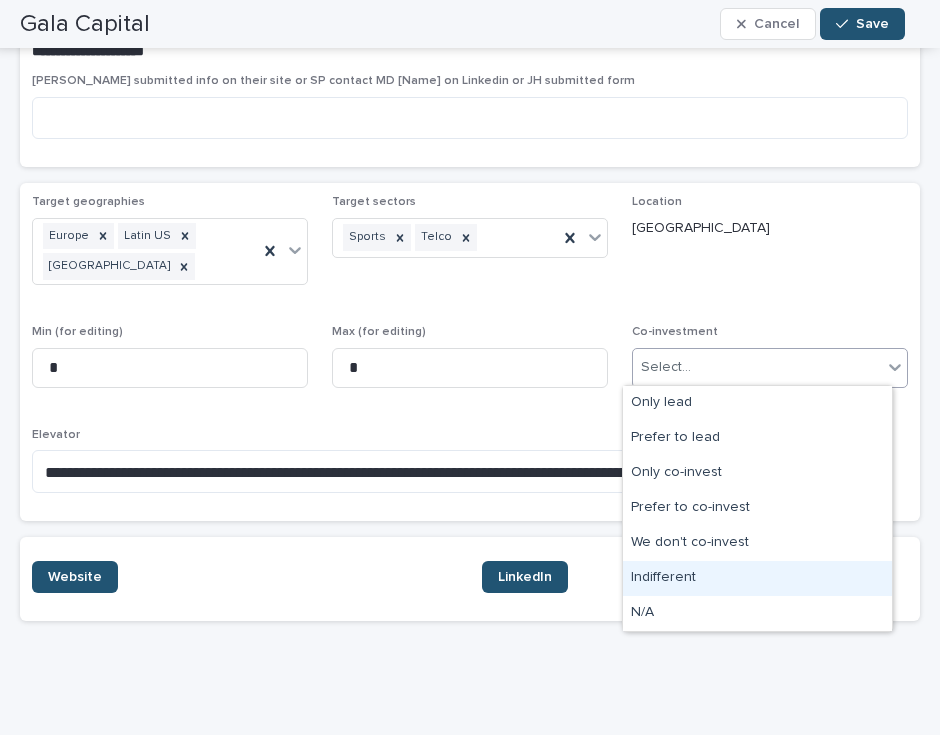 click on "Indifferent" at bounding box center (757, 578) 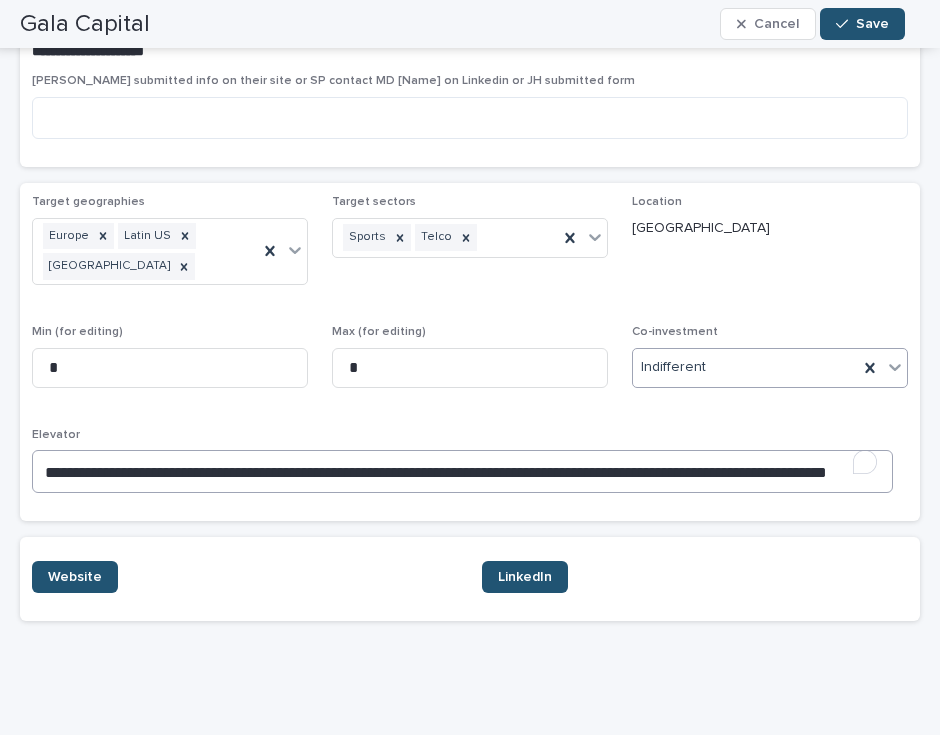 scroll, scrollTop: 0, scrollLeft: 0, axis: both 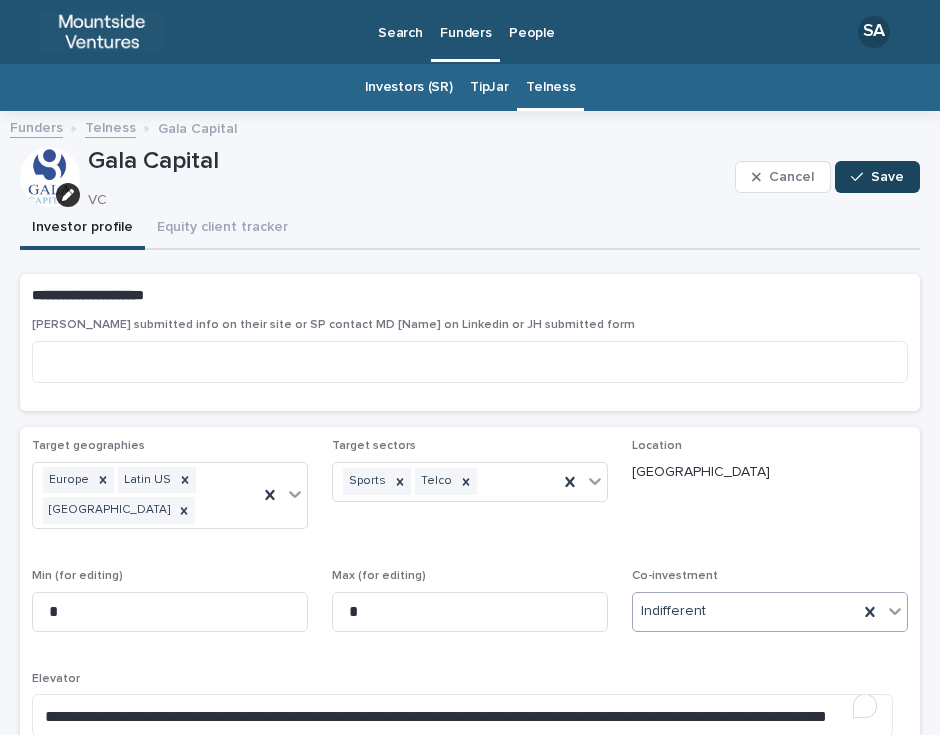 click on "Save" at bounding box center [877, 177] 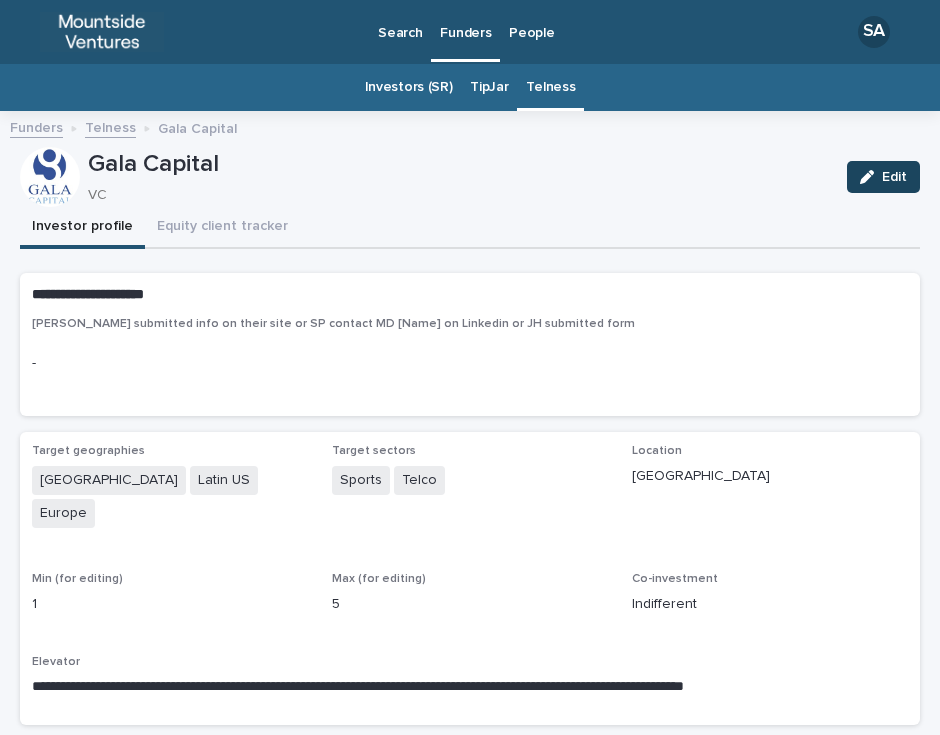 click 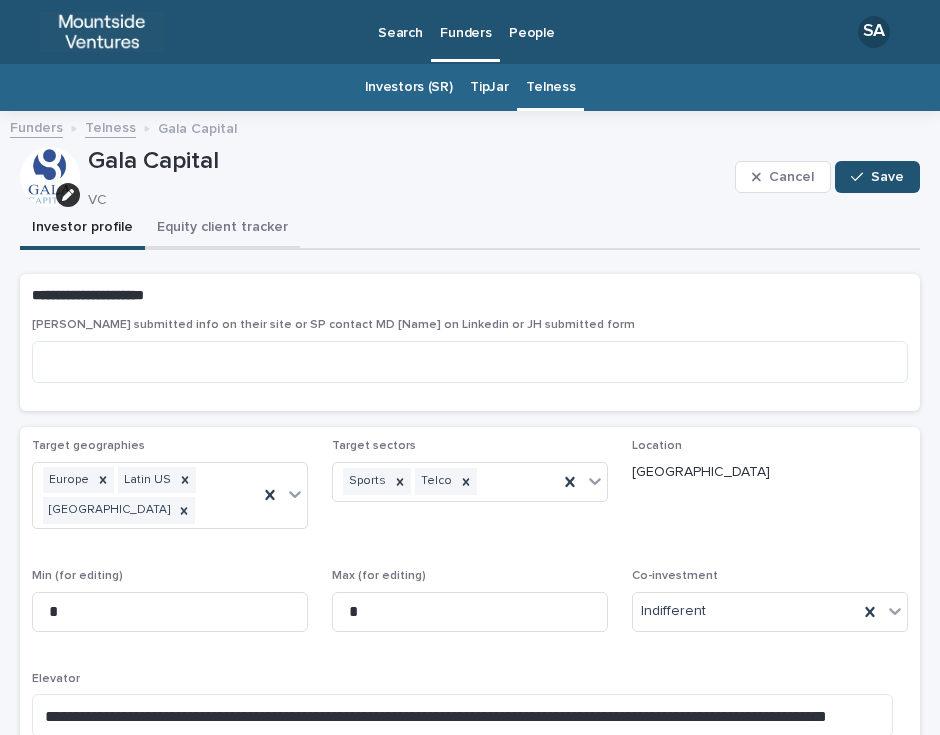 click on "Equity client tracker" at bounding box center [222, 229] 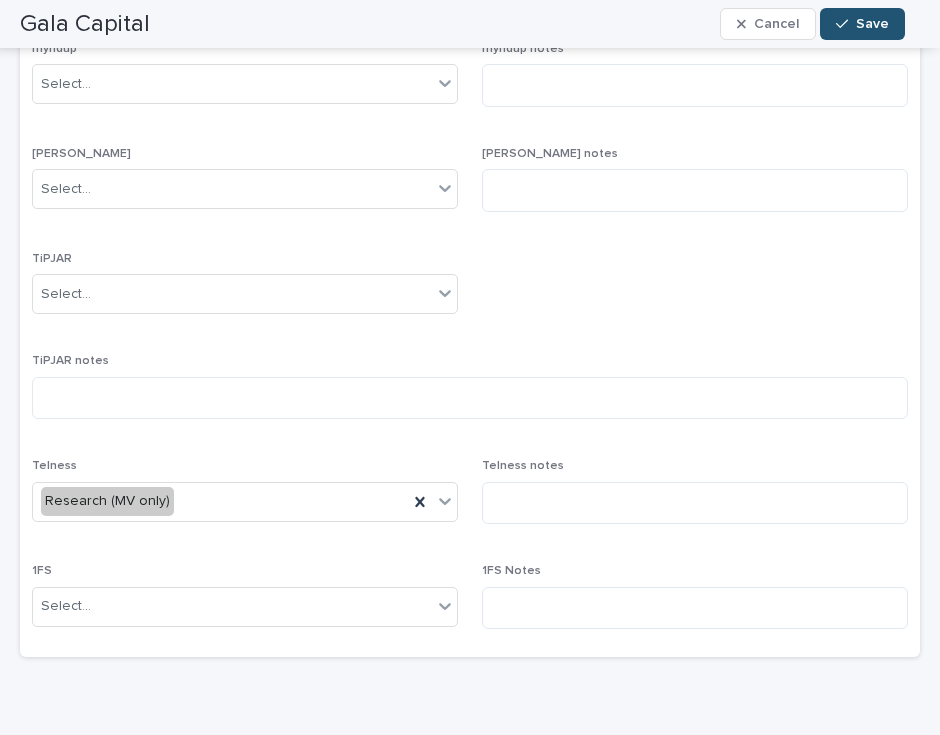 scroll, scrollTop: 932, scrollLeft: 0, axis: vertical 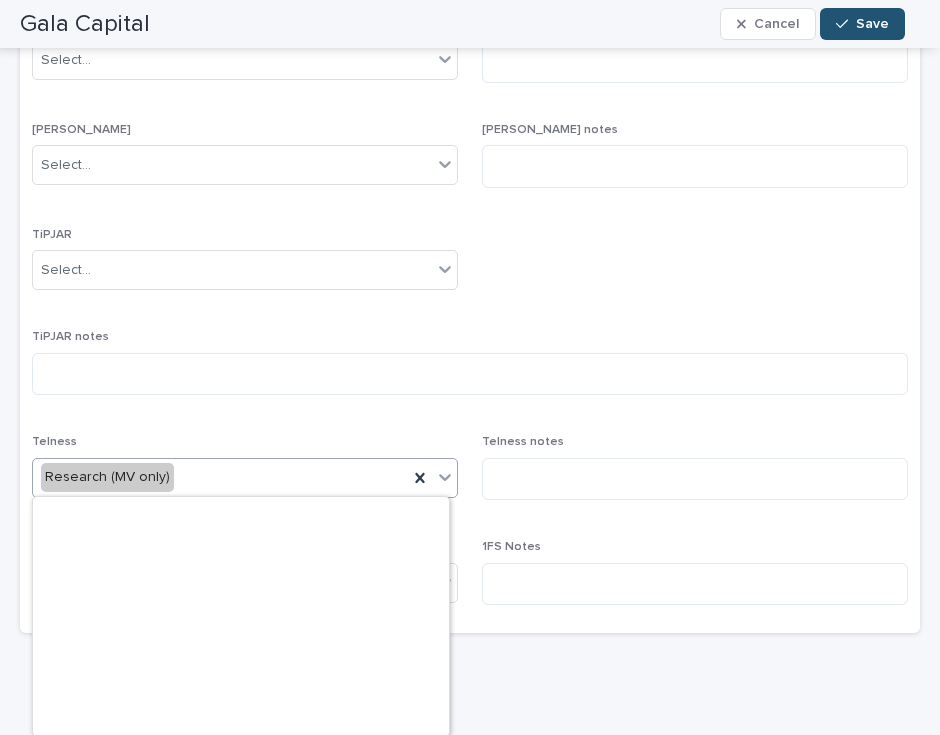 click on "Research (MV only)" at bounding box center (220, 477) 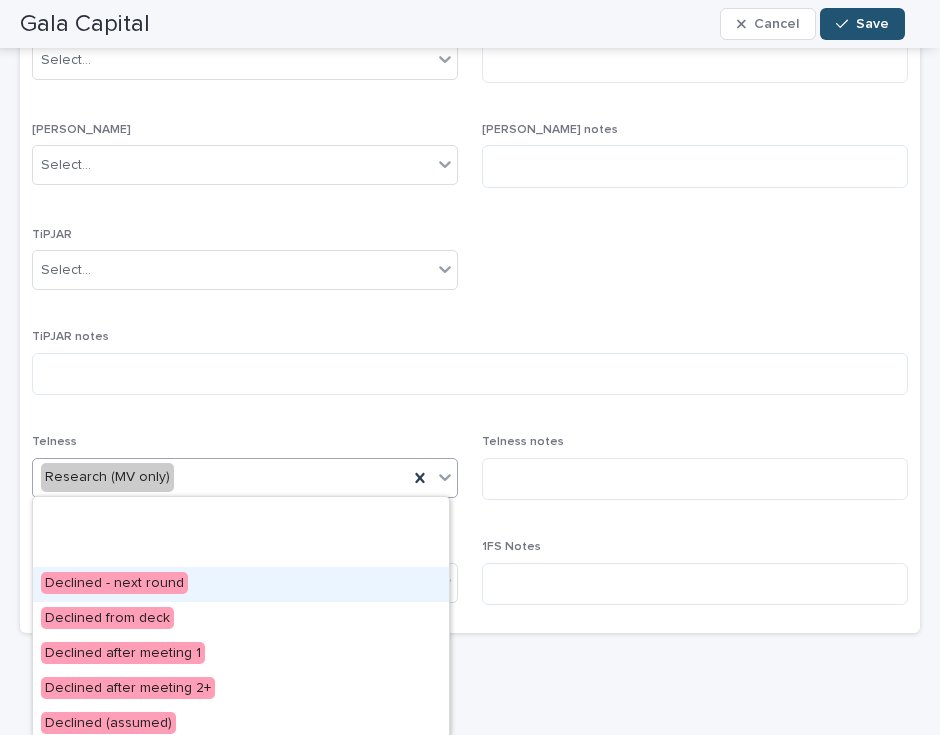 scroll, scrollTop: 600, scrollLeft: 0, axis: vertical 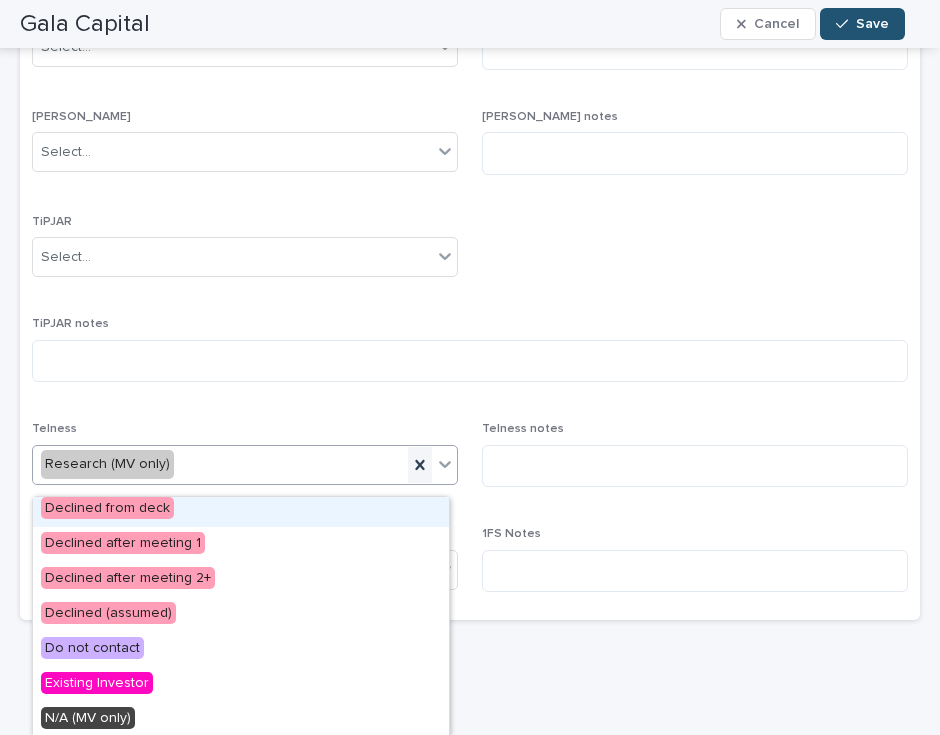 click 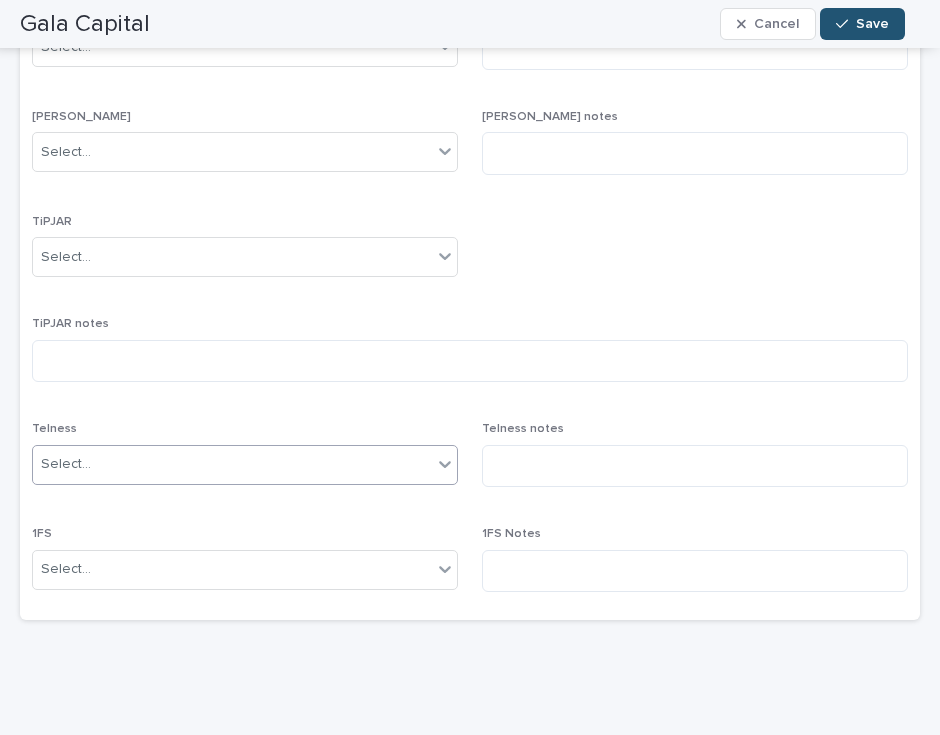 click on "Select..." at bounding box center (232, 464) 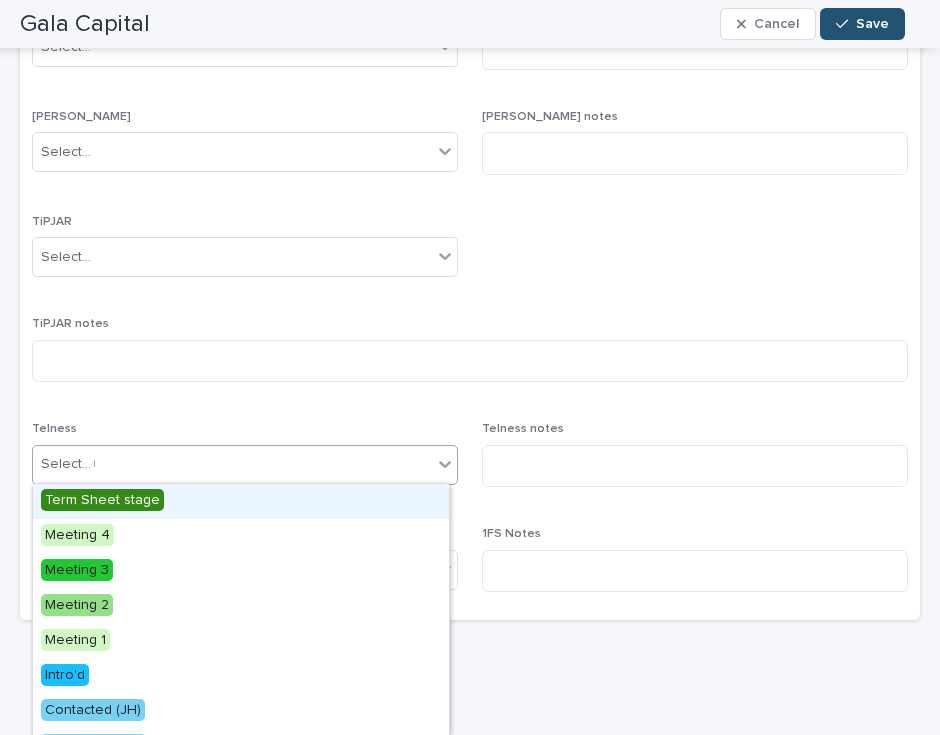 type on "**" 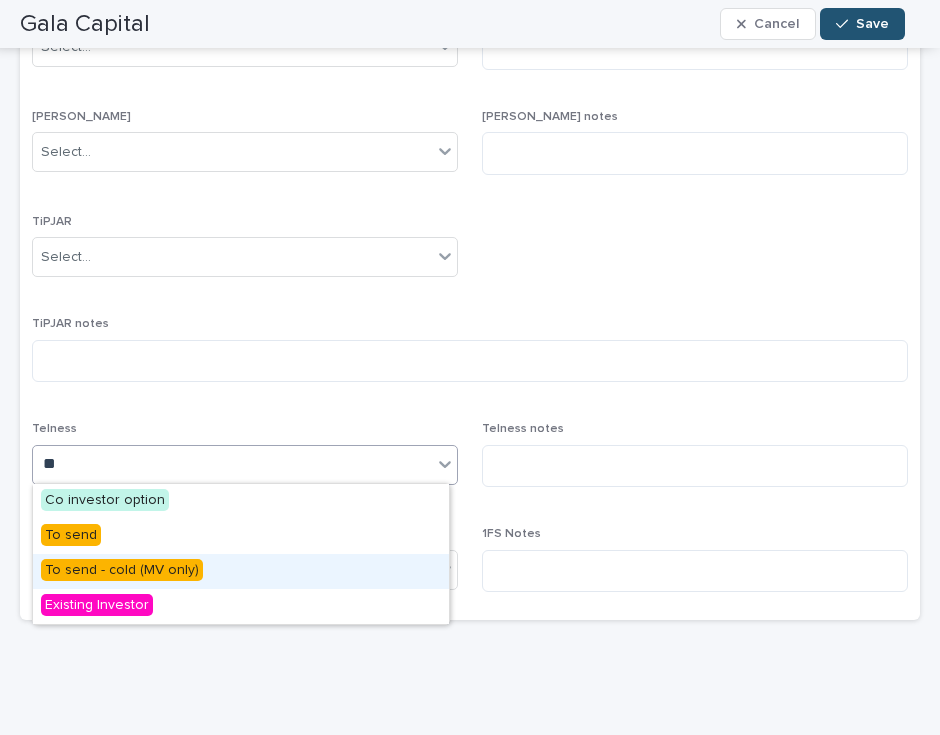 click on "To send - cold (MV only)" at bounding box center (241, 571) 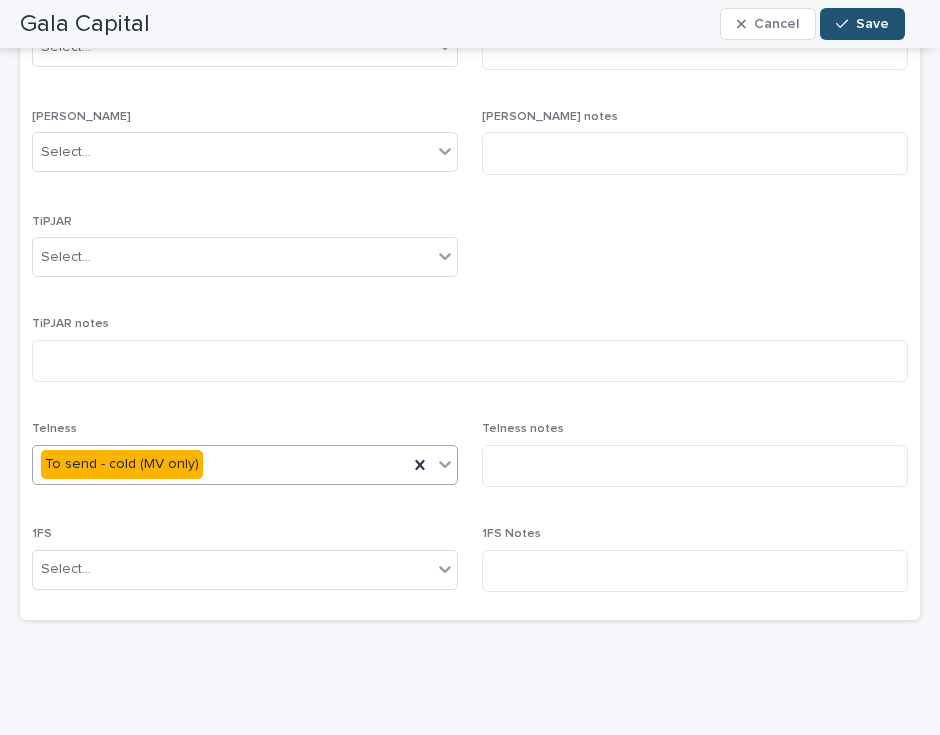 scroll, scrollTop: 0, scrollLeft: 0, axis: both 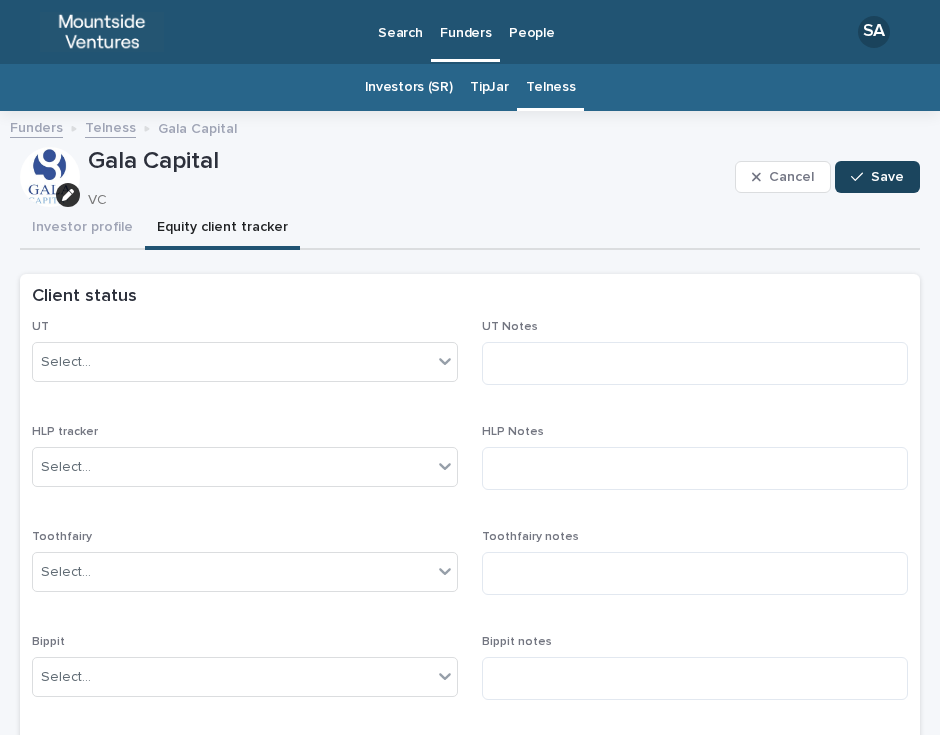 click on "Save" at bounding box center [877, 177] 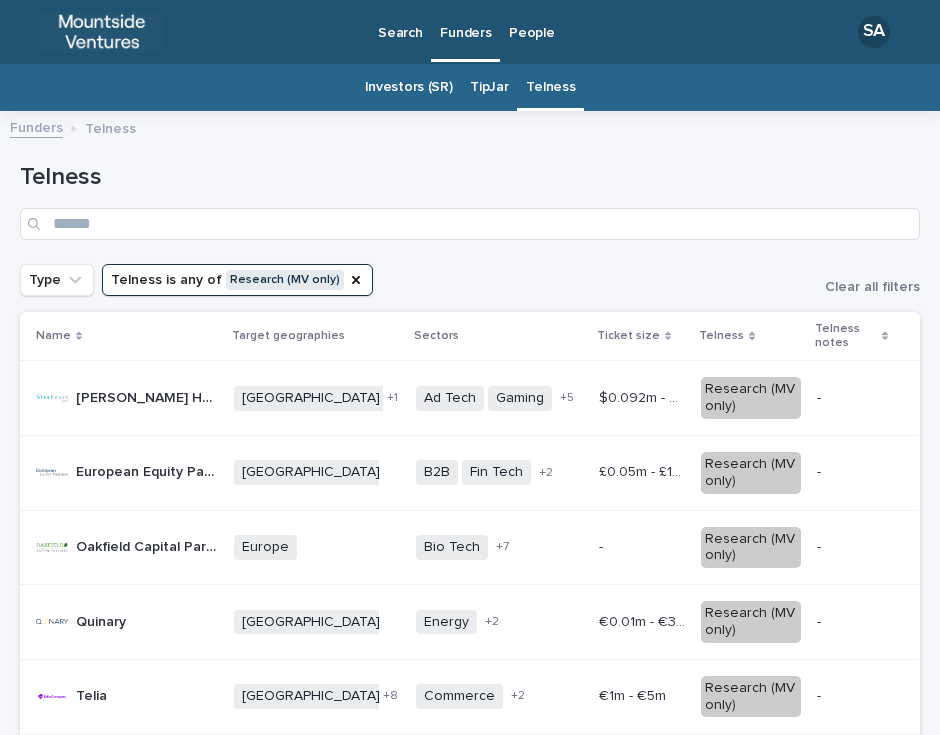 scroll, scrollTop: 64, scrollLeft: 0, axis: vertical 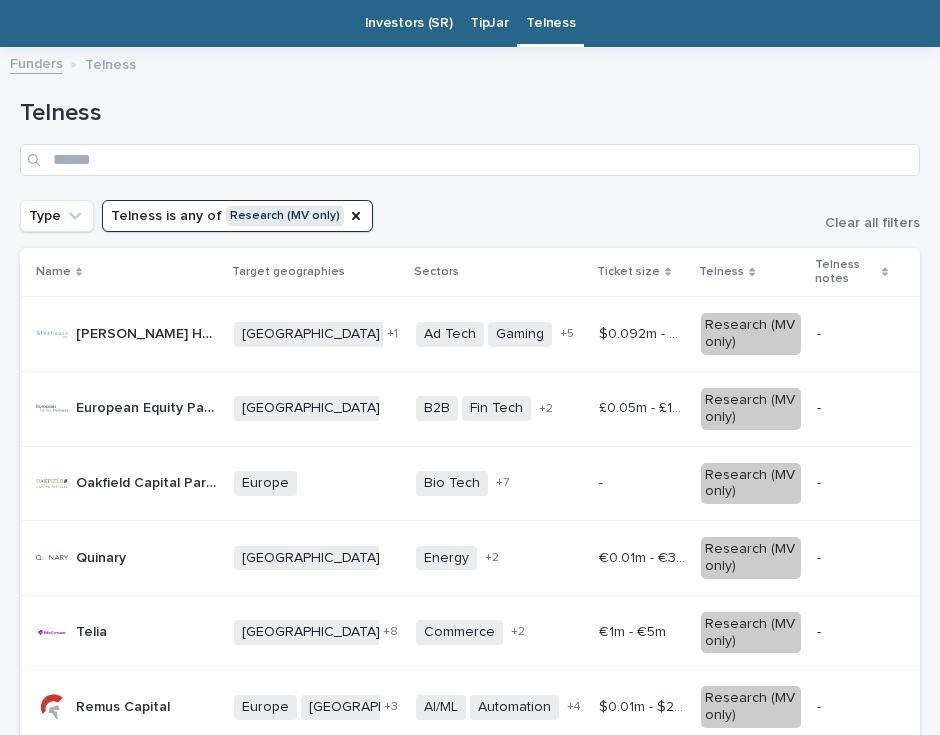 click on "[PERSON_NAME][GEOGRAPHIC_DATA] Capital [PERSON_NAME][GEOGRAPHIC_DATA]" at bounding box center [123, 334] 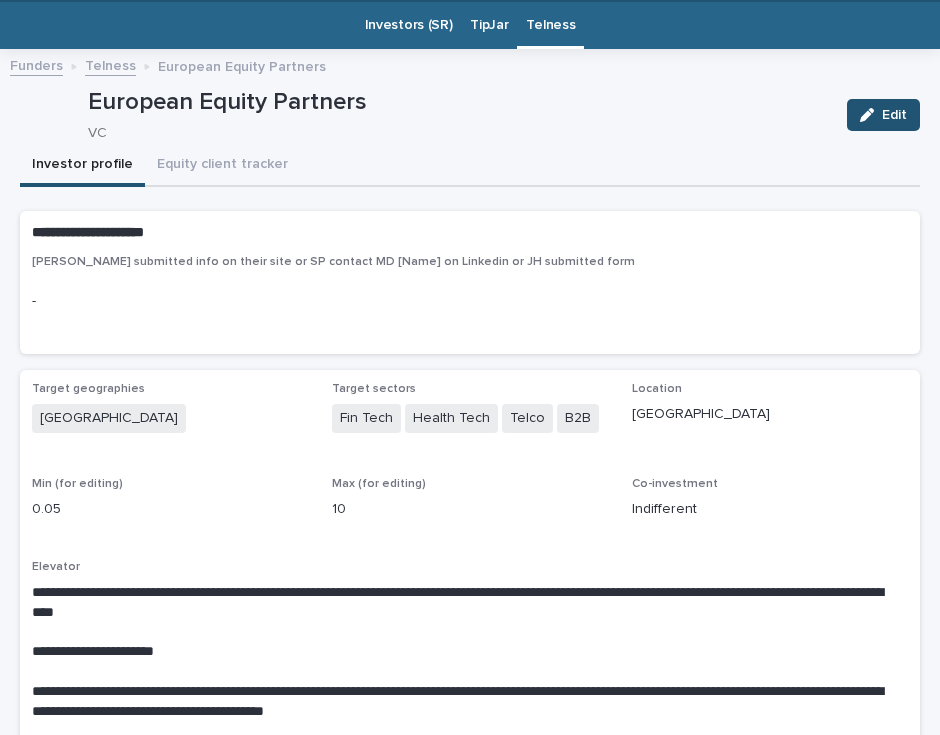 scroll, scrollTop: 47, scrollLeft: 0, axis: vertical 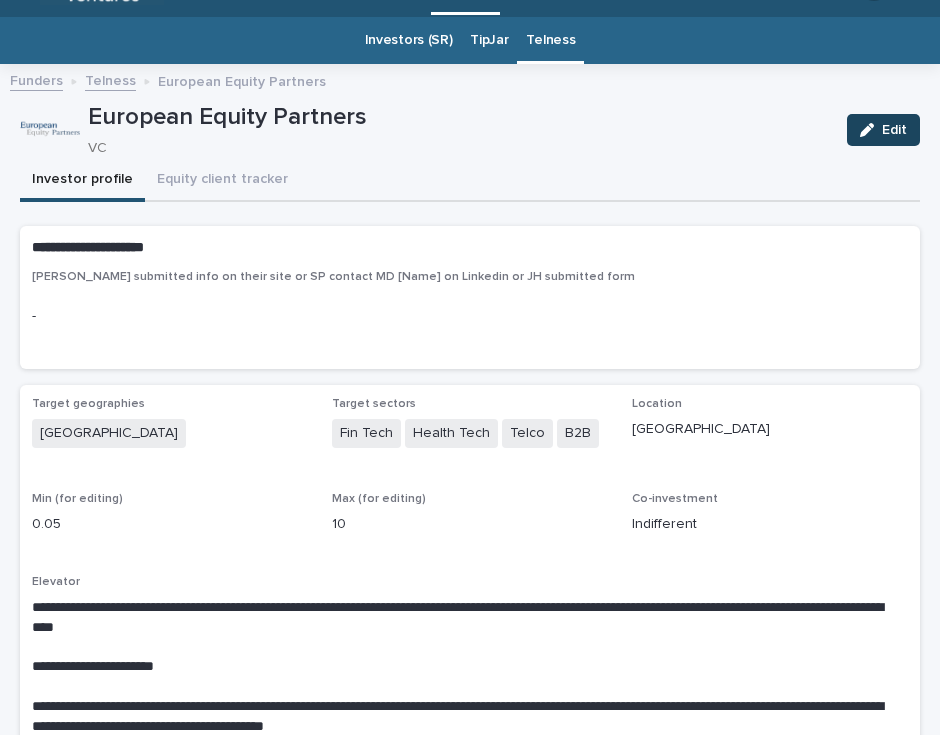 click 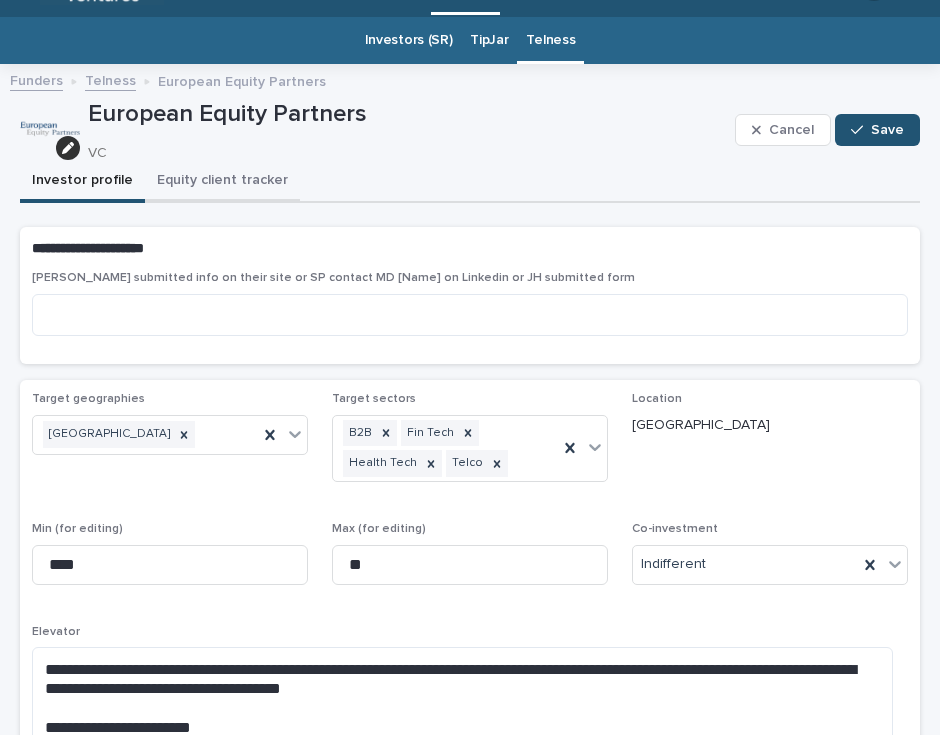 click on "Equity client tracker" at bounding box center [222, 182] 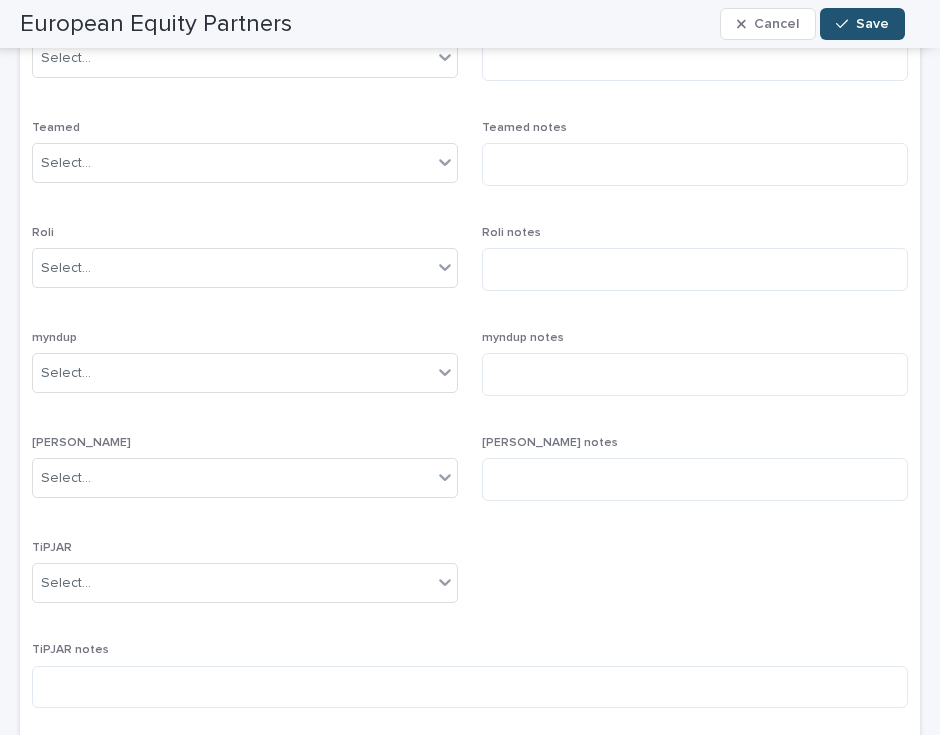 scroll, scrollTop: 945, scrollLeft: 0, axis: vertical 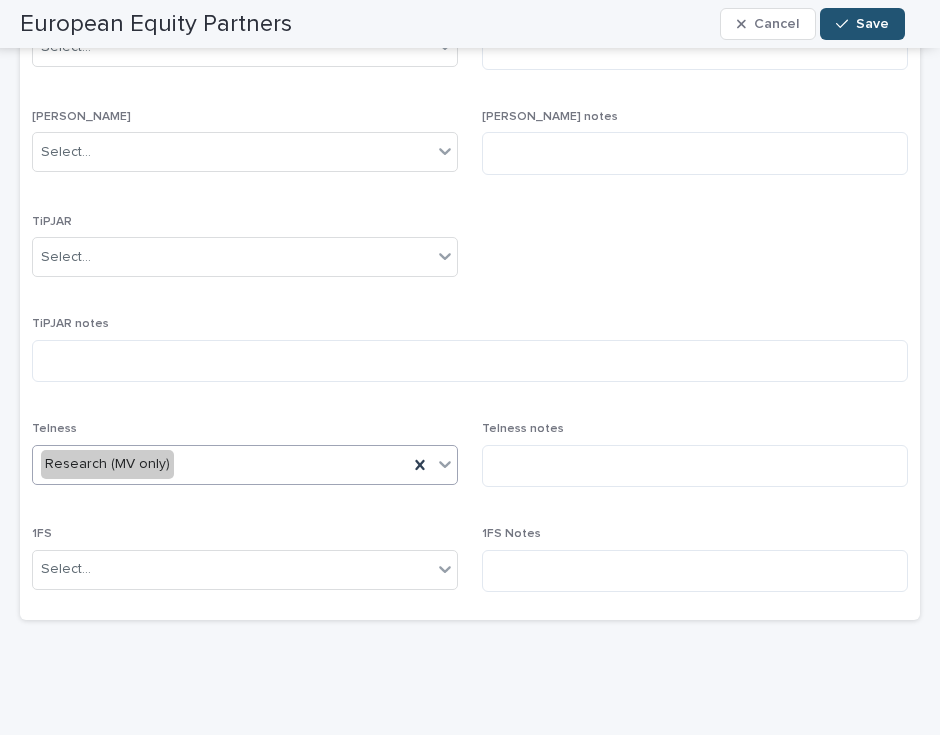 click on "Research (MV only)" at bounding box center [220, 464] 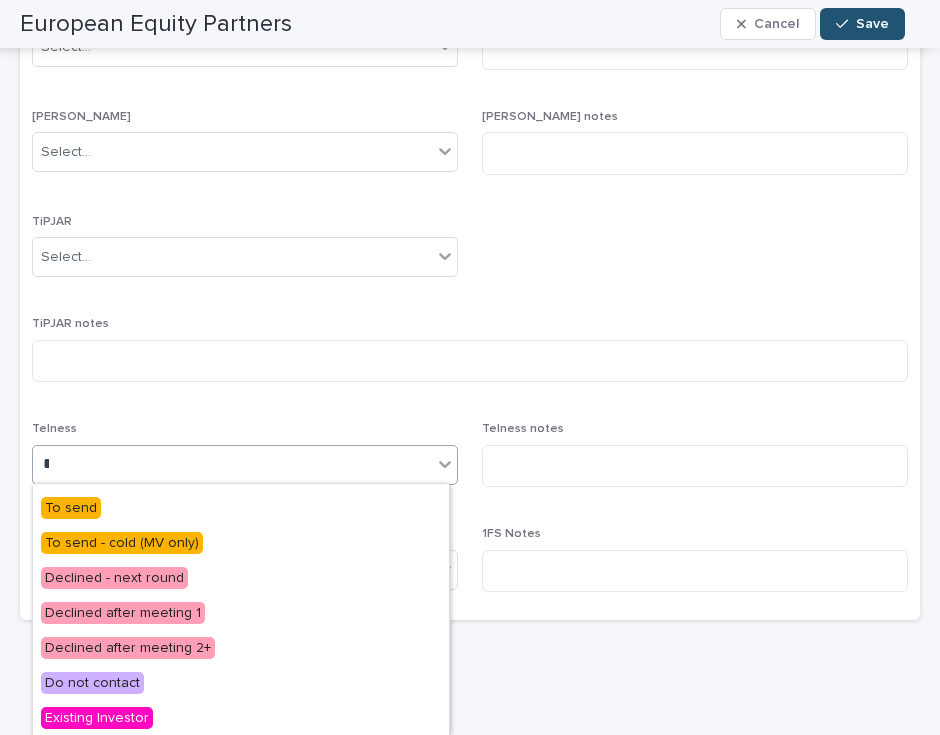 scroll, scrollTop: 0, scrollLeft: 0, axis: both 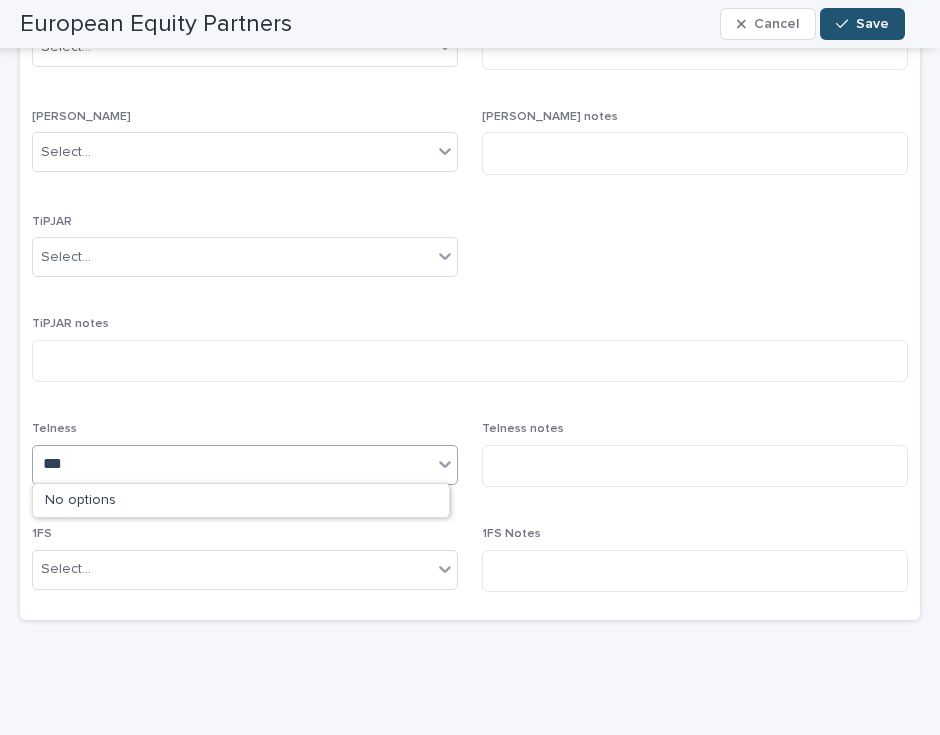 type on "**" 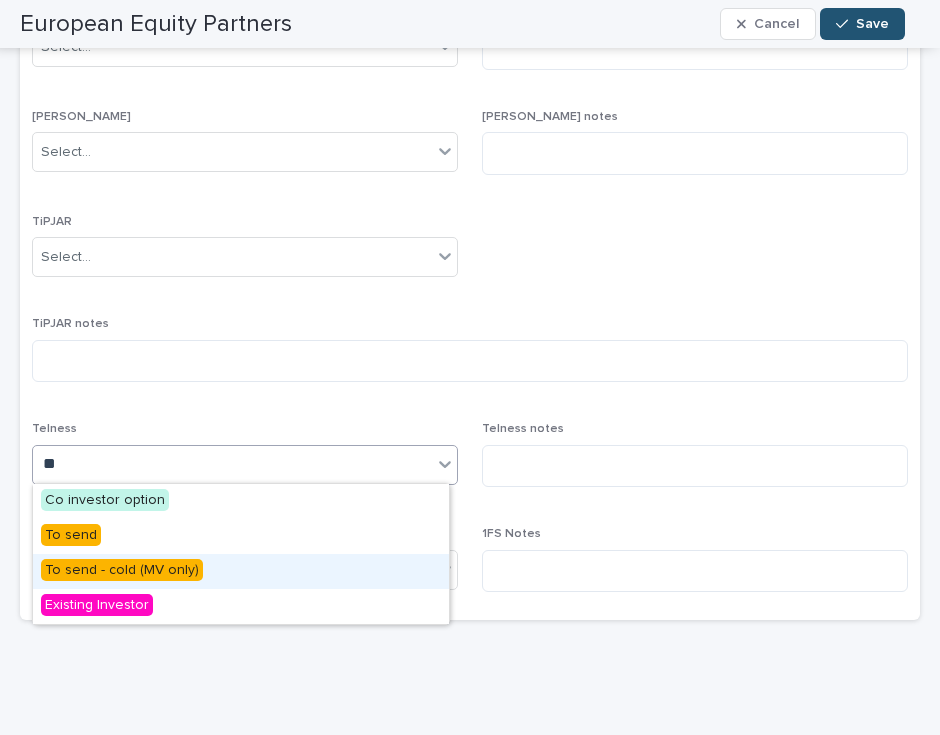 click on "To send - cold (MV only)" at bounding box center (241, 571) 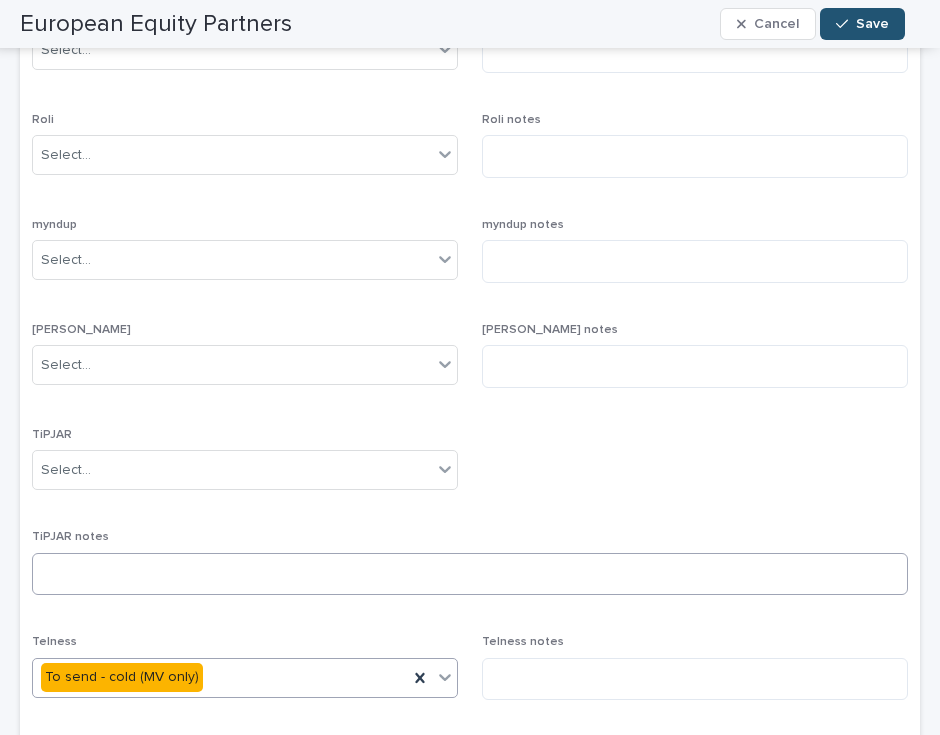 scroll, scrollTop: 730, scrollLeft: 0, axis: vertical 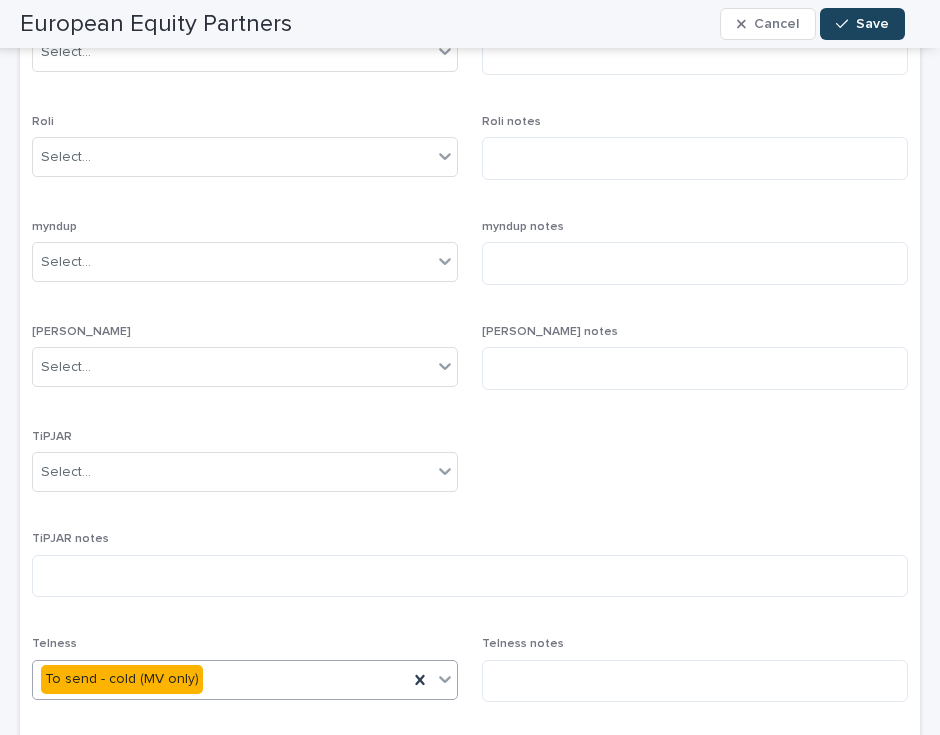 click on "Save" at bounding box center [872, 24] 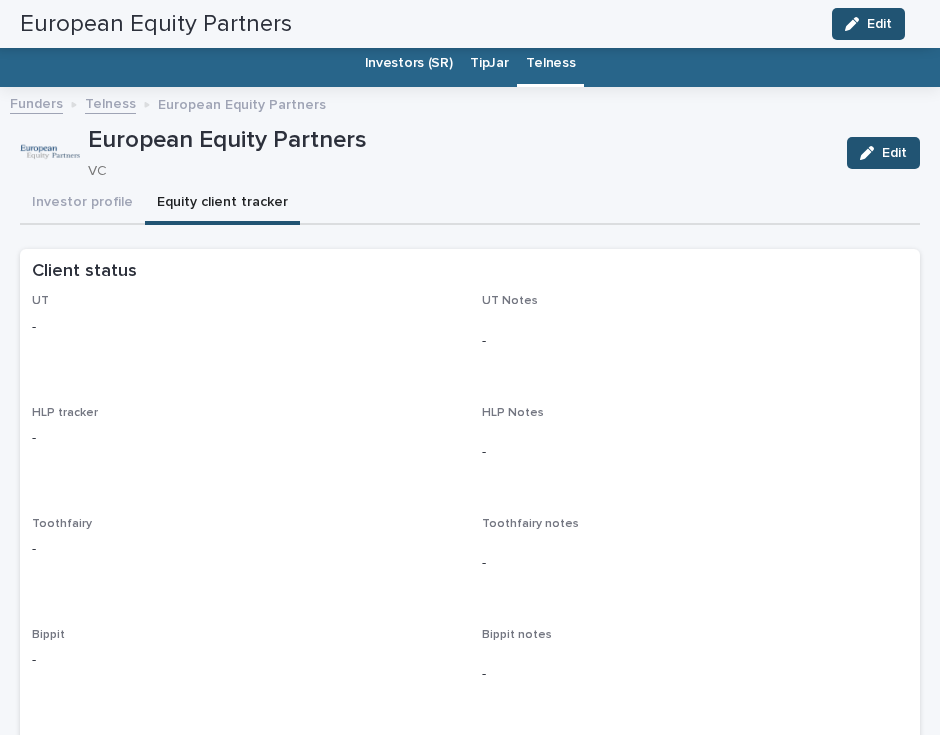 scroll, scrollTop: 0, scrollLeft: 0, axis: both 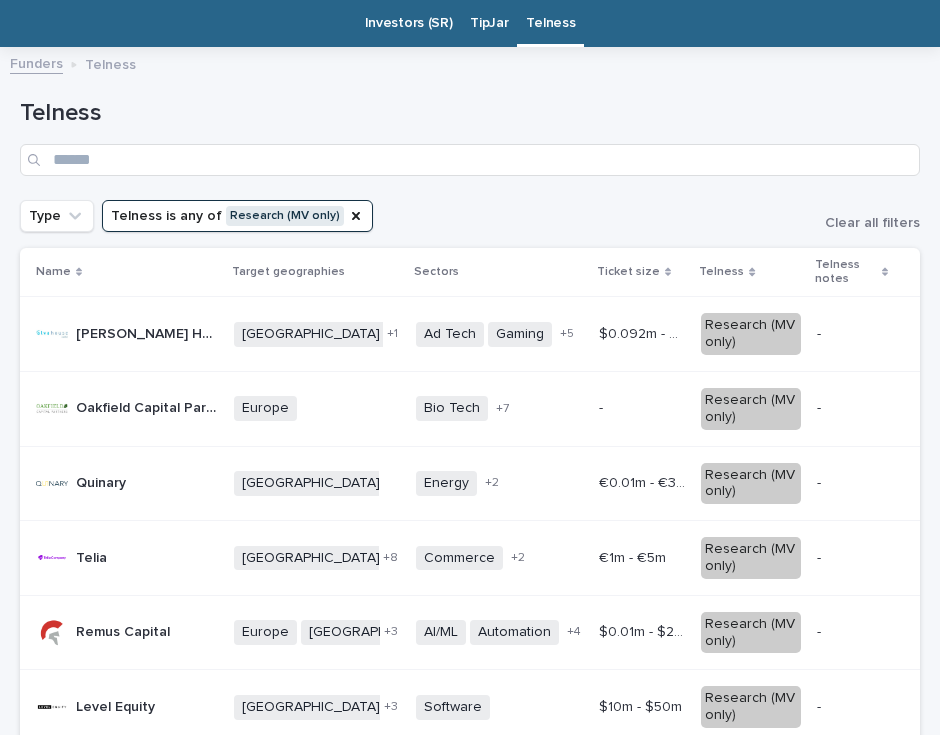 click on "Oakfield Capital Partners Oakfield Capital Partners" at bounding box center (147, 408) 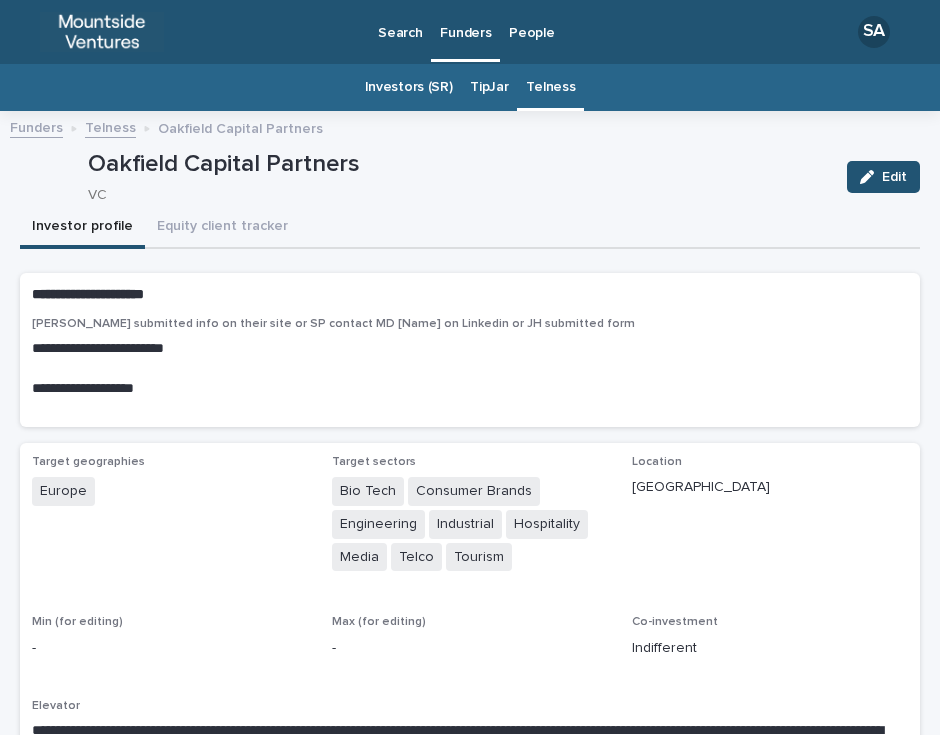 scroll, scrollTop: 2, scrollLeft: 0, axis: vertical 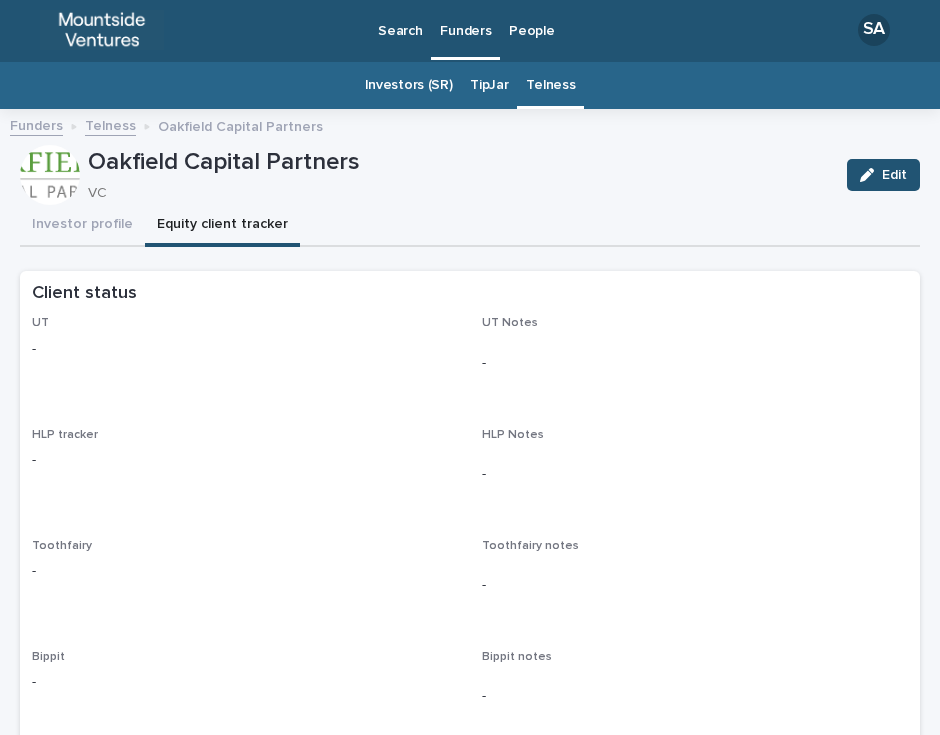 click on "Equity client tracker" at bounding box center [222, 226] 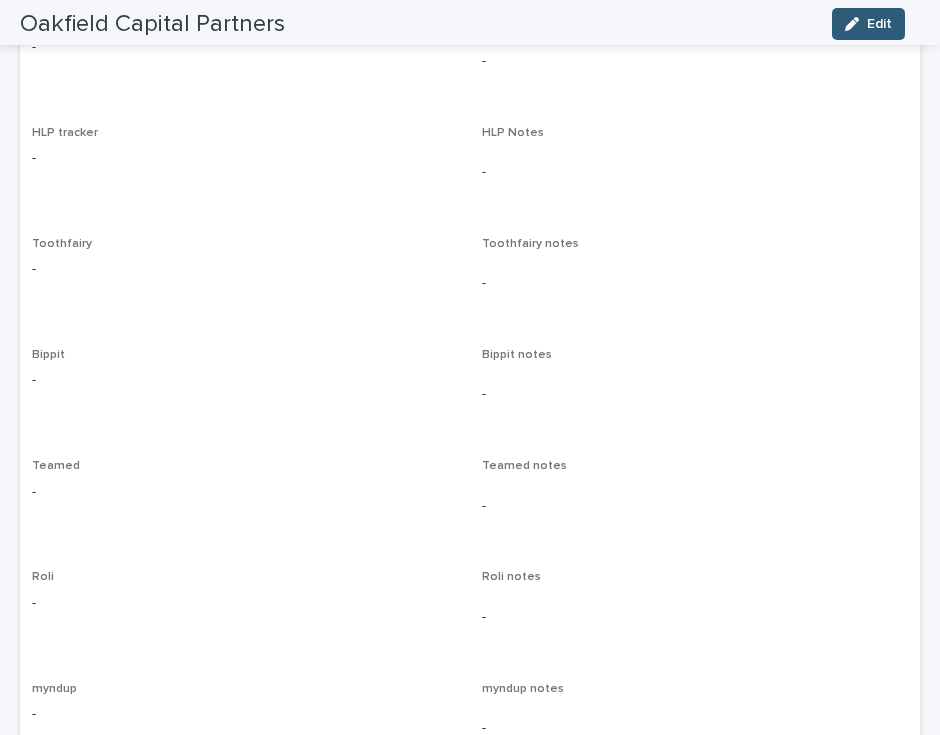 scroll, scrollTop: 0, scrollLeft: 0, axis: both 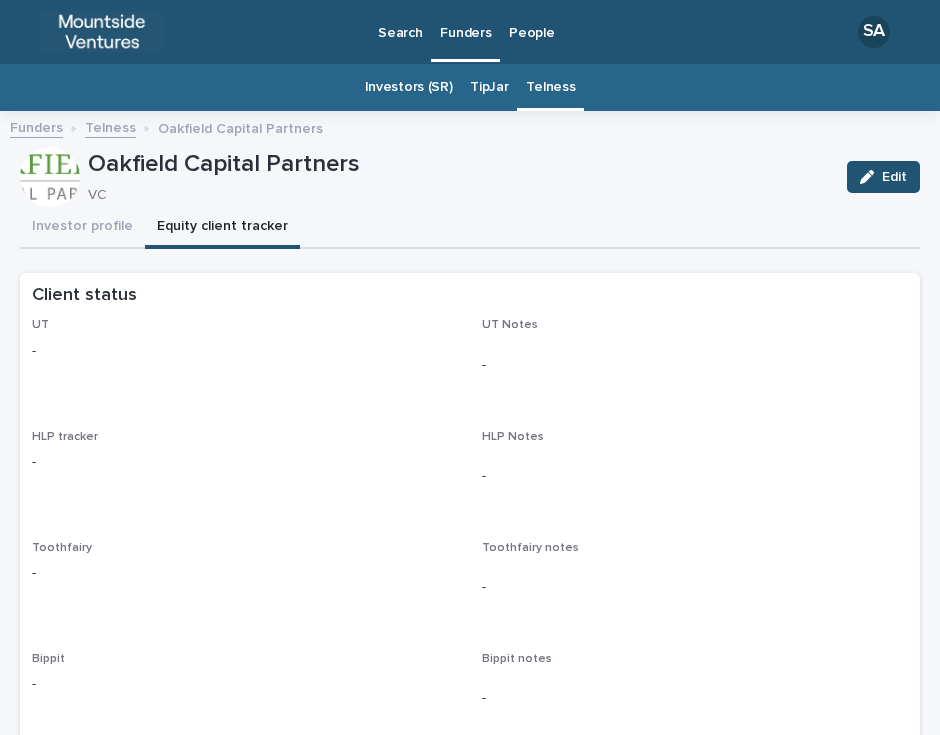 click on "Can't display tree at index  1 Loading... Saving… Loading... Saving… Loading... Saving… Client status UT - UT Notes - HLP tracker - HLP Notes - Toothfairy - Toothfairy notes - Bippit - Bippit notes - Teamed - Teamed notes - [PERSON_NAME] notes - myndup - myndup notes - [PERSON_NAME] notes - TiPJAR - TiPJAR notes - Telness  Research (MV only) Telness notes - 1FS - 1FS Notes -" at bounding box center (470, 925) 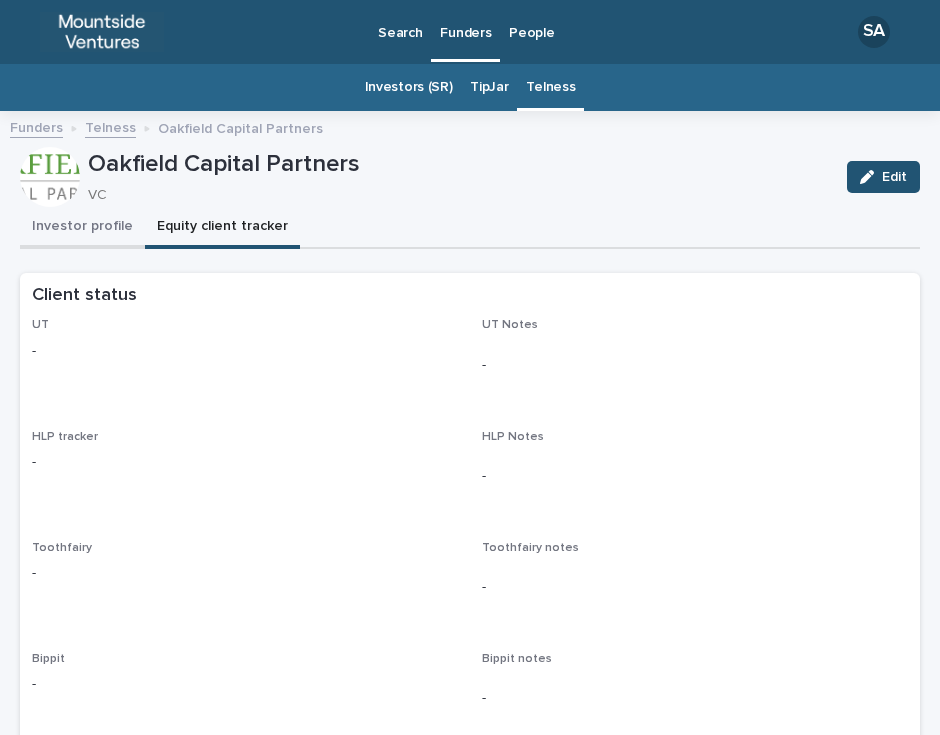 click on "Investor profile" at bounding box center [82, 228] 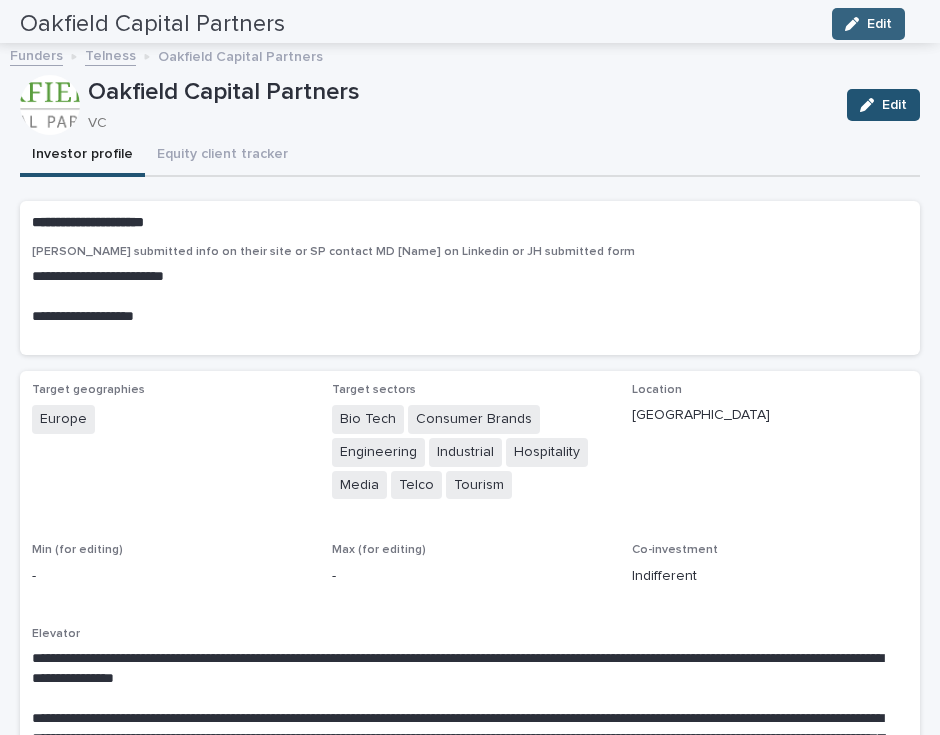 scroll, scrollTop: 0, scrollLeft: 0, axis: both 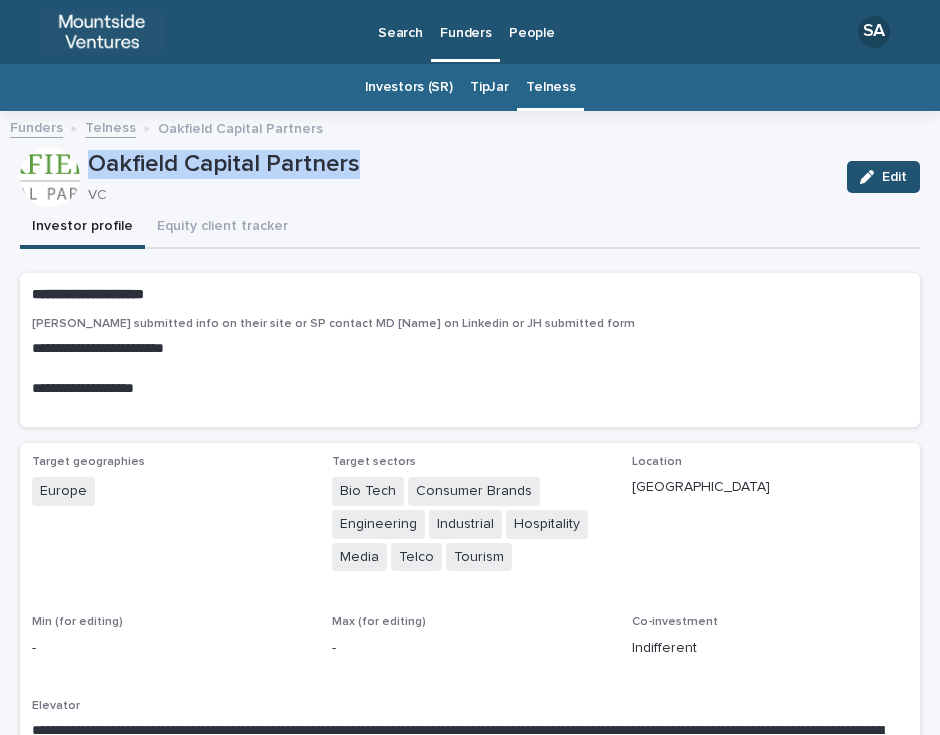 drag, startPoint x: 384, startPoint y: 161, endPoint x: 66, endPoint y: 148, distance: 318.26562 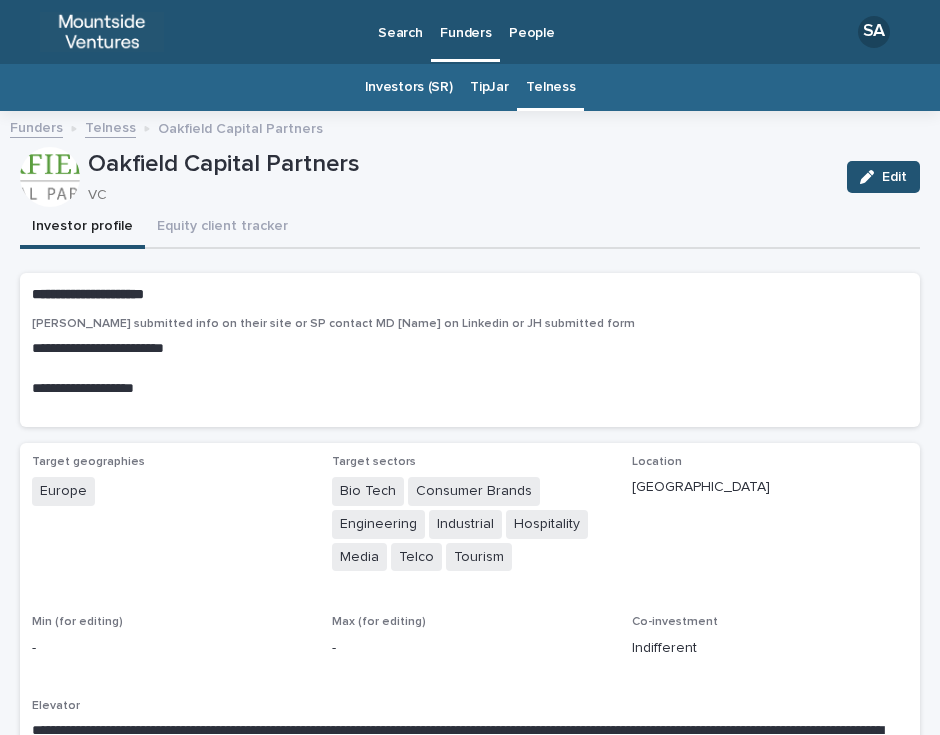 click on "Investor profile Equity client tracker" at bounding box center [470, 228] 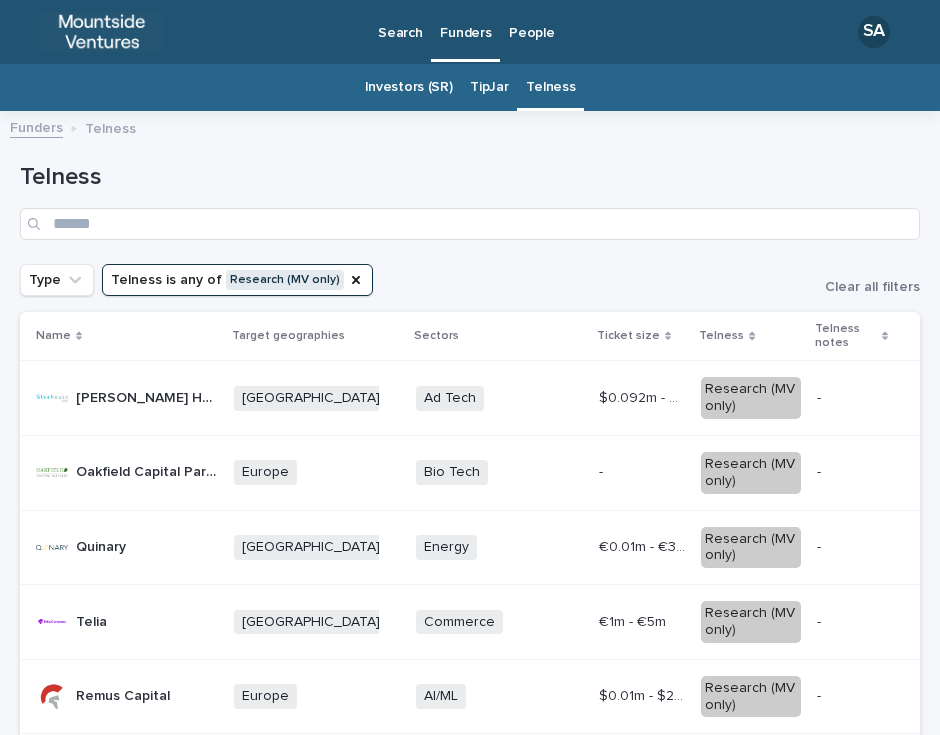 scroll, scrollTop: 64, scrollLeft: 0, axis: vertical 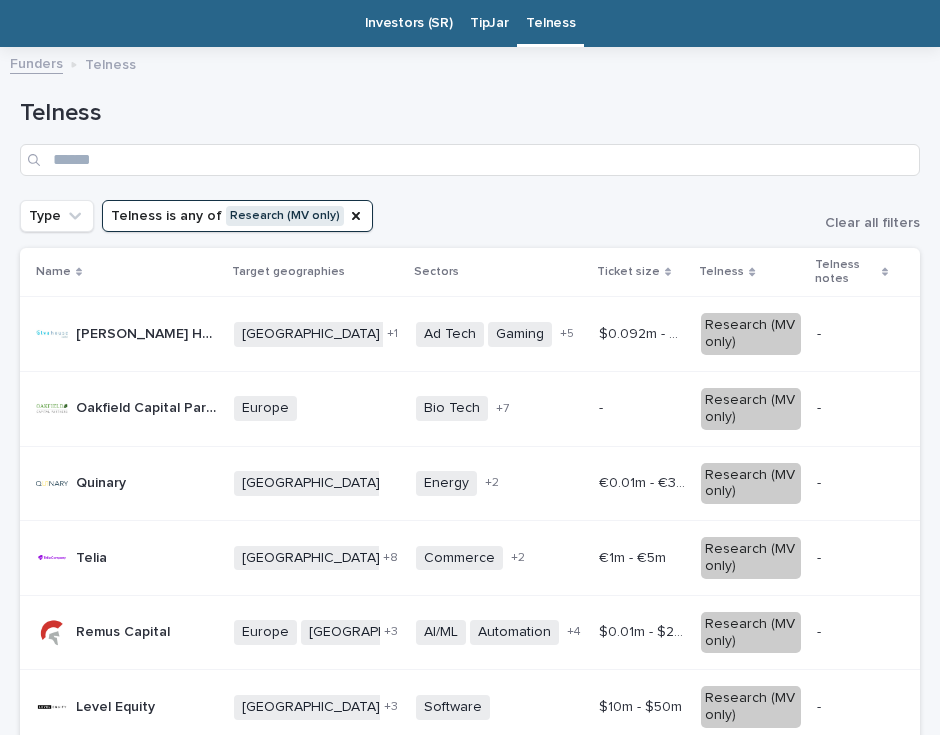 click on "Quinary" at bounding box center (103, 481) 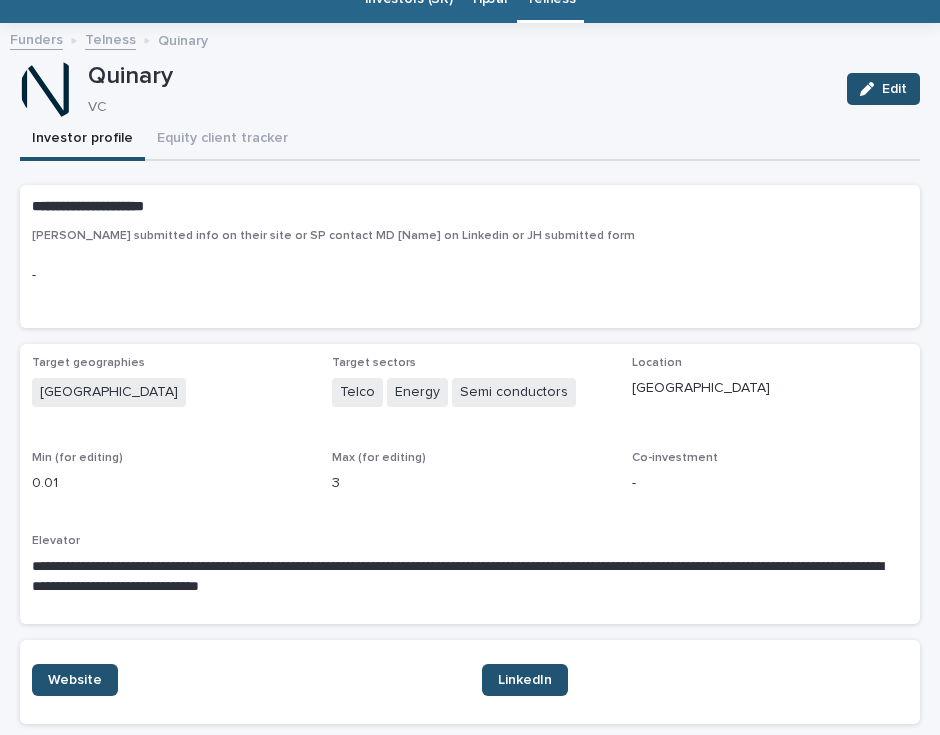 scroll, scrollTop: 0, scrollLeft: 0, axis: both 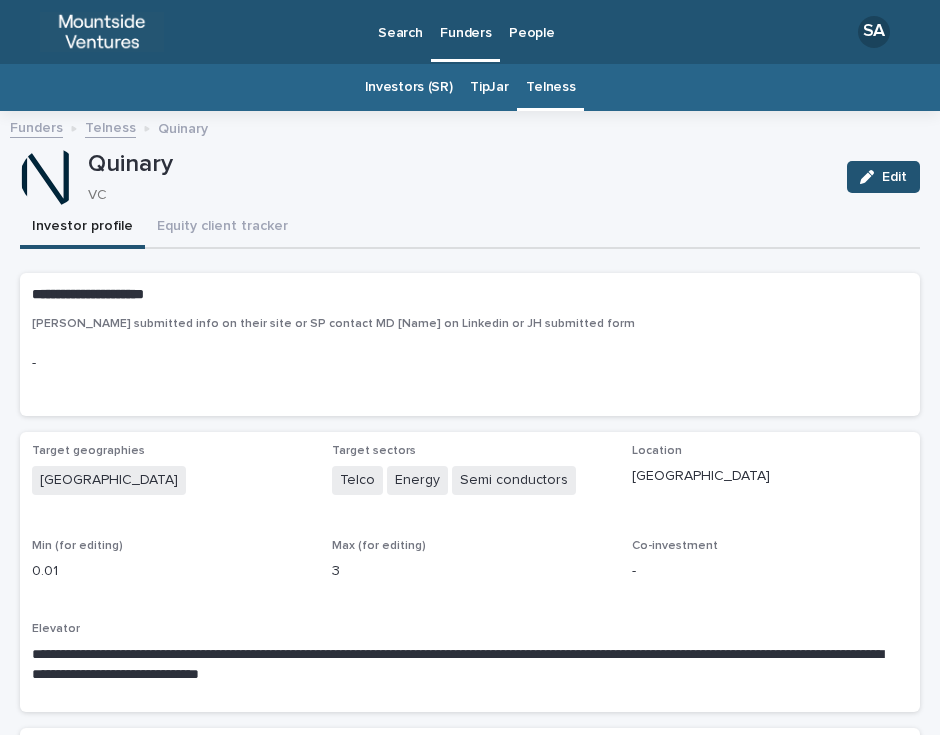 click on "Quinary VC Edit" at bounding box center [470, 177] 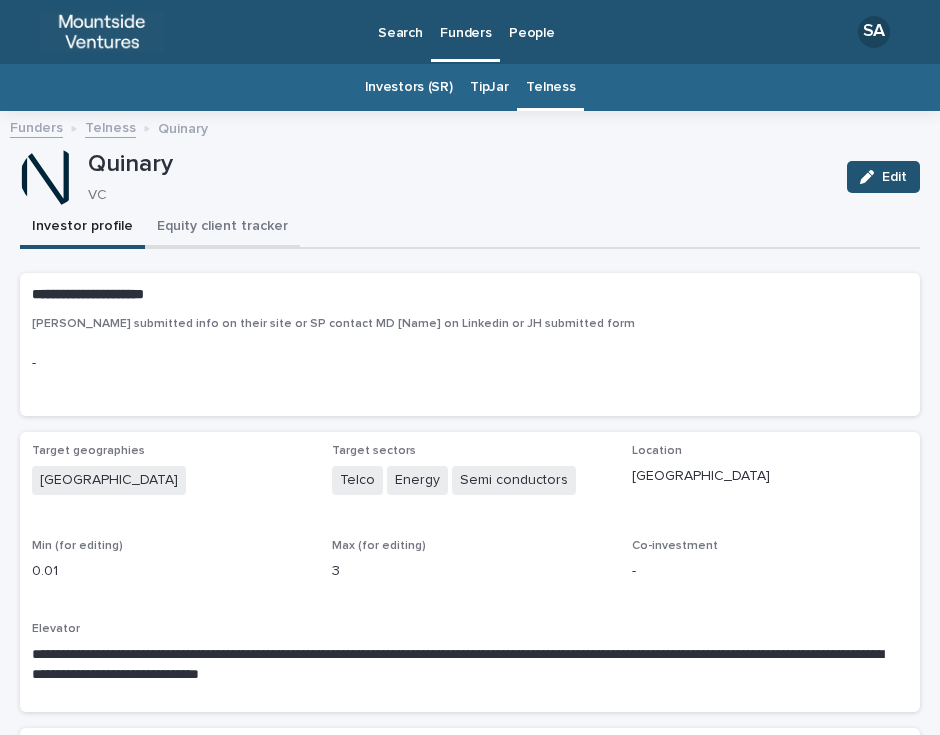click on "Equity client tracker" at bounding box center [222, 228] 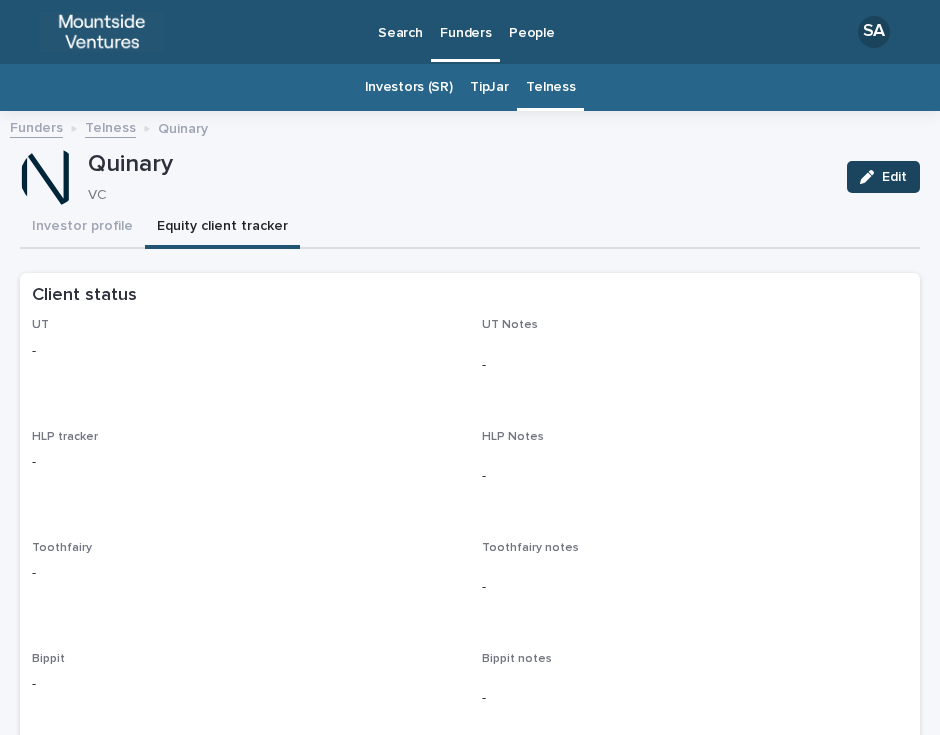 click on "Edit" at bounding box center [883, 177] 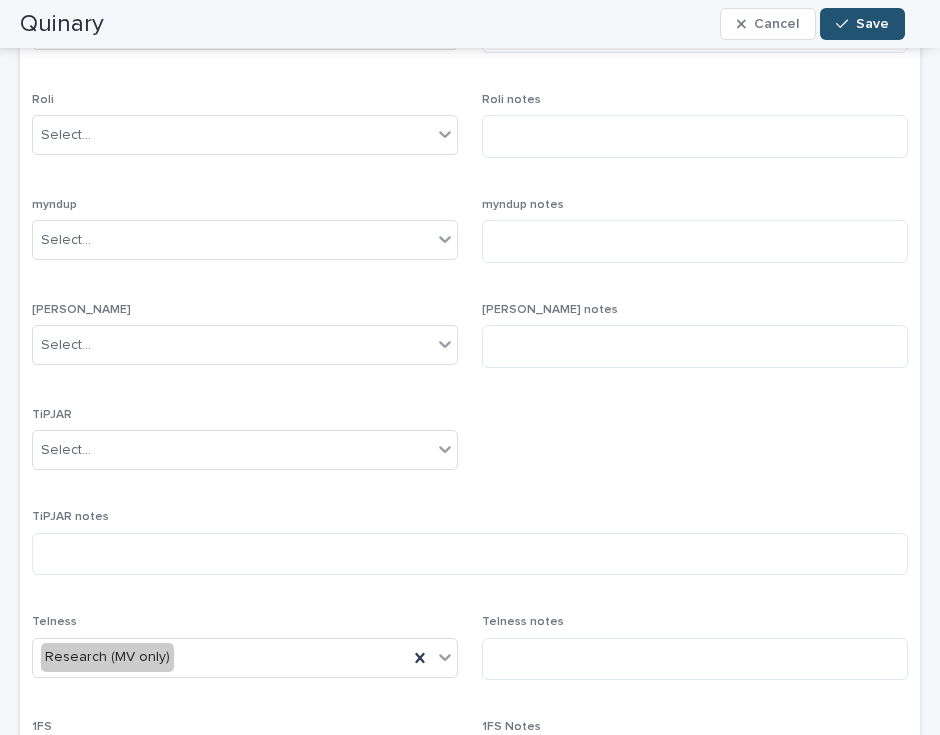 scroll, scrollTop: 945, scrollLeft: 0, axis: vertical 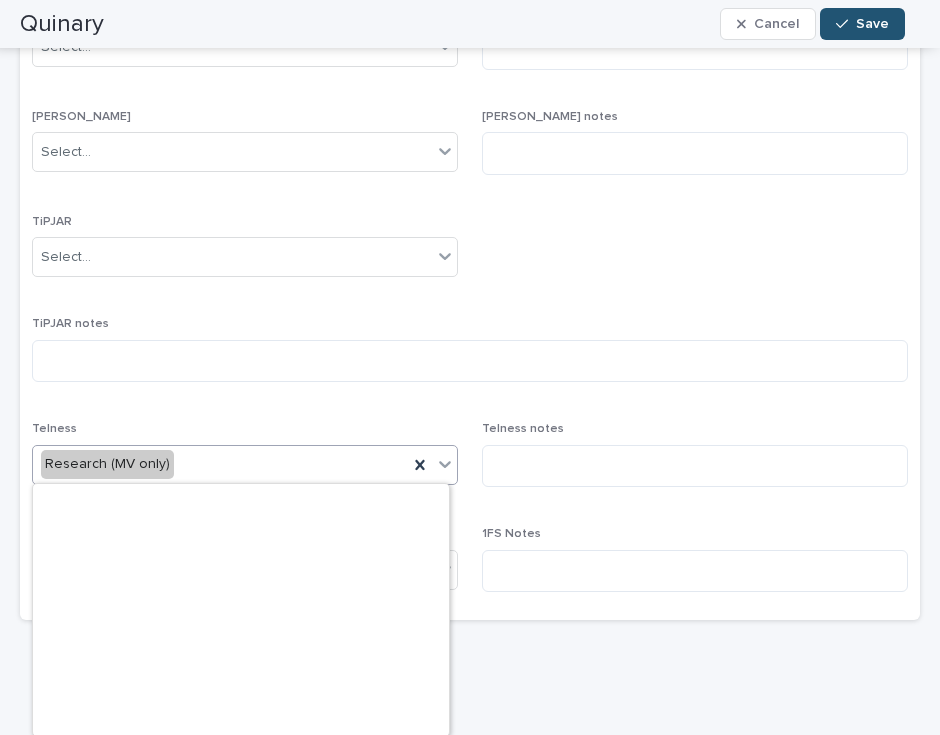 click on "Research (MV only)" at bounding box center (220, 464) 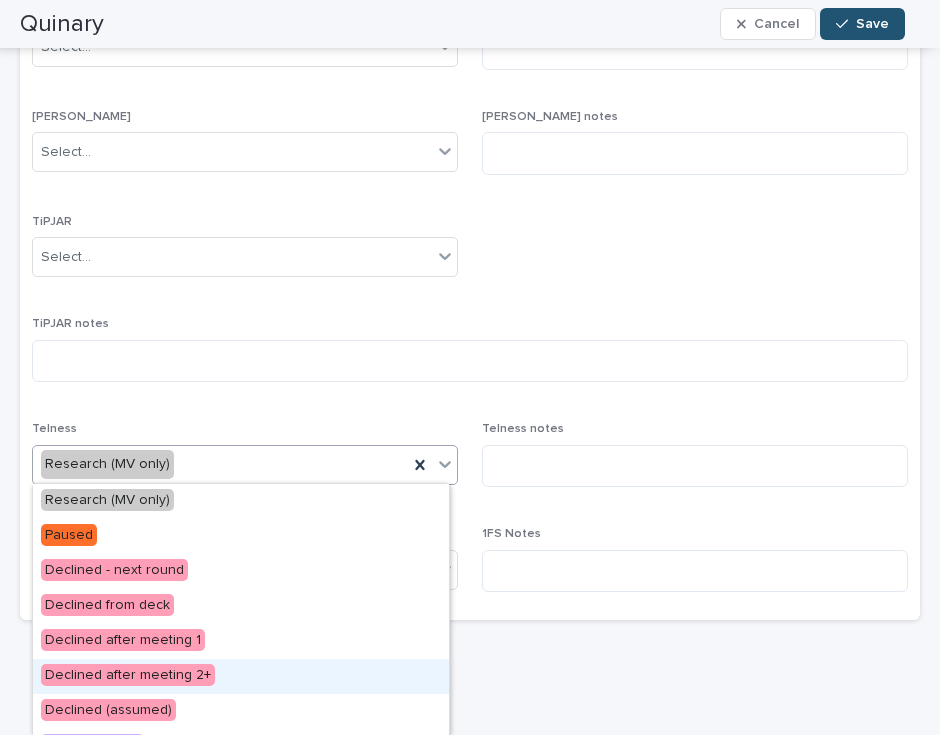 scroll, scrollTop: 587, scrollLeft: 0, axis: vertical 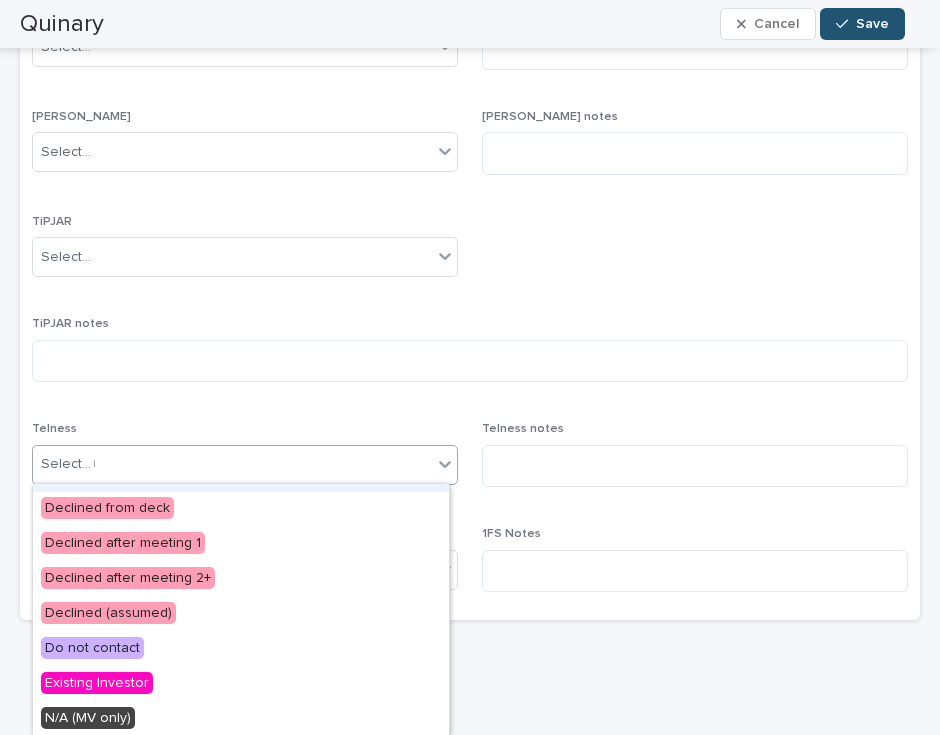type on "**" 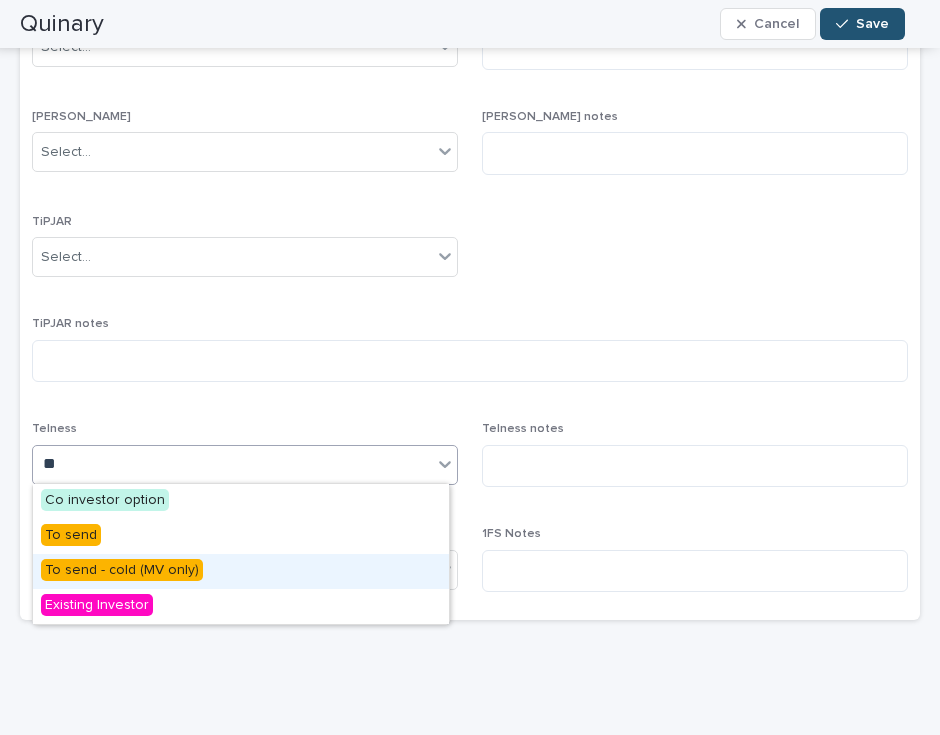 click on "To send - cold (MV only)" at bounding box center [122, 570] 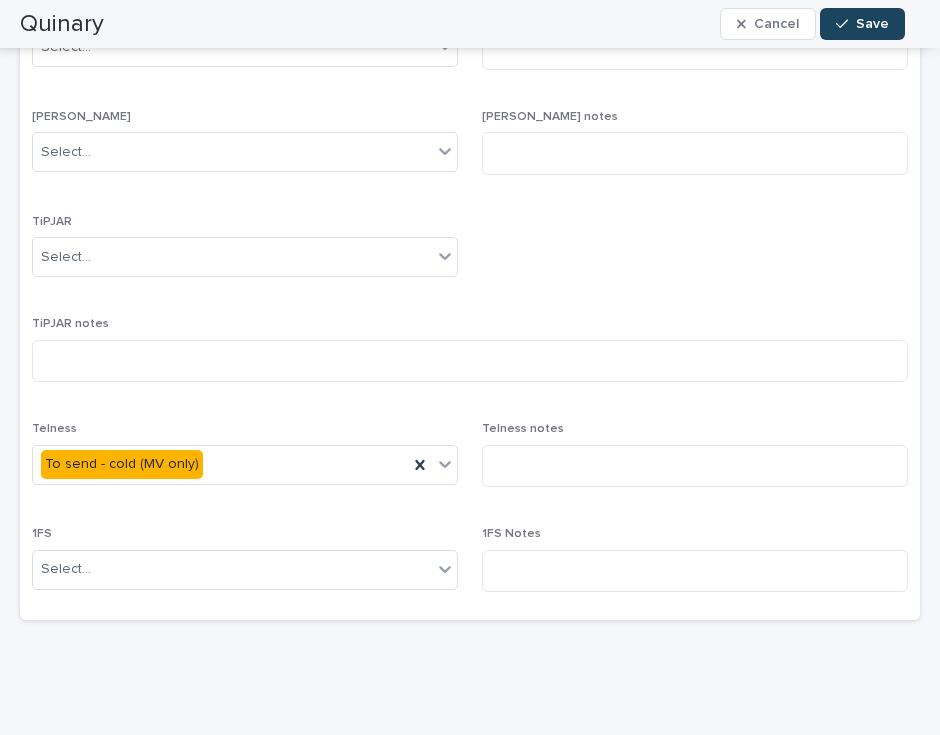 click on "Save" at bounding box center (872, 24) 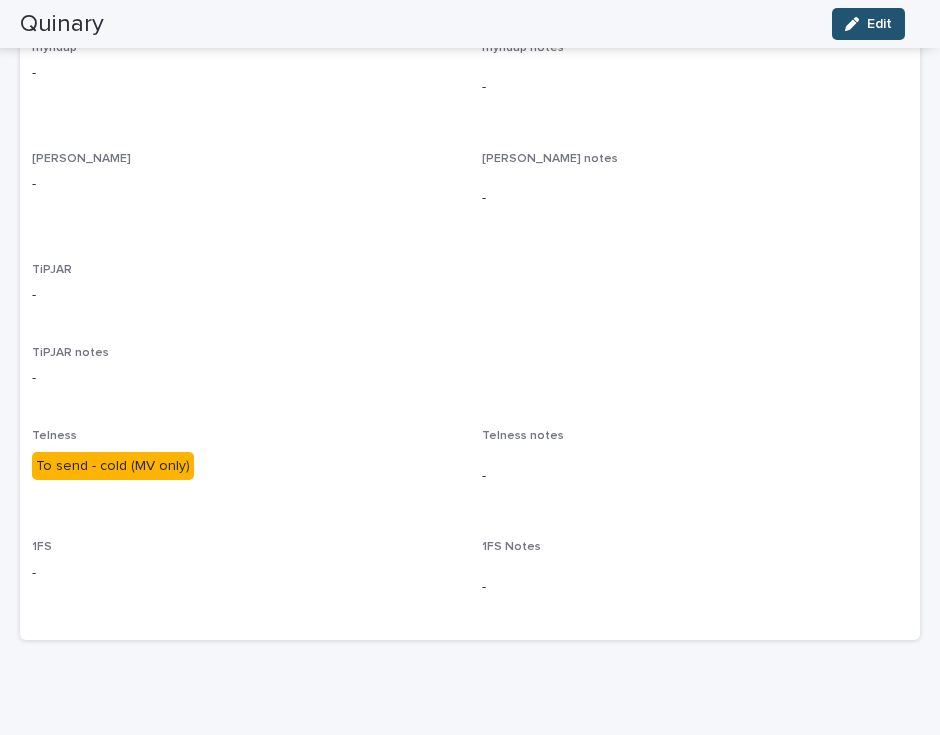 scroll, scrollTop: 0, scrollLeft: 0, axis: both 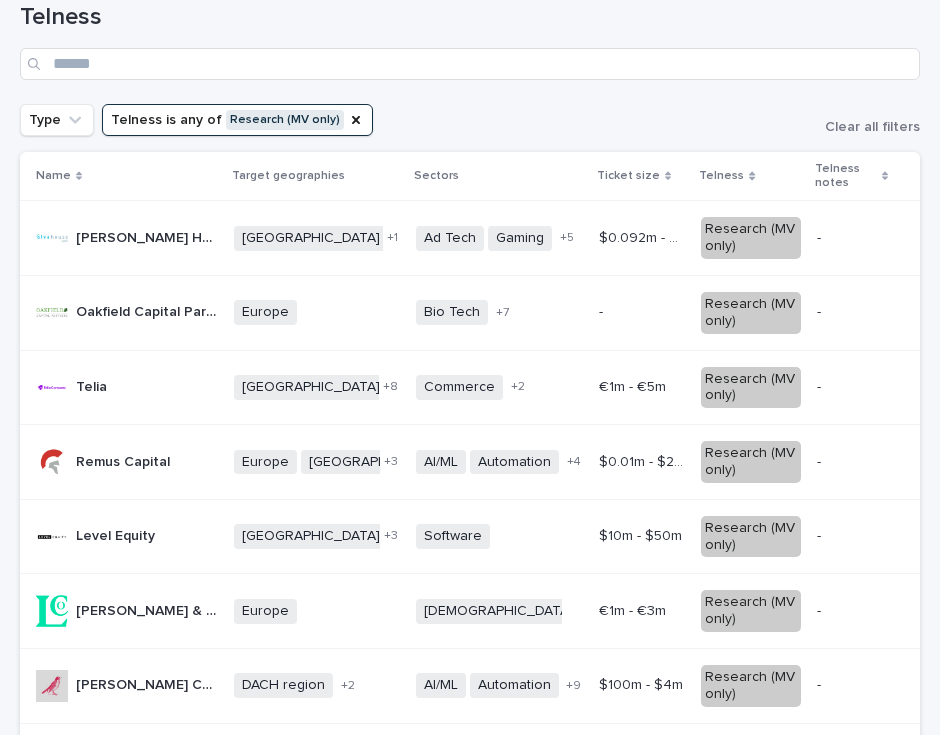 click on "Telia Telia" at bounding box center (127, 387) 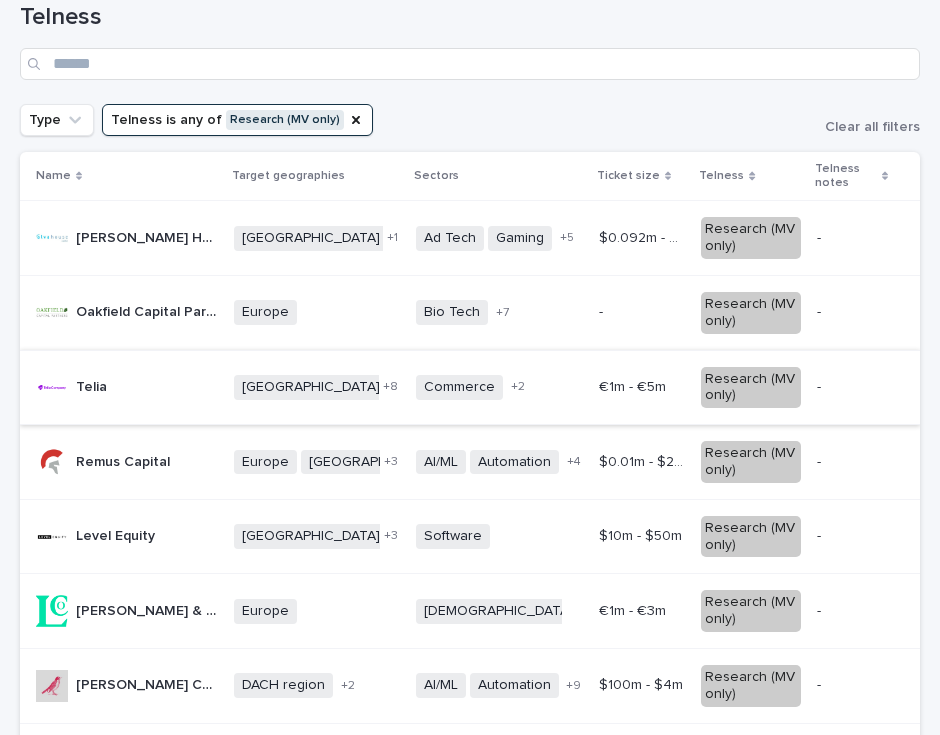 scroll, scrollTop: 0, scrollLeft: 0, axis: both 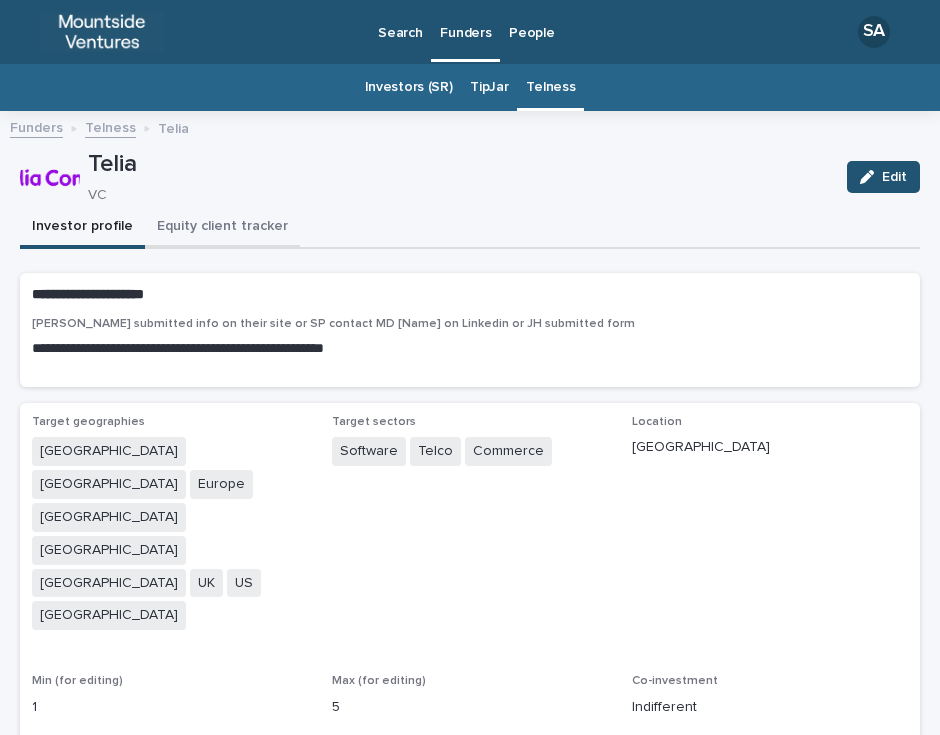 click on "Equity client tracker" at bounding box center (222, 228) 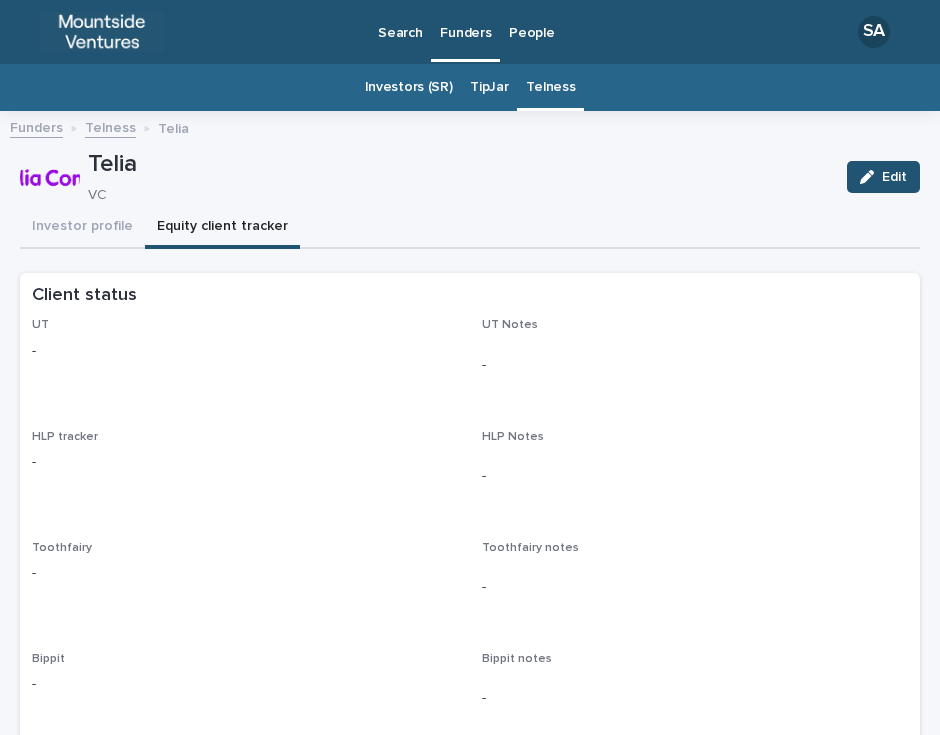 click on "Telia VC Edit" at bounding box center [470, 177] 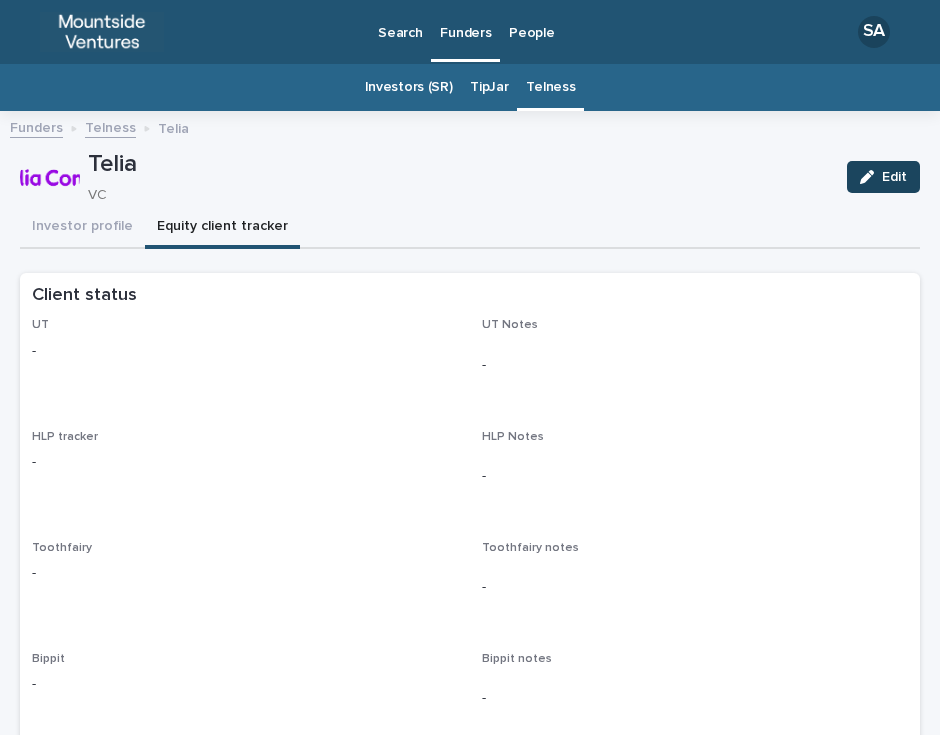 click on "Edit" at bounding box center (883, 177) 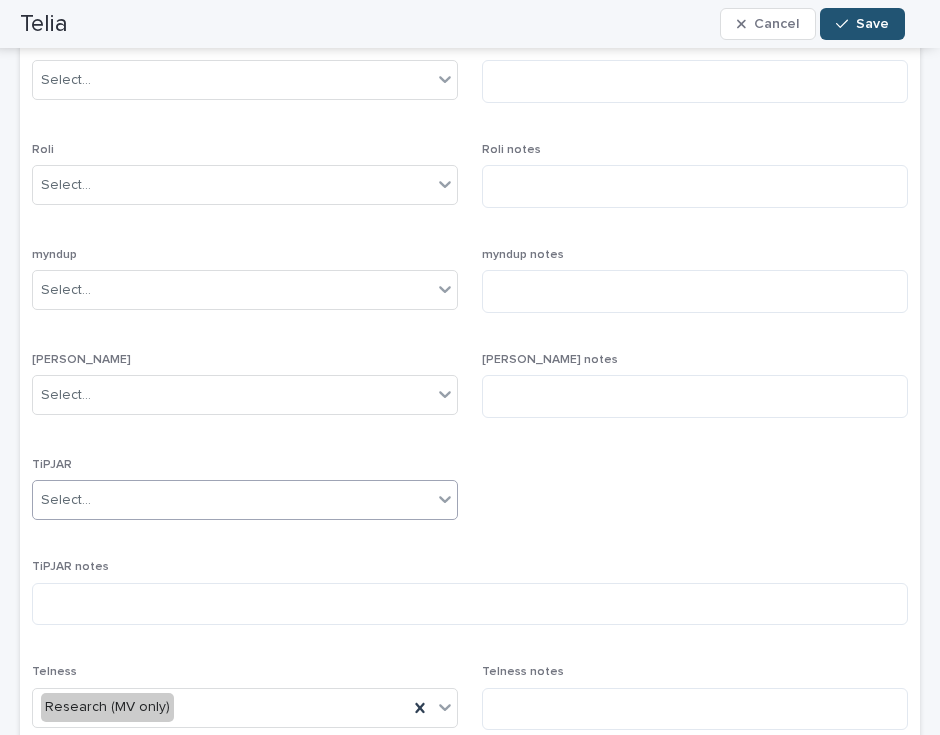scroll, scrollTop: 945, scrollLeft: 0, axis: vertical 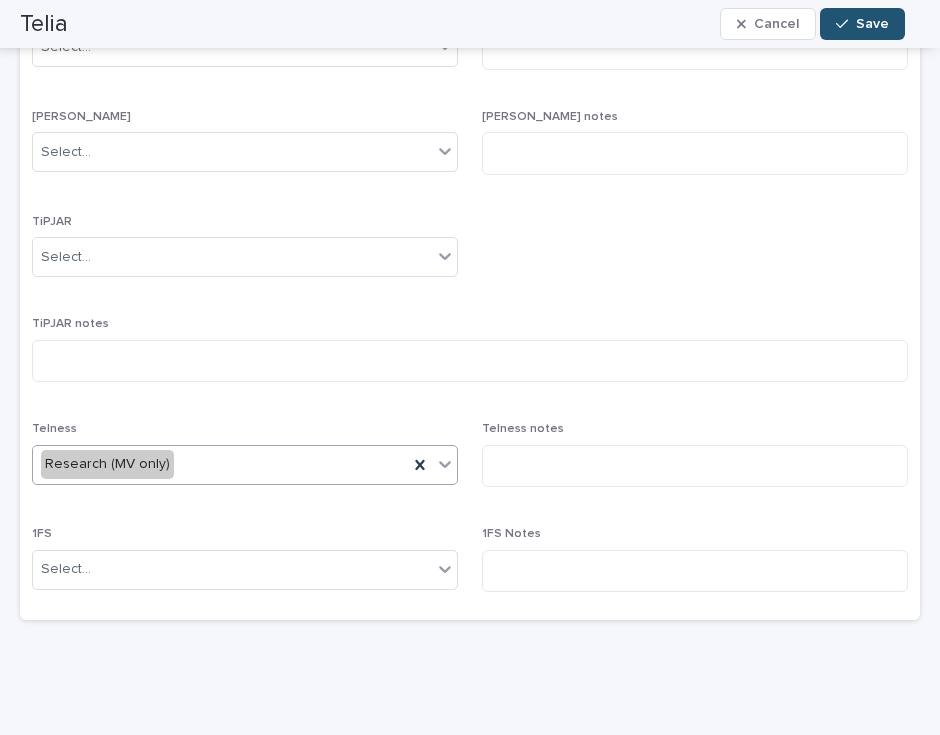 click on "Research (MV only)" at bounding box center (220, 464) 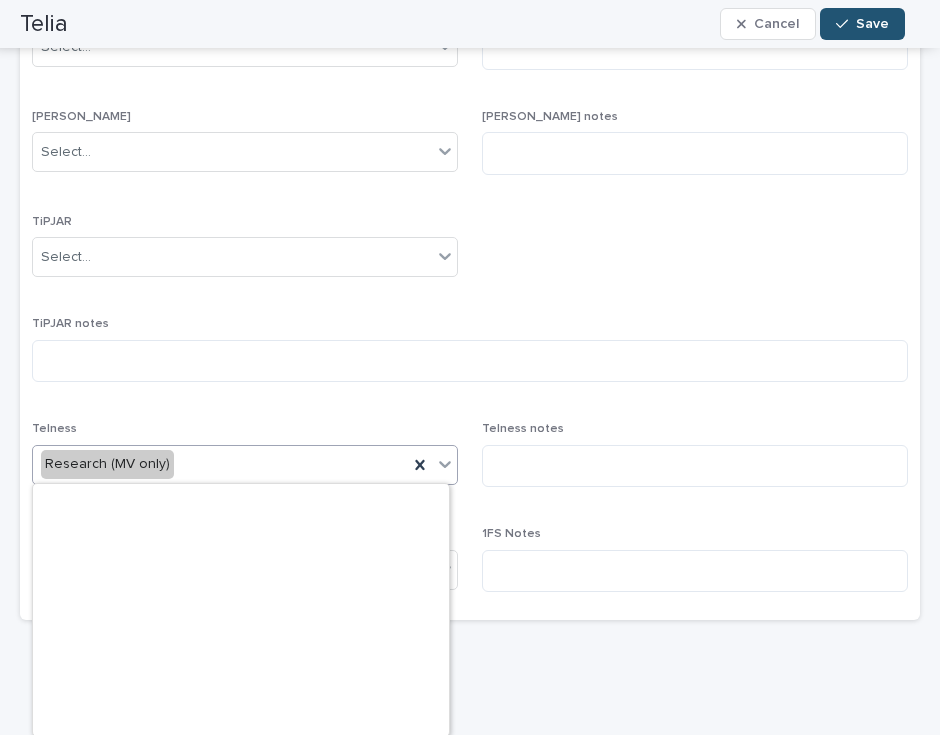 scroll, scrollTop: 490, scrollLeft: 0, axis: vertical 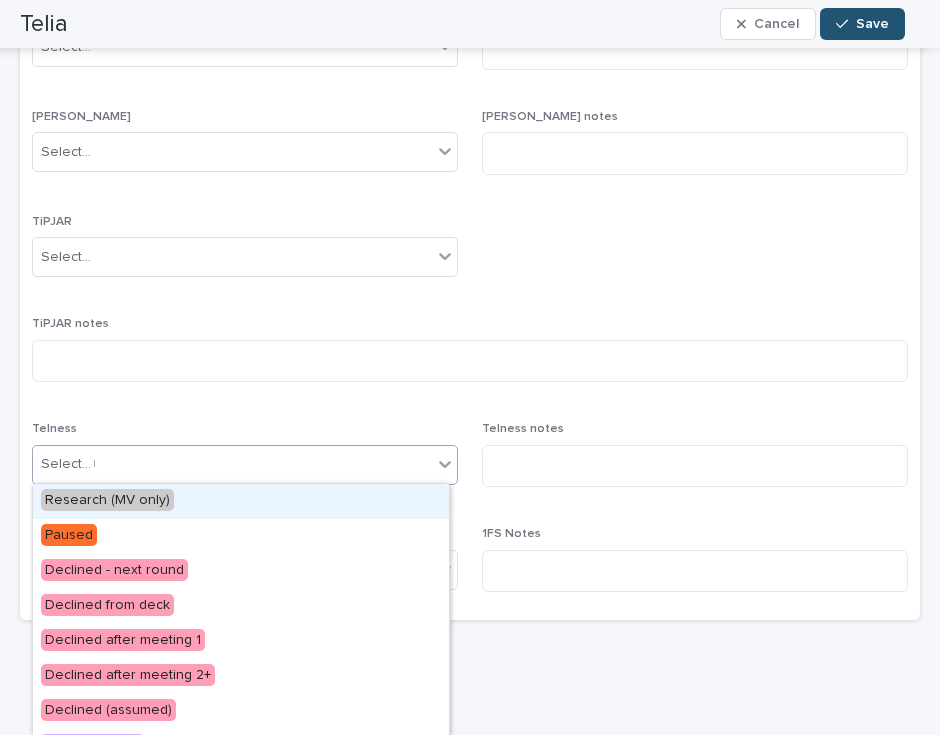 type on "**" 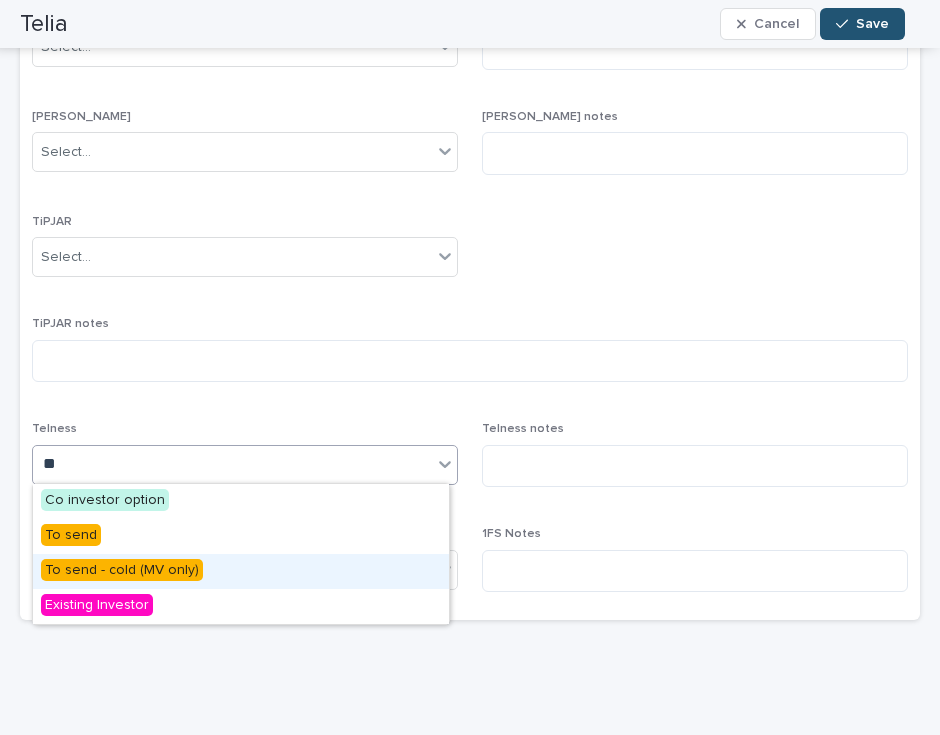 click on "To send - cold (MV only)" at bounding box center [241, 571] 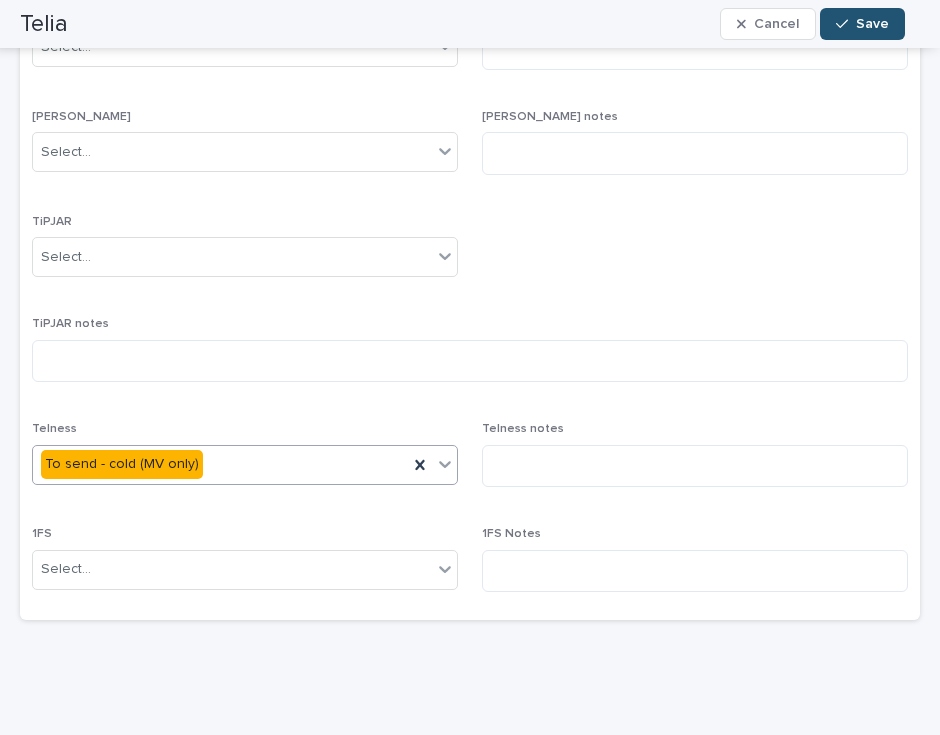scroll, scrollTop: 0, scrollLeft: 0, axis: both 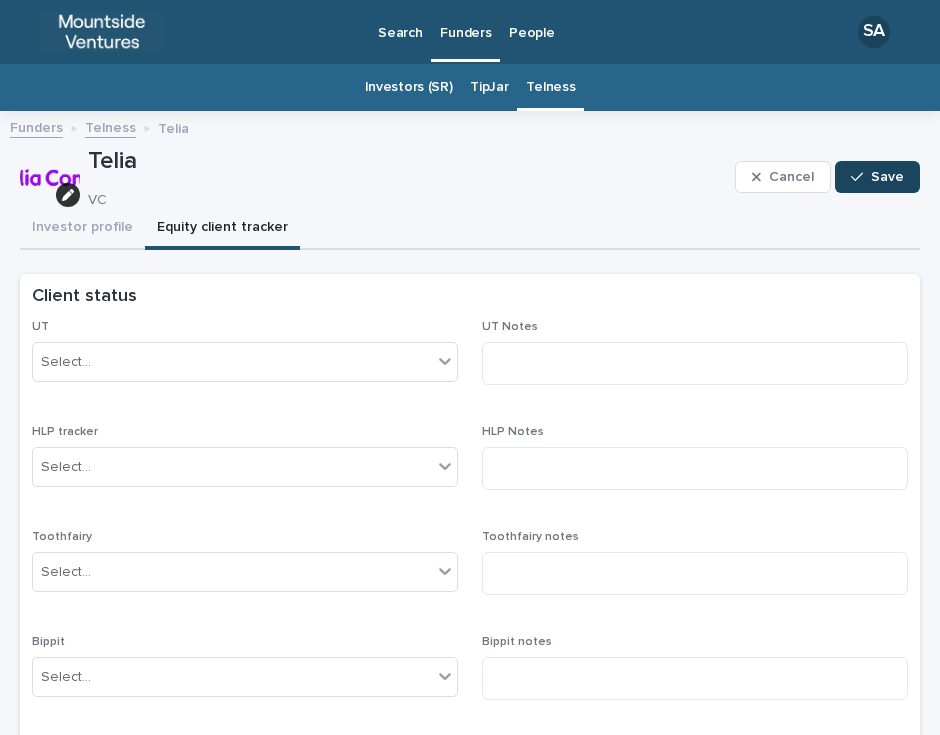 click on "Save" at bounding box center [877, 177] 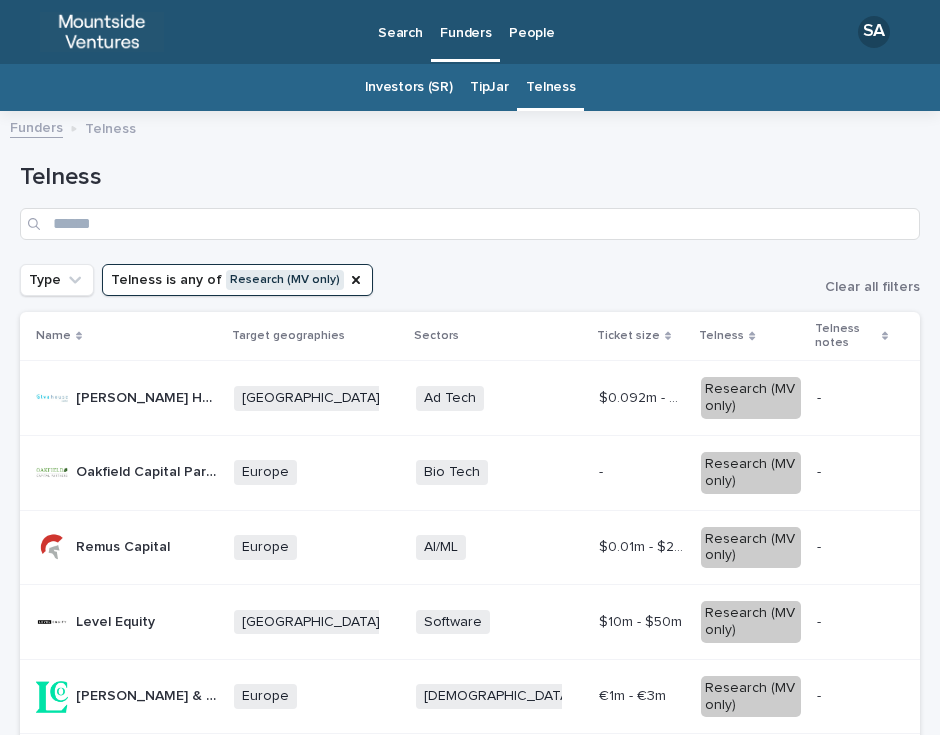 scroll, scrollTop: 64, scrollLeft: 0, axis: vertical 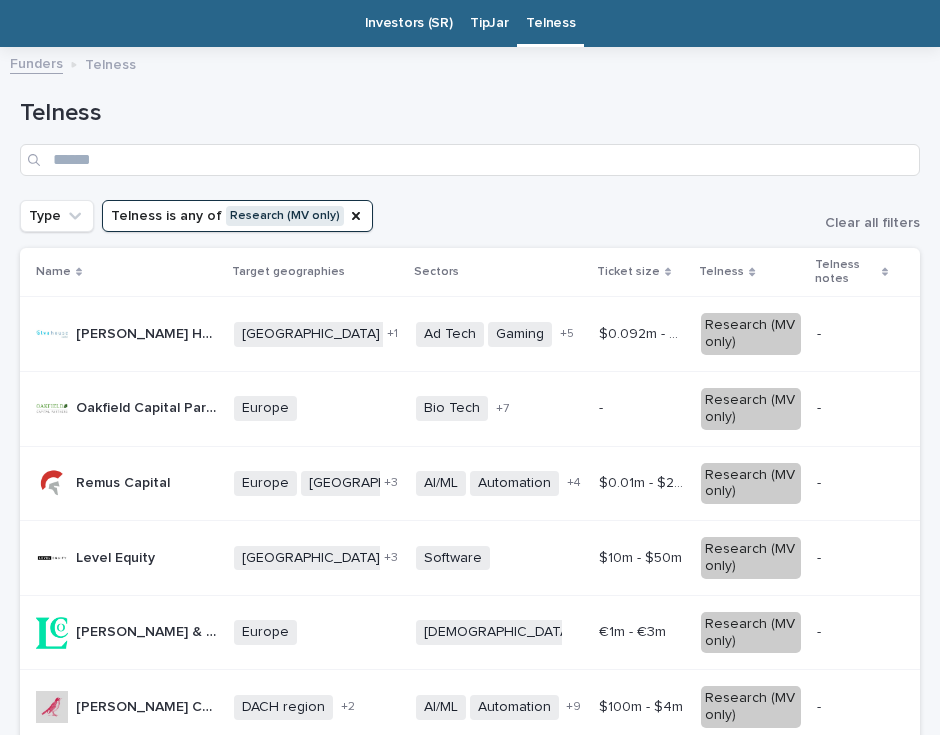 click on "Oakfield Capital Partners" at bounding box center [149, 406] 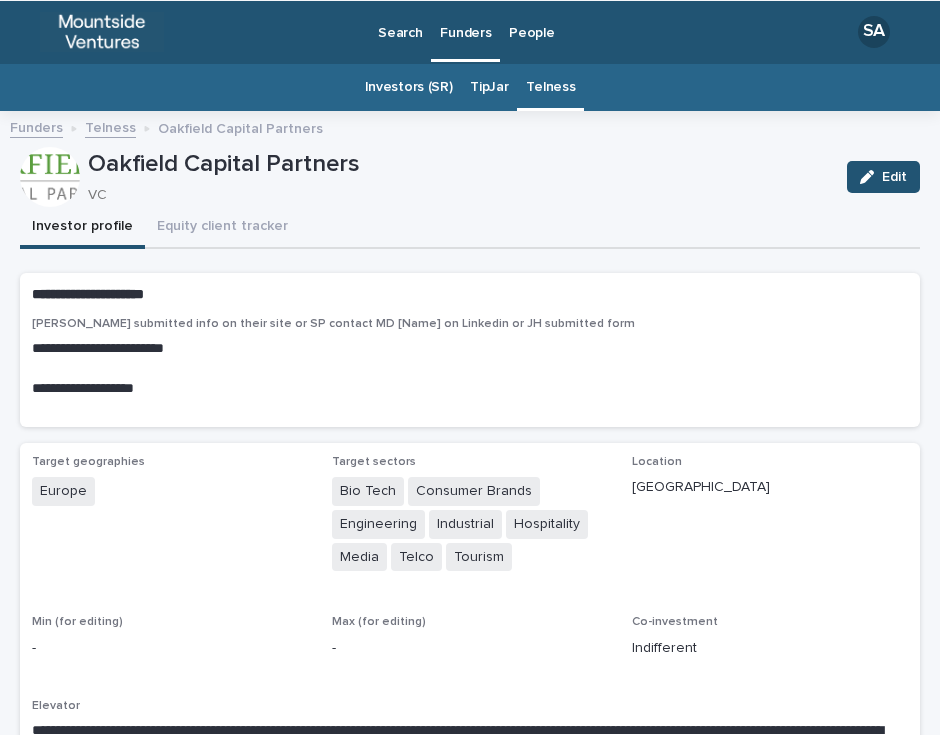 scroll, scrollTop: 0, scrollLeft: 0, axis: both 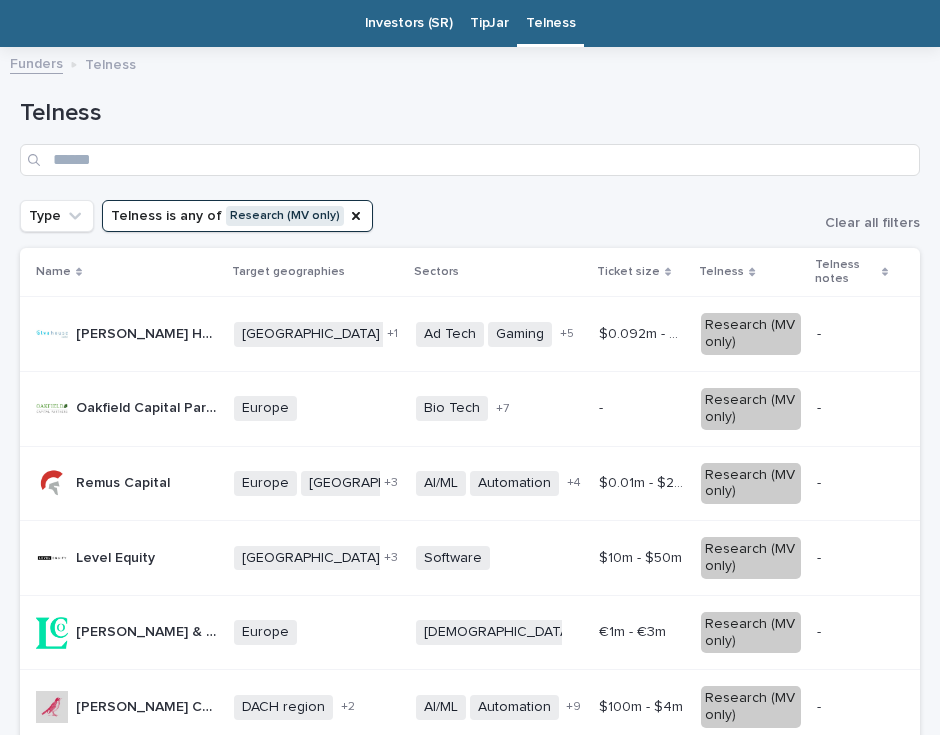 click on "Remus Capital" at bounding box center (125, 481) 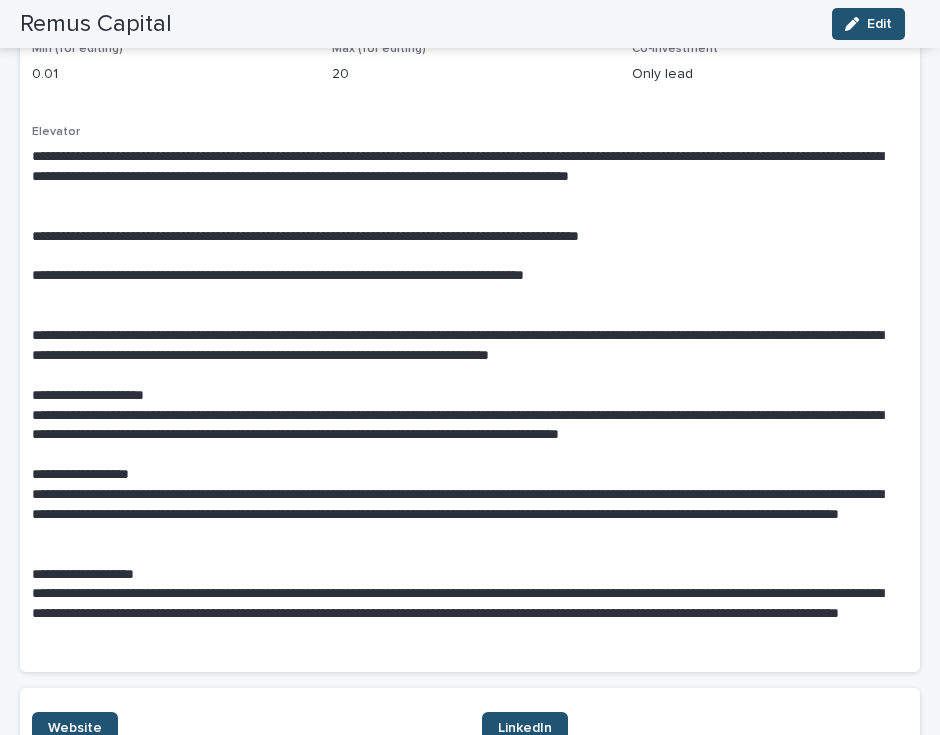 scroll, scrollTop: 0, scrollLeft: 0, axis: both 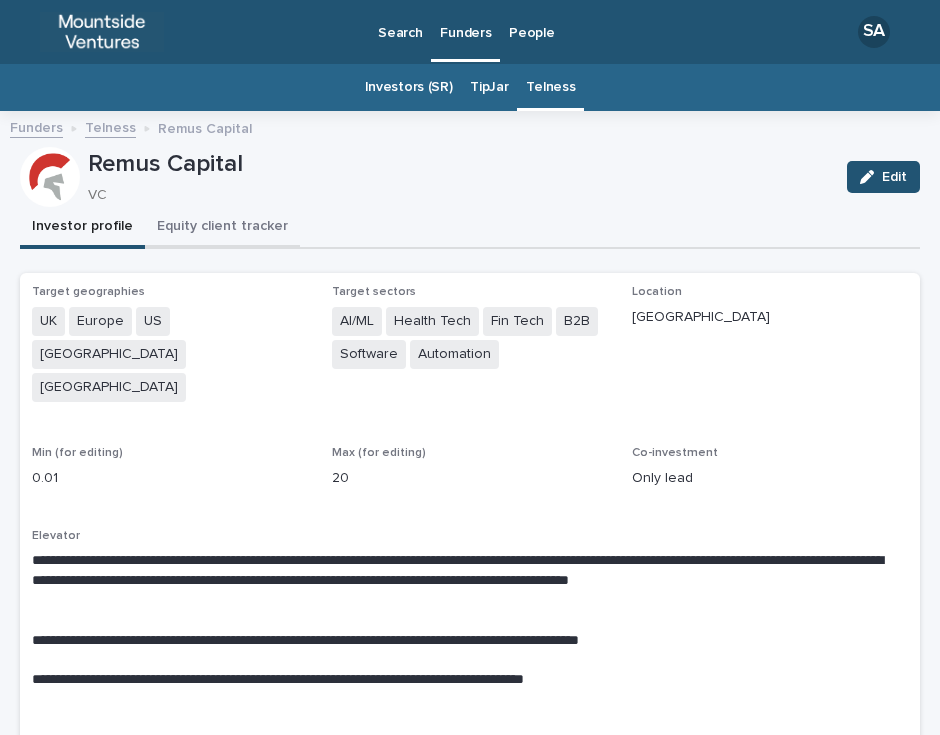 click on "Equity client tracker" at bounding box center (222, 228) 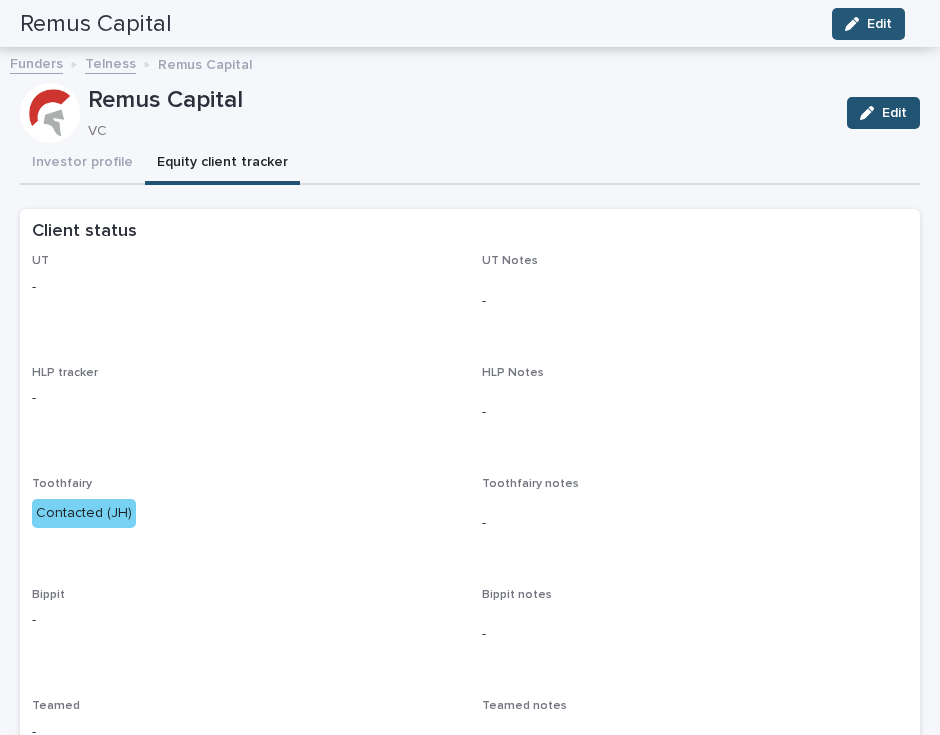 scroll, scrollTop: 0, scrollLeft: 0, axis: both 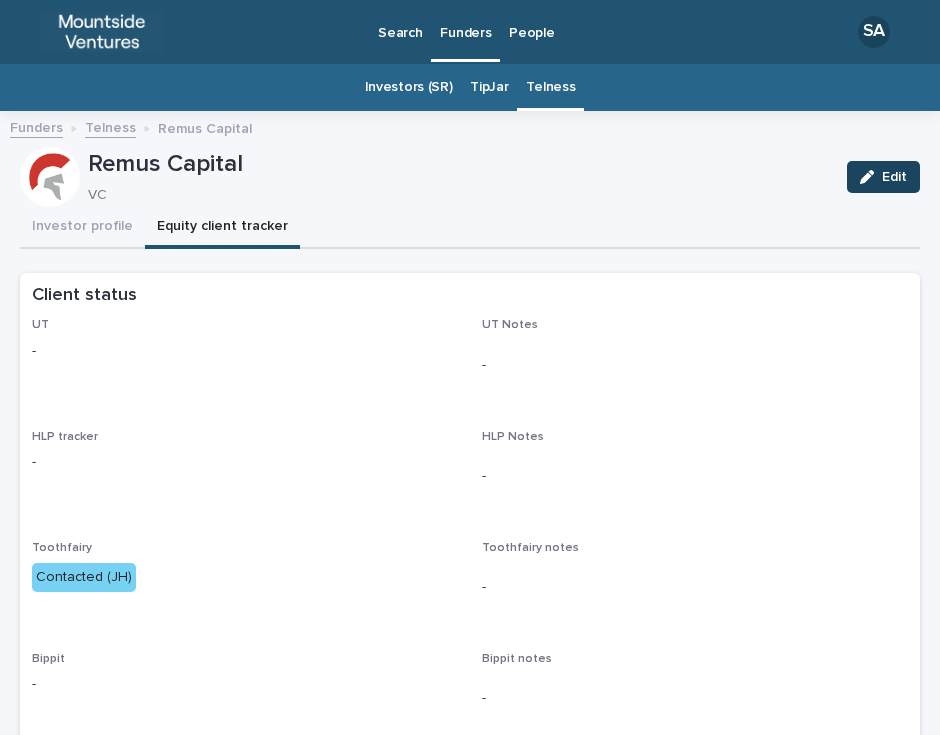 click at bounding box center [871, 177] 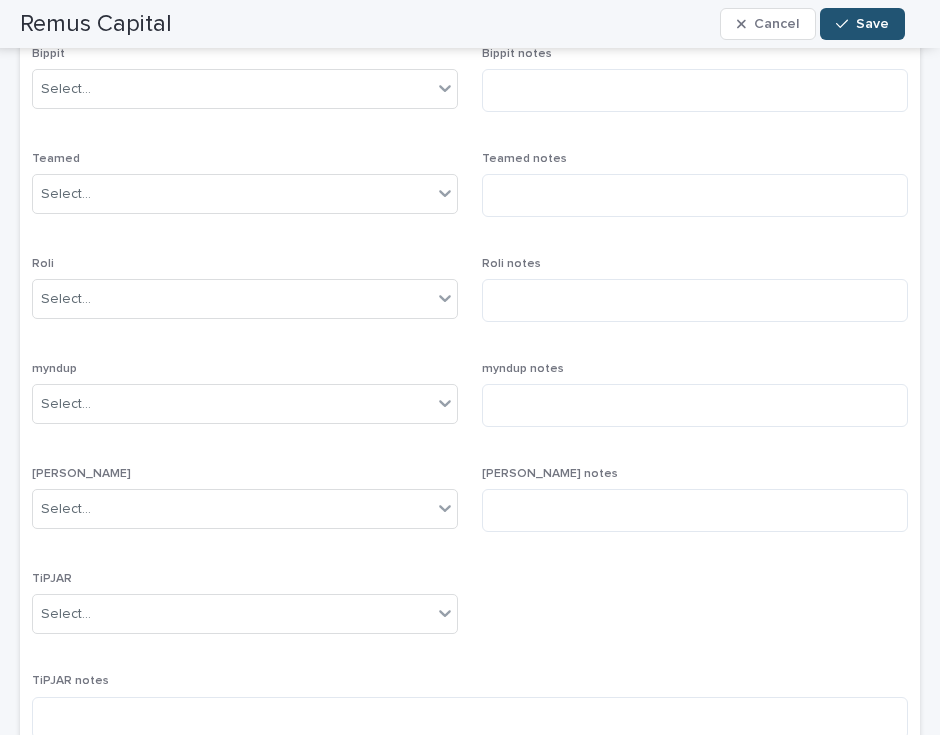 scroll, scrollTop: 945, scrollLeft: 0, axis: vertical 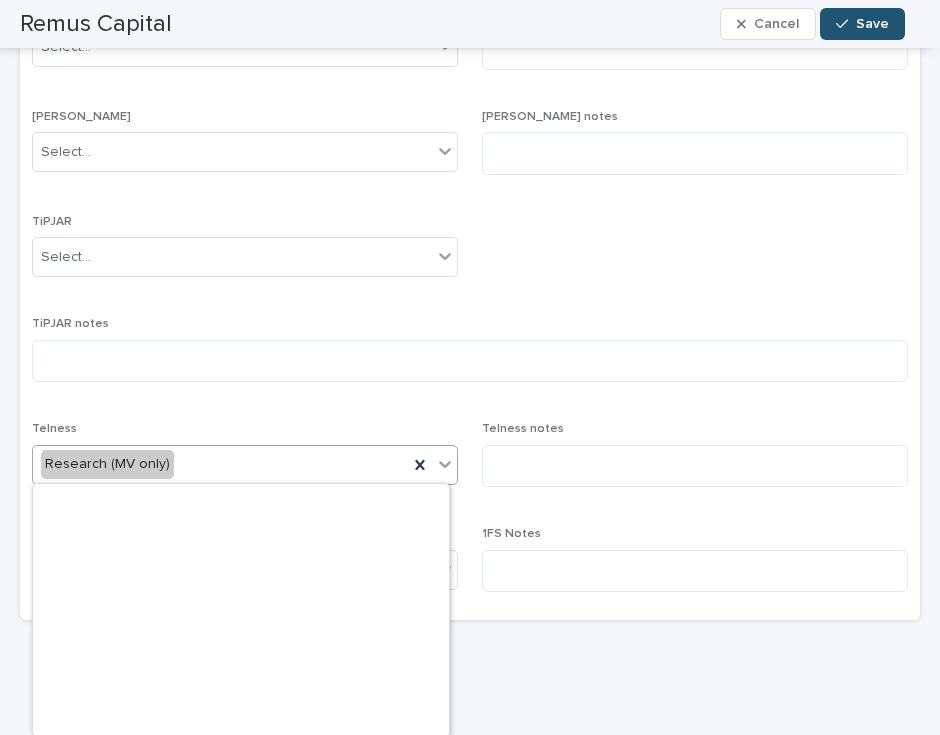 click on "Research (MV only)" at bounding box center [220, 464] 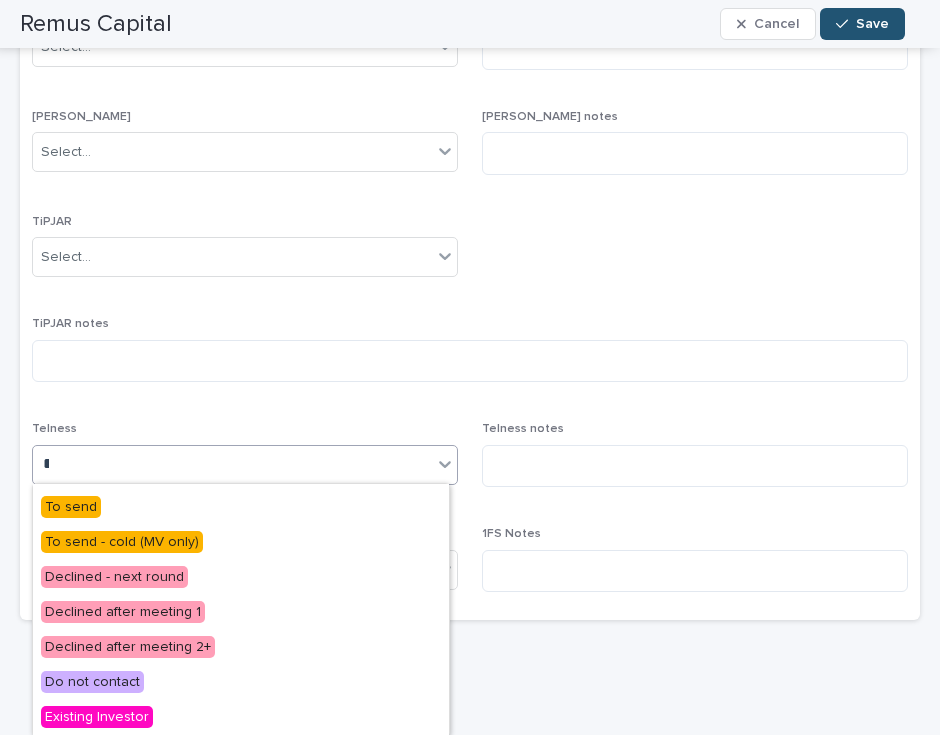 type on "**" 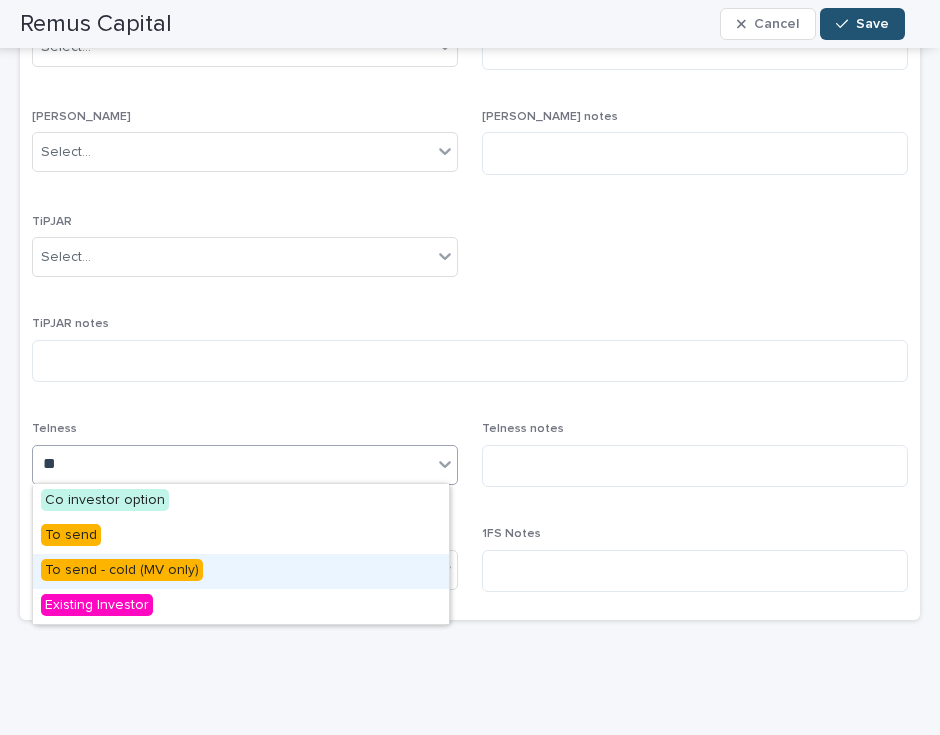 click on "To send - cold (MV only)" at bounding box center (241, 571) 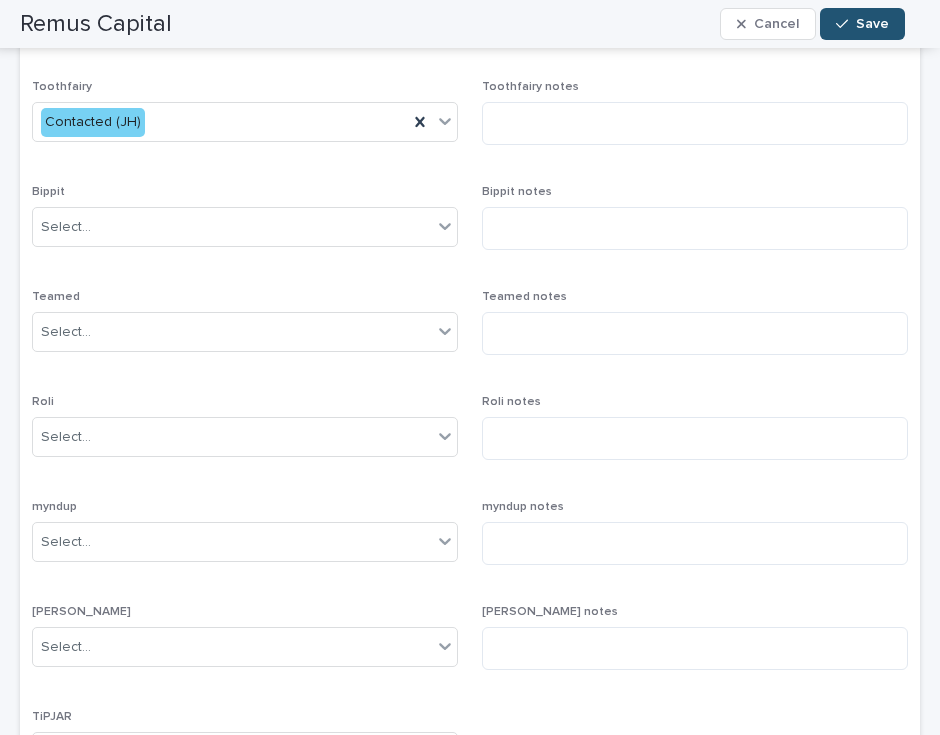 scroll, scrollTop: 110, scrollLeft: 0, axis: vertical 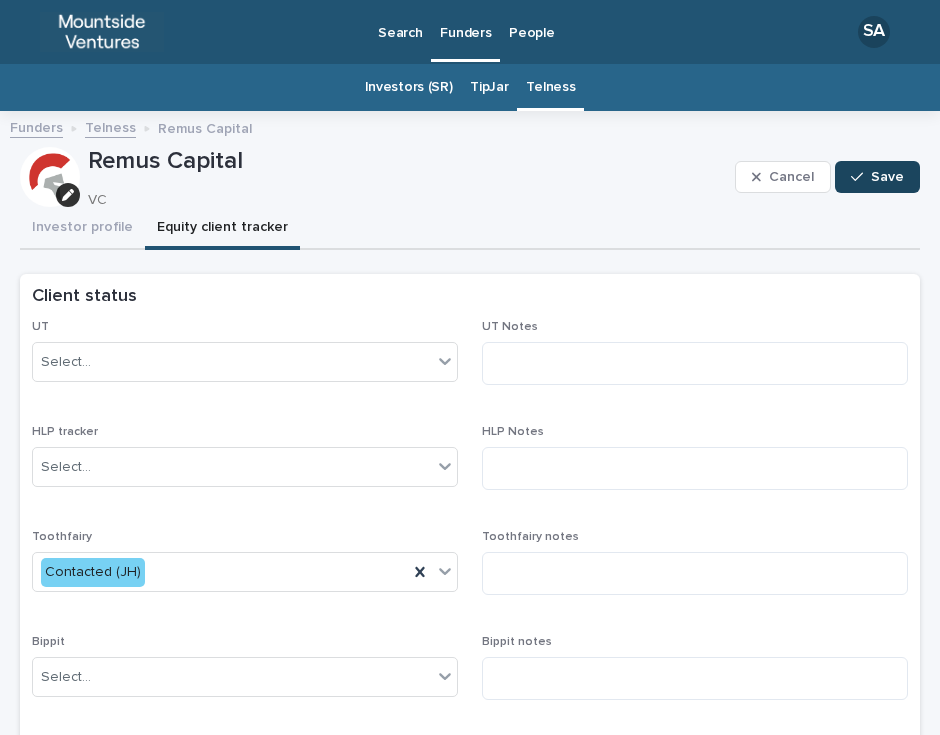 click on "Save" at bounding box center (877, 177) 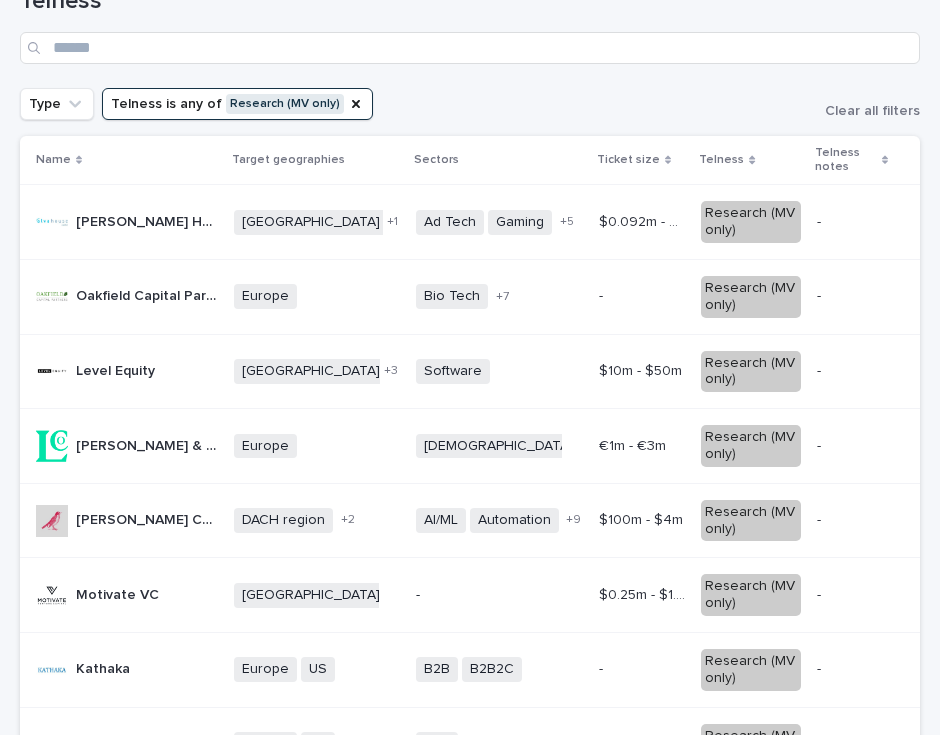 click on "Level Equity Level Equity" at bounding box center (115, 371) 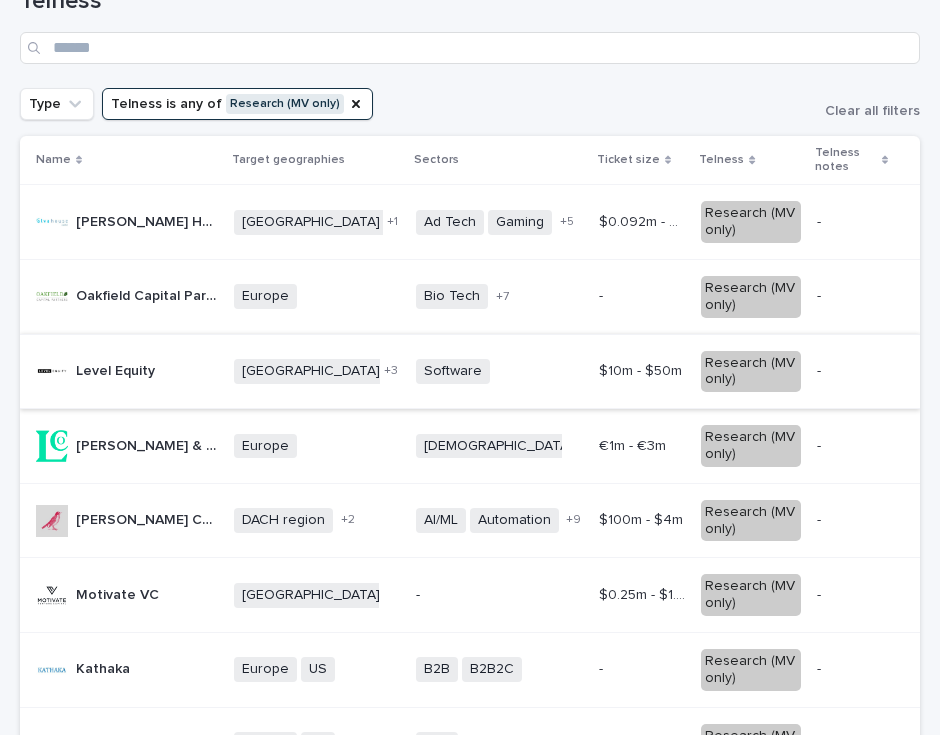 scroll, scrollTop: 0, scrollLeft: 0, axis: both 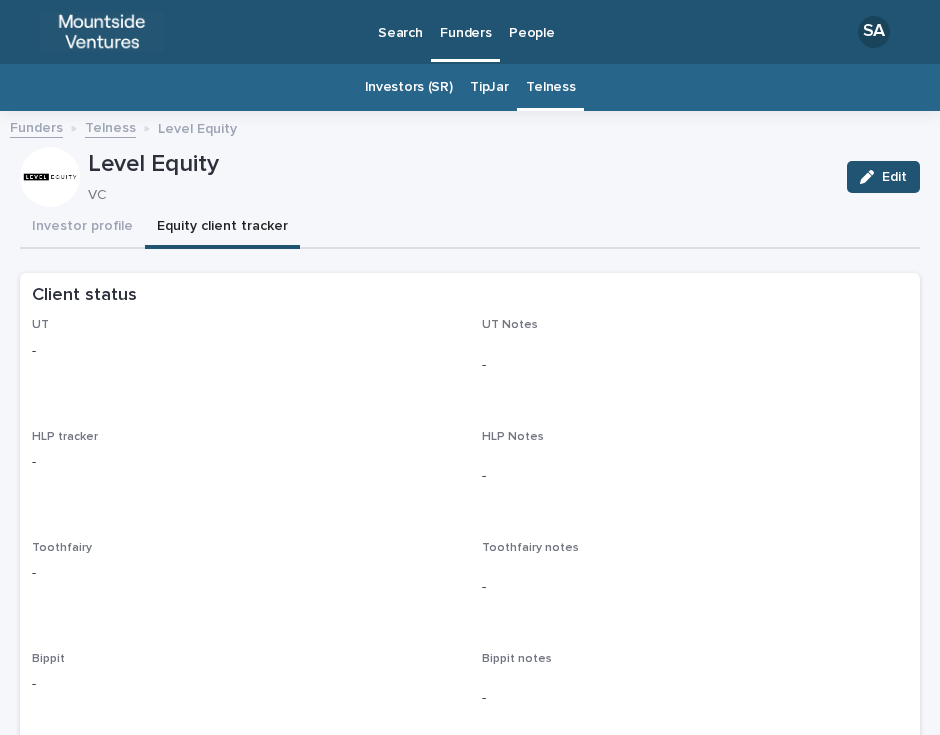 click on "Equity client tracker" at bounding box center [222, 228] 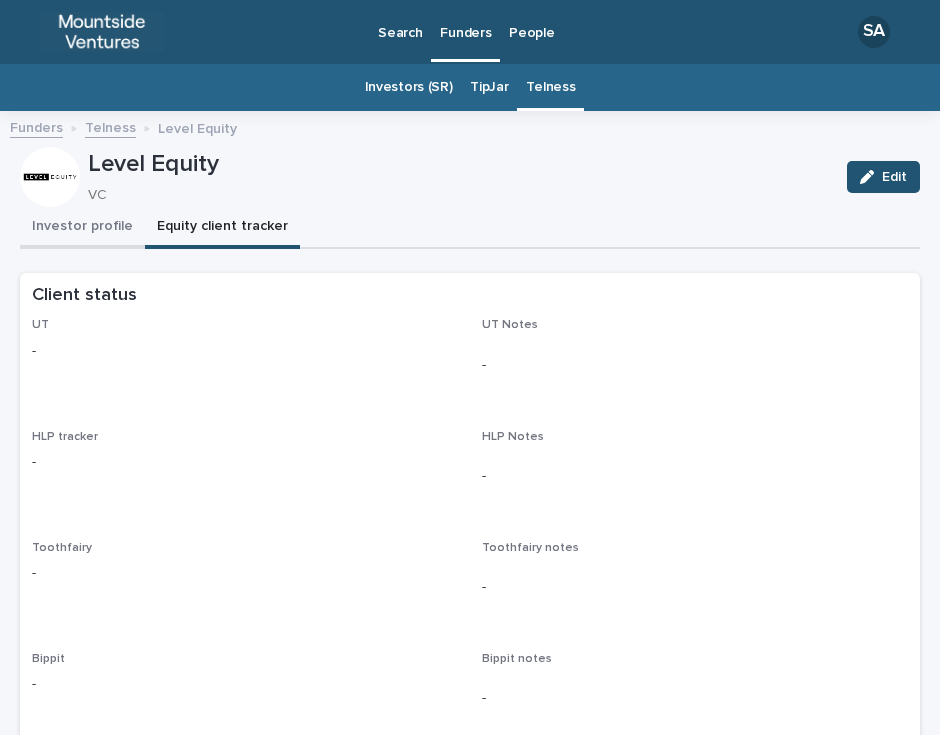 click on "Investor profile" at bounding box center (82, 228) 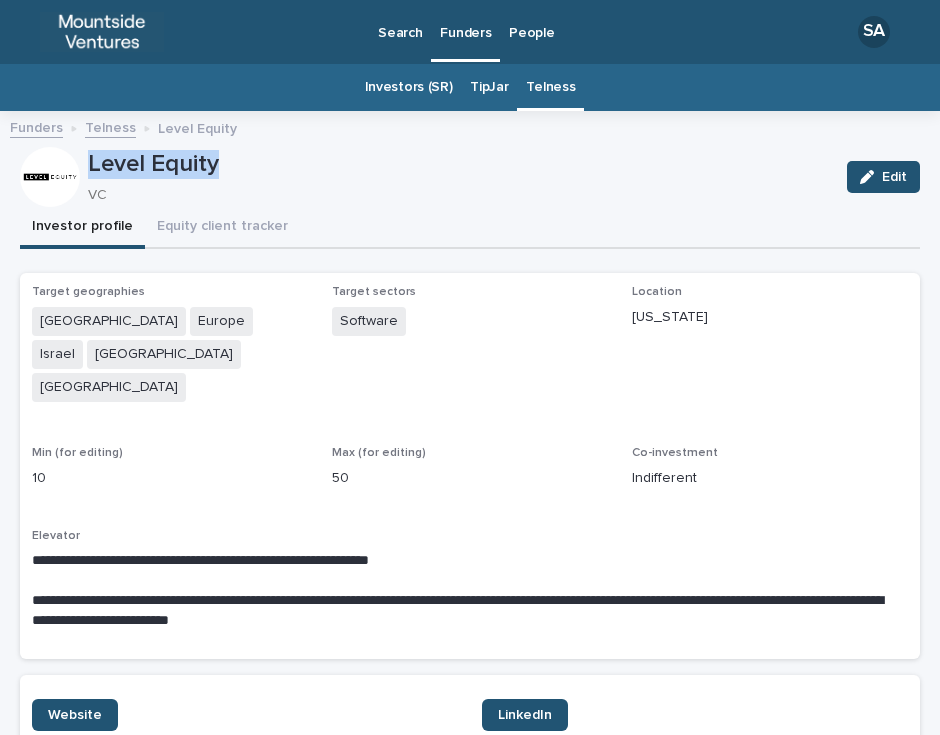 drag, startPoint x: 227, startPoint y: 166, endPoint x: 80, endPoint y: 161, distance: 147.085 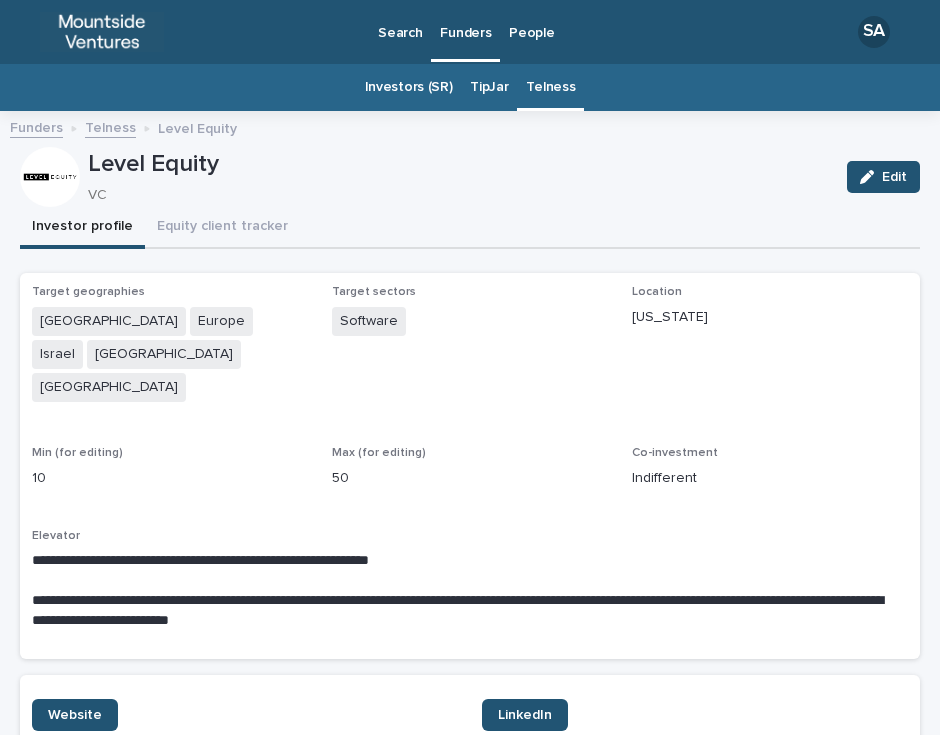 click on "Target sectors" at bounding box center (470, 292) 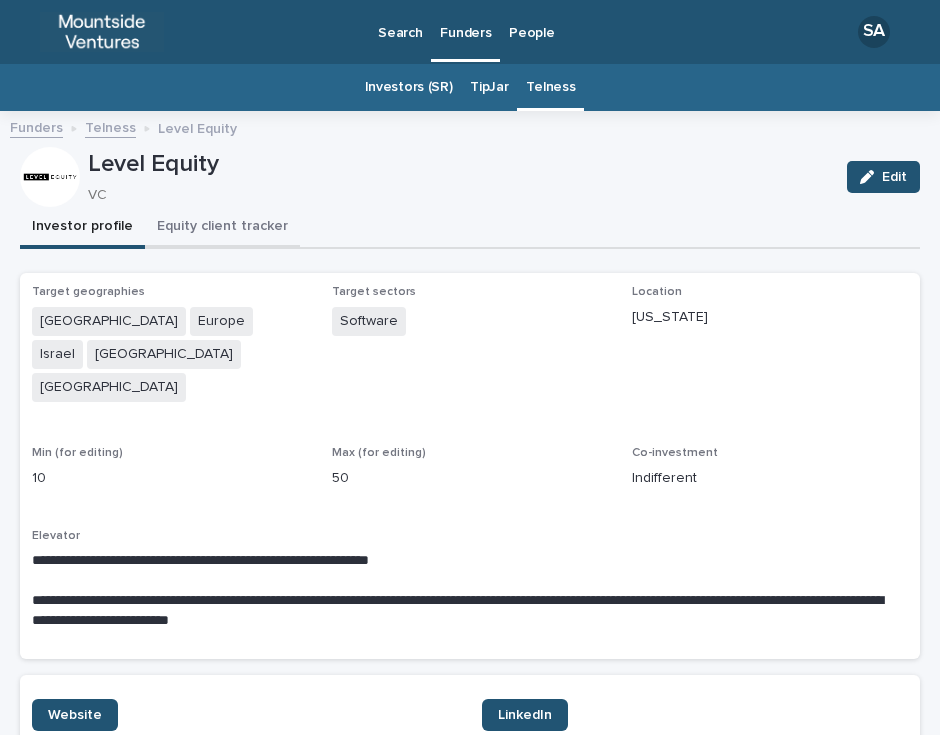 click on "Equity client tracker" at bounding box center [222, 228] 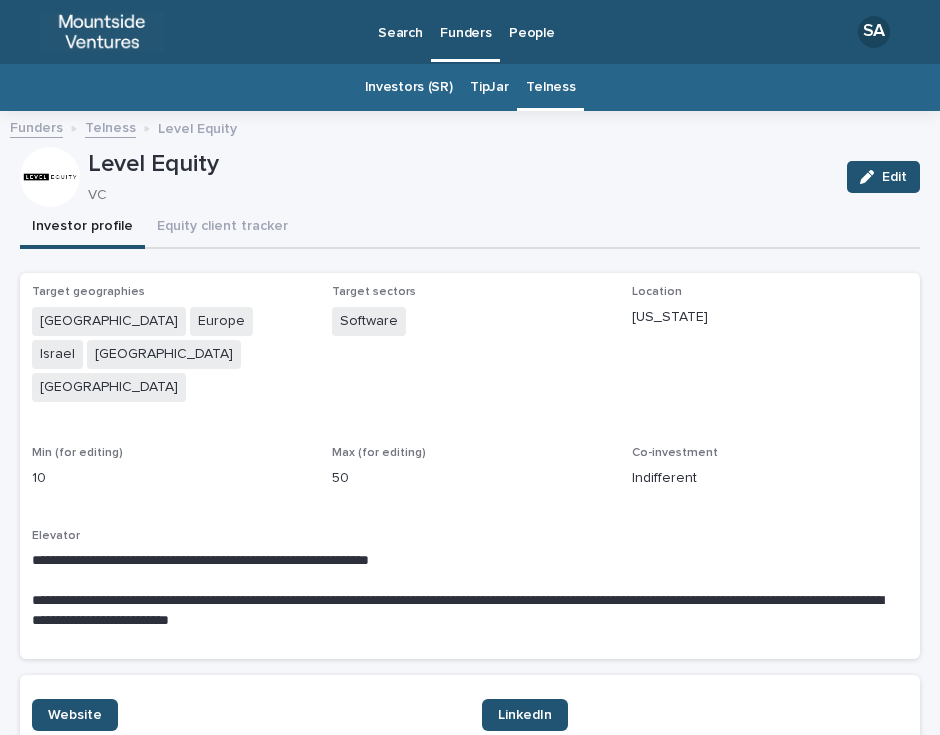 click on "Investor profile" at bounding box center [82, 228] 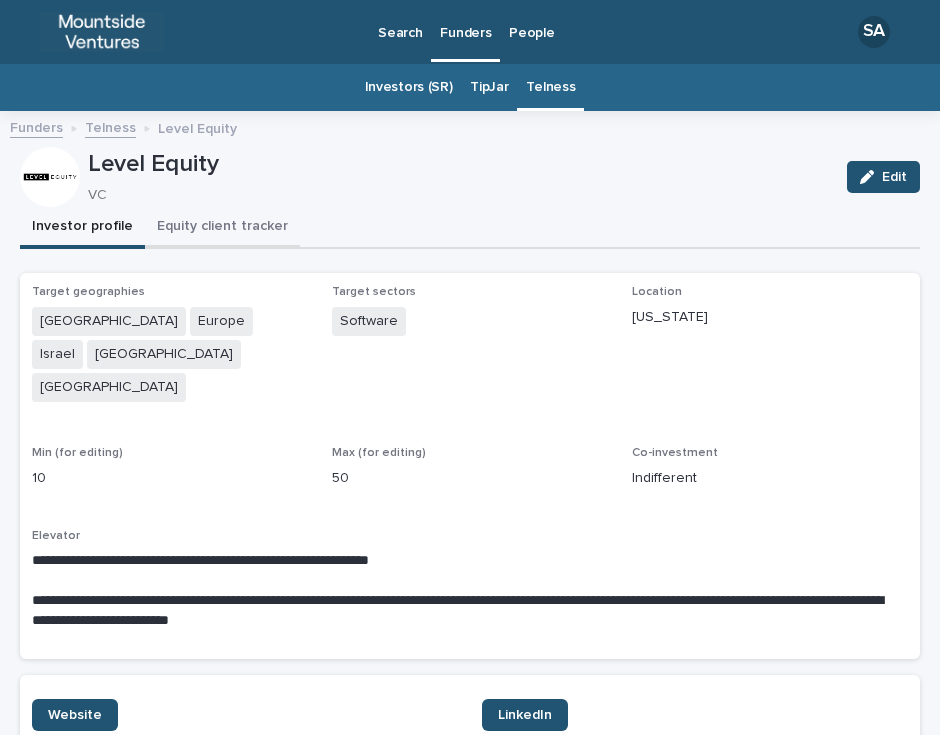 click on "Equity client tracker" at bounding box center (222, 228) 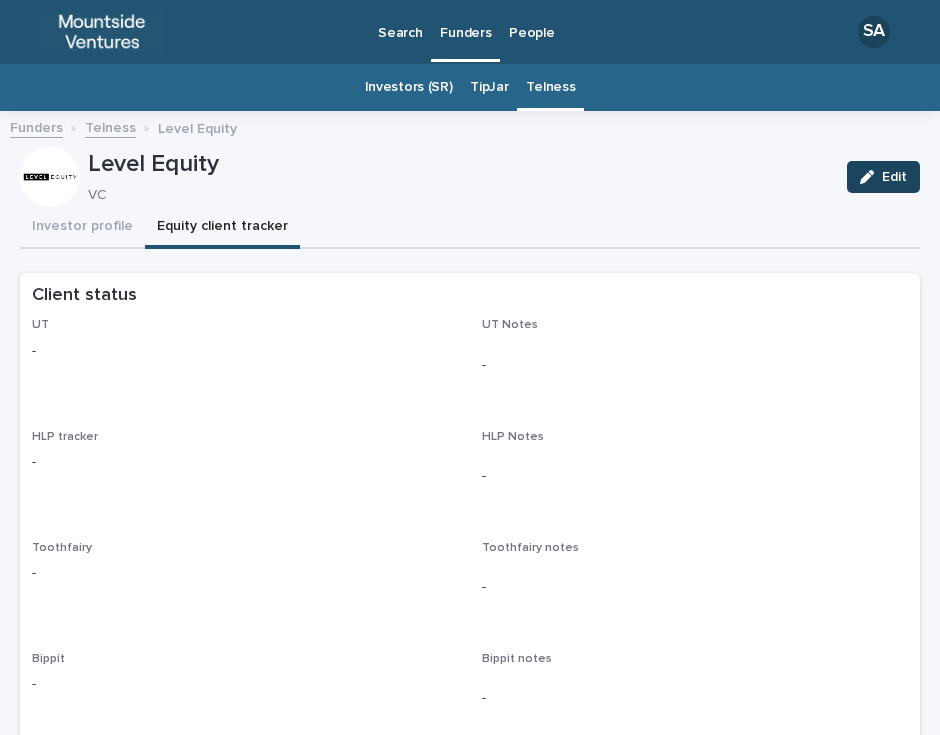 click on "Edit" at bounding box center [894, 177] 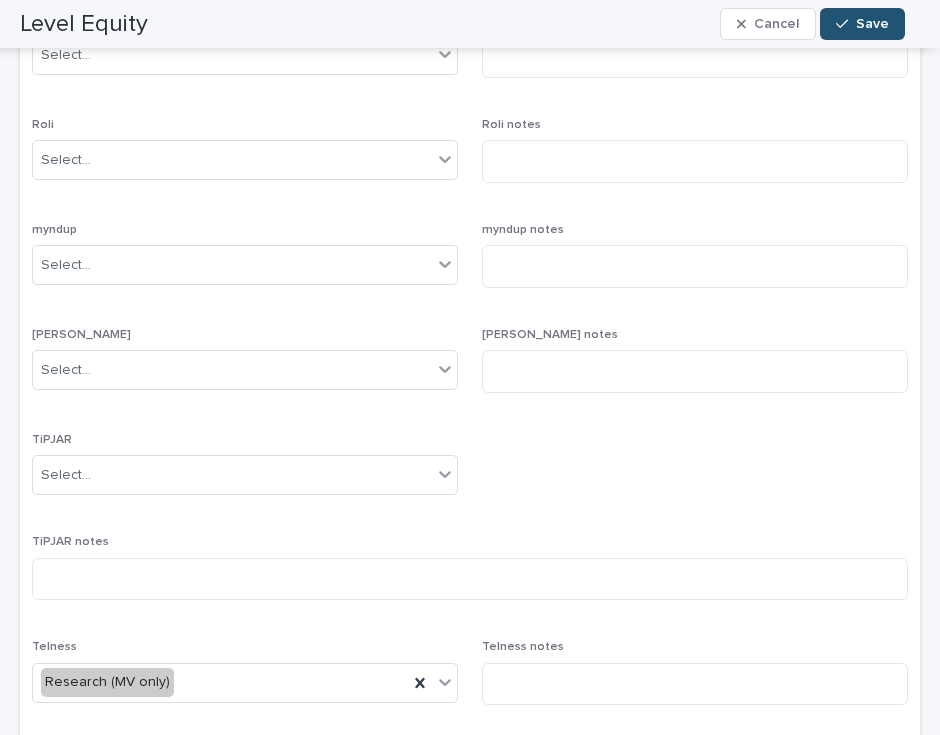 scroll, scrollTop: 945, scrollLeft: 0, axis: vertical 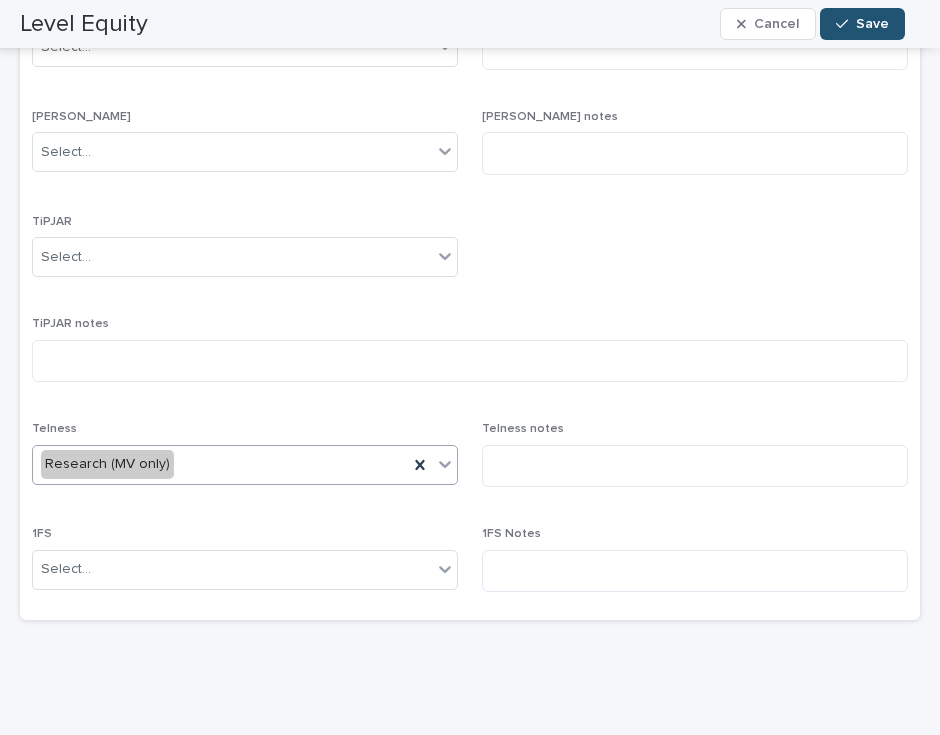 click on "Research (MV only)" at bounding box center [220, 464] 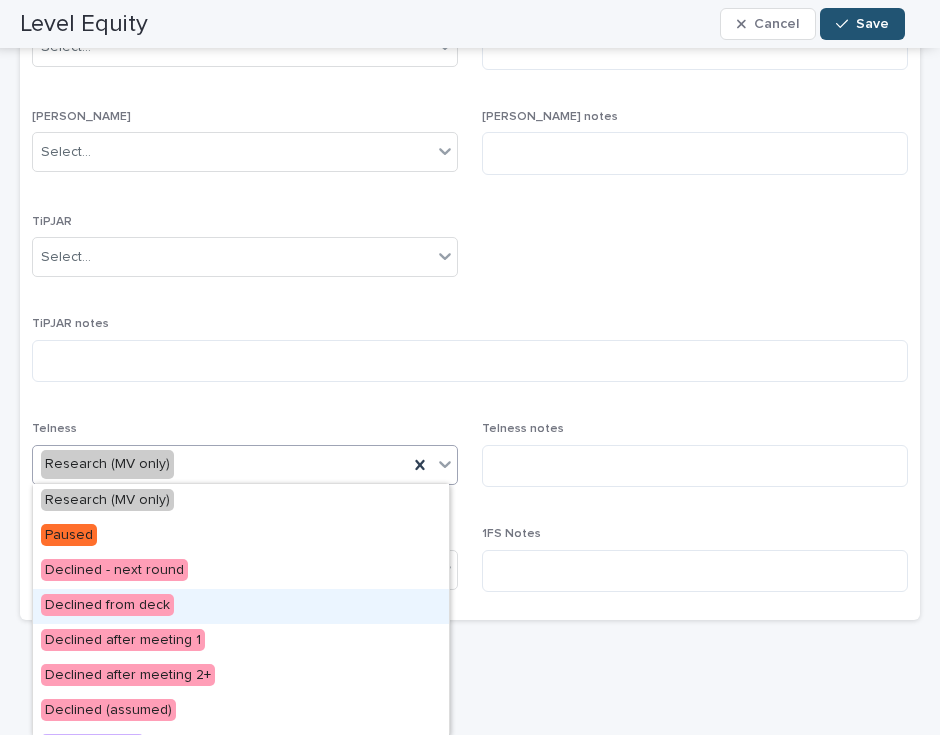 scroll, scrollTop: 587, scrollLeft: 0, axis: vertical 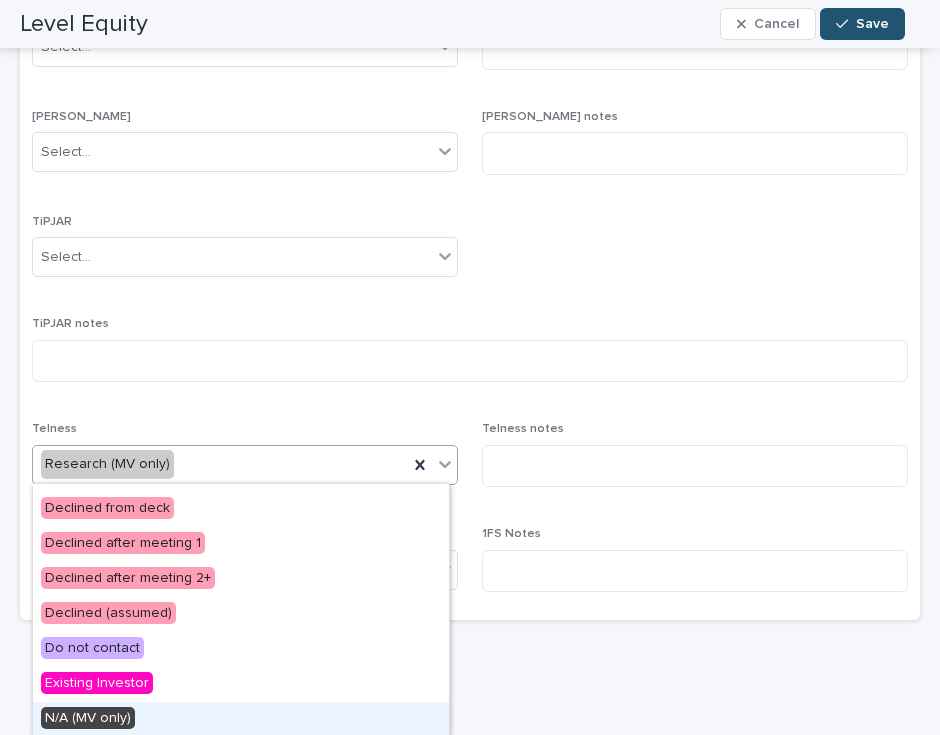 click on "N/A (MV only)" at bounding box center [241, 719] 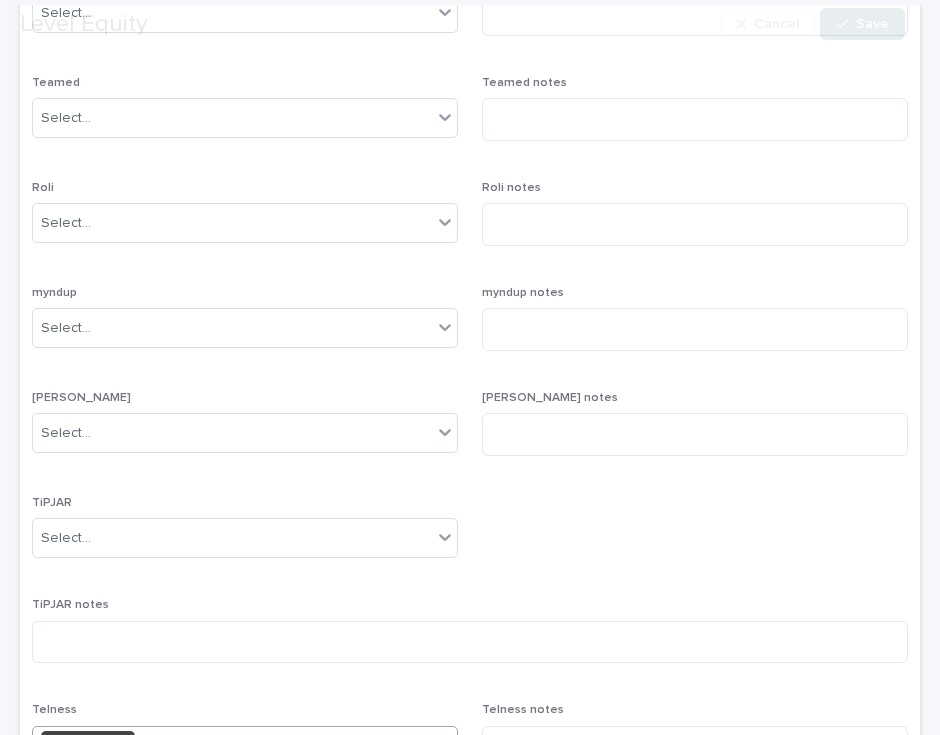 scroll, scrollTop: 945, scrollLeft: 0, axis: vertical 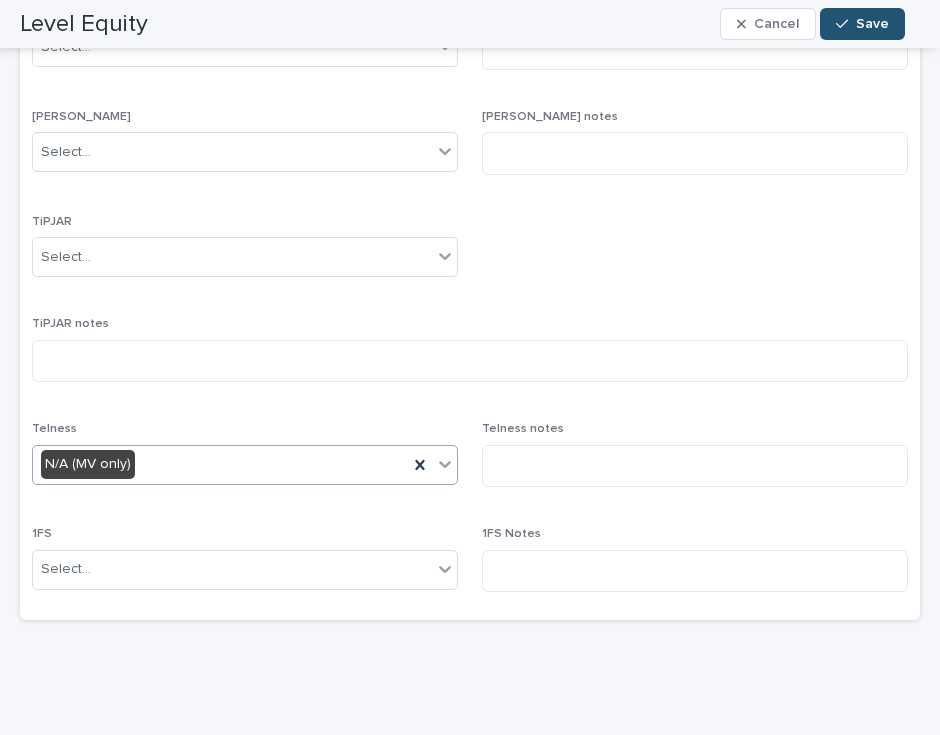 click on "N/A (MV only)" at bounding box center [220, 464] 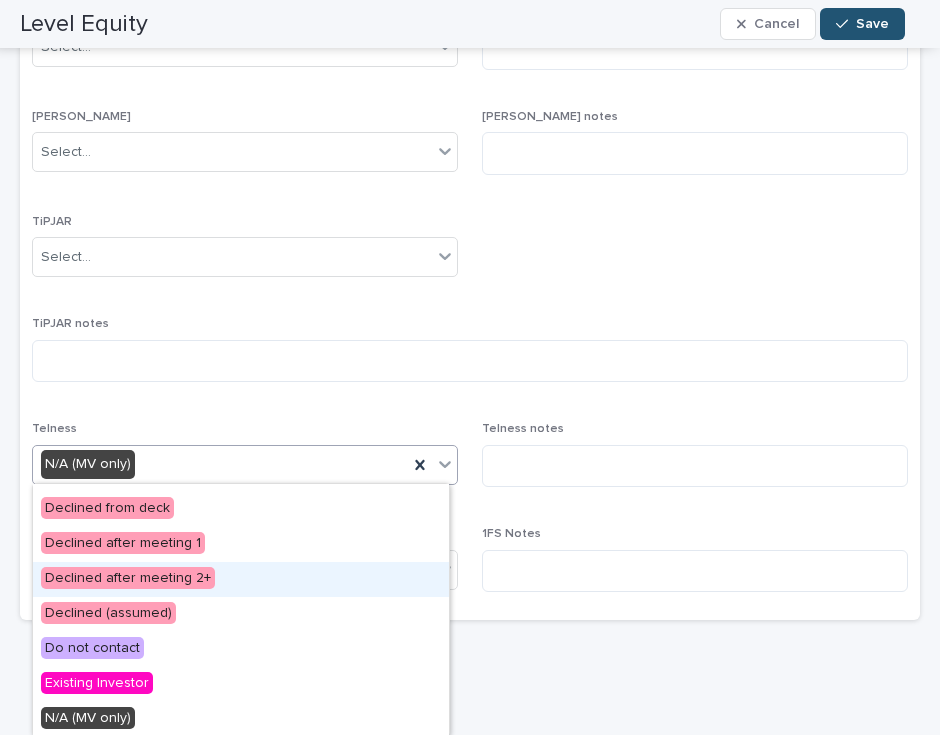 scroll, scrollTop: 587, scrollLeft: 0, axis: vertical 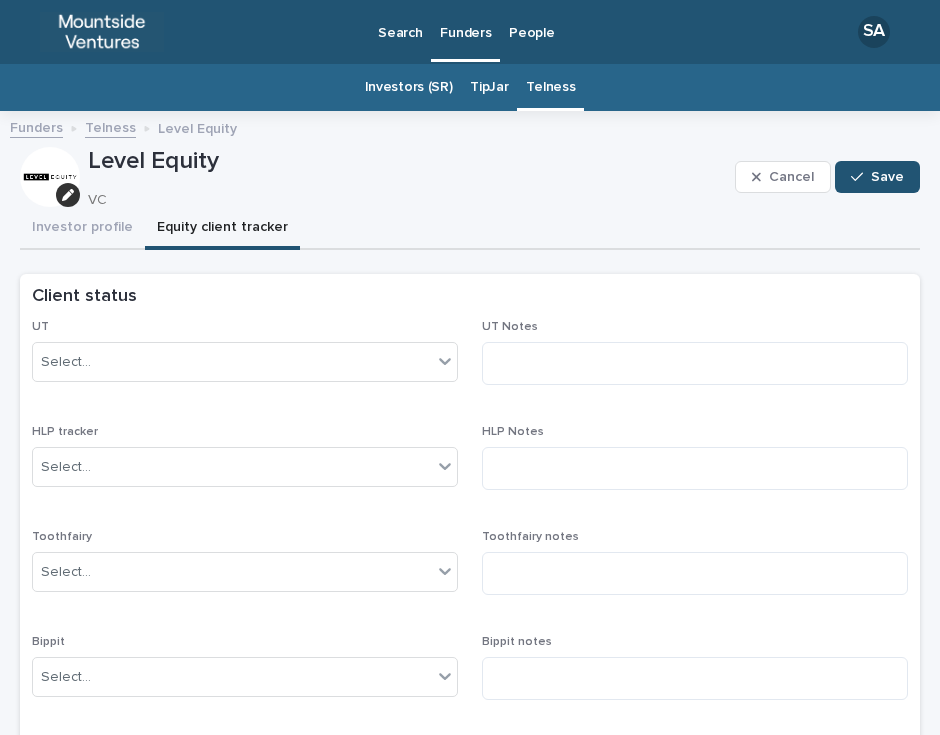 click on "Investor profile Equity client tracker" at bounding box center [470, 229] 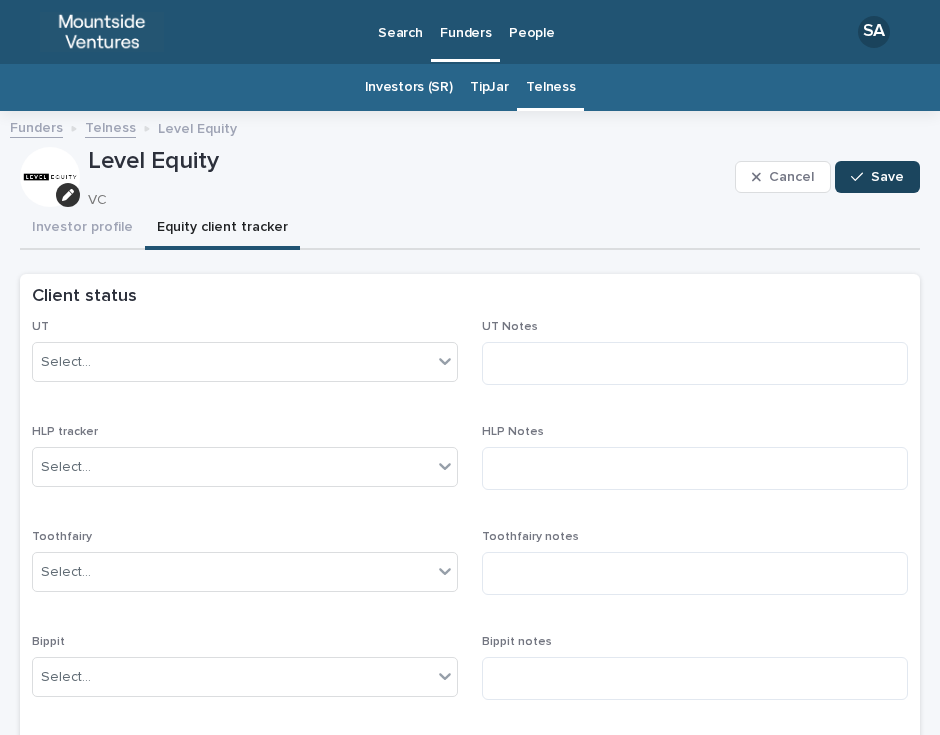click on "Save" at bounding box center (887, 177) 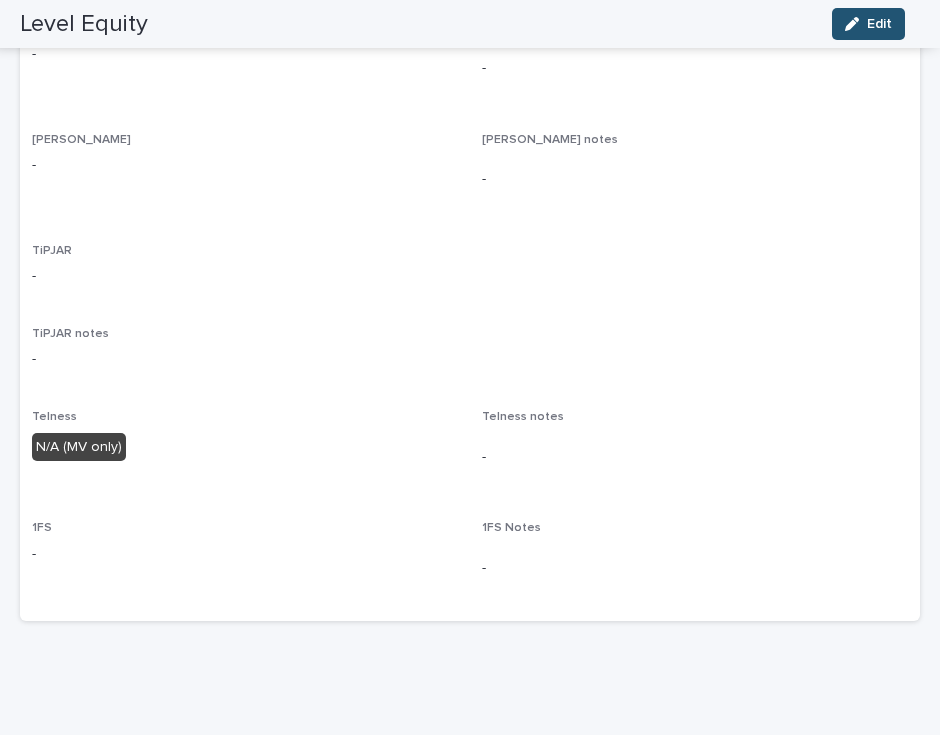 scroll, scrollTop: 0, scrollLeft: 0, axis: both 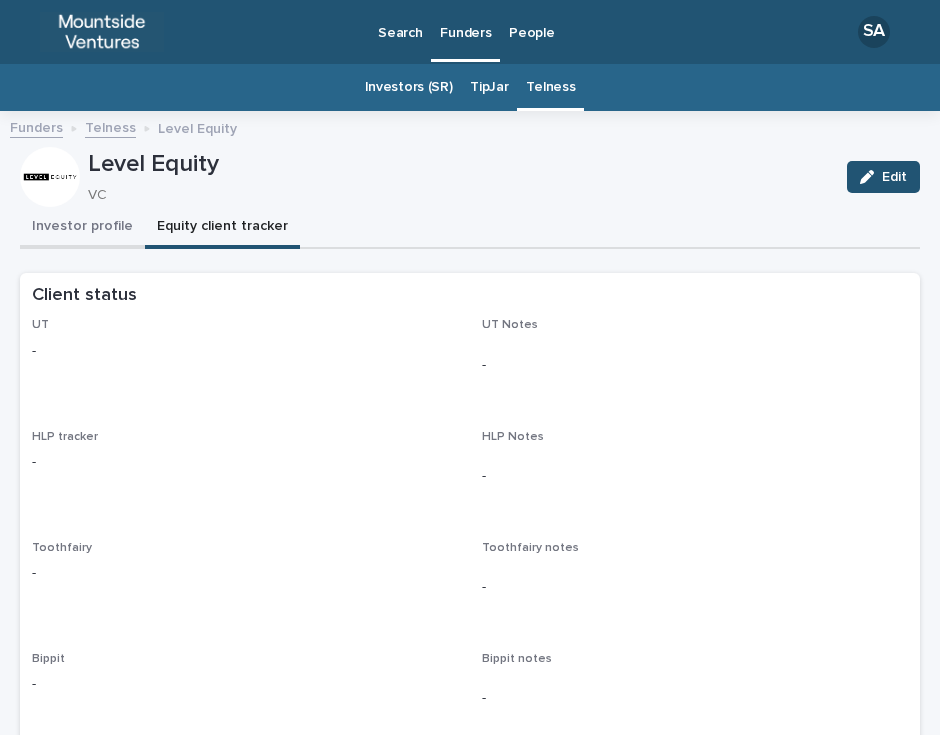 click on "Investor profile" at bounding box center (82, 228) 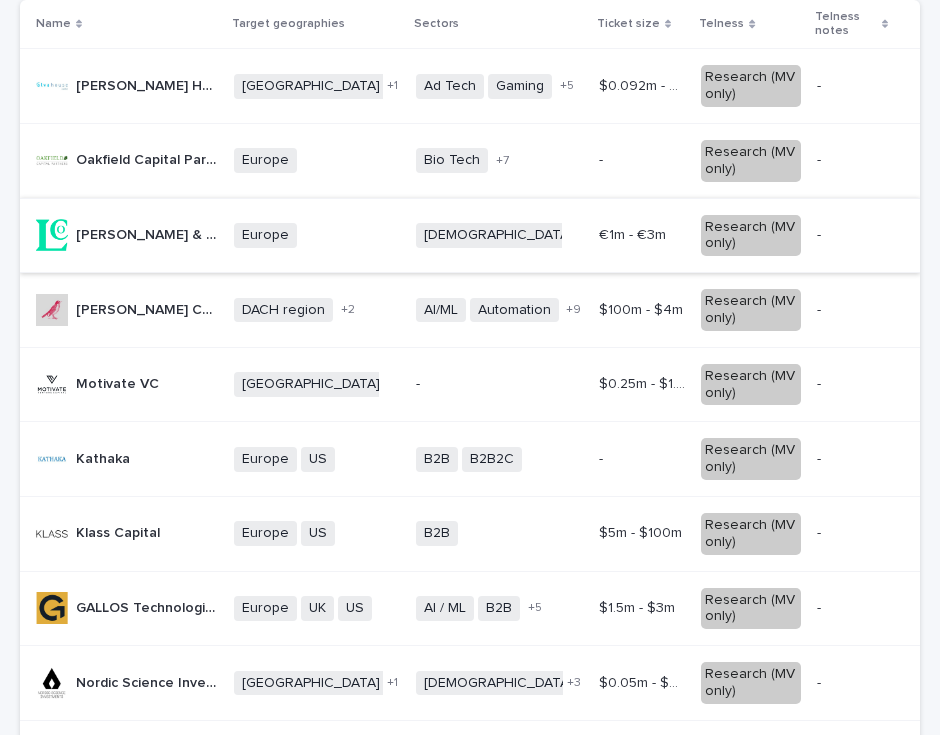 scroll, scrollTop: 265, scrollLeft: 0, axis: vertical 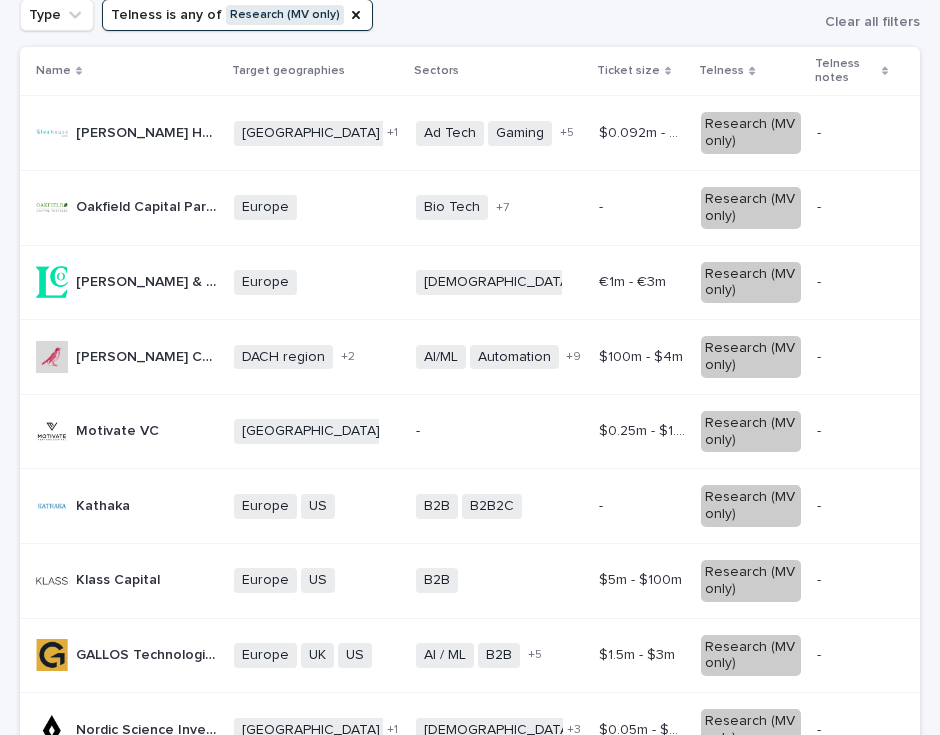 click on "[PERSON_NAME] & Co." at bounding box center (149, 280) 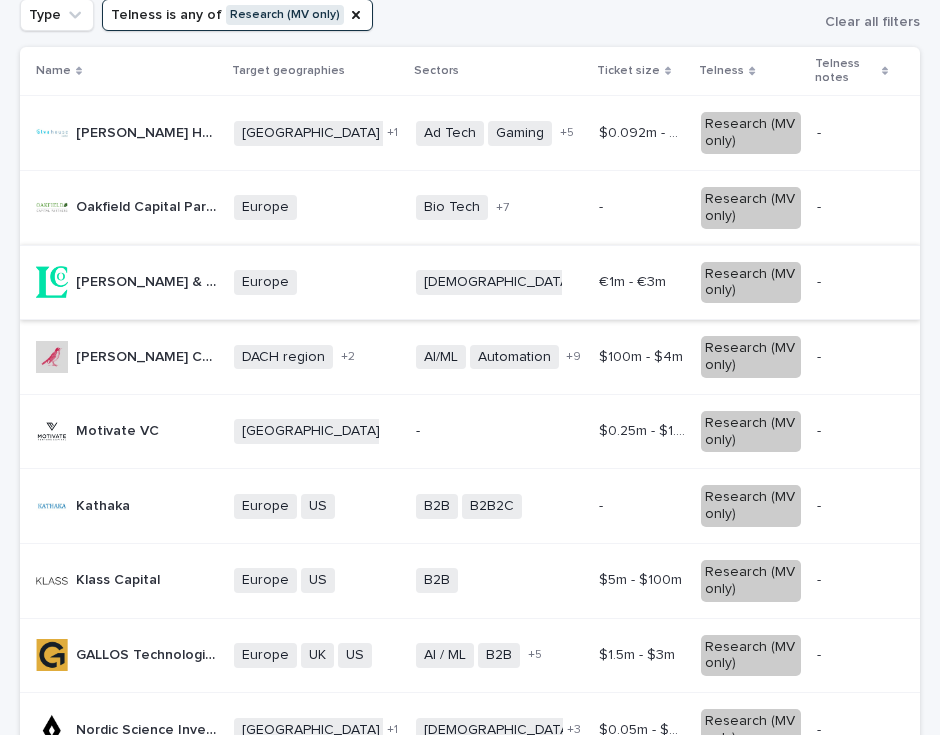 scroll, scrollTop: 0, scrollLeft: 0, axis: both 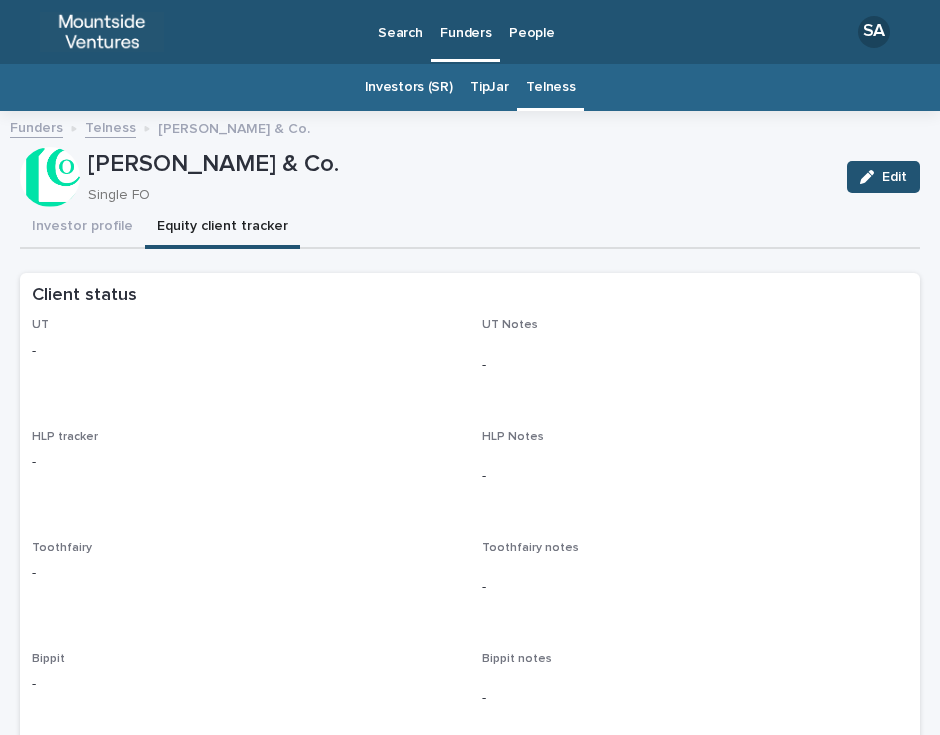 click on "Equity client tracker" at bounding box center (222, 228) 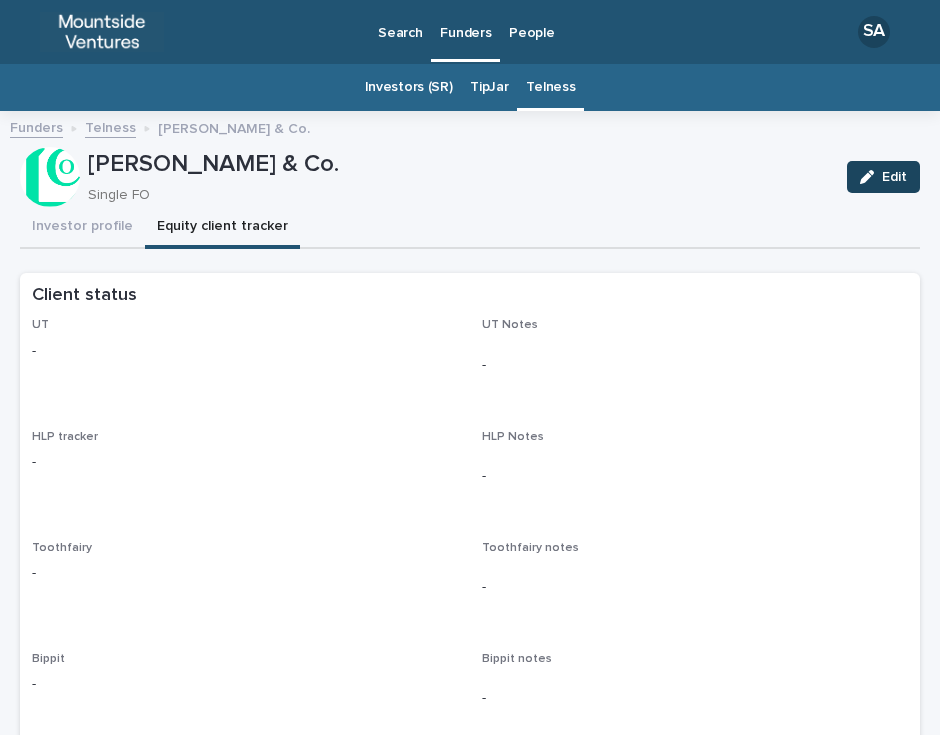 click at bounding box center (871, 177) 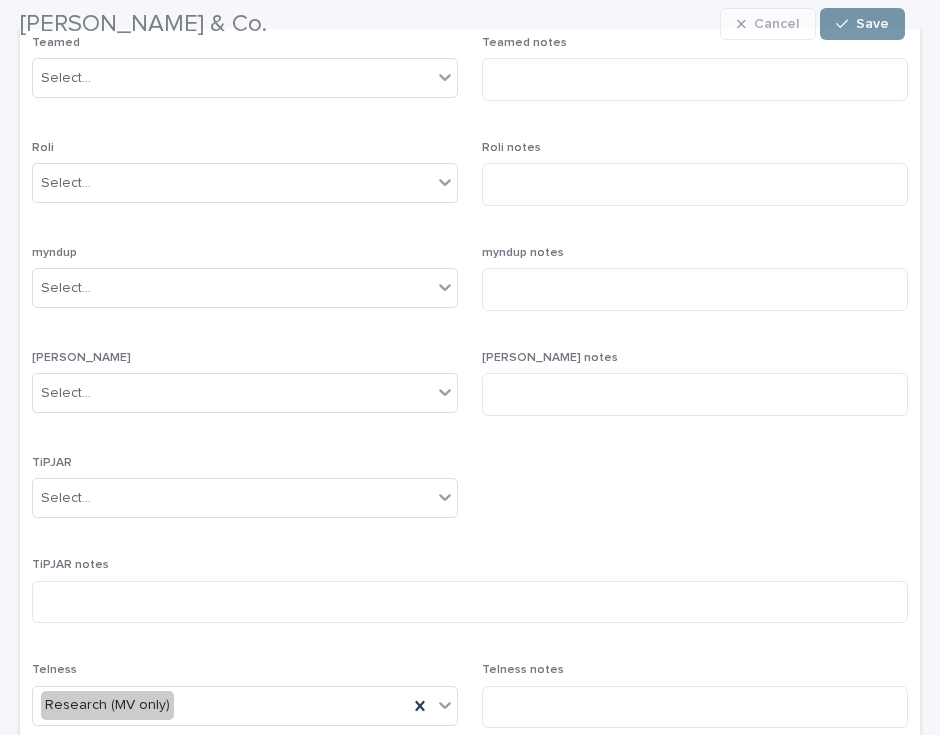 scroll, scrollTop: 945, scrollLeft: 0, axis: vertical 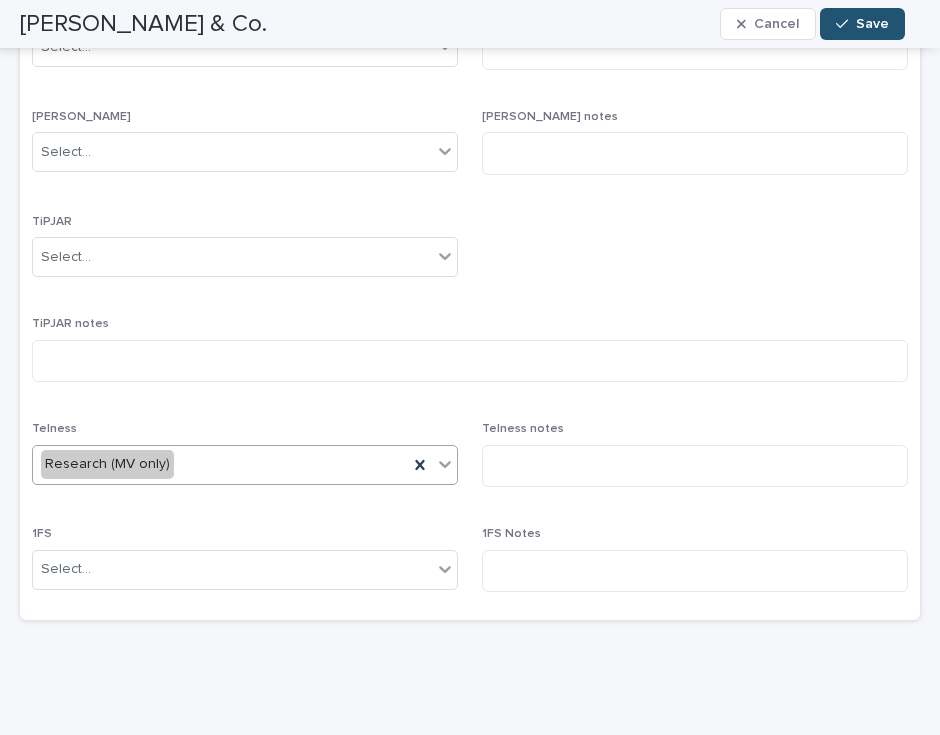 click on "Research (MV only)" at bounding box center (220, 464) 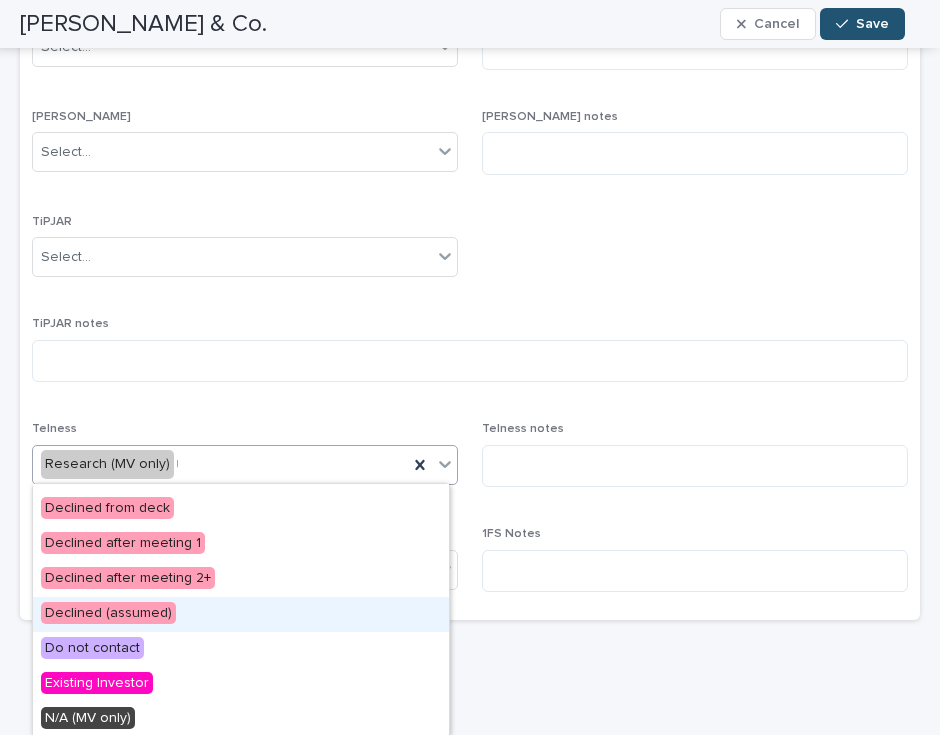 scroll, scrollTop: 412, scrollLeft: 0, axis: vertical 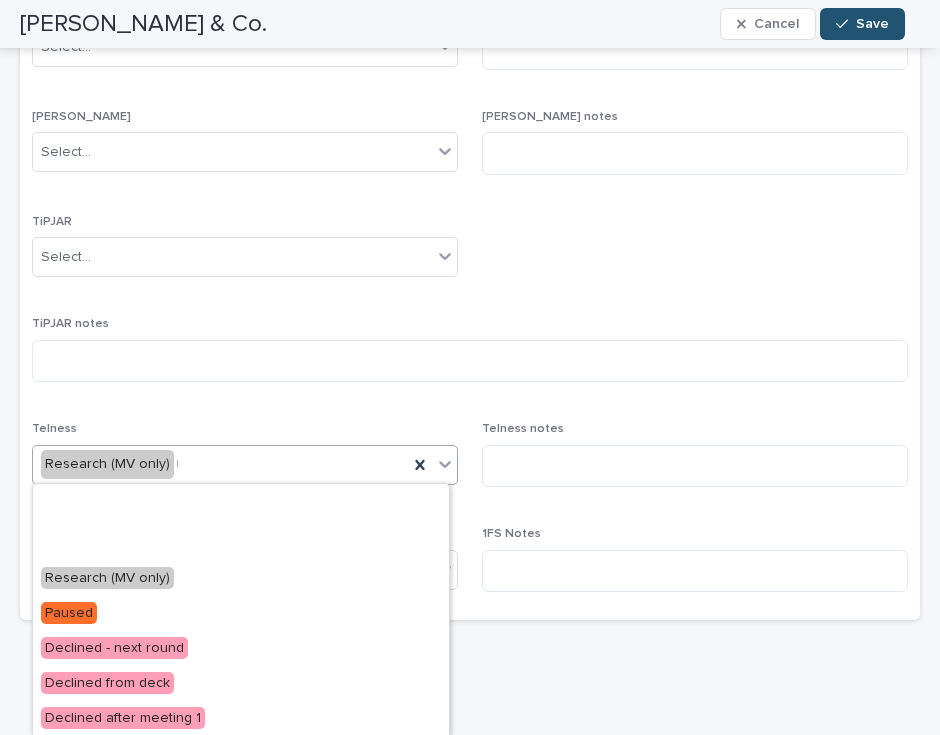 type on "**" 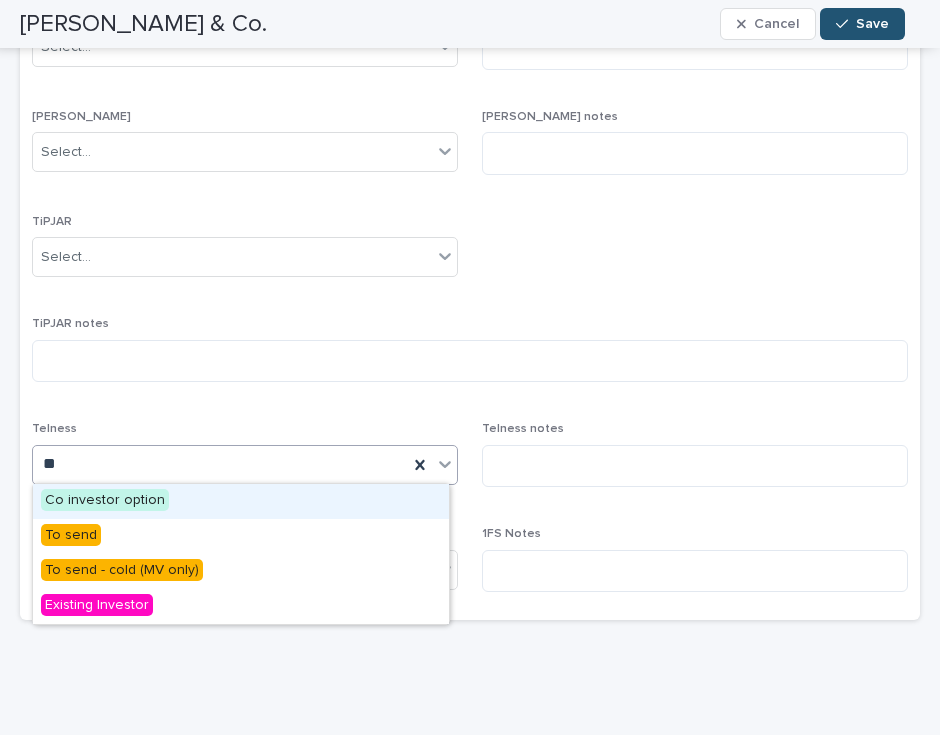 scroll, scrollTop: 0, scrollLeft: 0, axis: both 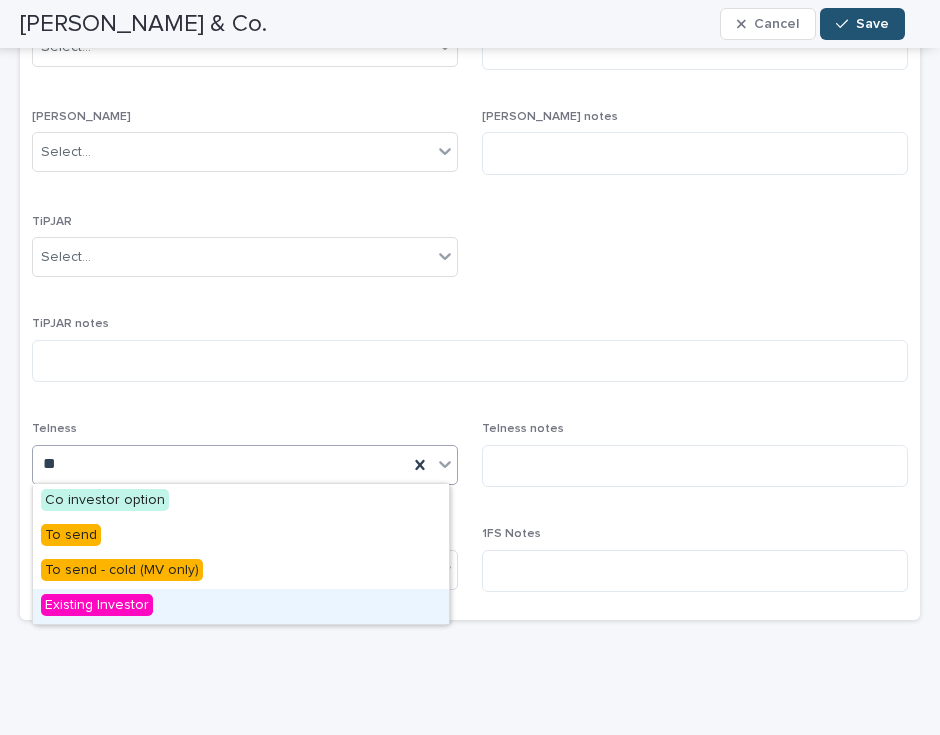 type 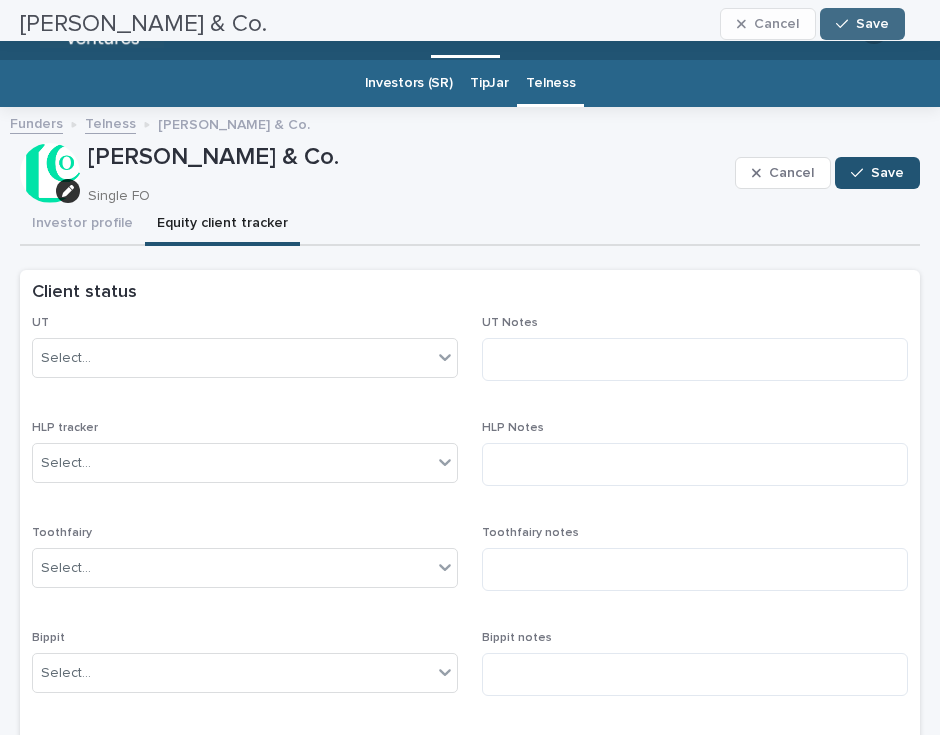 scroll, scrollTop: 0, scrollLeft: 0, axis: both 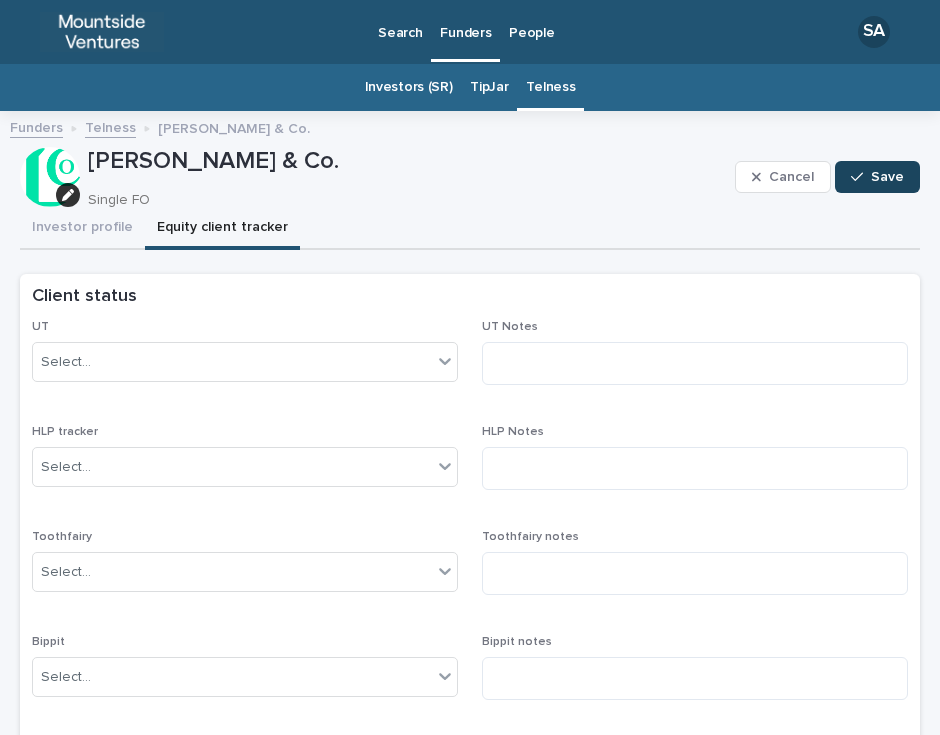 click on "Save" at bounding box center [877, 177] 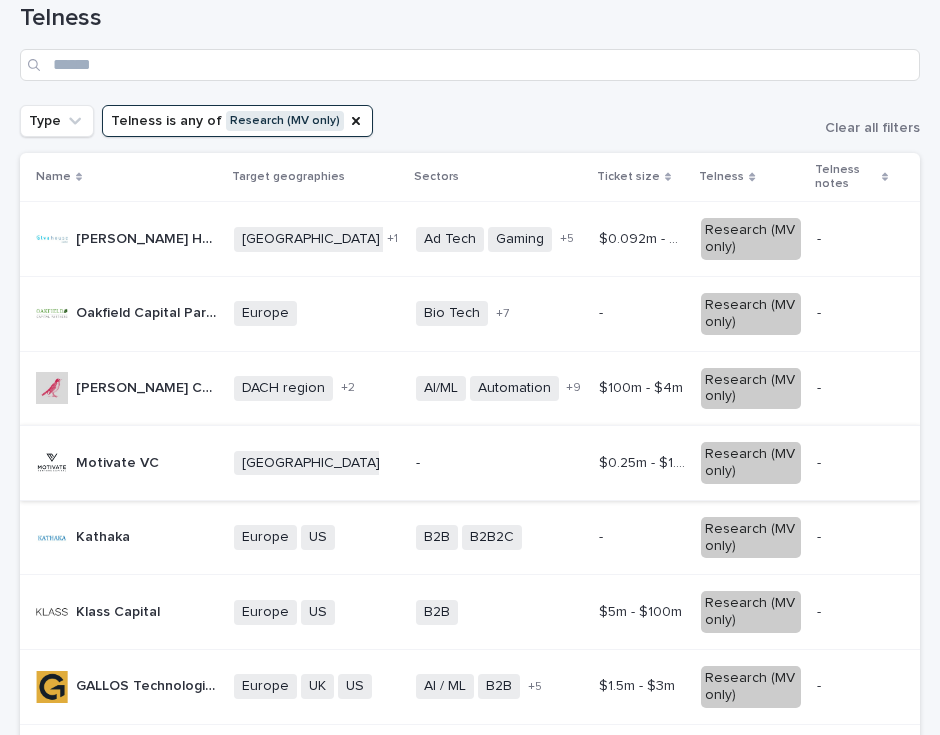 scroll, scrollTop: 160, scrollLeft: 0, axis: vertical 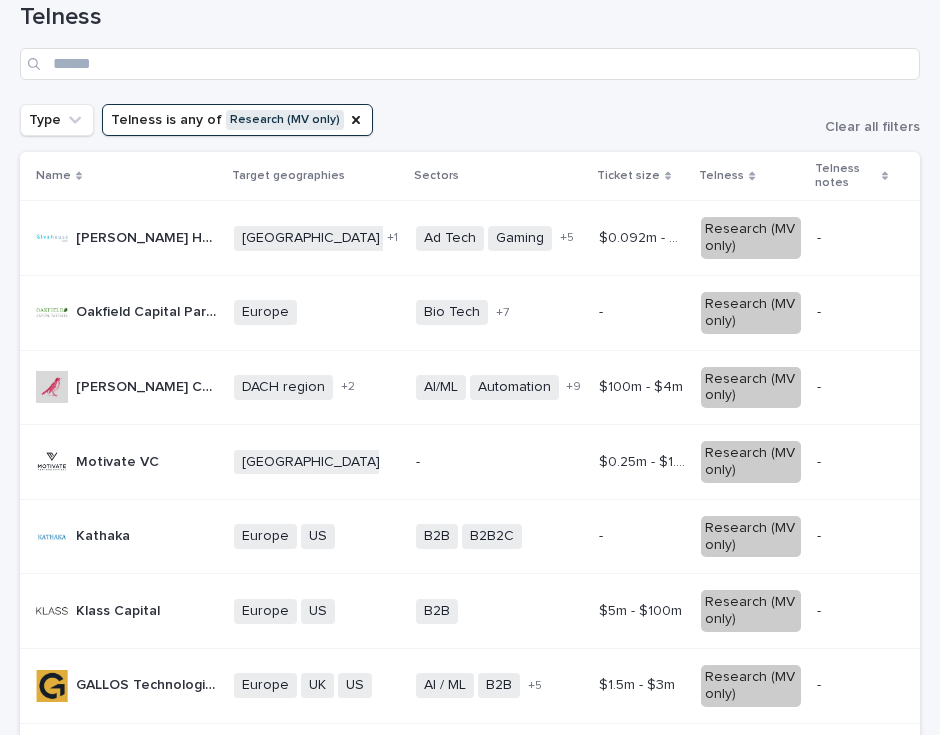 click on "DACH region [GEOGRAPHIC_DATA] [GEOGRAPHIC_DATA] + 2" at bounding box center (317, 387) 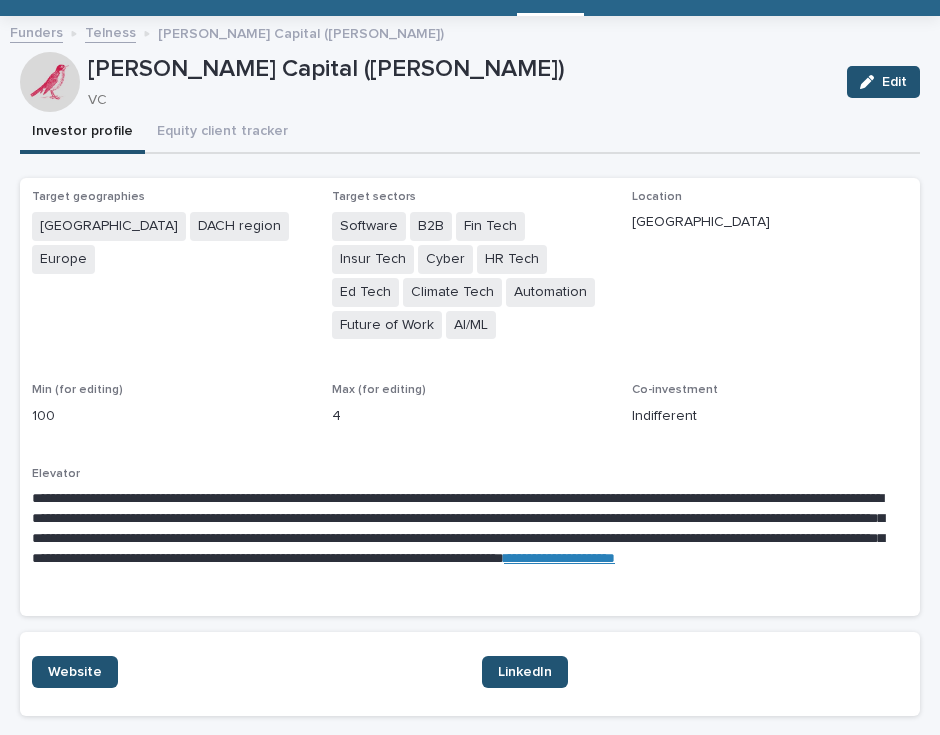 scroll, scrollTop: 94, scrollLeft: 0, axis: vertical 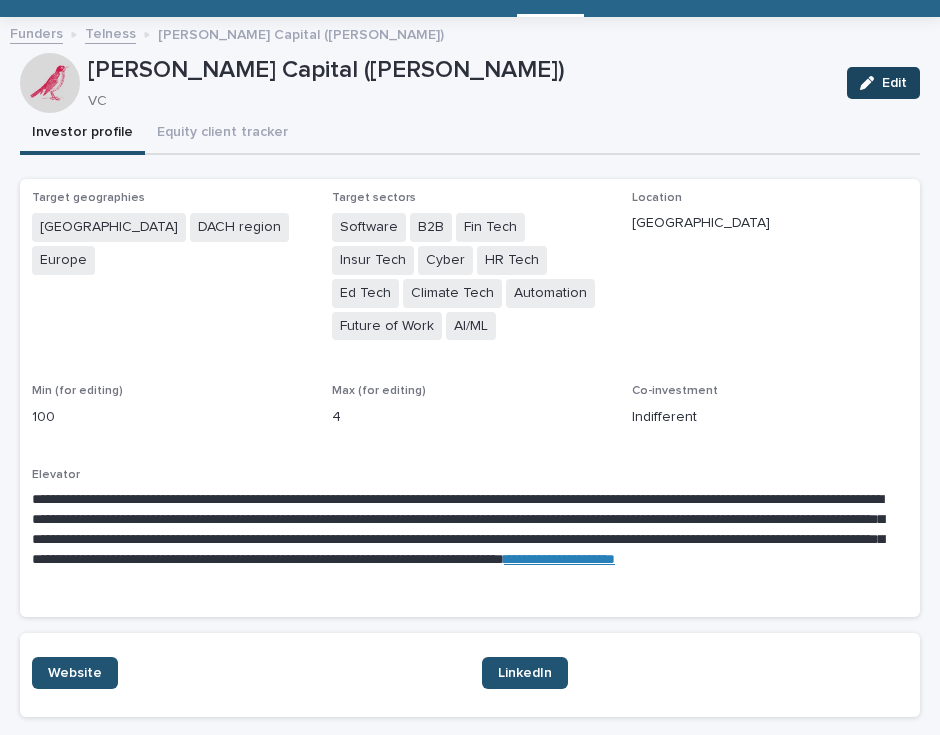 click at bounding box center (871, 83) 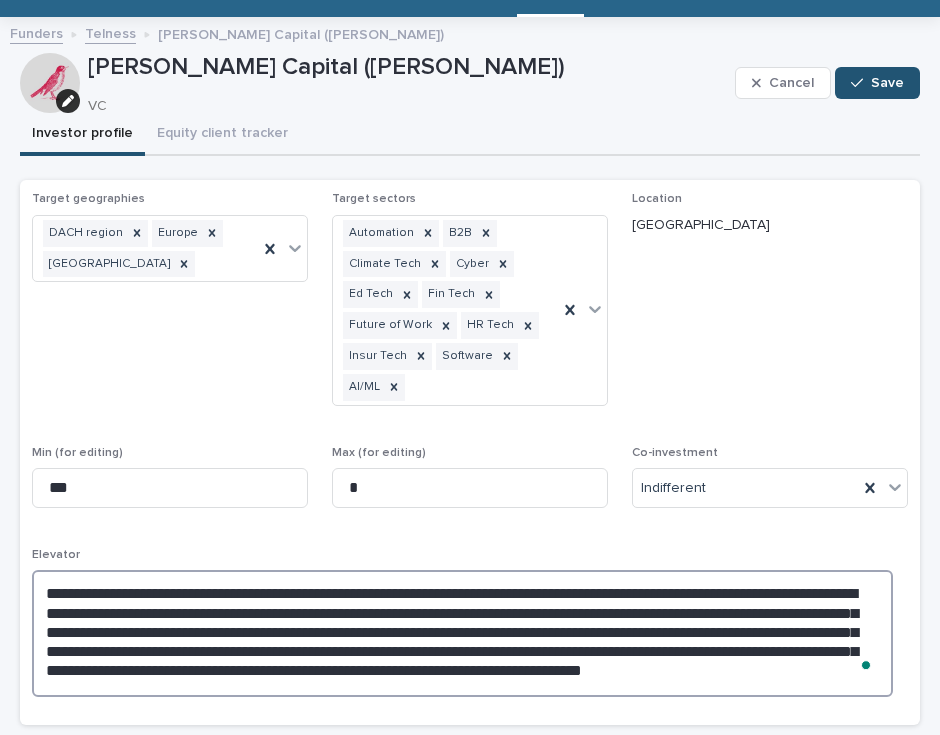 drag, startPoint x: 745, startPoint y: 658, endPoint x: 536, endPoint y: 627, distance: 211.28653 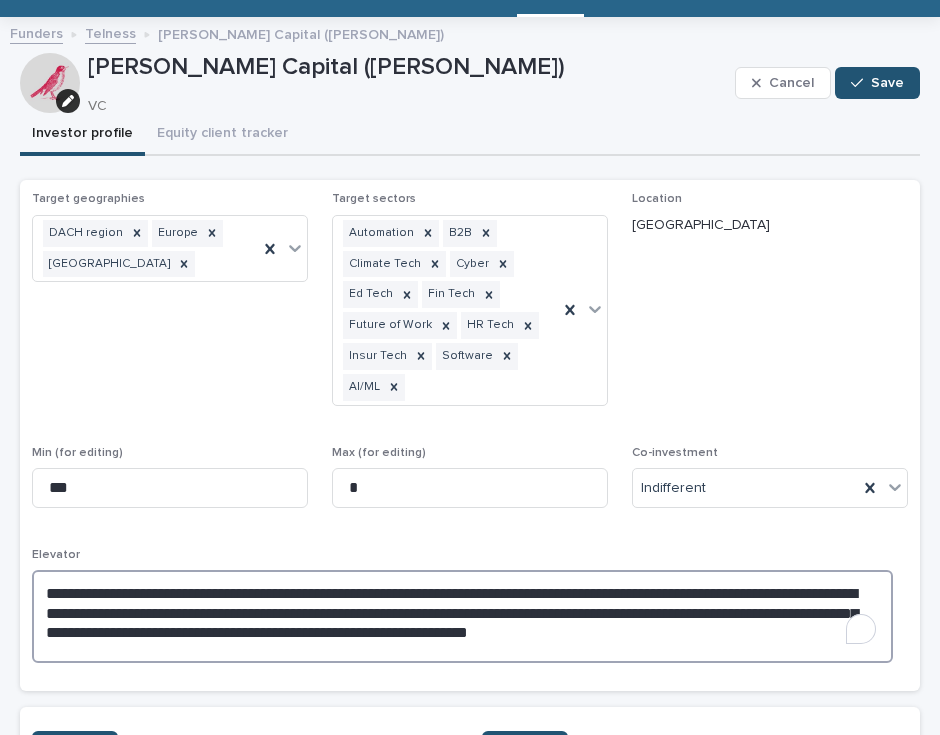 drag, startPoint x: 591, startPoint y: 627, endPoint x: 761, endPoint y: 613, distance: 170.5755 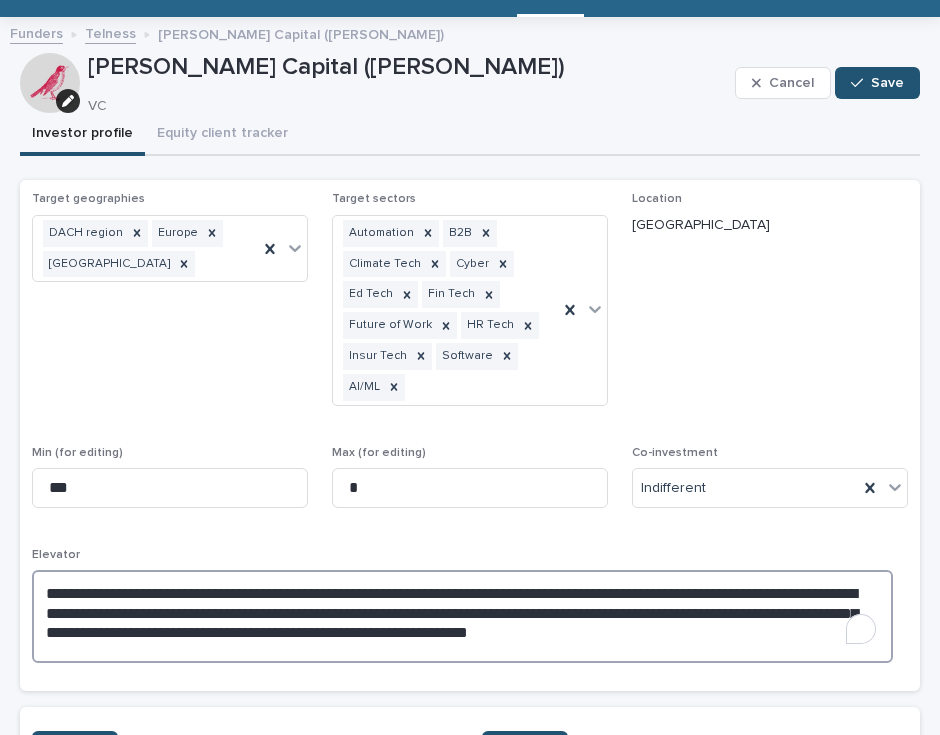 click on "**********" at bounding box center (462, 616) 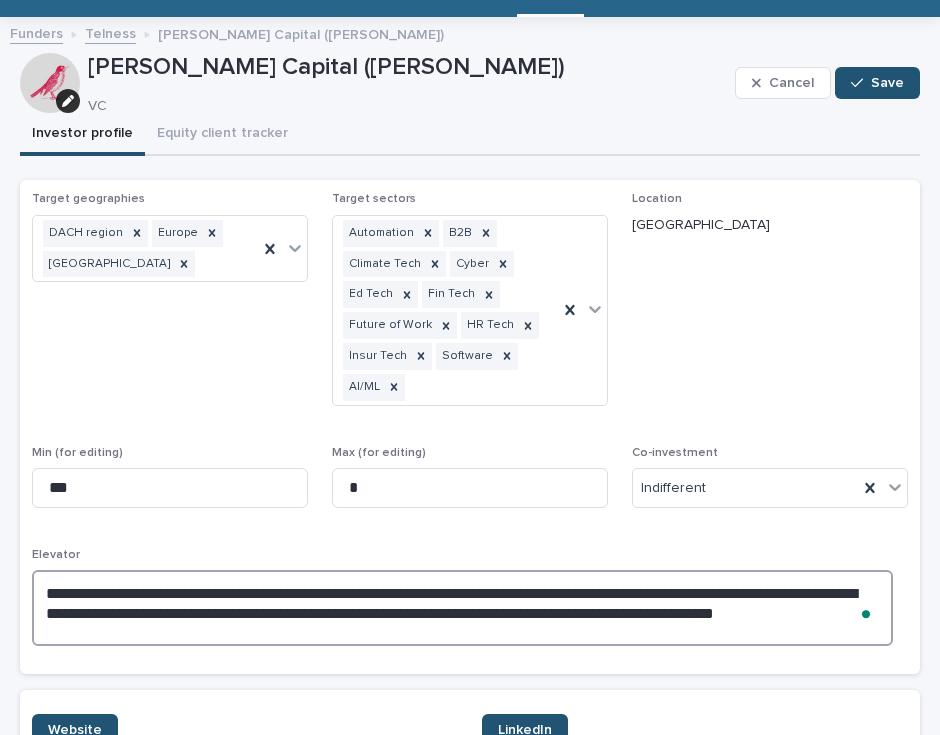 type on "**********" 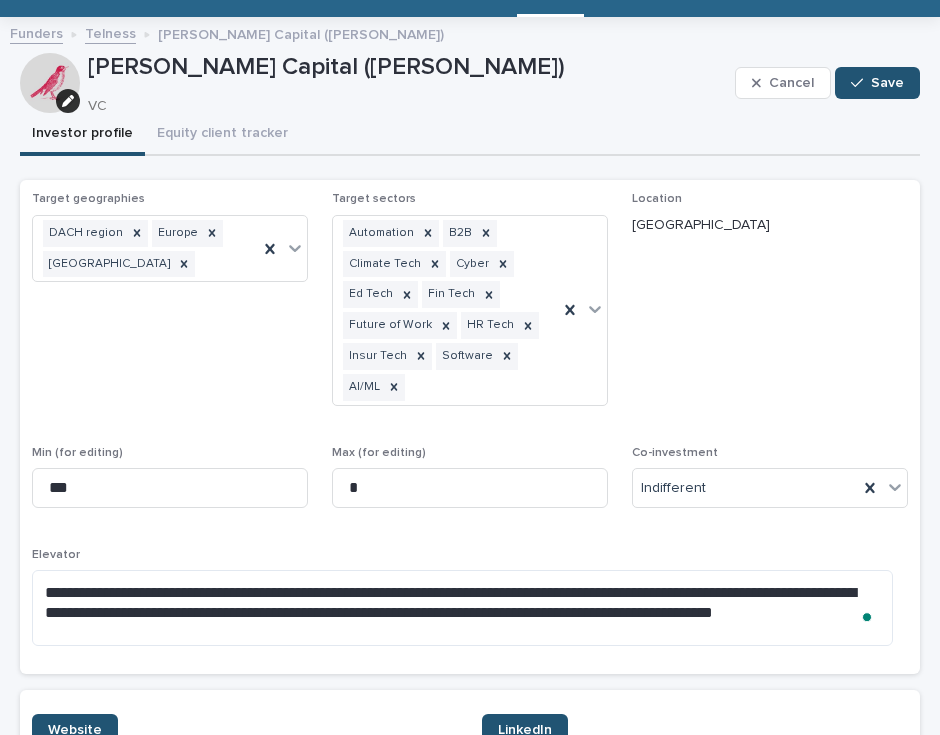 click on "Location [GEOGRAPHIC_DATA]" at bounding box center (770, 306) 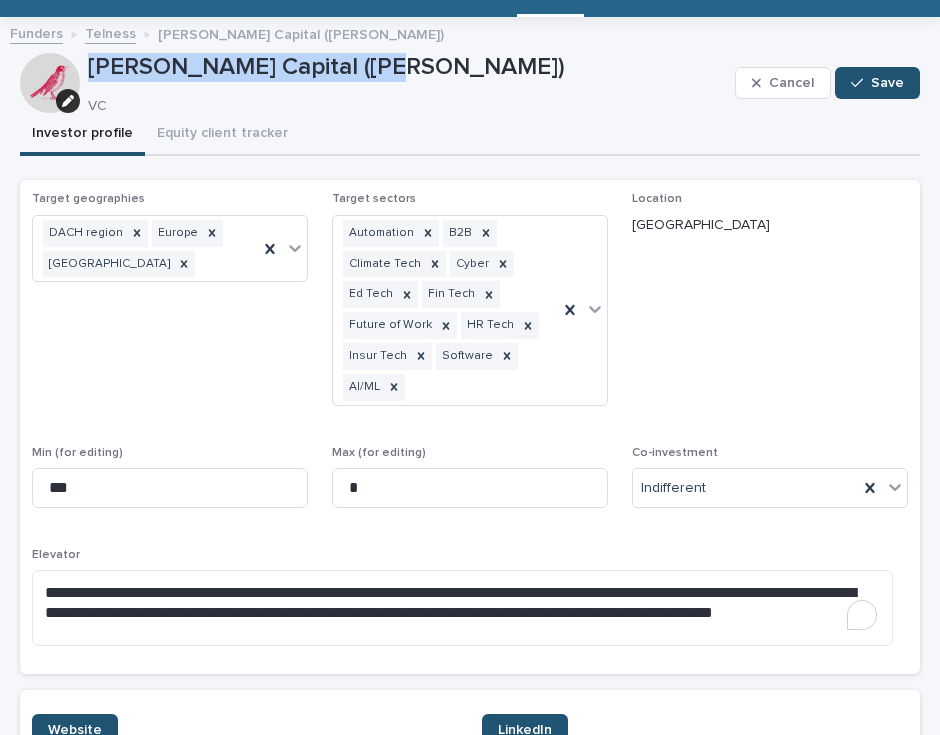 drag, startPoint x: 385, startPoint y: 64, endPoint x: 84, endPoint y: 68, distance: 301.02658 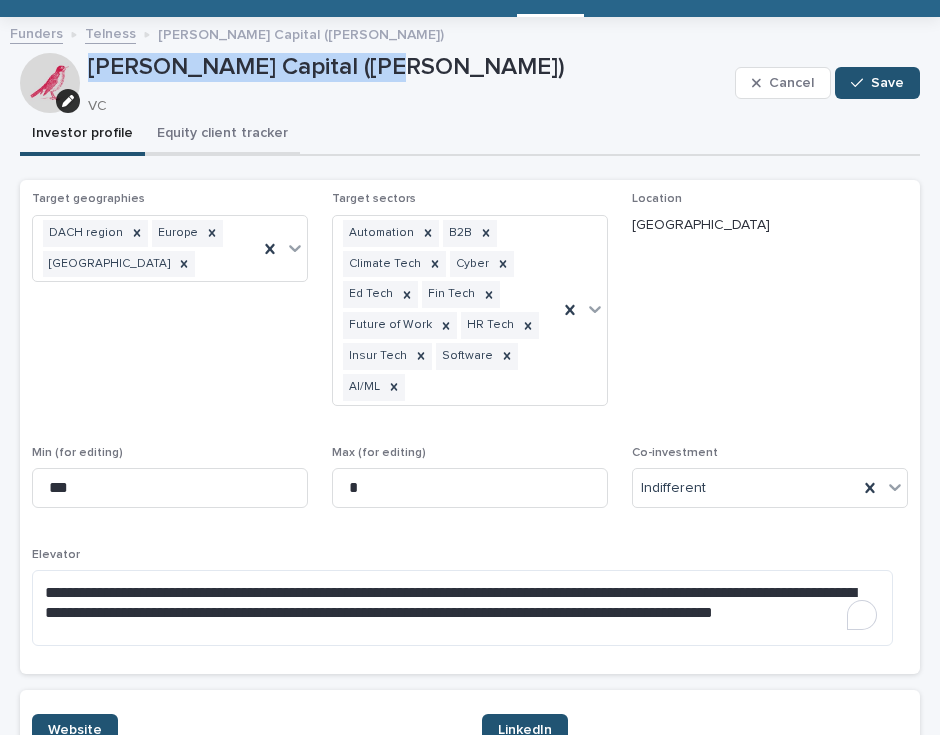click on "Equity client tracker" at bounding box center (222, 135) 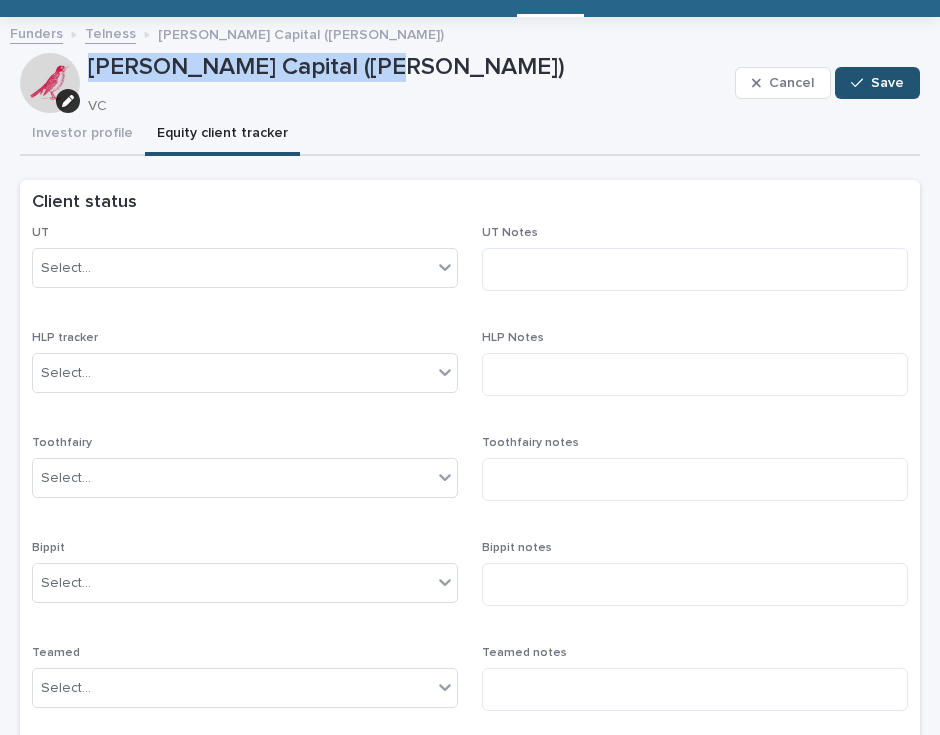 click on "[PERSON_NAME] Capital ([PERSON_NAME])" at bounding box center (407, 67) 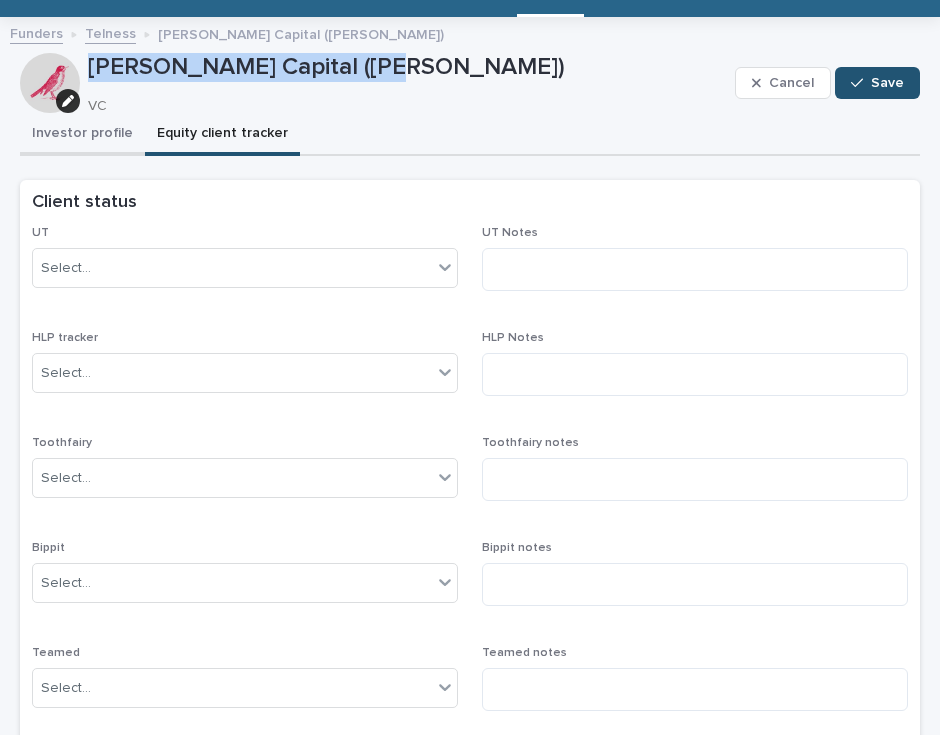 click on "Investor profile" at bounding box center [82, 135] 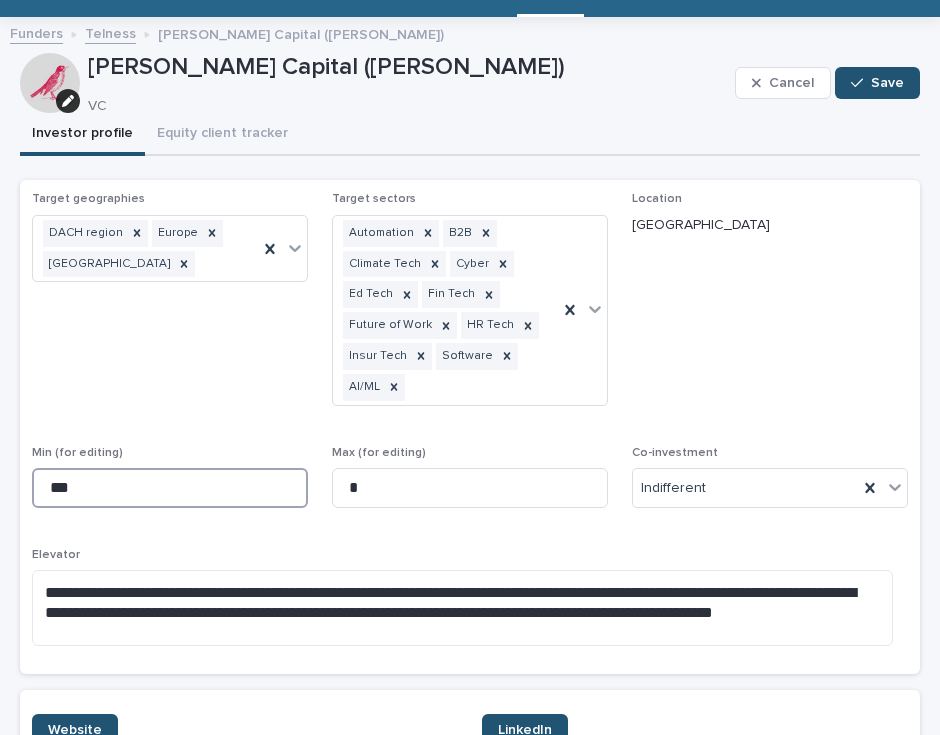 click on "***" at bounding box center (170, 488) 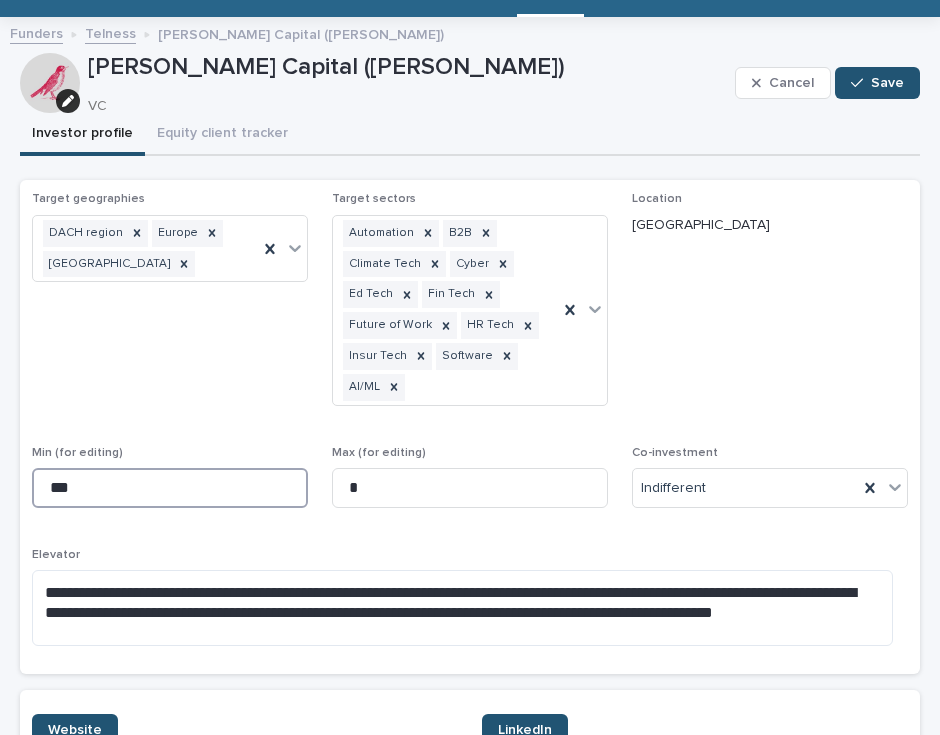 drag, startPoint x: 142, startPoint y: 477, endPoint x: -9, endPoint y: 474, distance: 151.0298 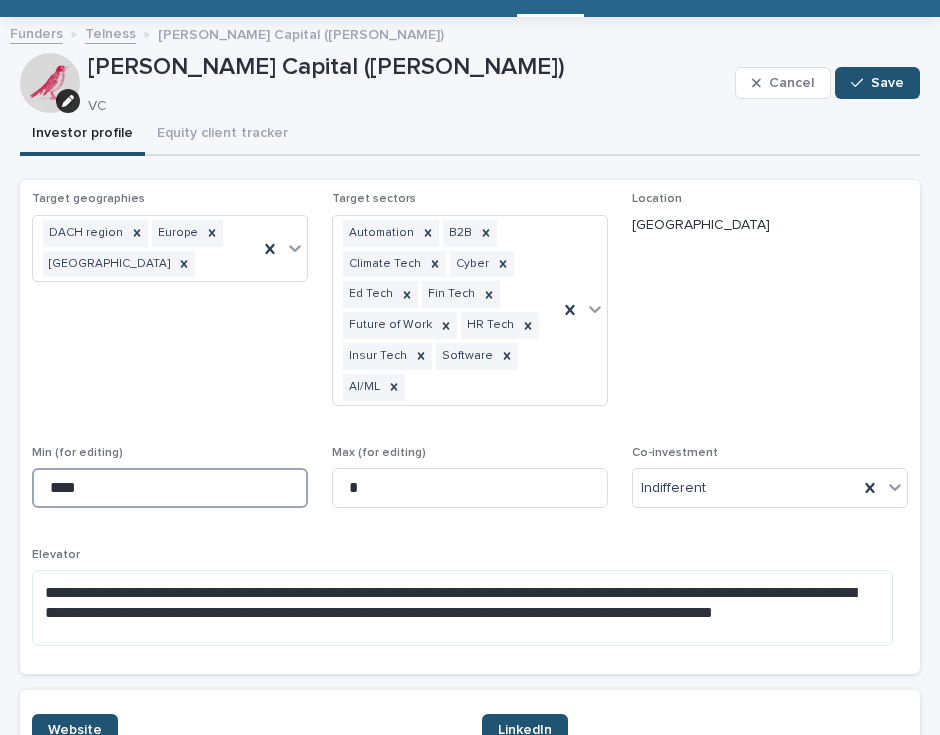 type on "****" 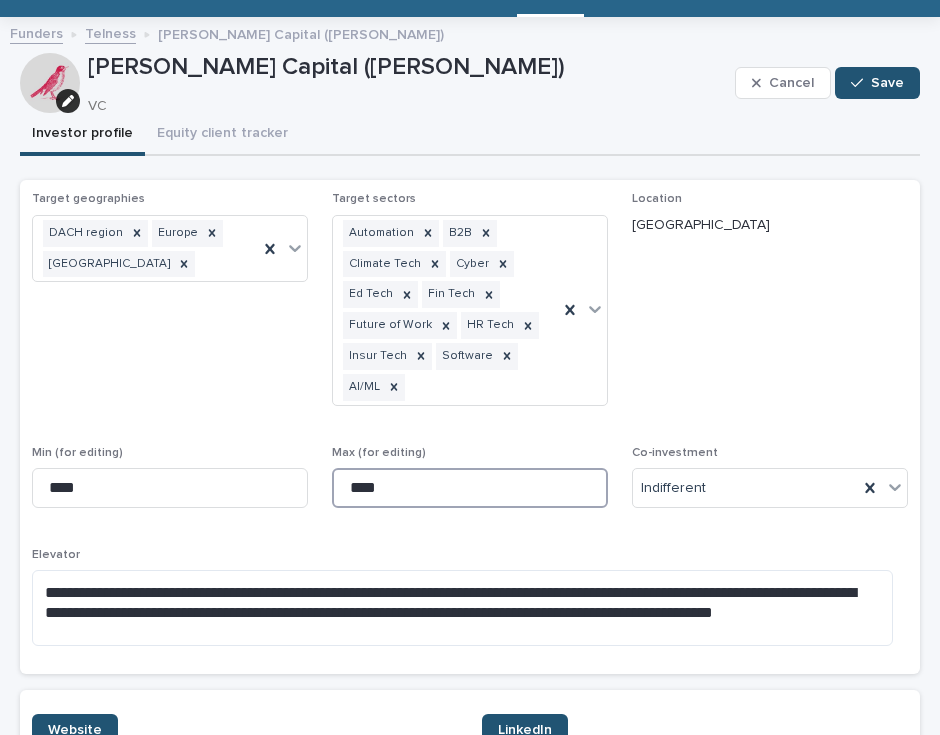 type on "****" 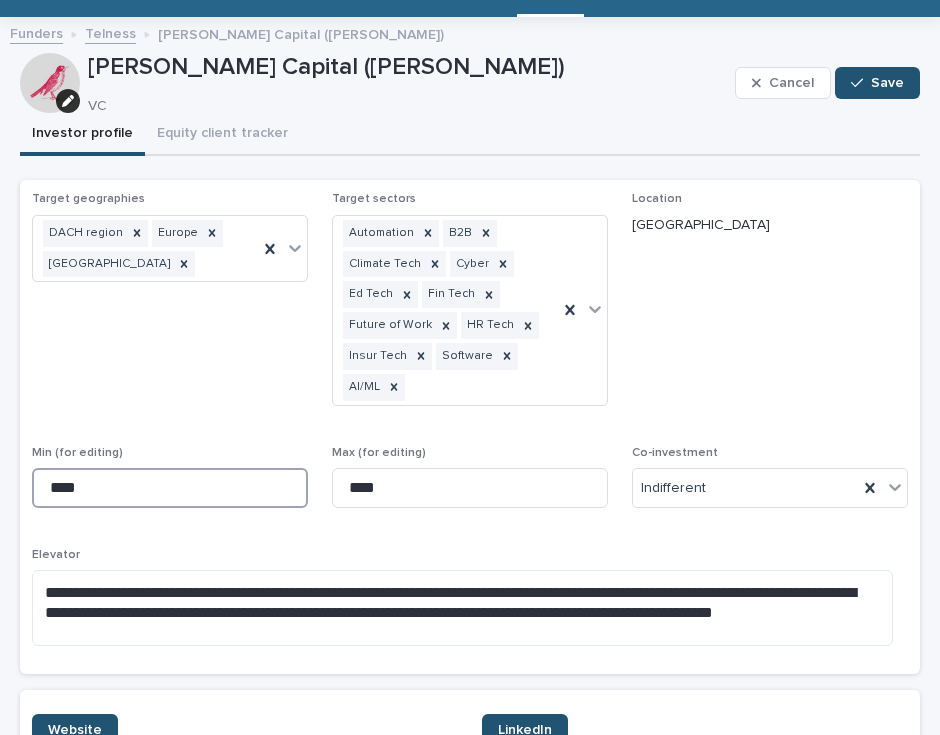 click on "****" at bounding box center (170, 488) 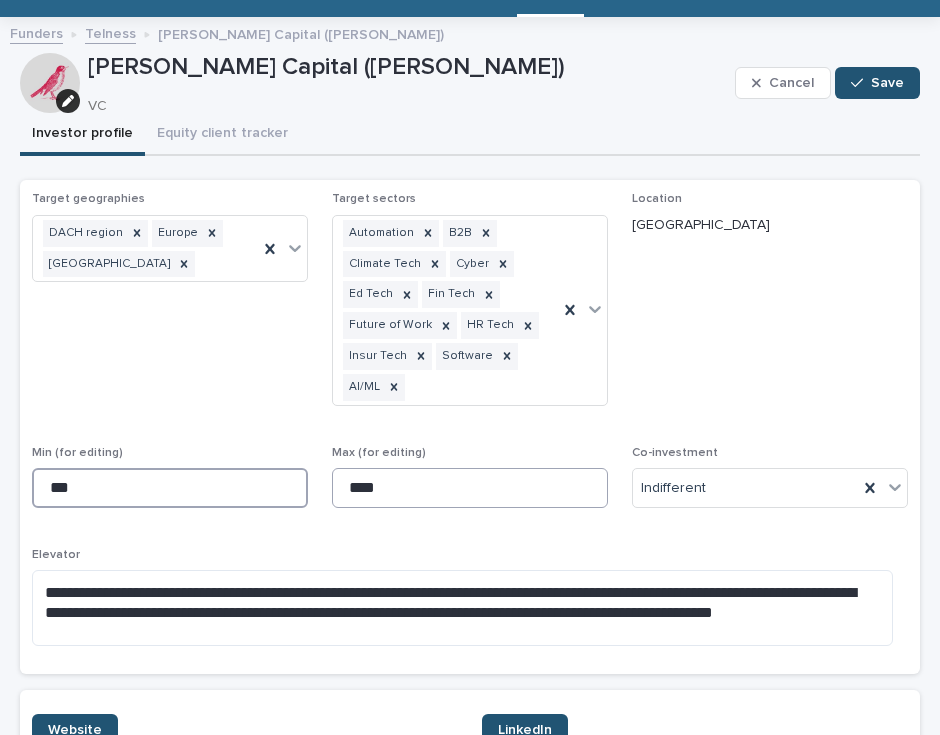 type on "***" 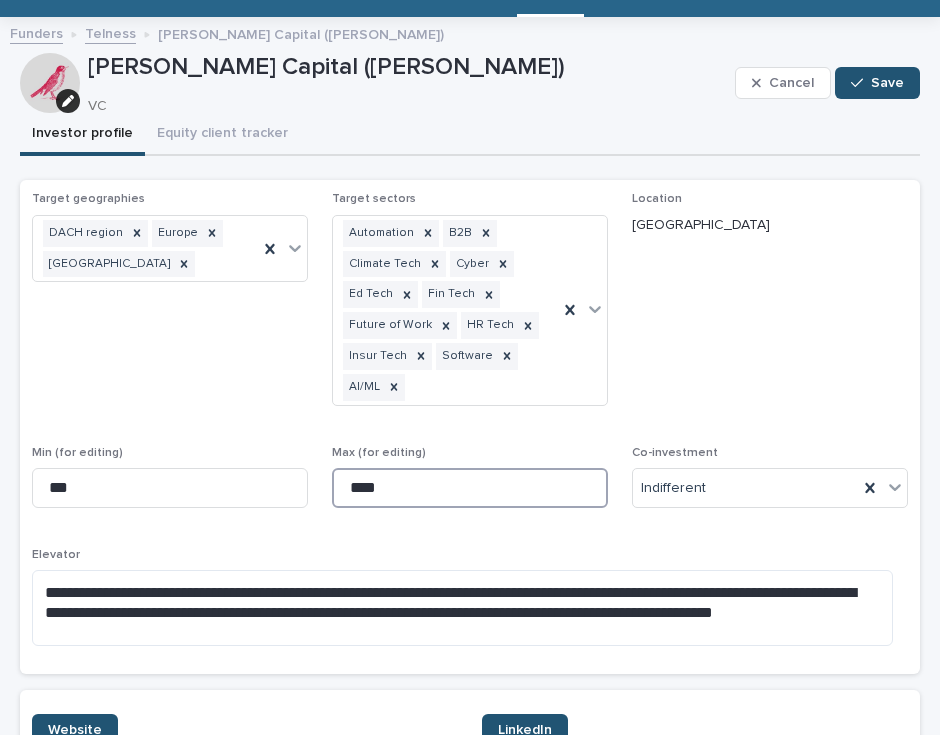 click on "****" at bounding box center (470, 488) 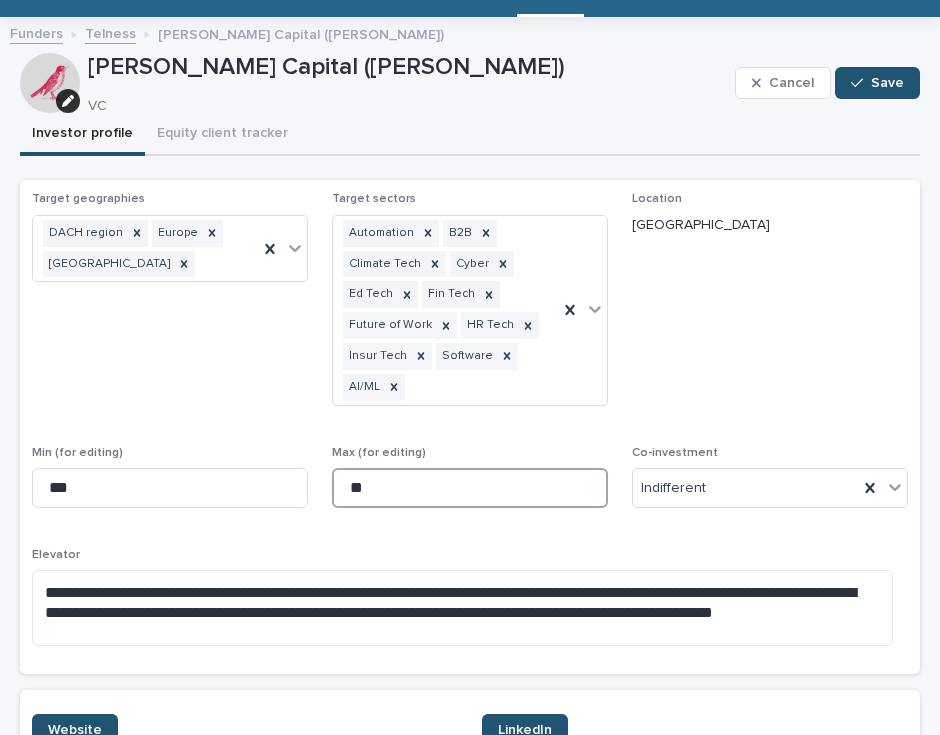 type on "***" 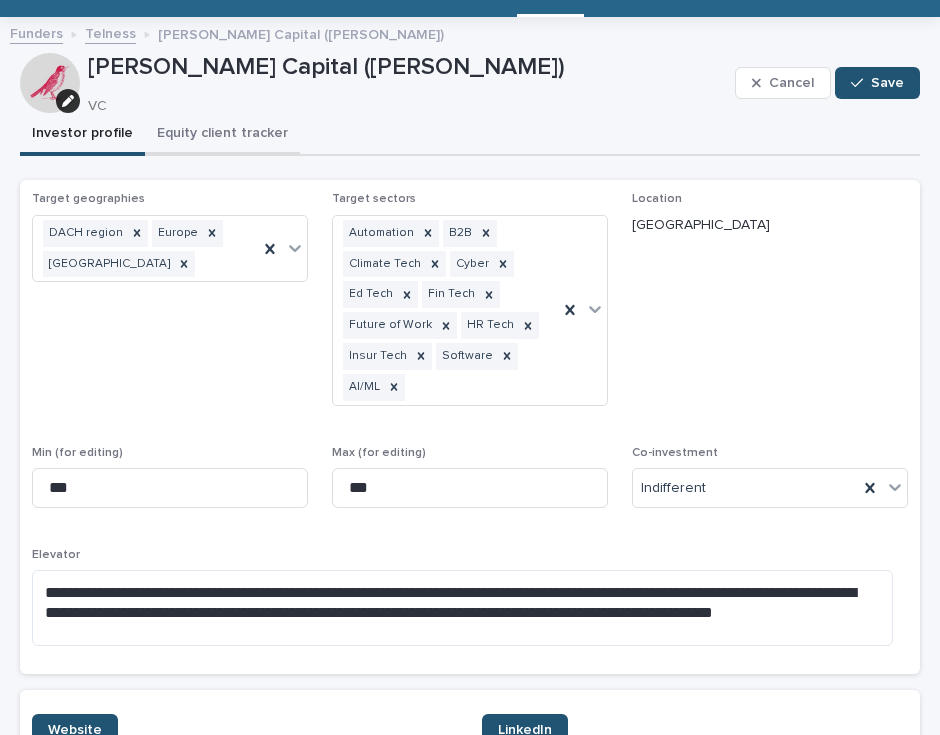 click on "Equity client tracker" at bounding box center (222, 135) 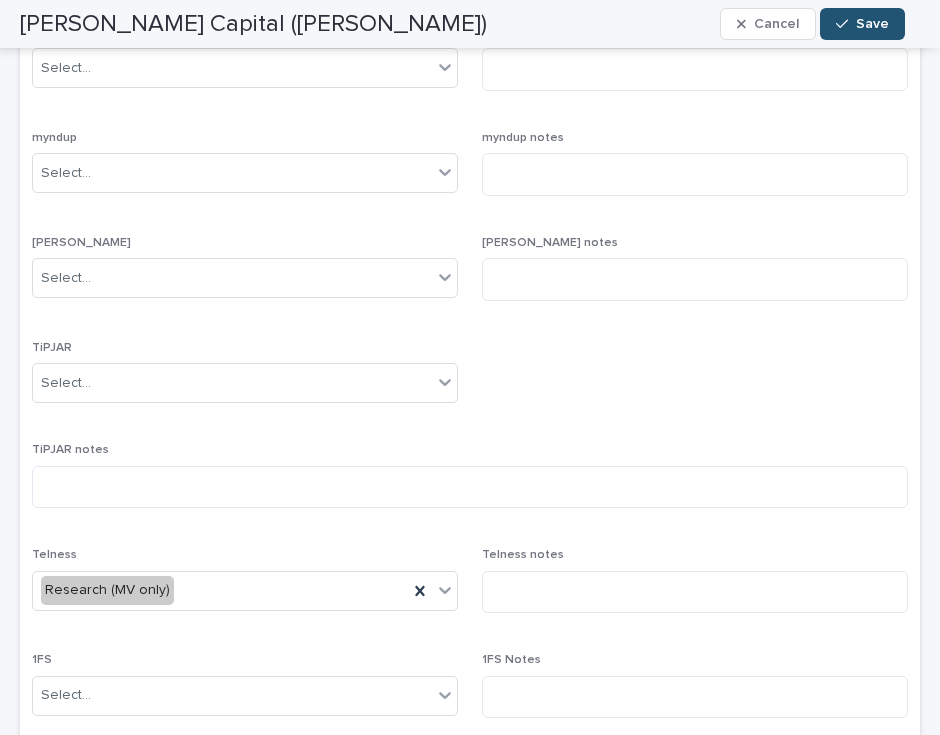scroll, scrollTop: 945, scrollLeft: 0, axis: vertical 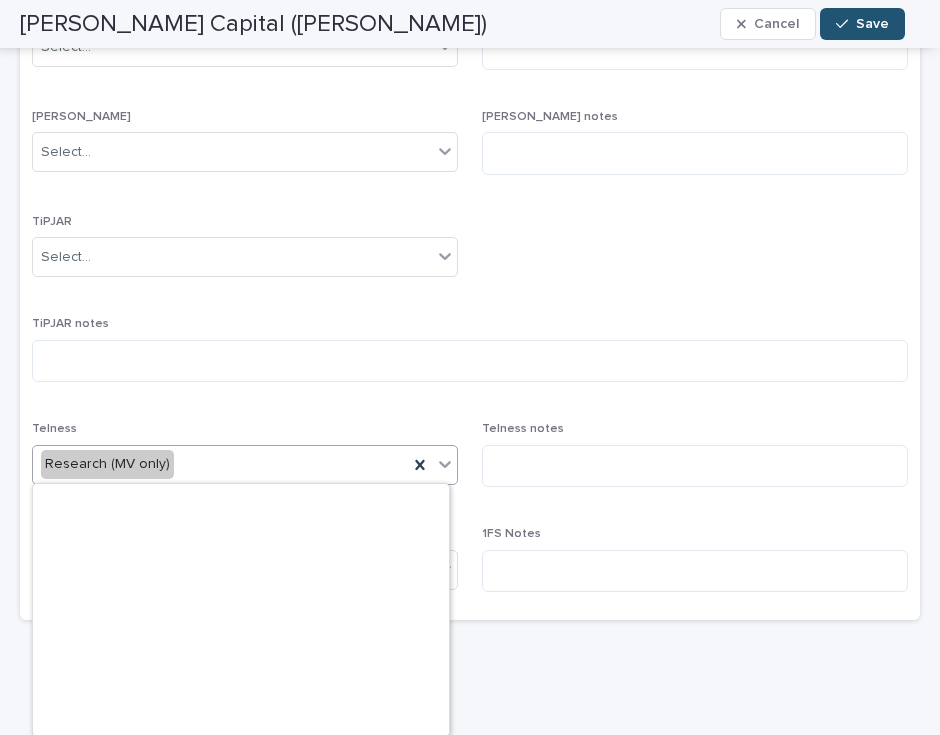 click on "Research (MV only)" at bounding box center [220, 464] 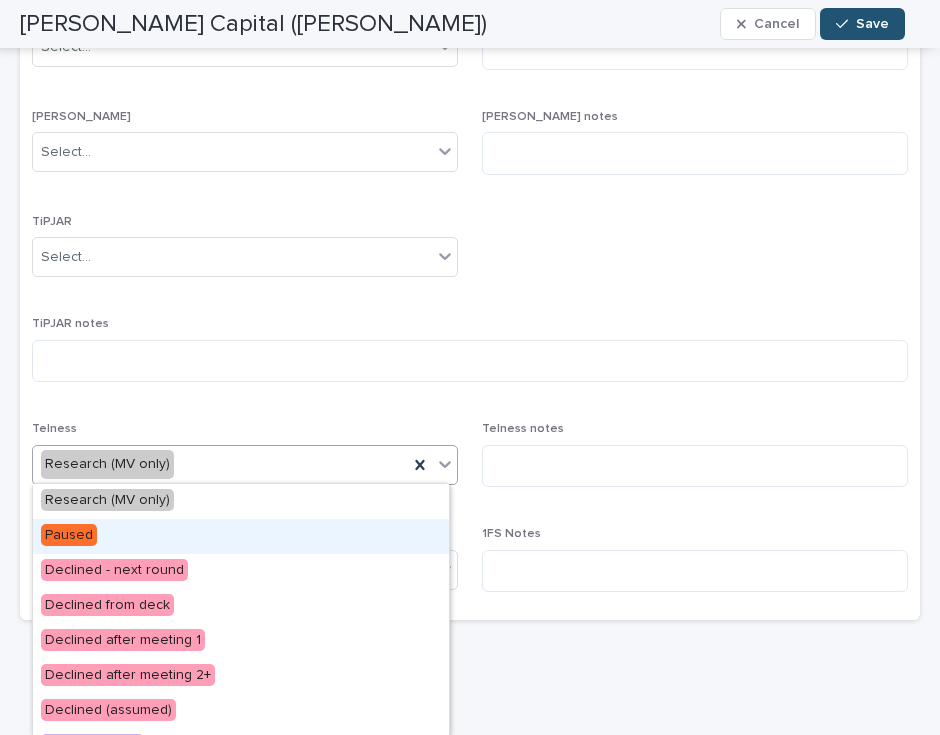 type on "*" 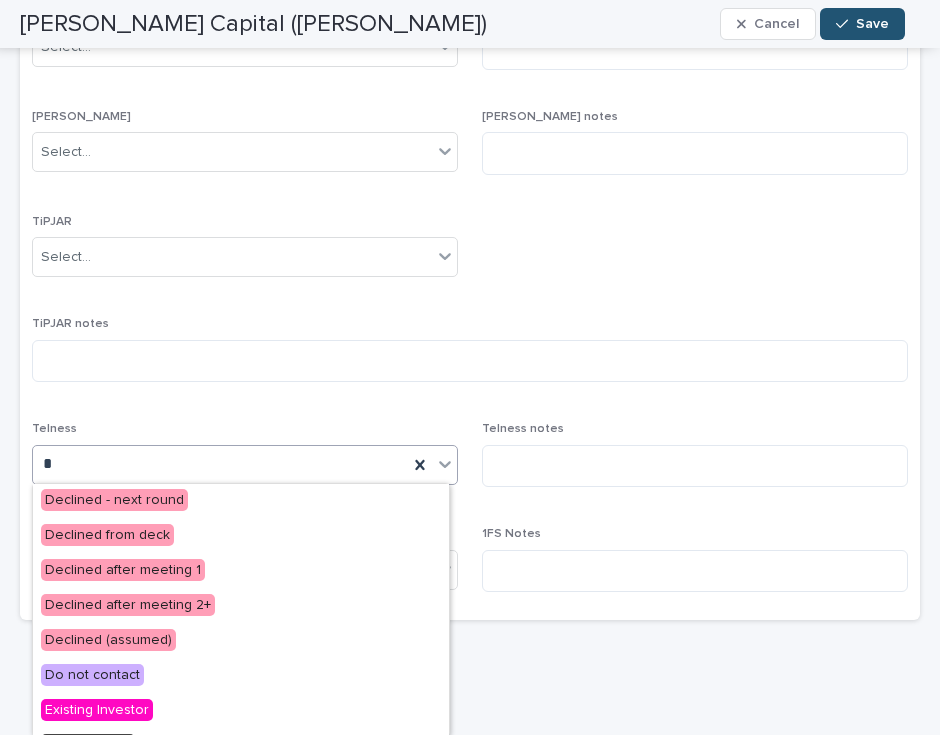 scroll, scrollTop: 517, scrollLeft: 0, axis: vertical 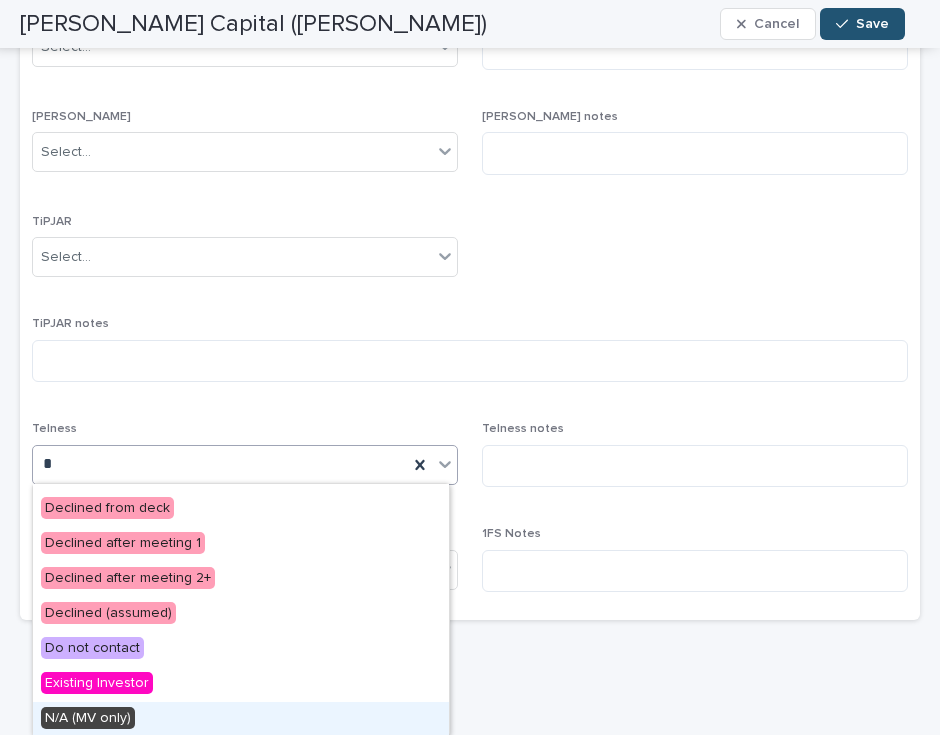 click on "N/A (MV only)" at bounding box center (241, 719) 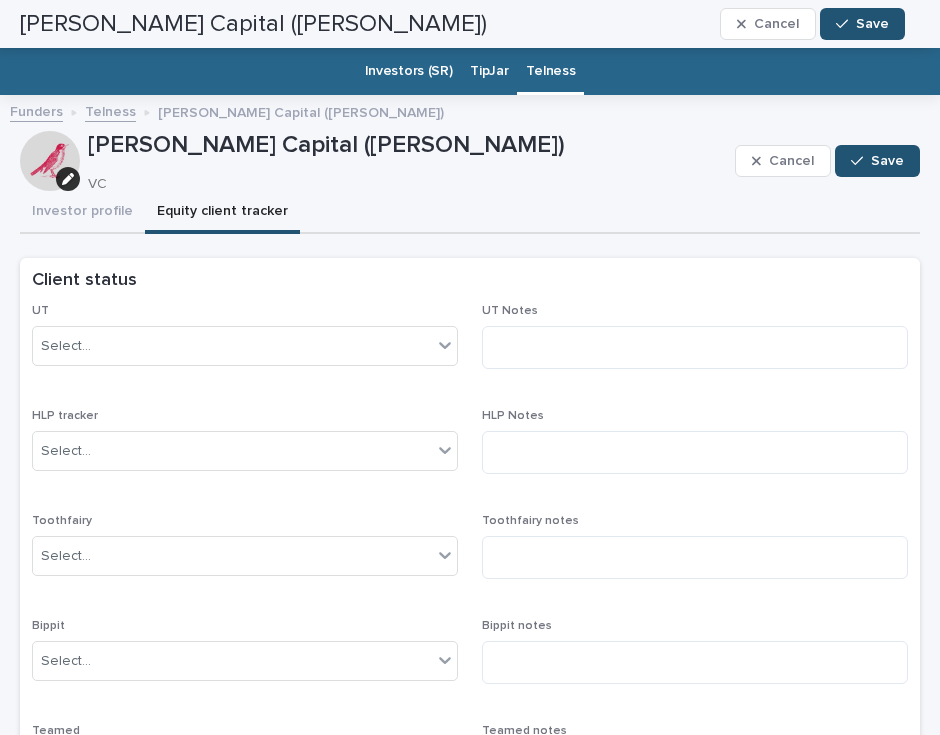 scroll, scrollTop: 0, scrollLeft: 0, axis: both 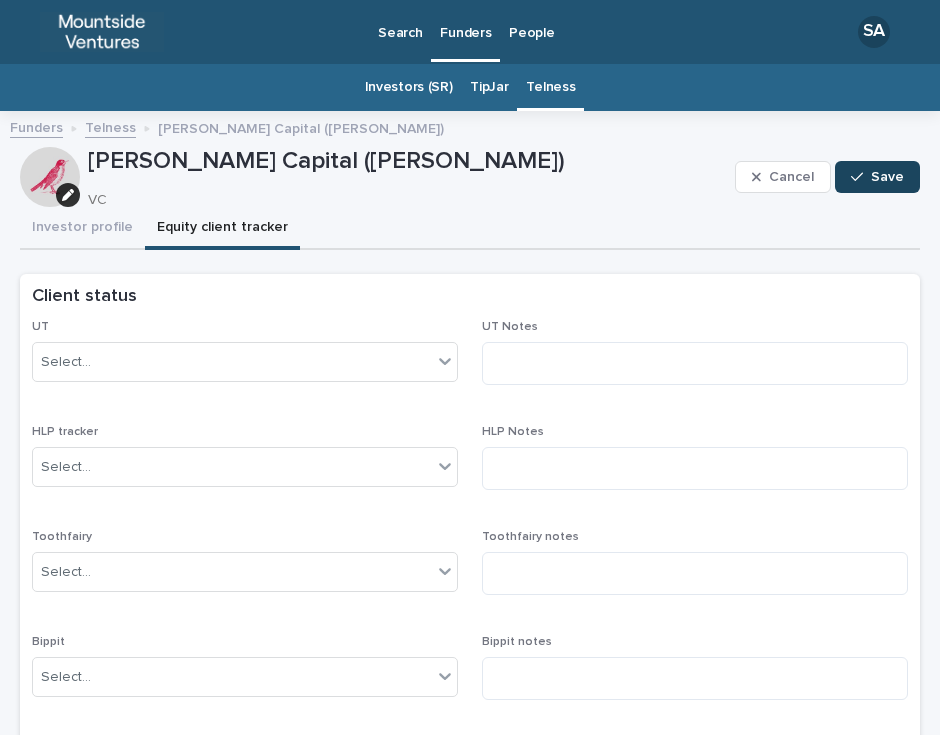 click on "Save" at bounding box center [887, 177] 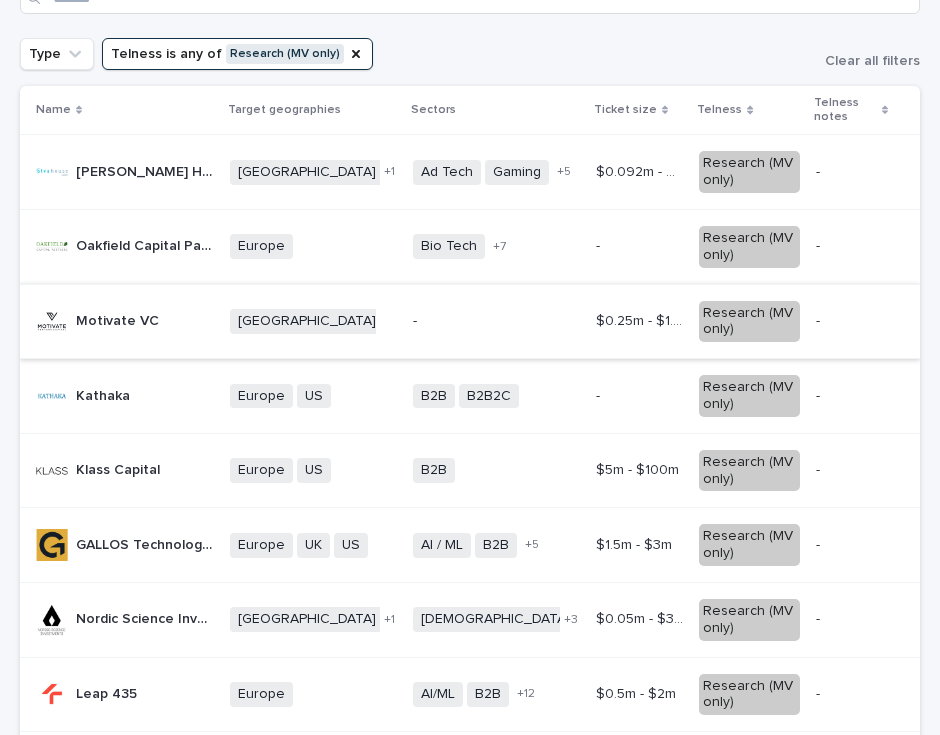 scroll, scrollTop: 224, scrollLeft: 0, axis: vertical 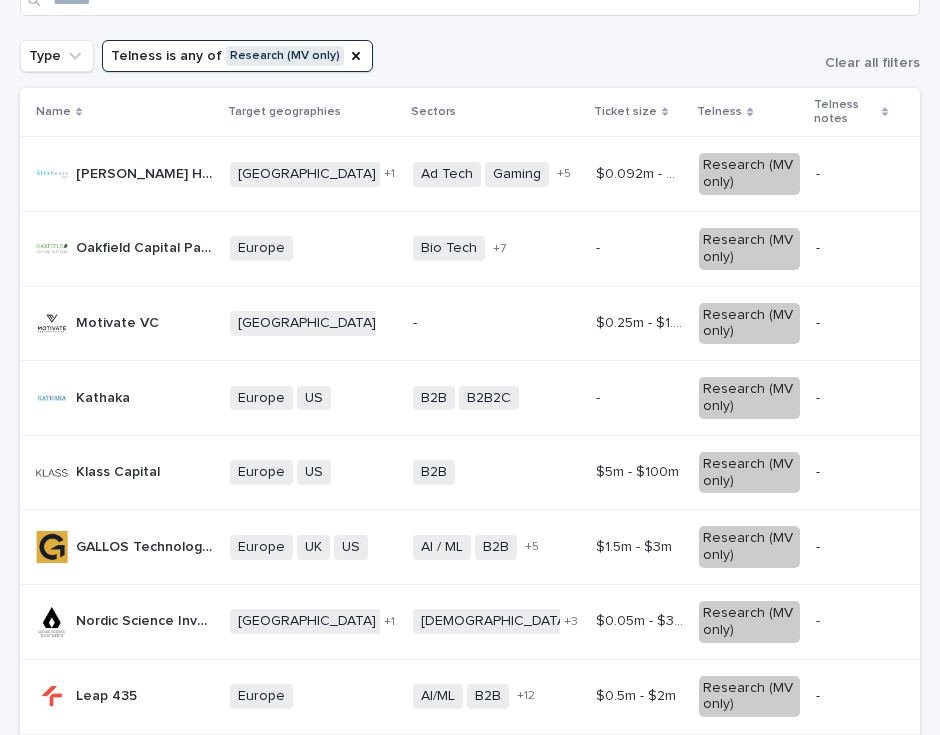 click on "[GEOGRAPHIC_DATA] US + 0" at bounding box center (313, 323) 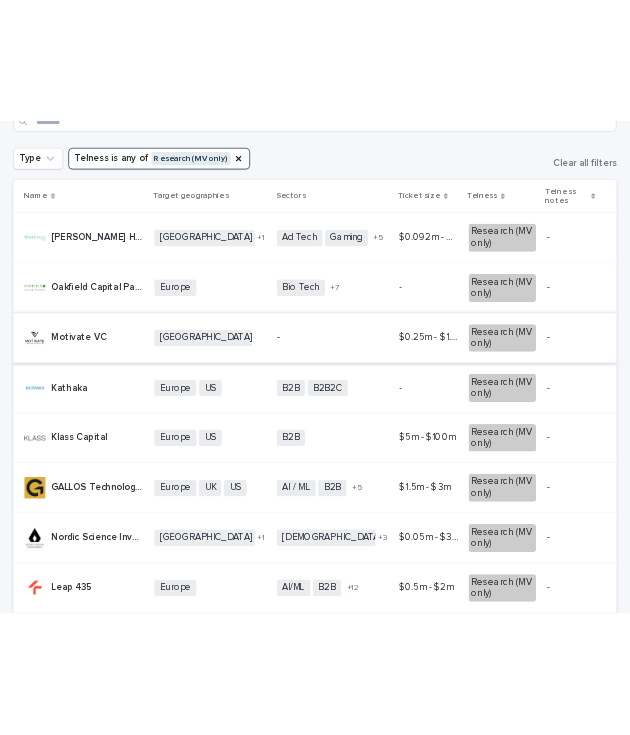 scroll, scrollTop: 0, scrollLeft: 0, axis: both 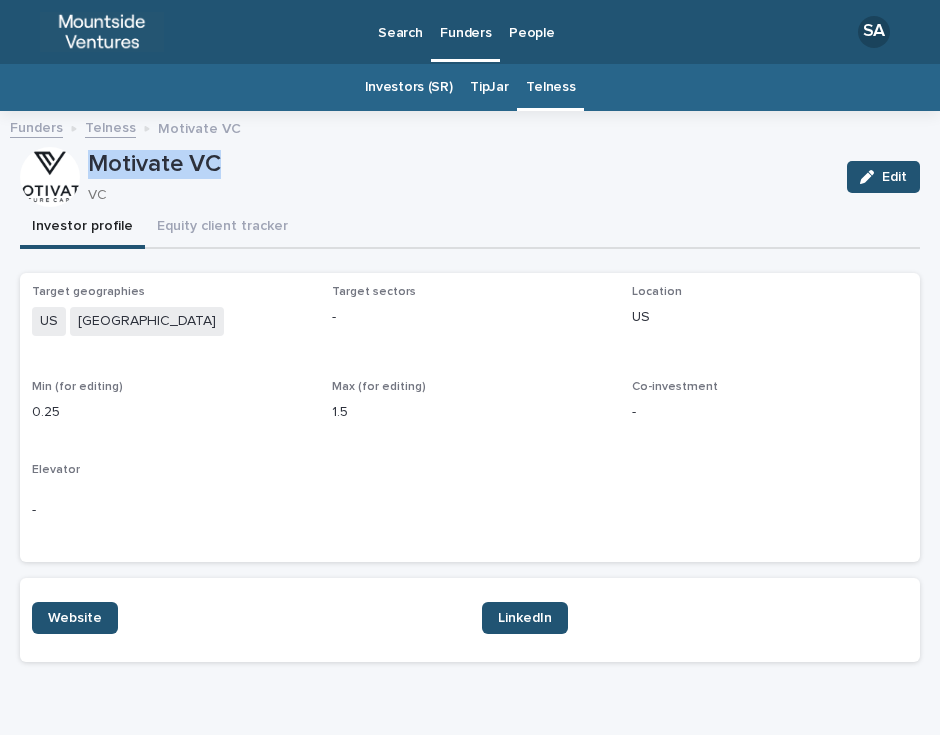 drag, startPoint x: 262, startPoint y: 163, endPoint x: 91, endPoint y: 158, distance: 171.07309 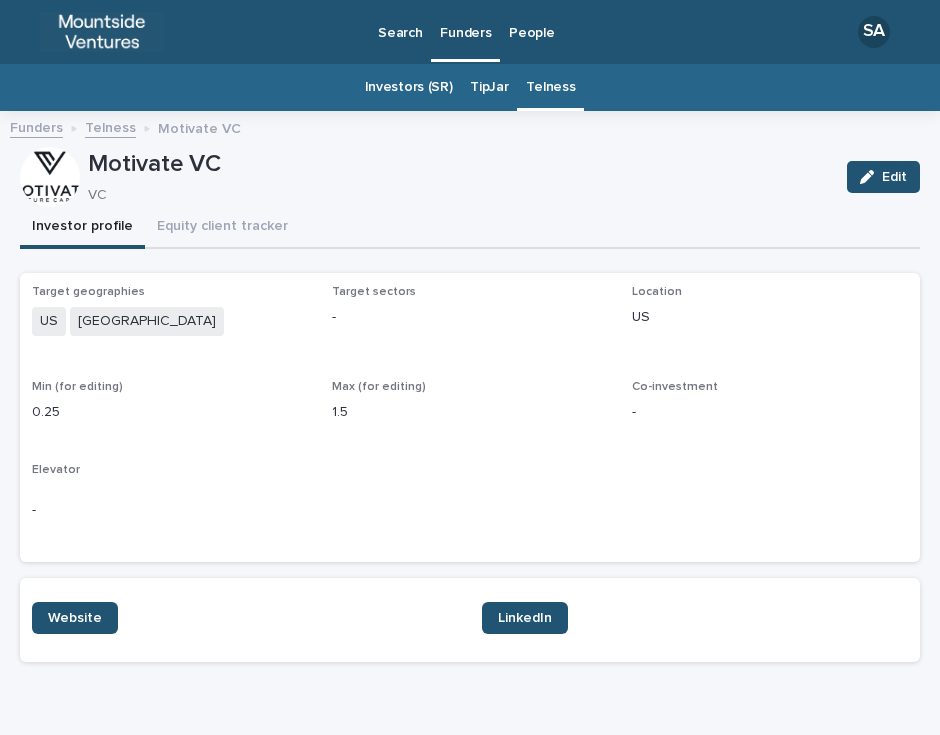 click on "Investor profile Equity client tracker" at bounding box center (470, 228) 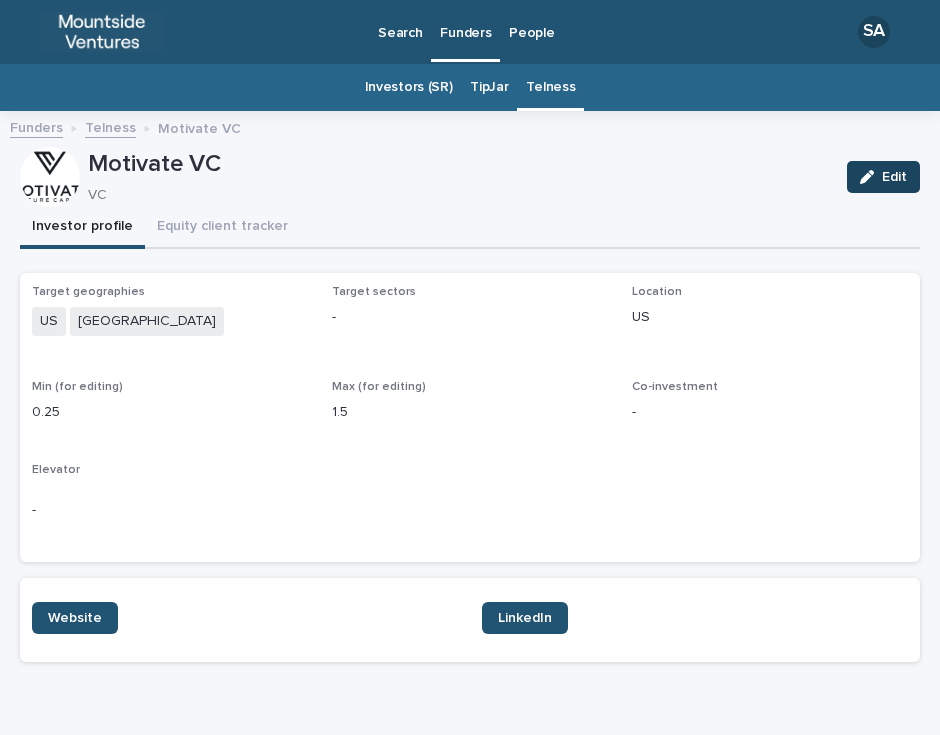 click on "Edit" at bounding box center [894, 177] 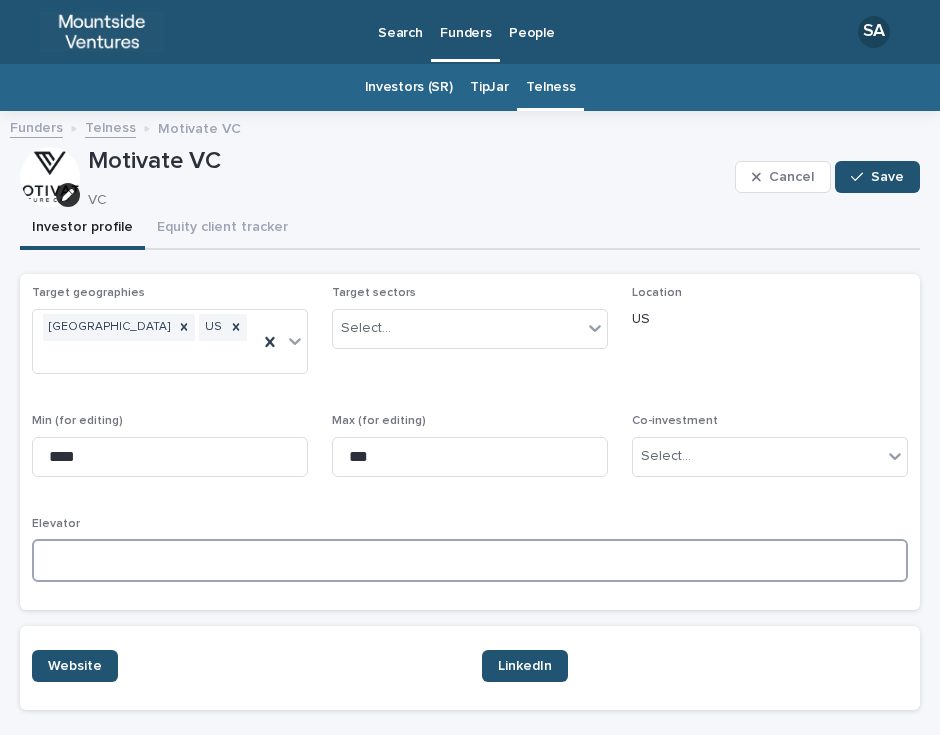 click at bounding box center (470, 560) 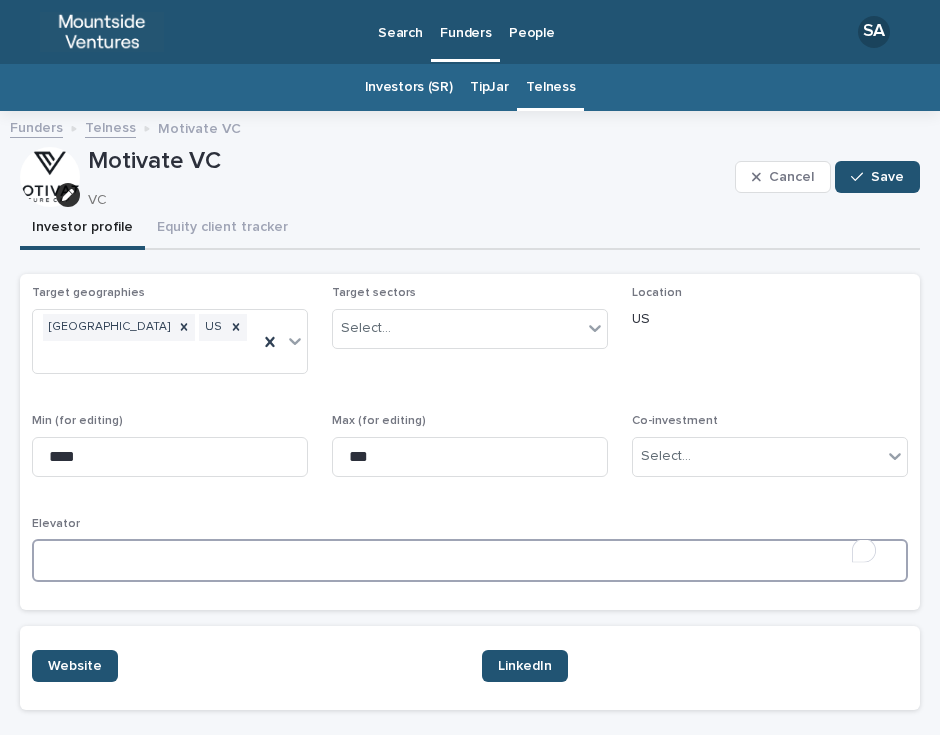 paste on "**********" 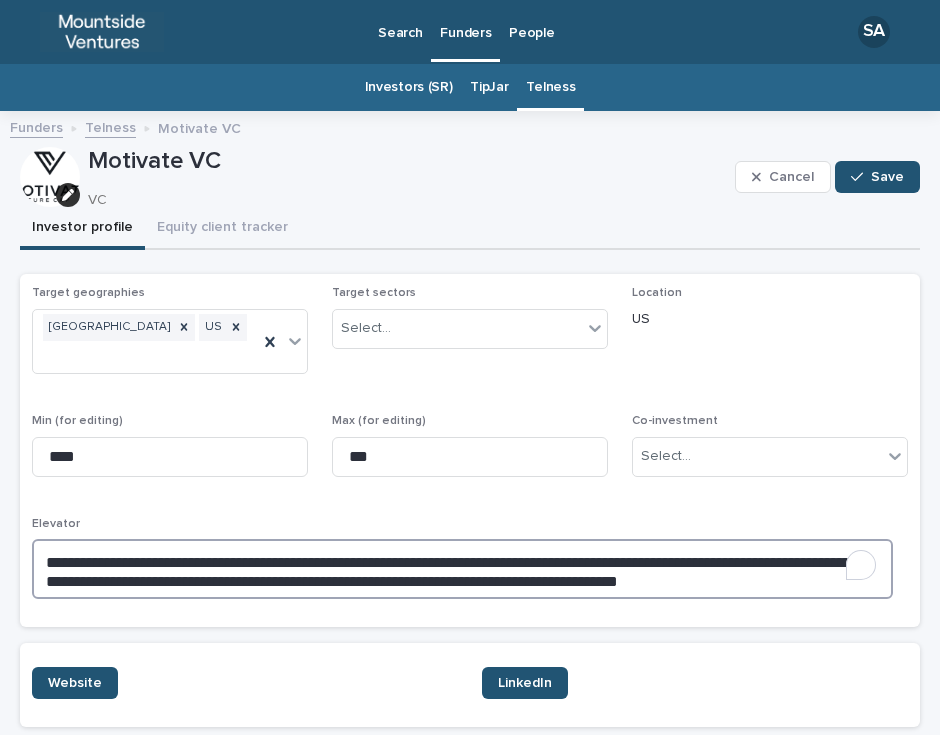 type on "**********" 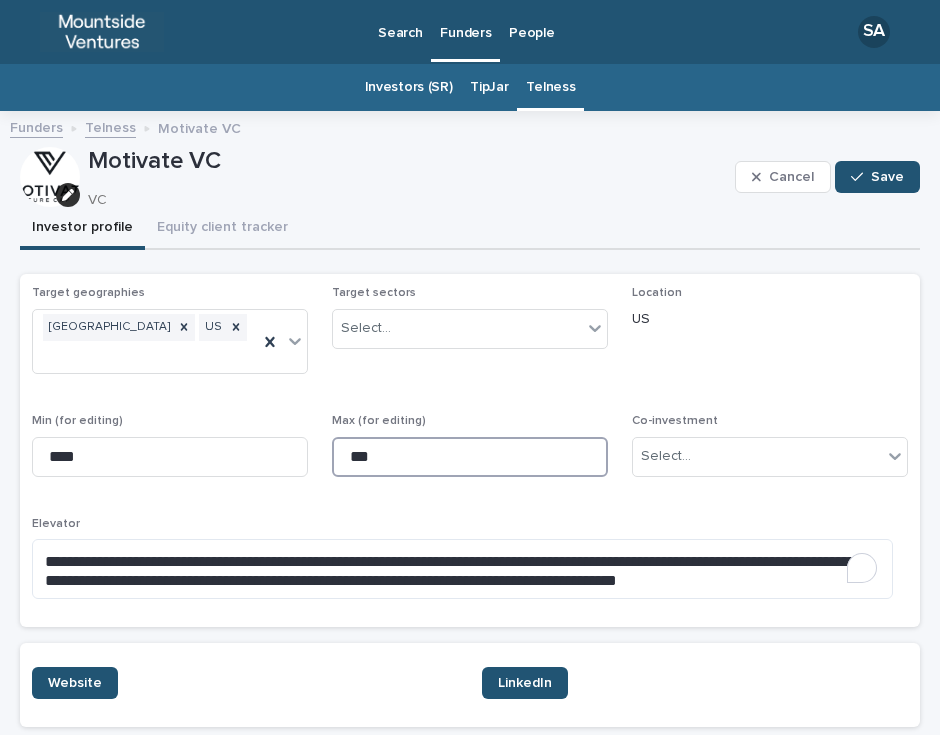 click on "***" at bounding box center (470, 457) 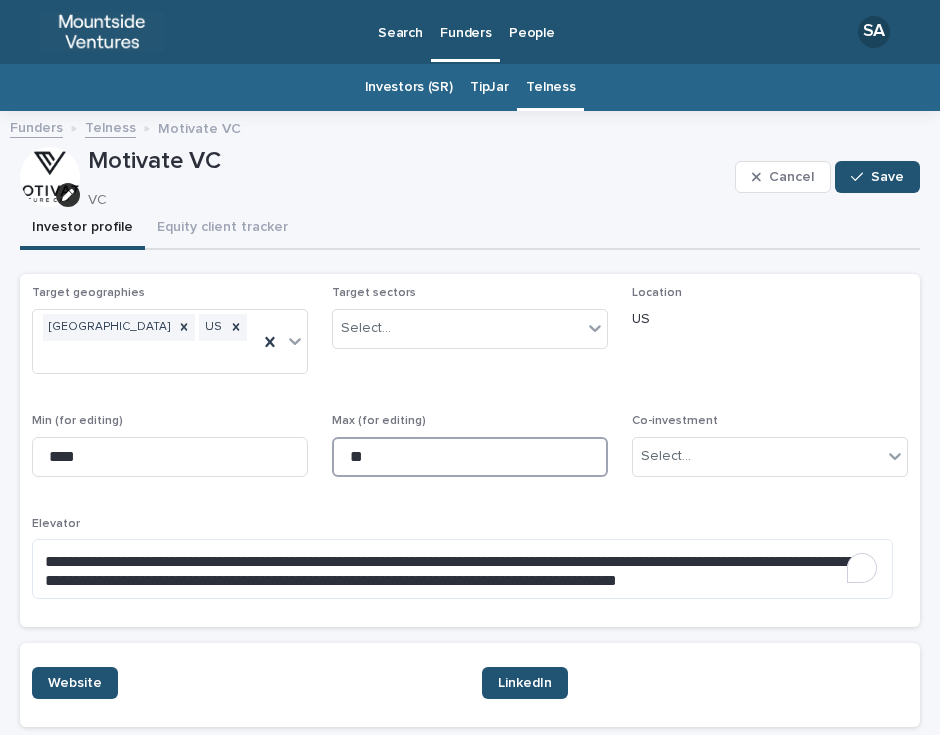 type on "*" 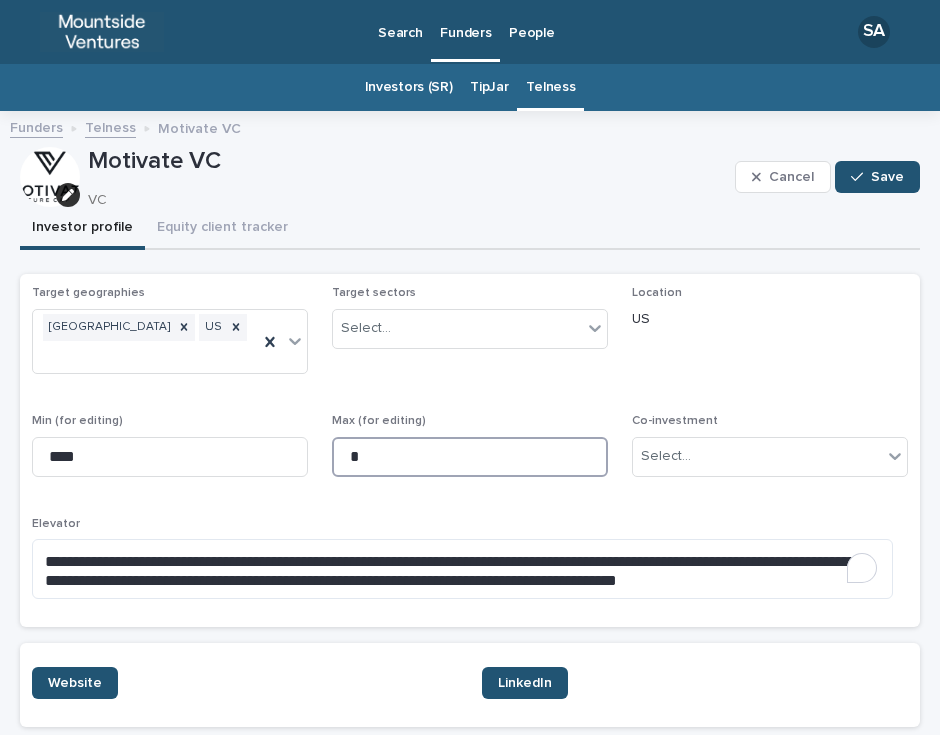 type on "*" 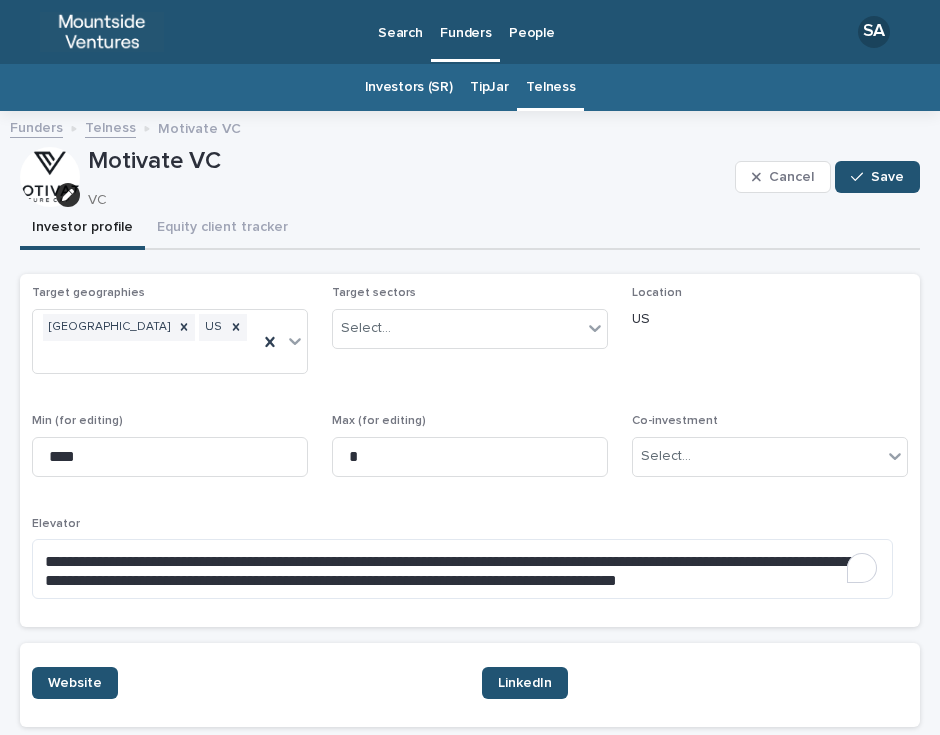 click on "**********" at bounding box center (470, 450) 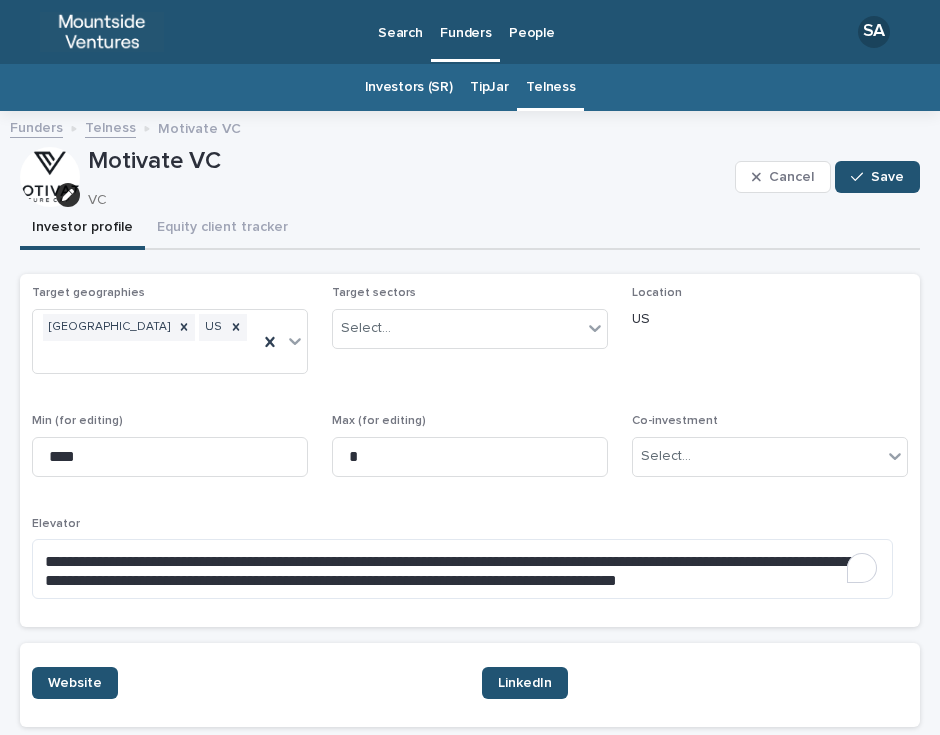 click on "Funders Telness Motivate VC" at bounding box center (470, 129) 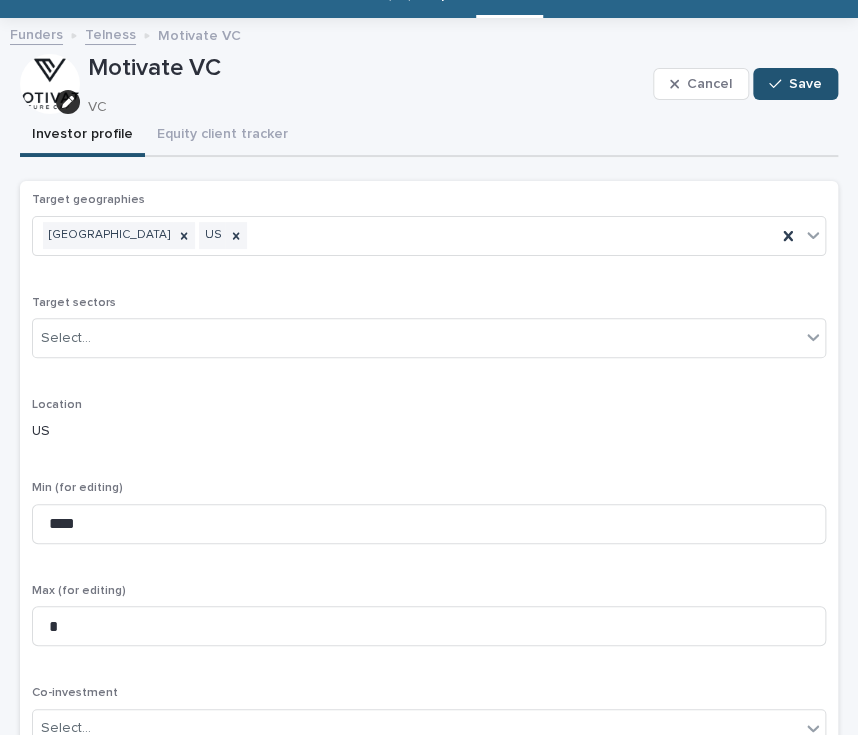scroll, scrollTop: 93, scrollLeft: 0, axis: vertical 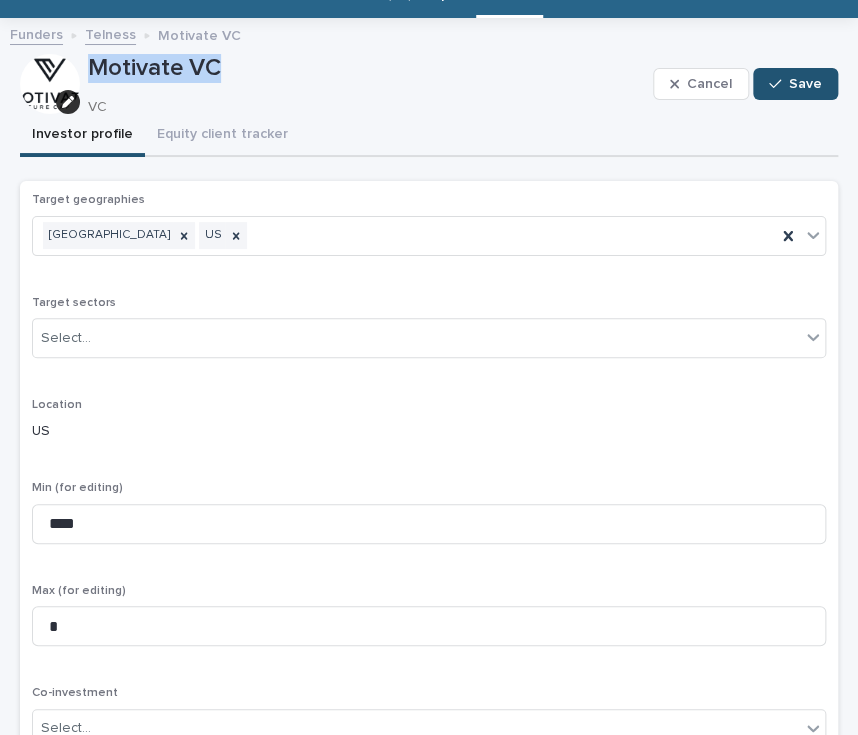 drag, startPoint x: 233, startPoint y: 61, endPoint x: 75, endPoint y: 61, distance: 158 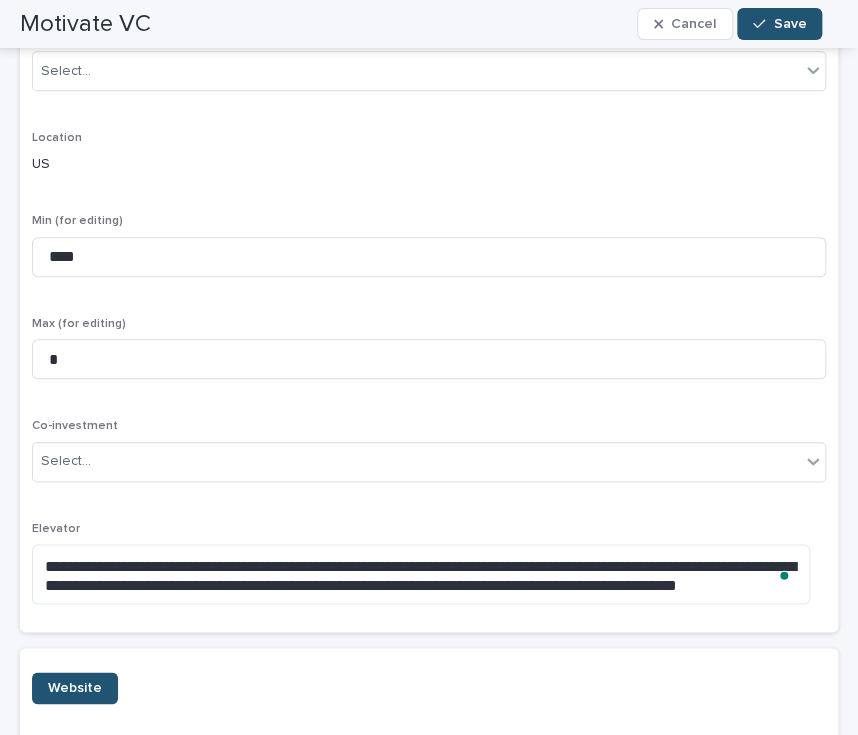 scroll, scrollTop: 359, scrollLeft: 0, axis: vertical 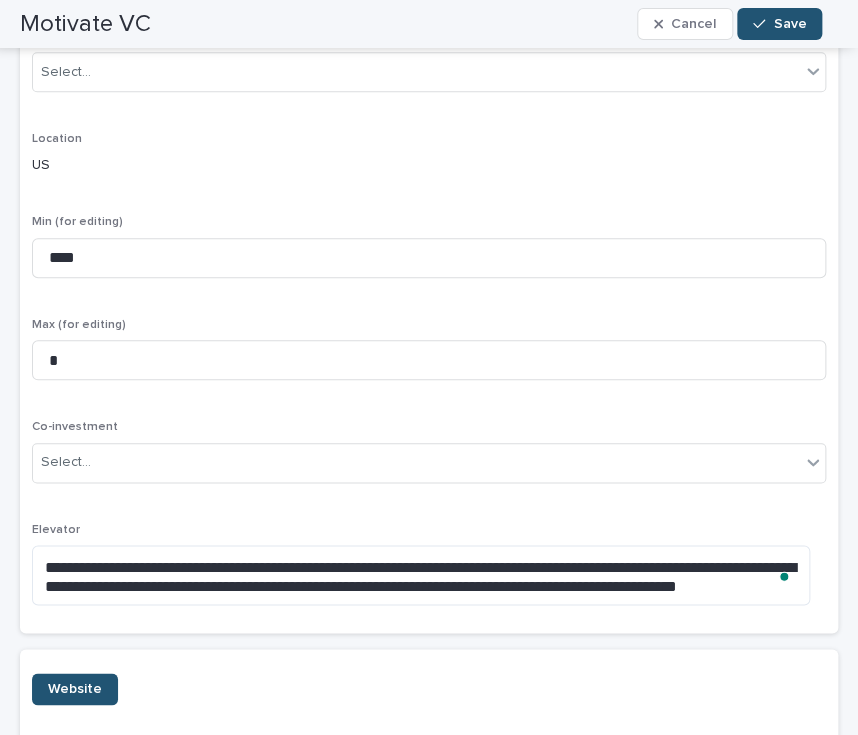 click on "**********" at bounding box center (429, 273) 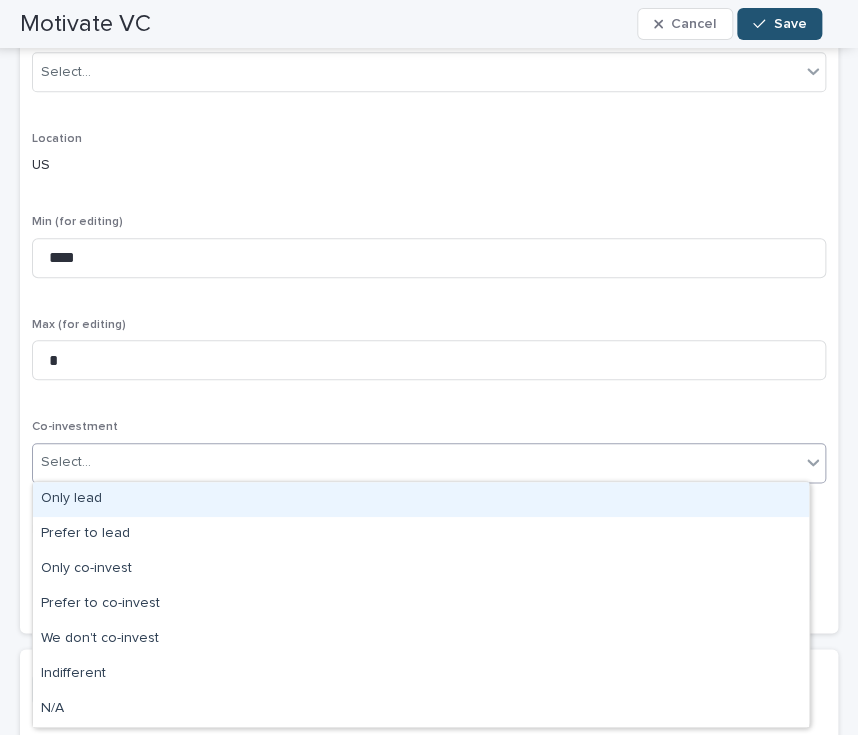 click on "Select..." at bounding box center [416, 462] 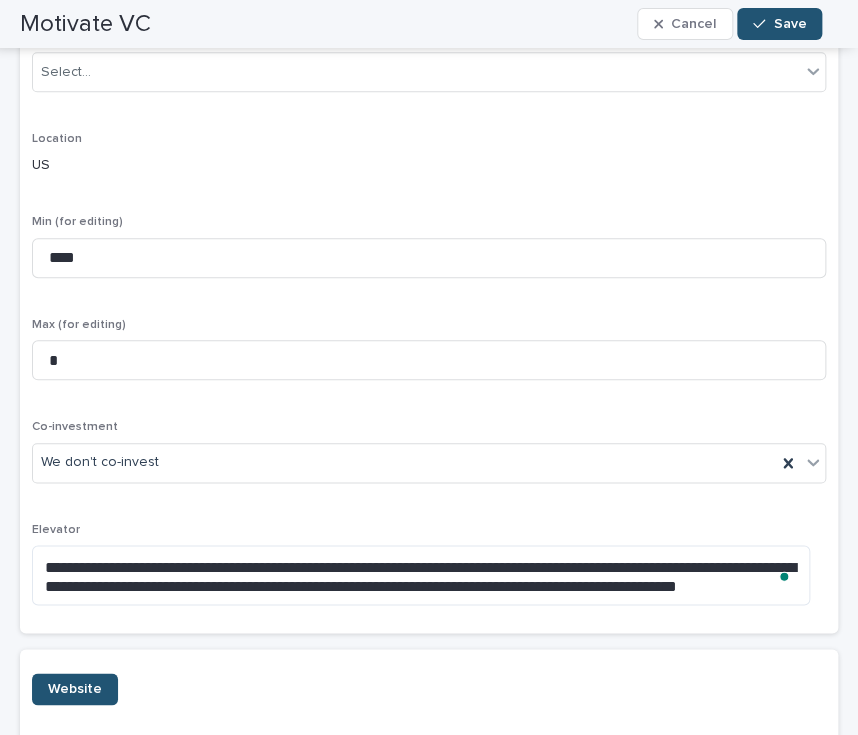 click on "US" at bounding box center [429, 165] 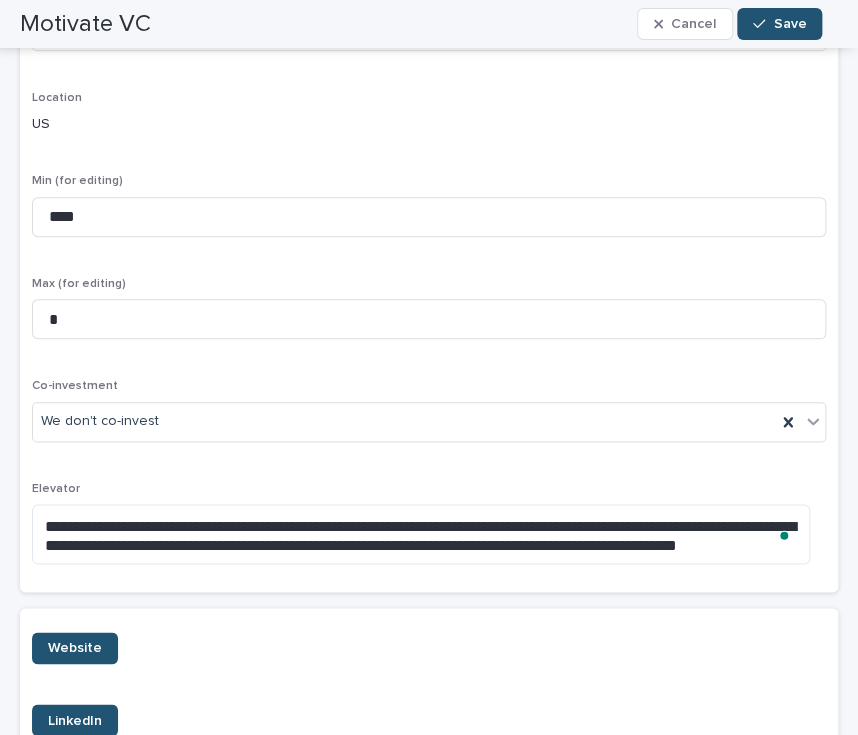 scroll, scrollTop: 399, scrollLeft: 0, axis: vertical 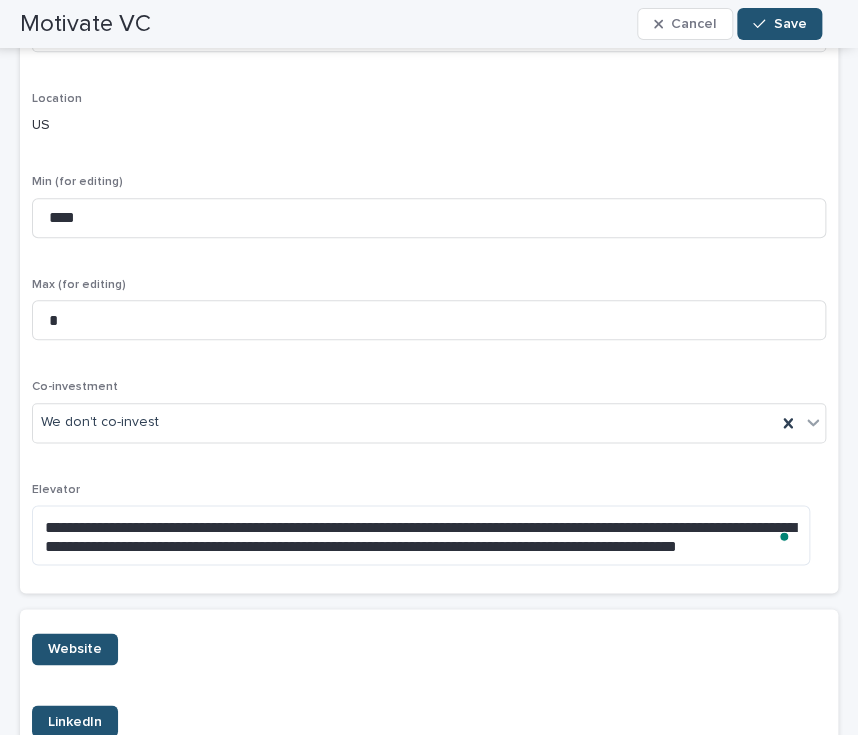 click on "**********" at bounding box center (429, 233) 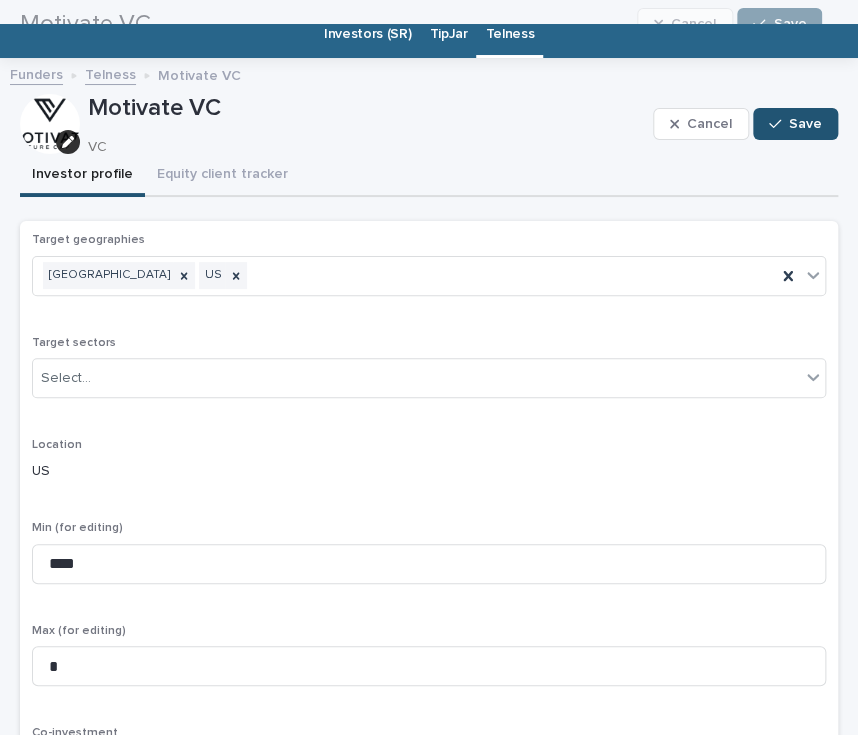 scroll, scrollTop: 54, scrollLeft: 0, axis: vertical 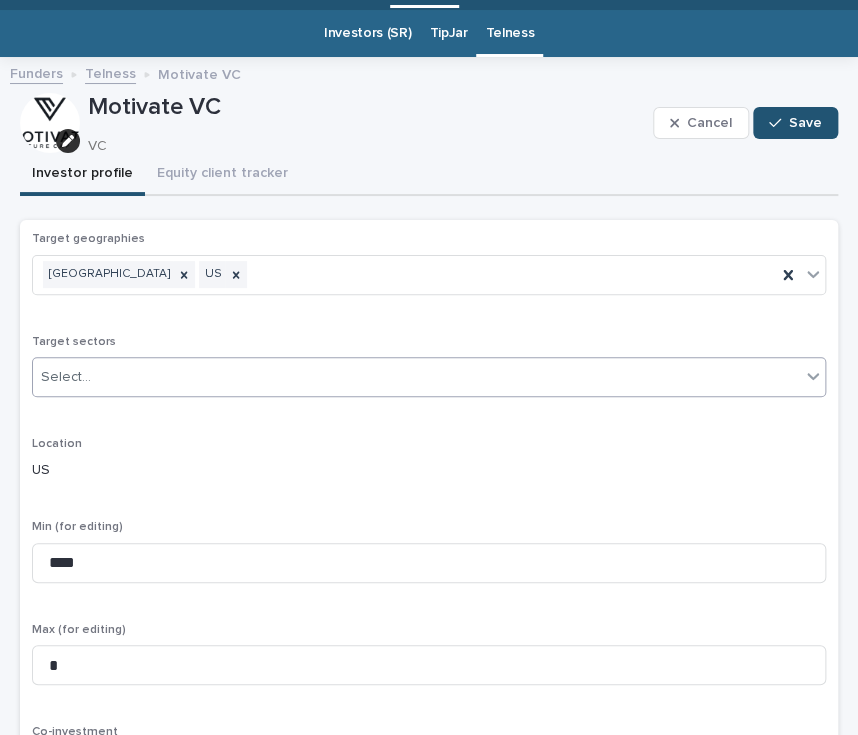 click on "Select..." at bounding box center [416, 377] 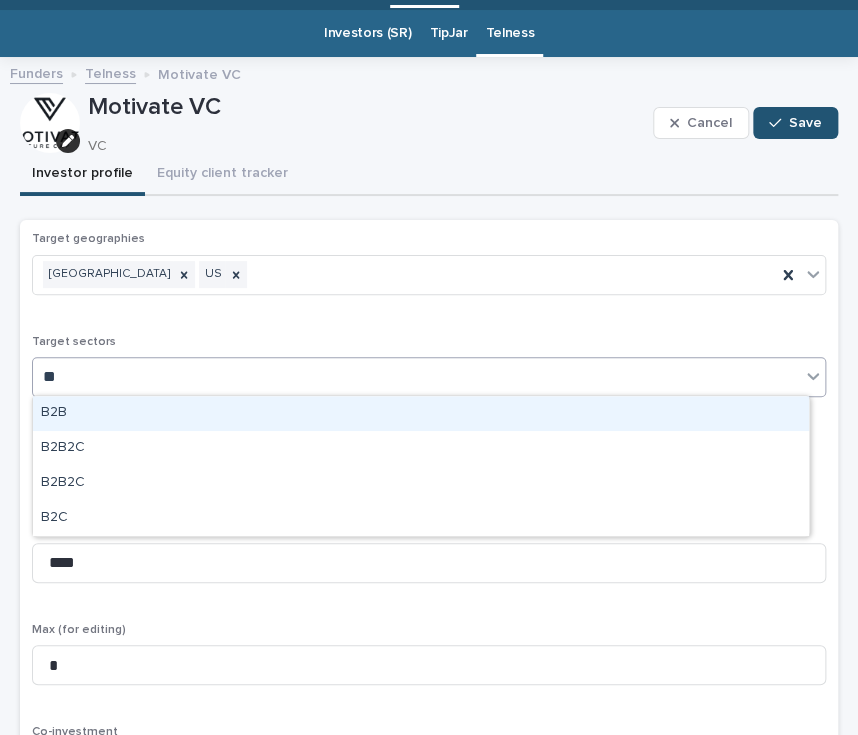 type on "***" 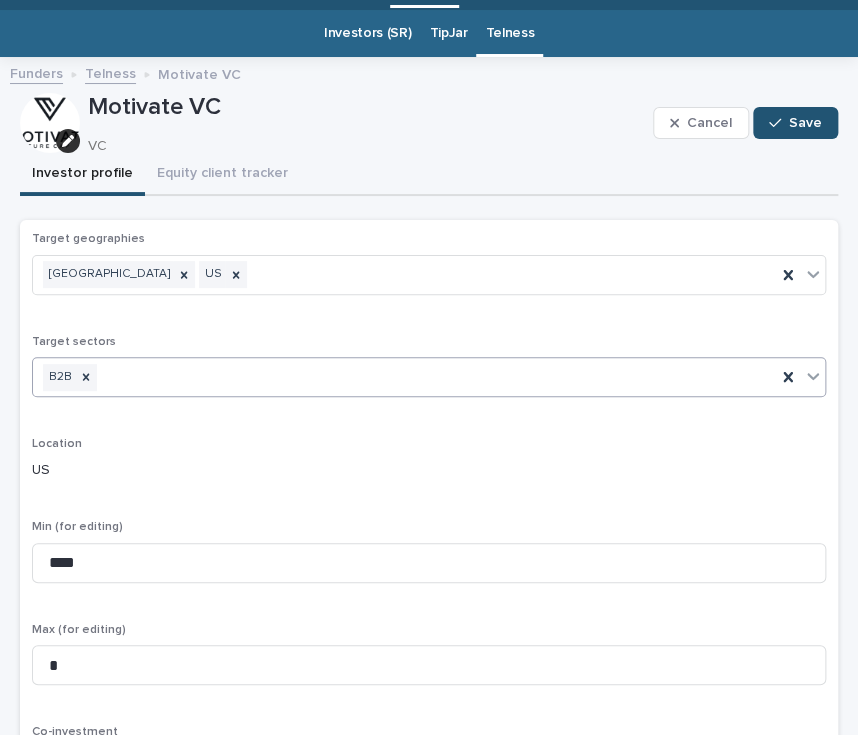 click on "B2B" at bounding box center [404, 377] 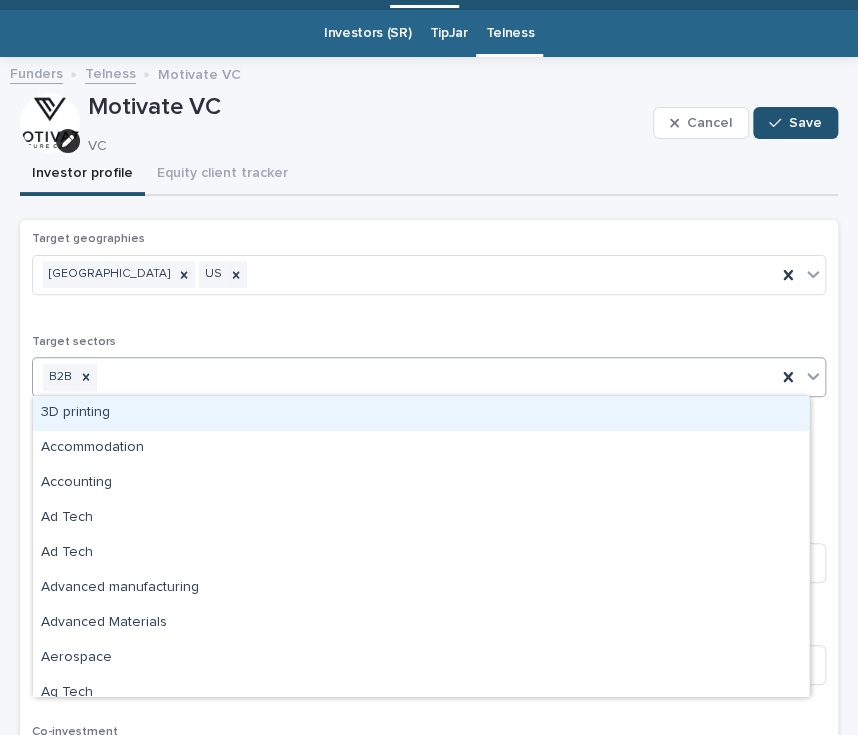 click on "B2B" at bounding box center (404, 377) 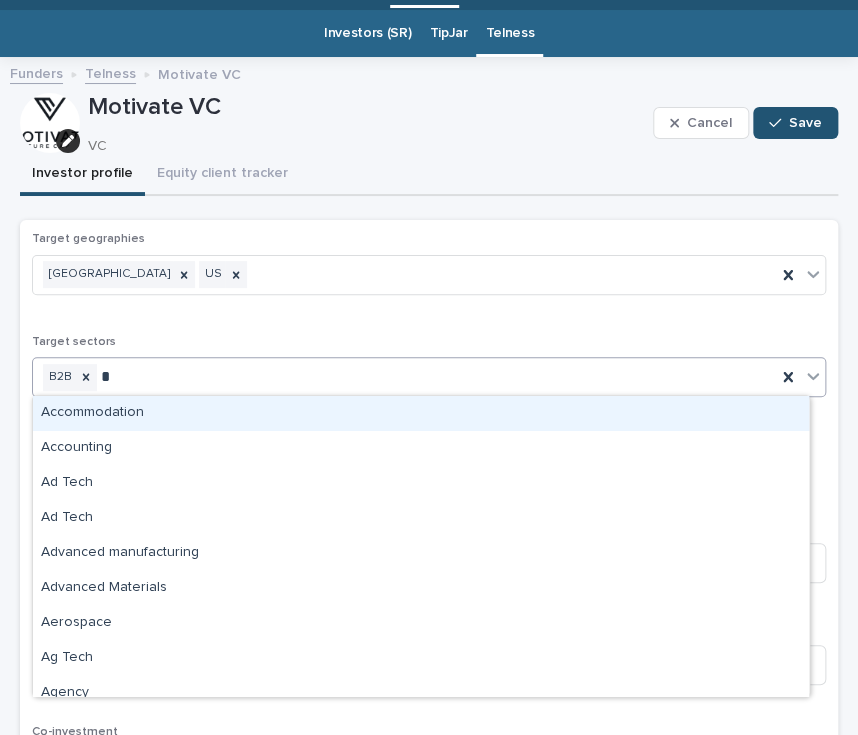 type on "**" 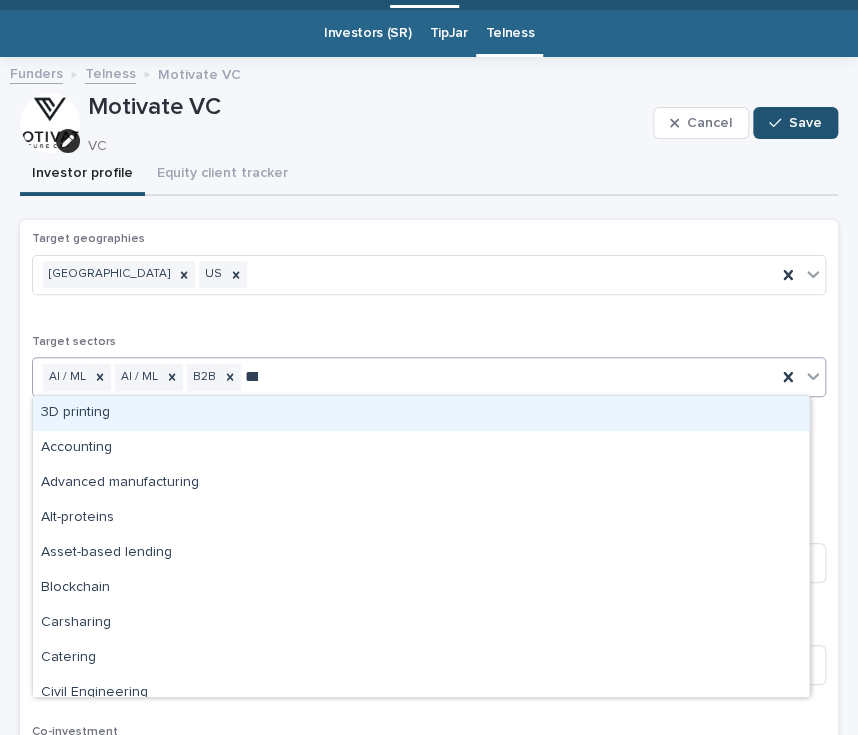 type on "****" 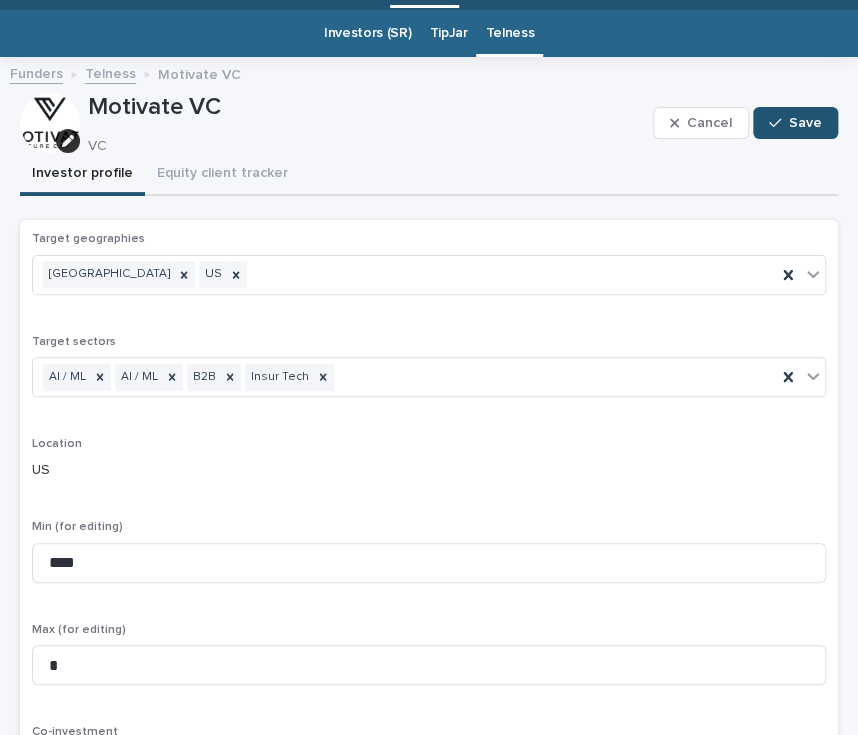 click on "**********" at bounding box center (429, 578) 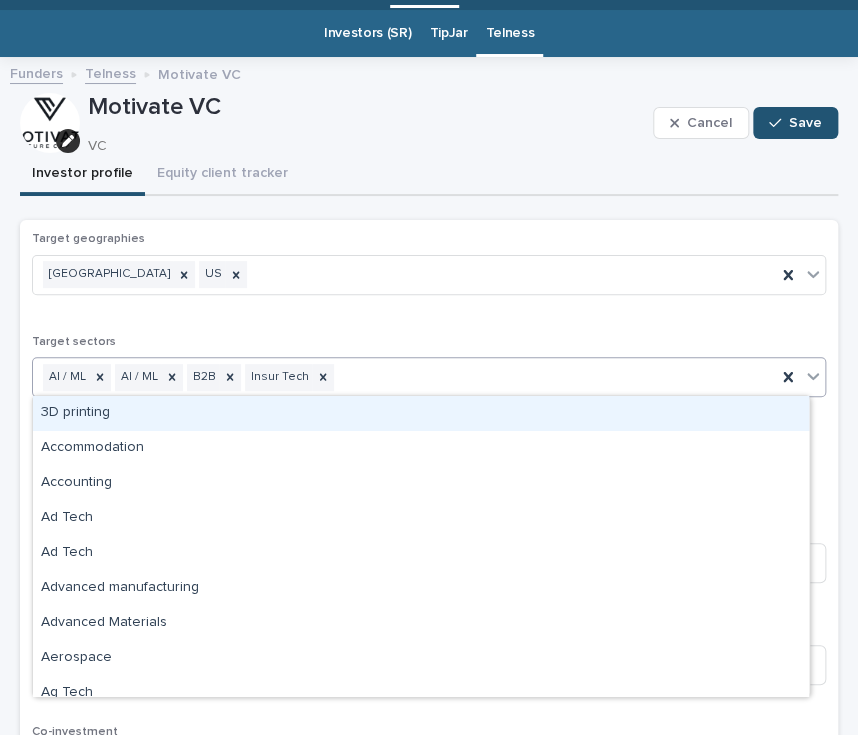 click on "AI / ML AI / ML B2B Insur Tech" at bounding box center [404, 377] 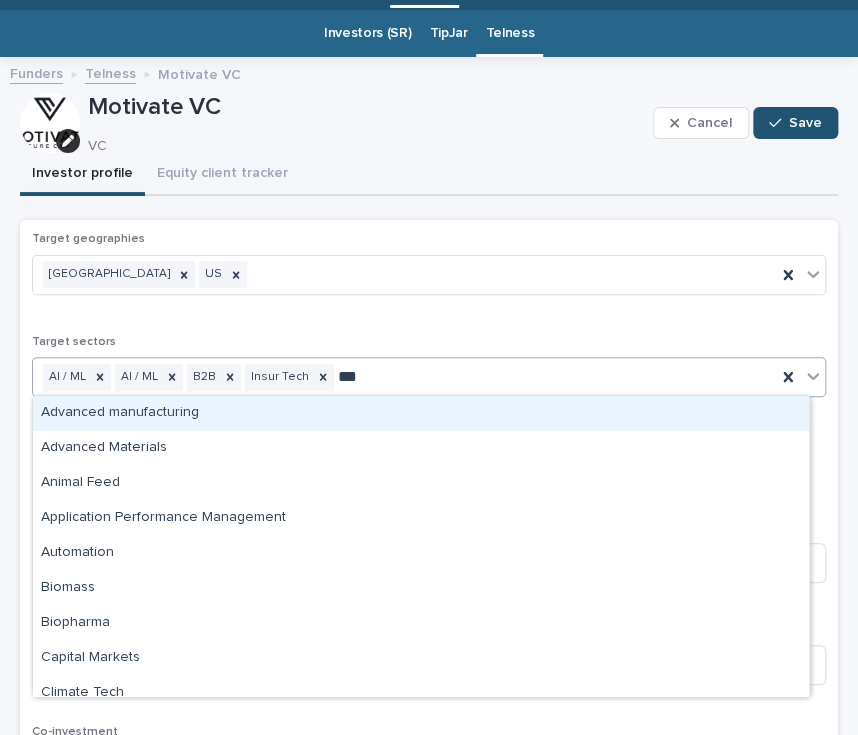 type on "****" 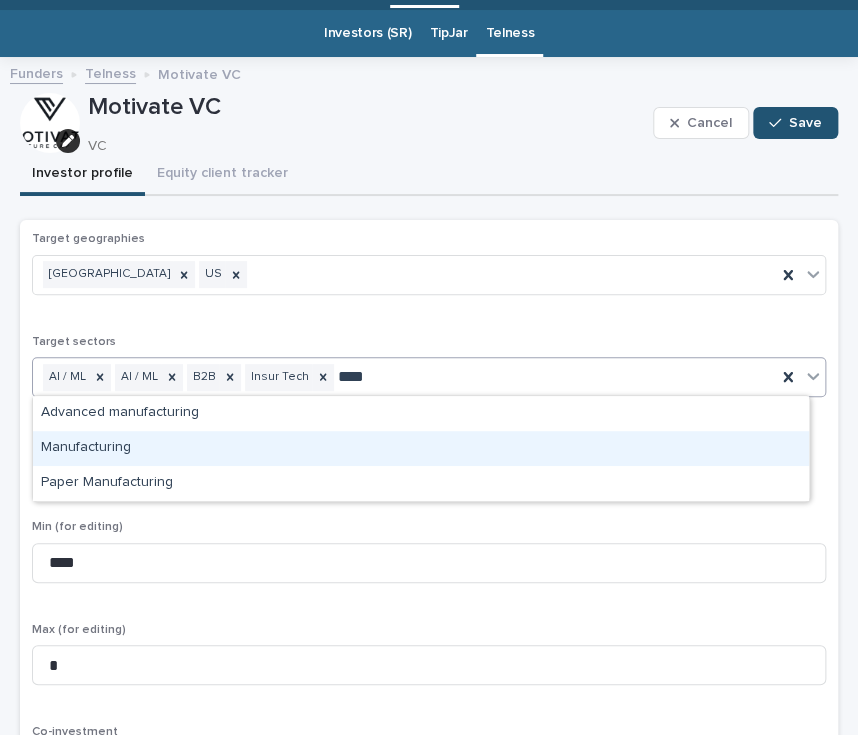 click on "Manufacturing" at bounding box center (421, 448) 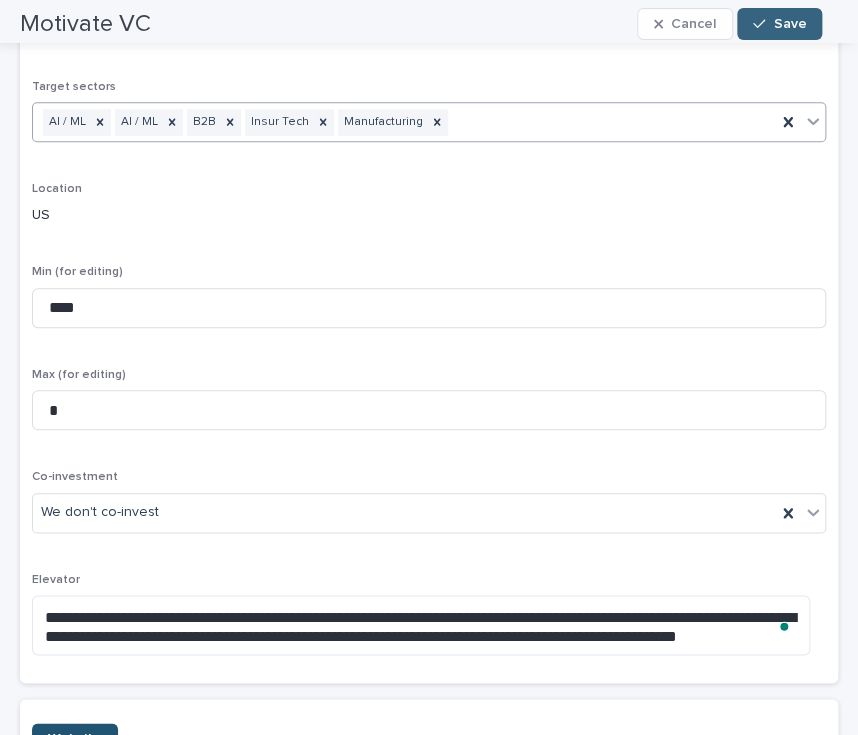 scroll, scrollTop: 310, scrollLeft: 0, axis: vertical 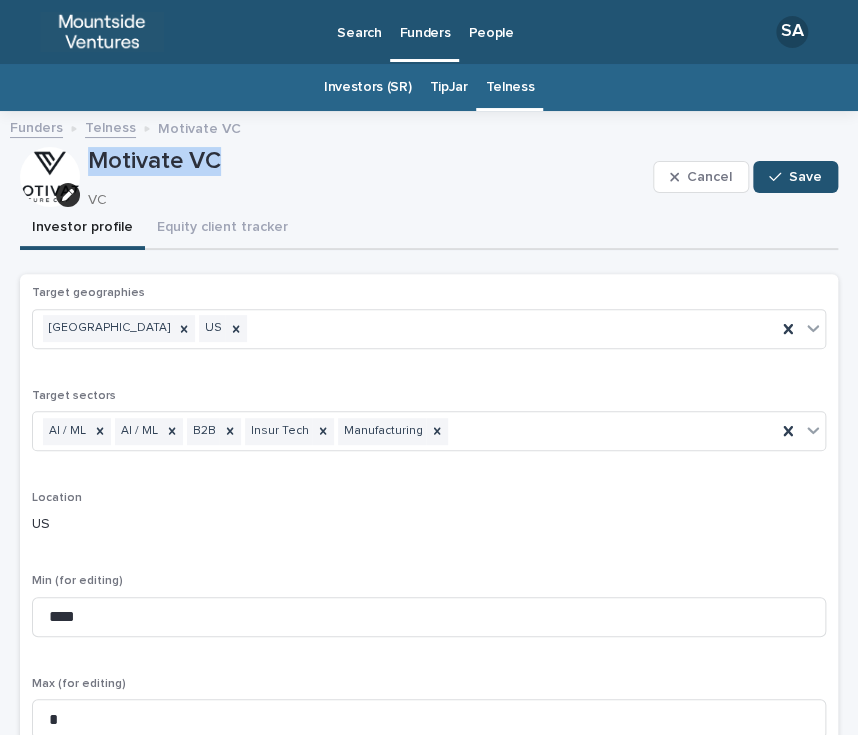 drag, startPoint x: 268, startPoint y: 157, endPoint x: 73, endPoint y: 164, distance: 195.1256 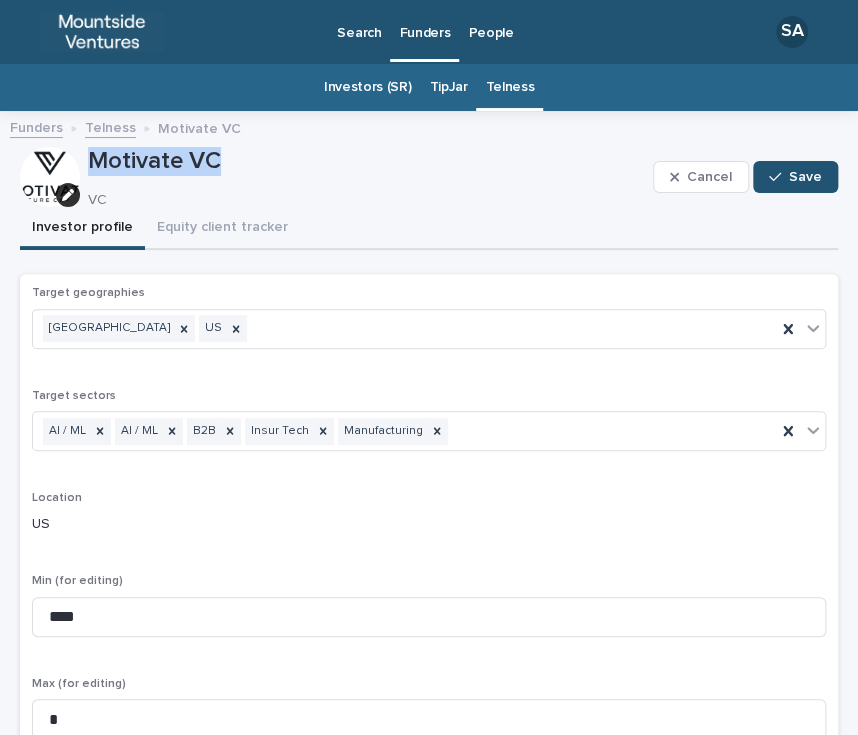 copy on "Motivate VC" 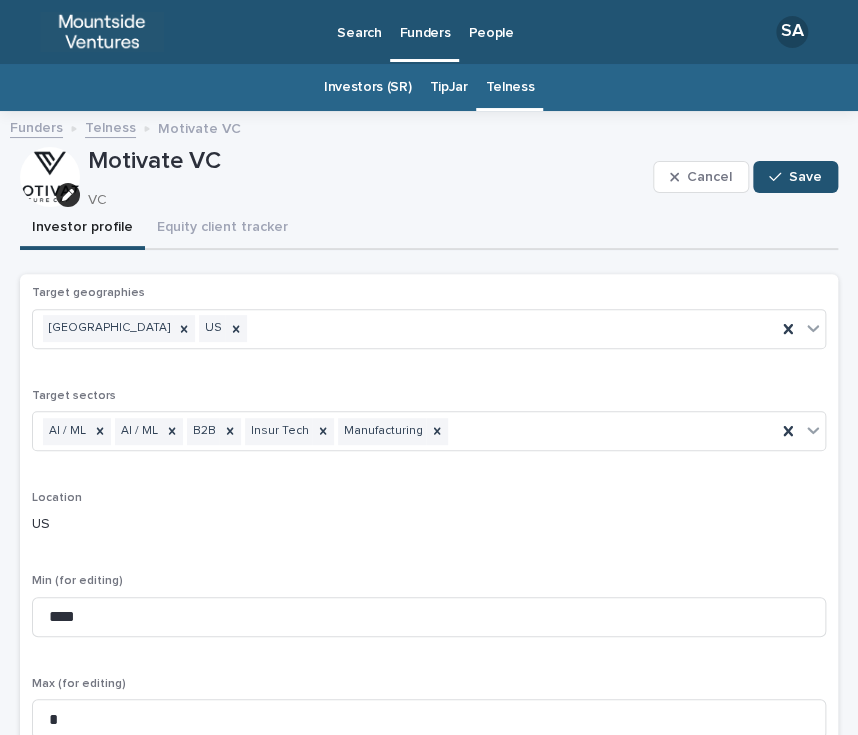 click on "Funders Telness Motivate VC" at bounding box center (429, 129) 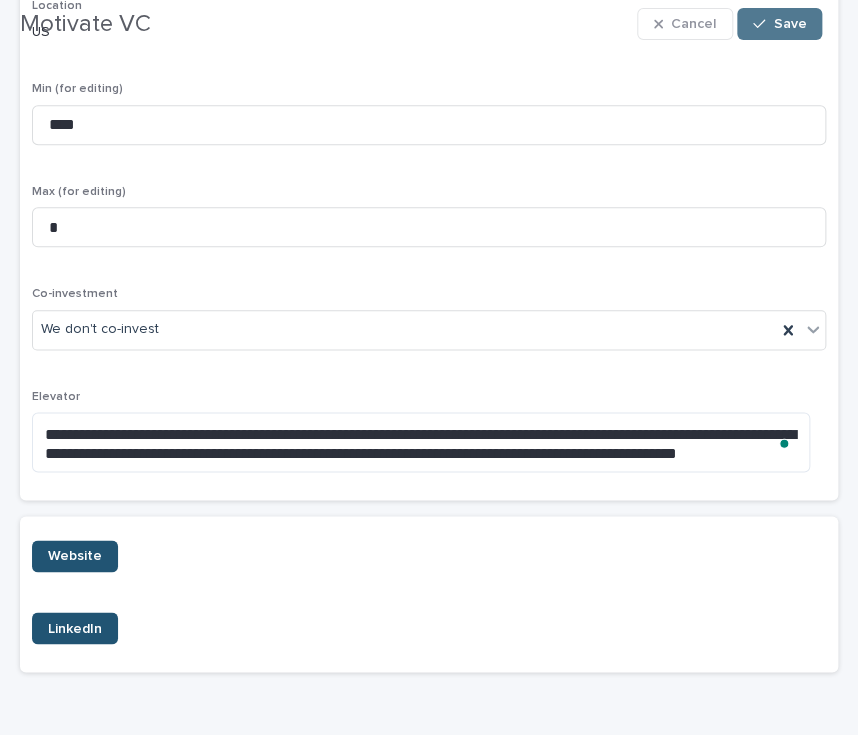scroll, scrollTop: 492, scrollLeft: 0, axis: vertical 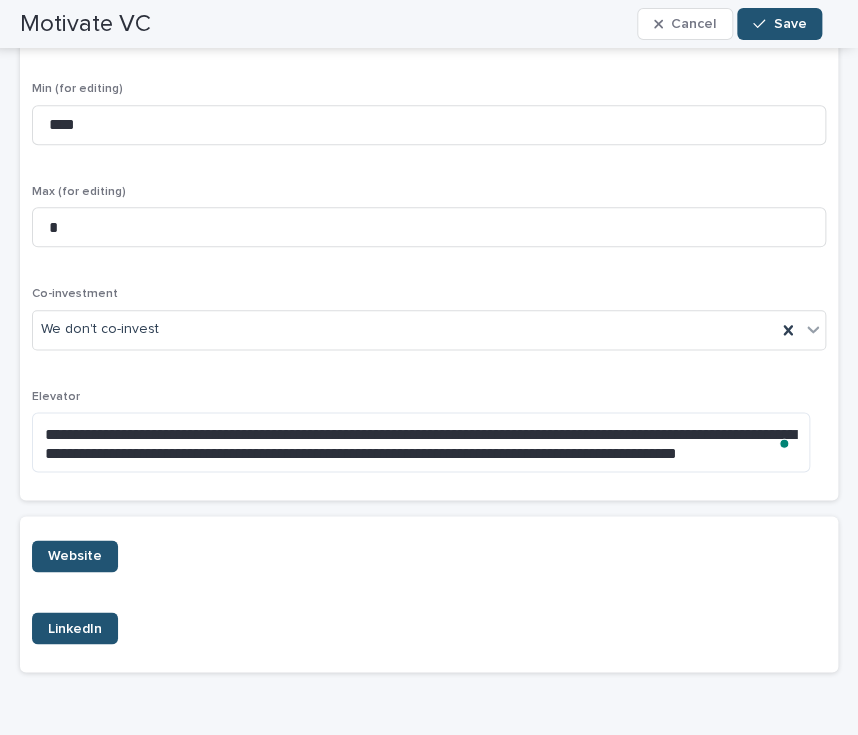 click on "Co-investment We don't co-invest" at bounding box center [429, 326] 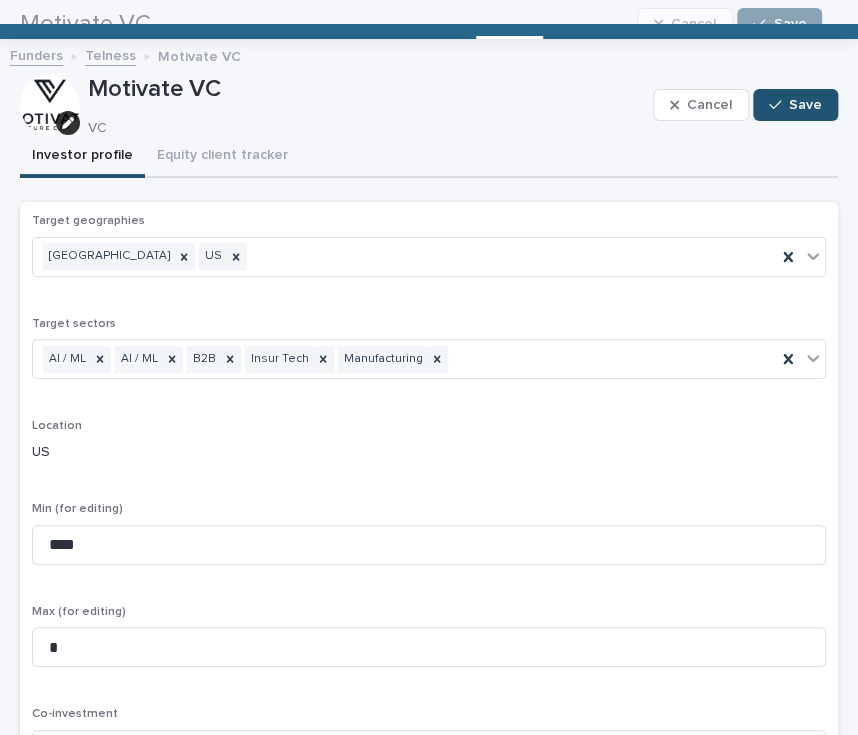 scroll, scrollTop: 0, scrollLeft: 0, axis: both 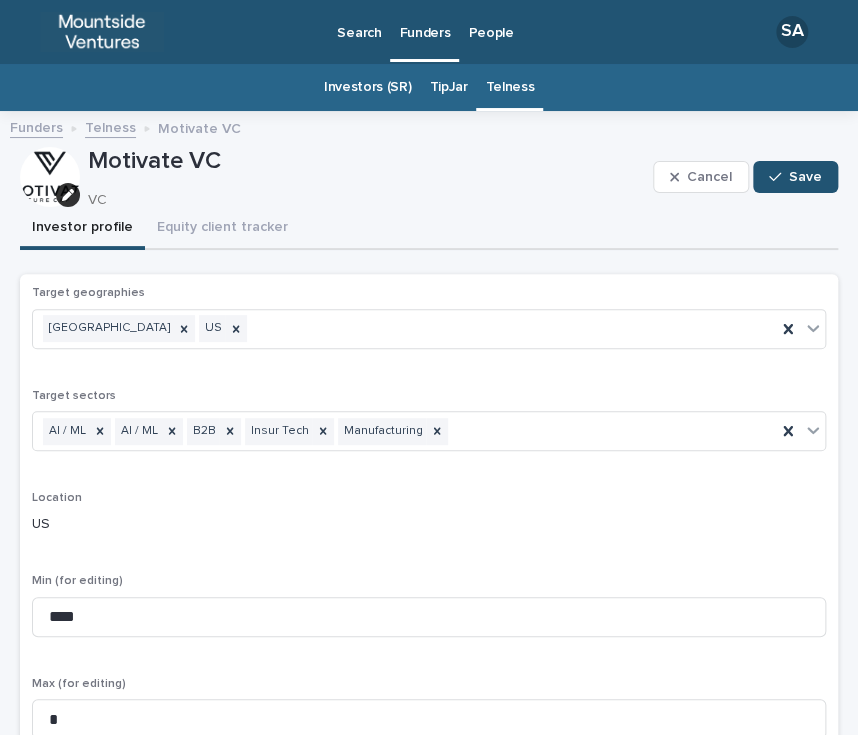 click on "**********" at bounding box center [429, 716] 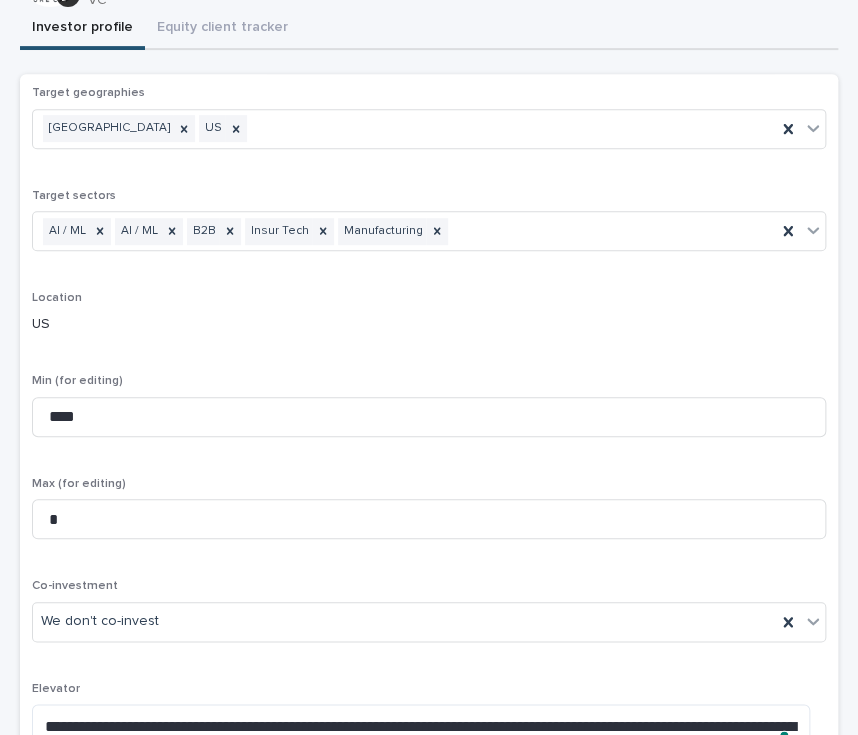 scroll, scrollTop: 199, scrollLeft: 0, axis: vertical 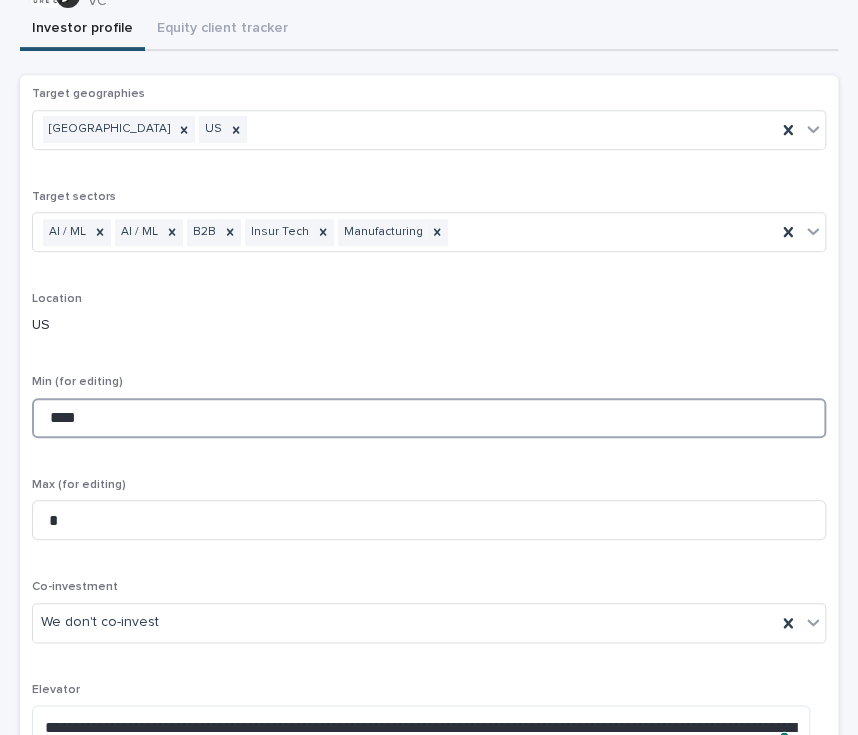 drag, startPoint x: 210, startPoint y: 413, endPoint x: 46, endPoint y: 397, distance: 164.77864 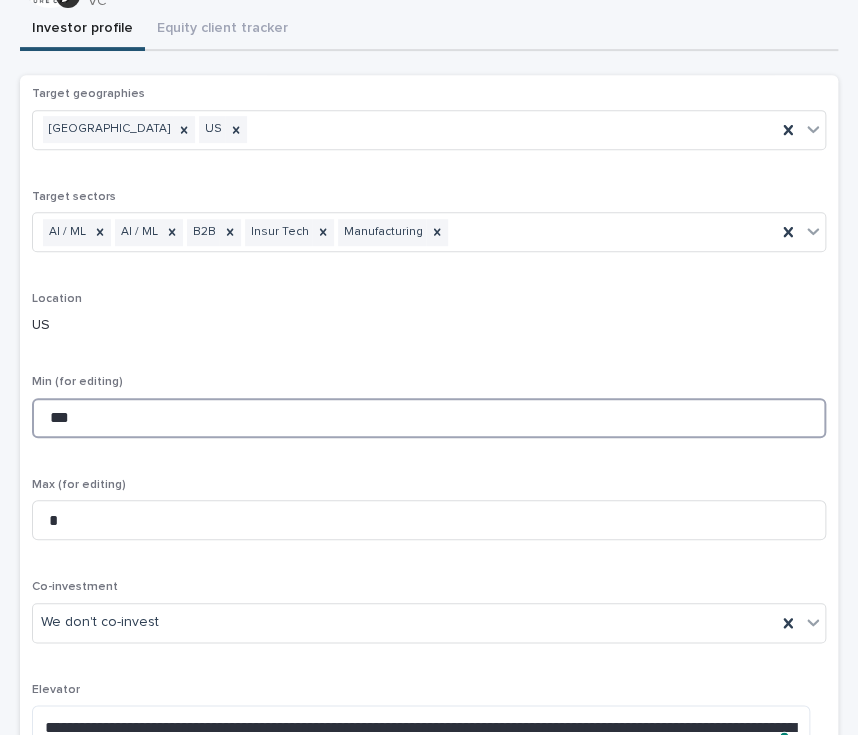 click on "***" at bounding box center [429, 418] 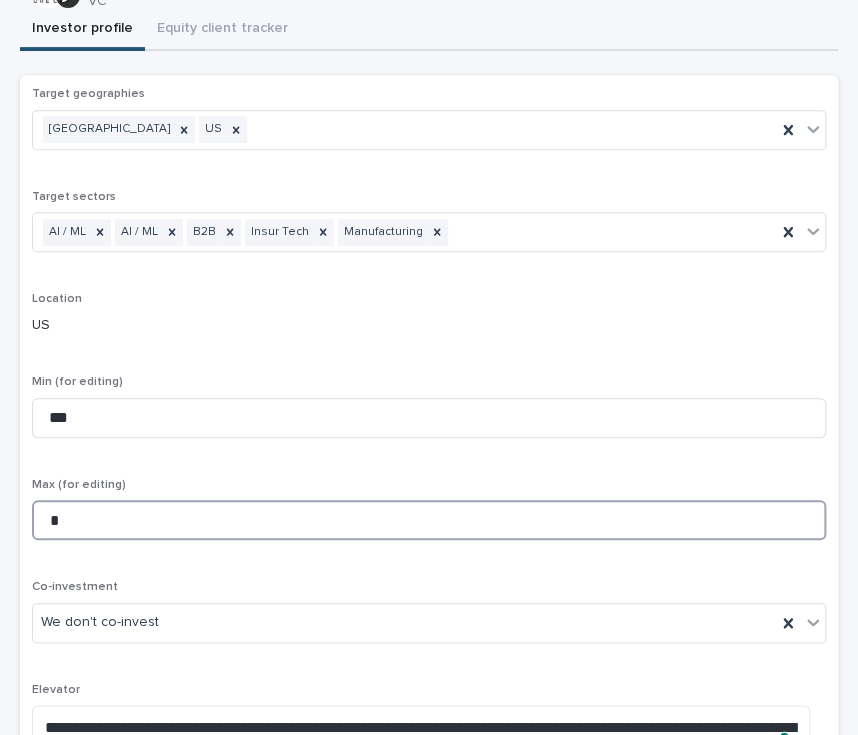 click on "*" at bounding box center (429, 520) 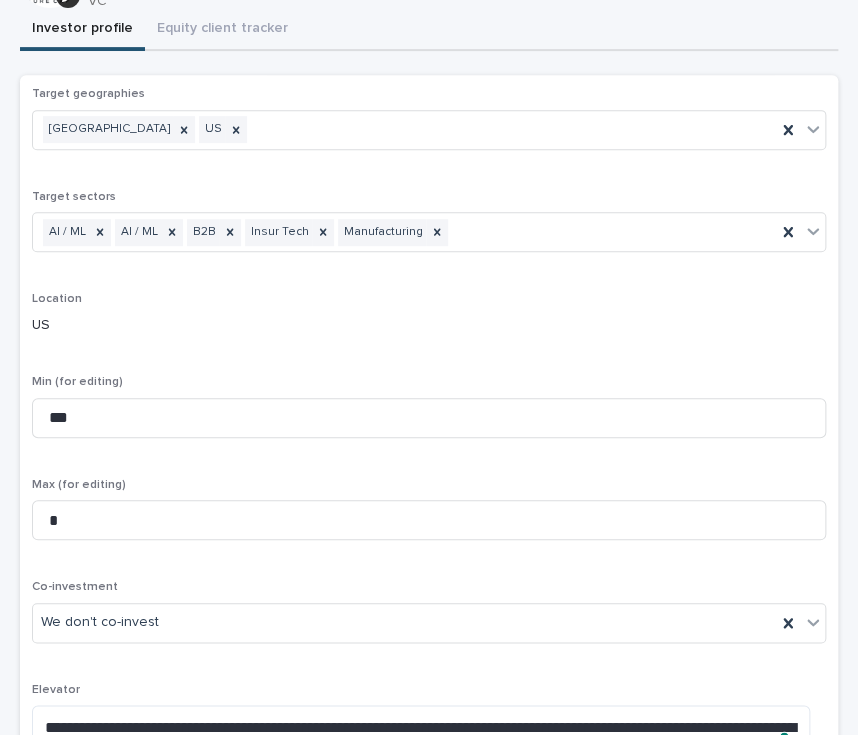 click on "**********" at bounding box center [429, 433] 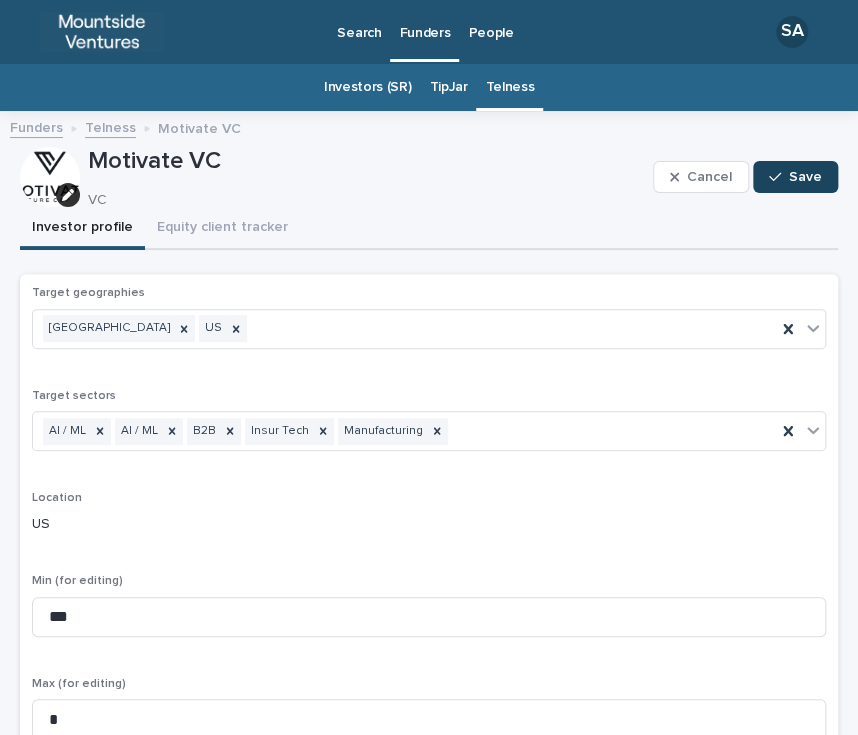click 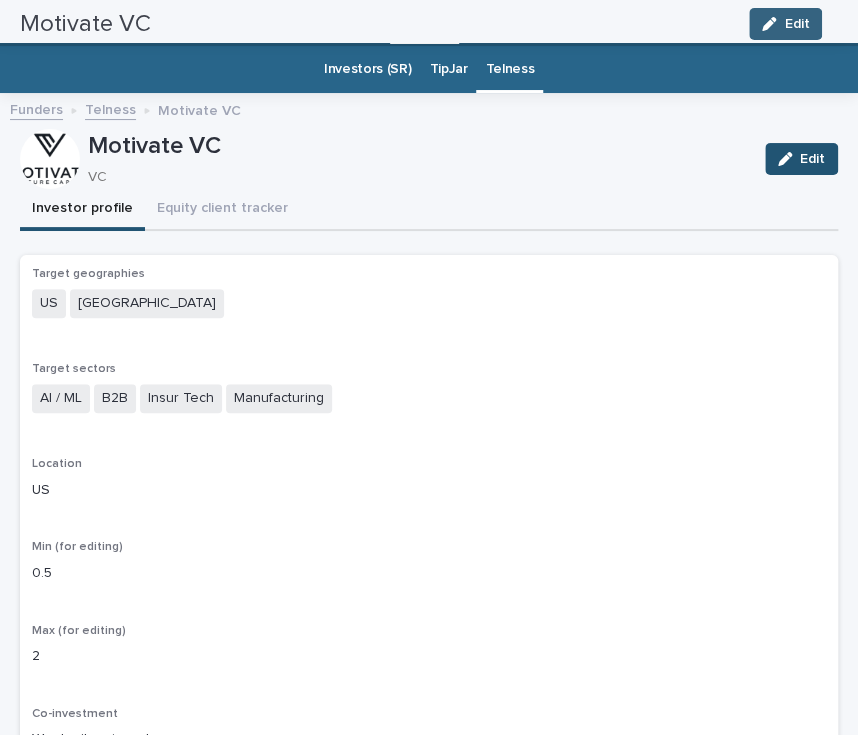 scroll, scrollTop: 0, scrollLeft: 0, axis: both 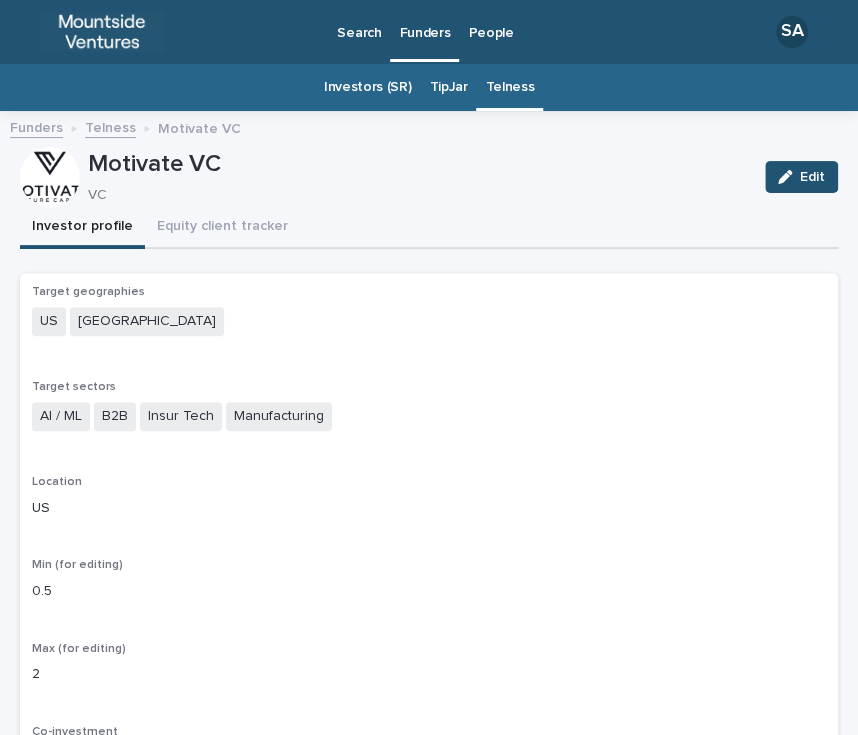 click on "TipJar" at bounding box center [448, 87] 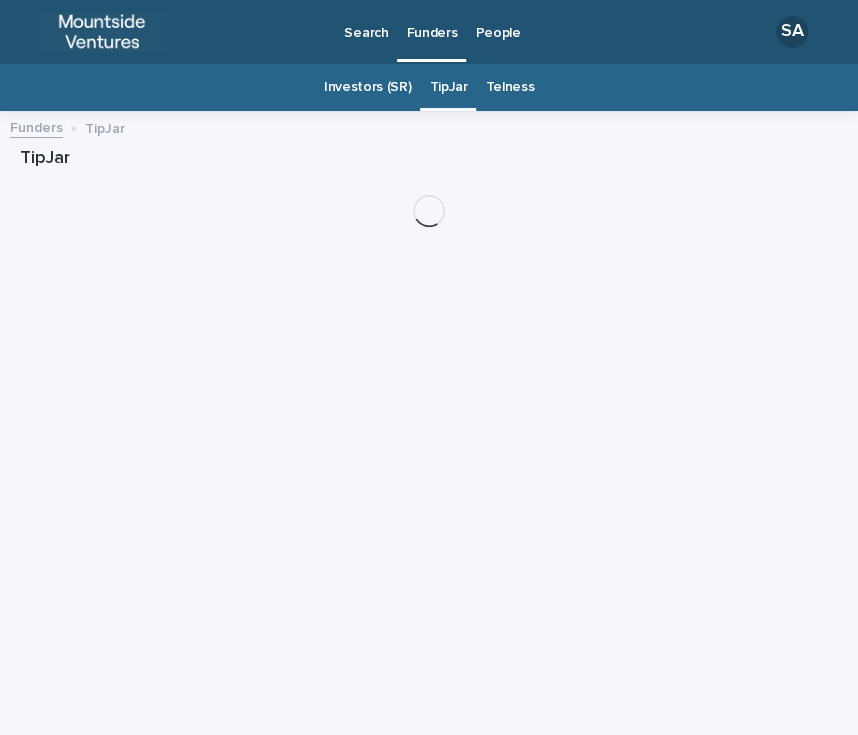 click on "Telness" at bounding box center [509, 87] 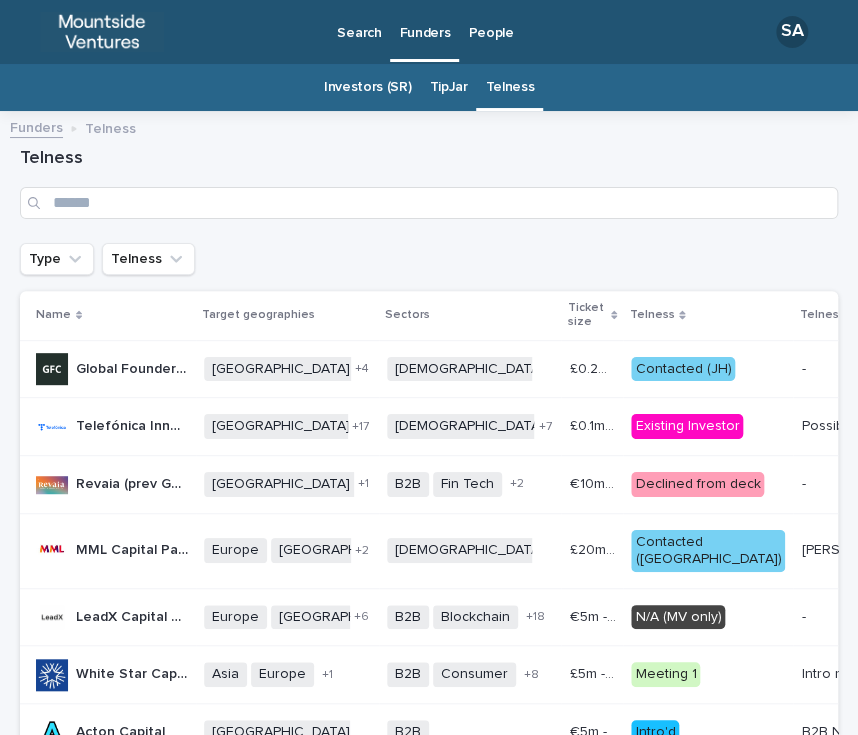 click on "TipJar" at bounding box center (448, 87) 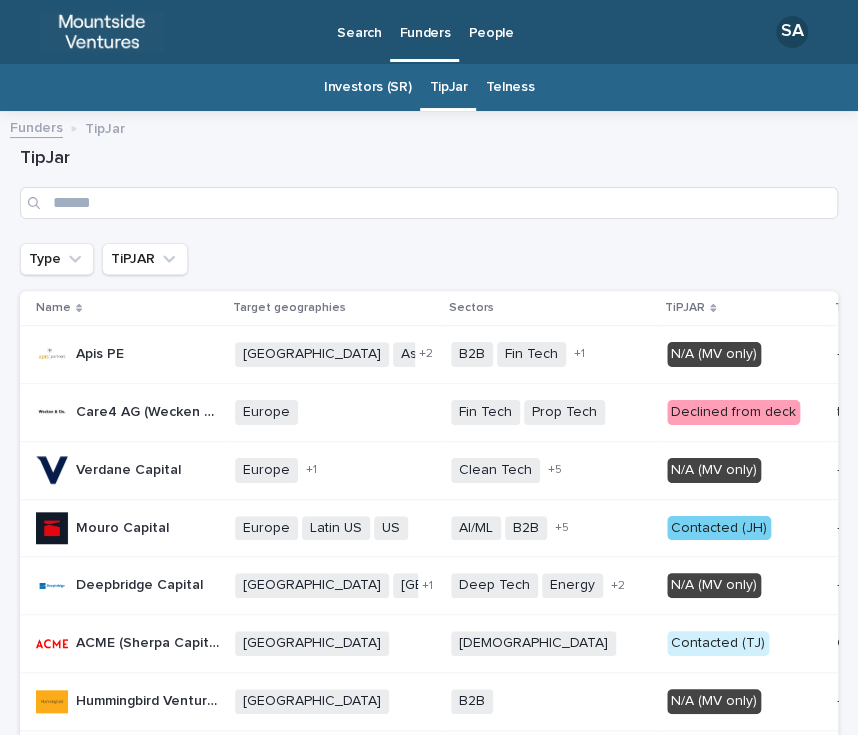 click on "Telness" at bounding box center [509, 87] 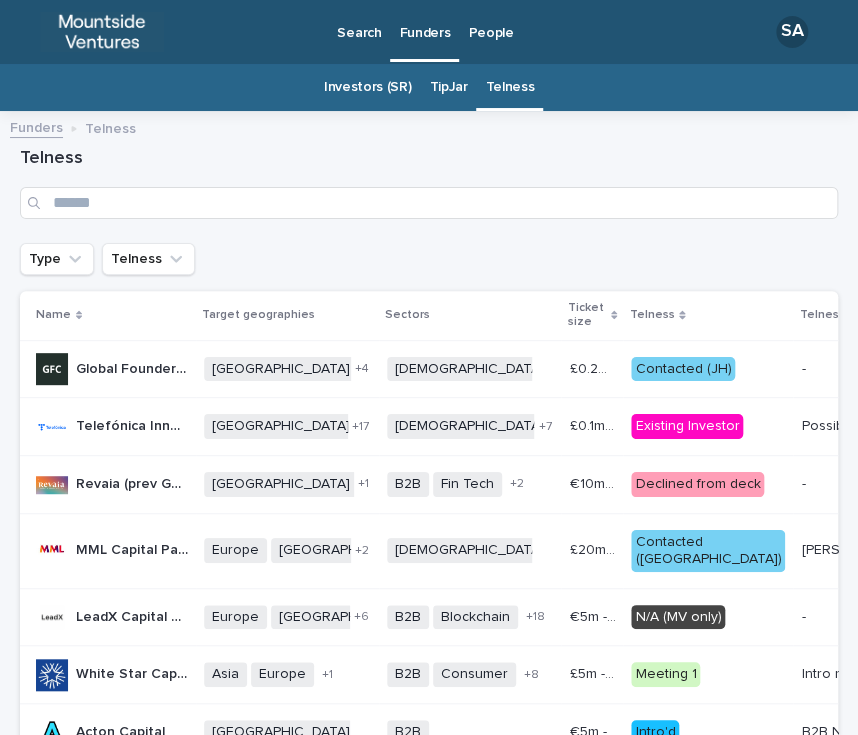 click on "TipJar" at bounding box center (448, 87) 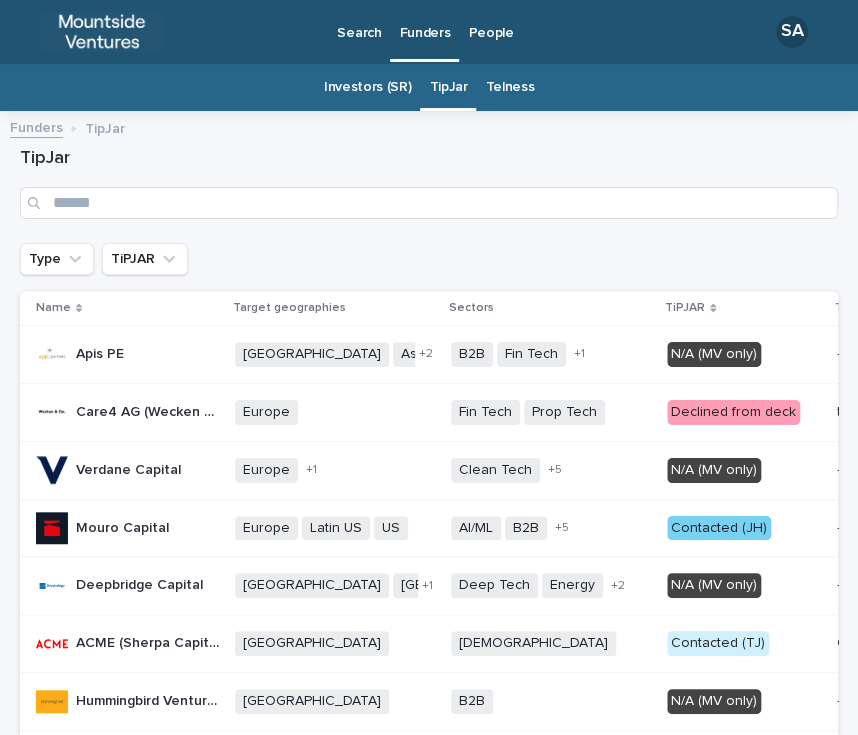 click on "Telness" at bounding box center [509, 87] 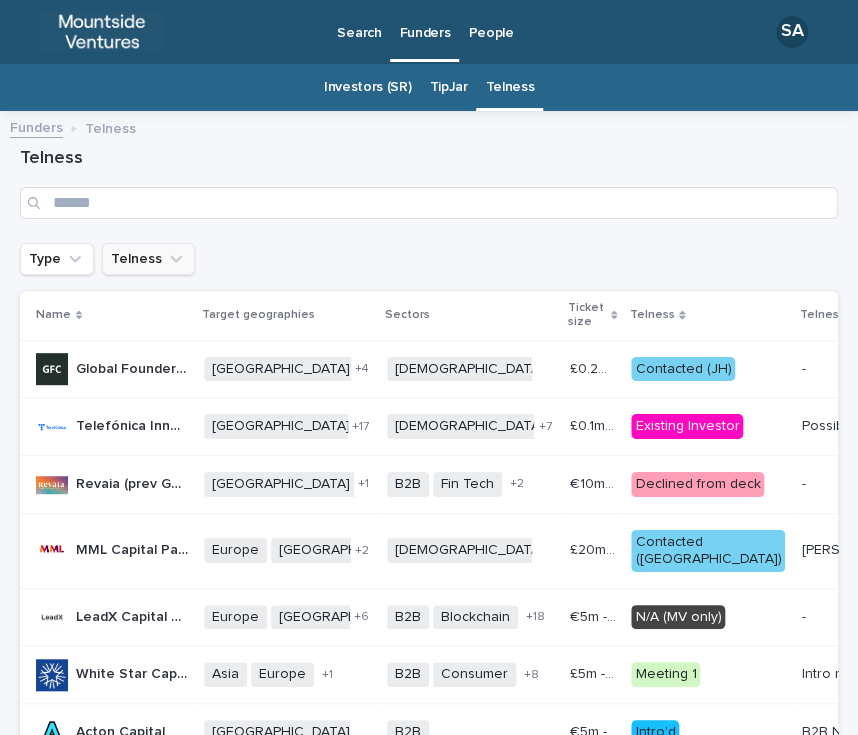 click 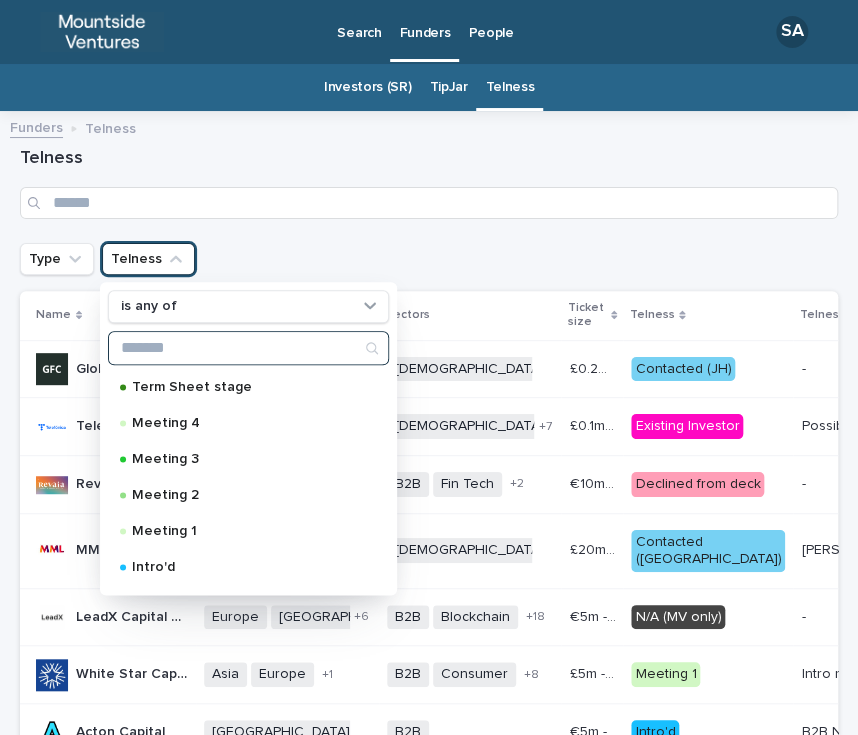 click at bounding box center [248, 348] 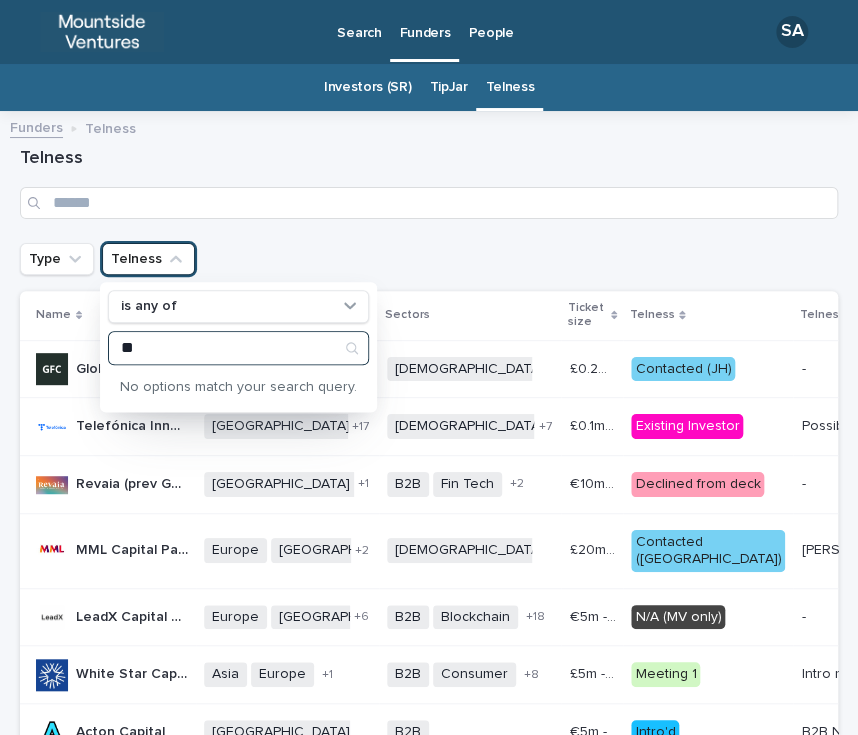type on "*" 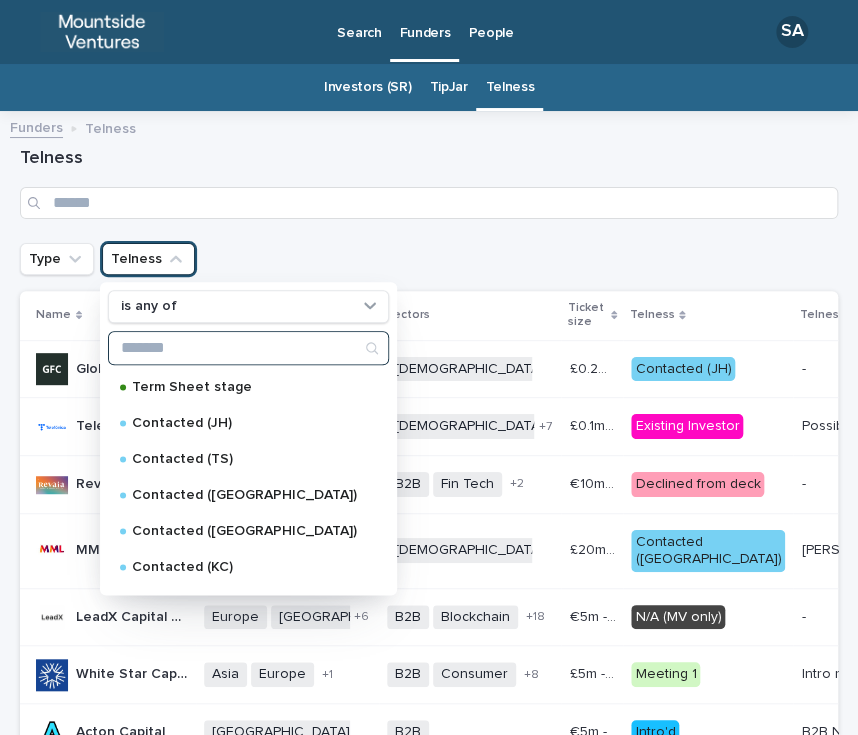 type on "*" 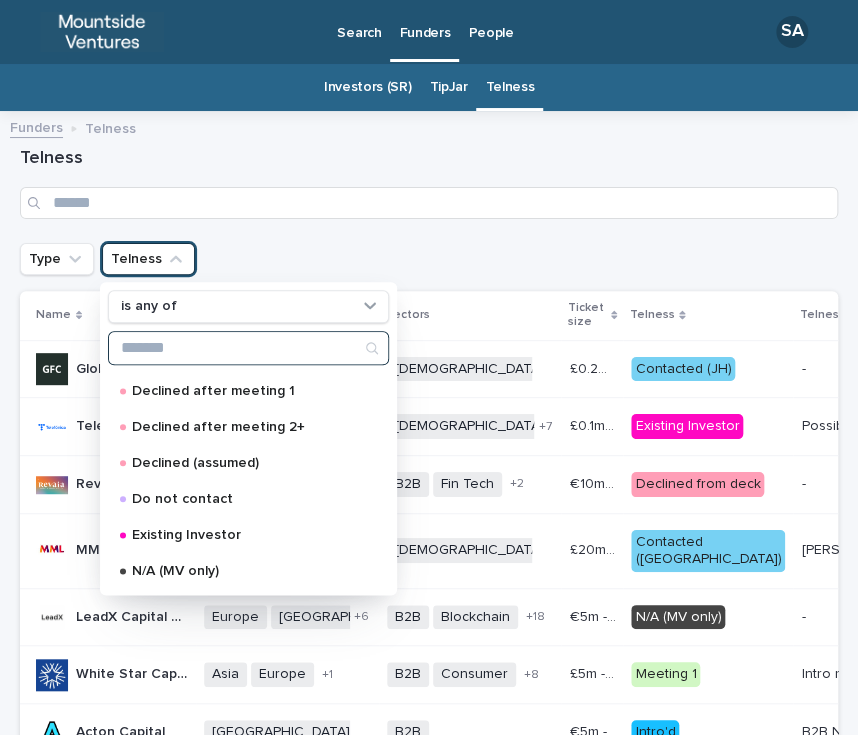 scroll, scrollTop: 0, scrollLeft: 0, axis: both 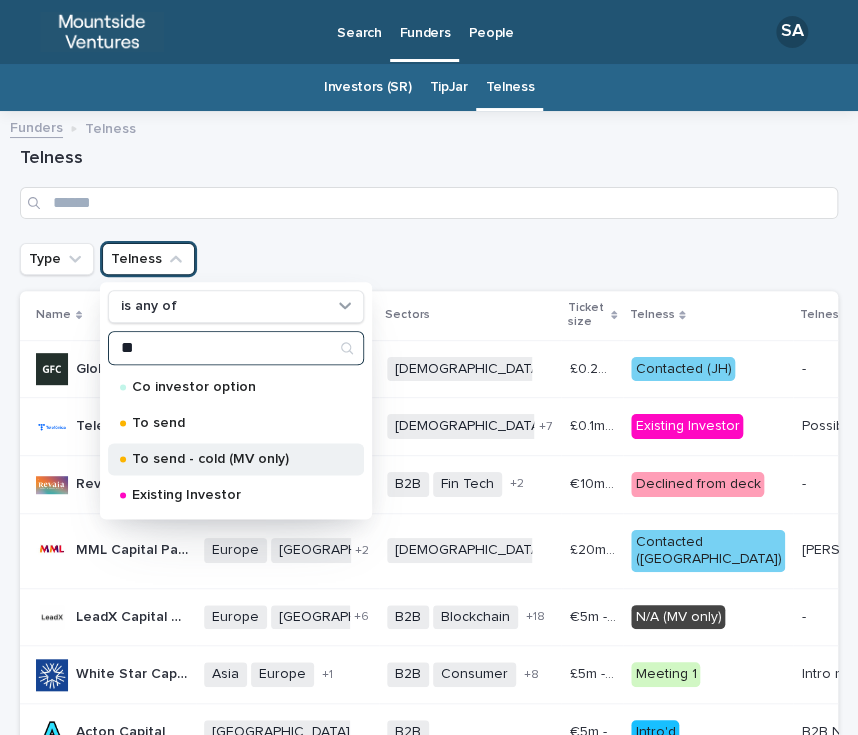 type on "**" 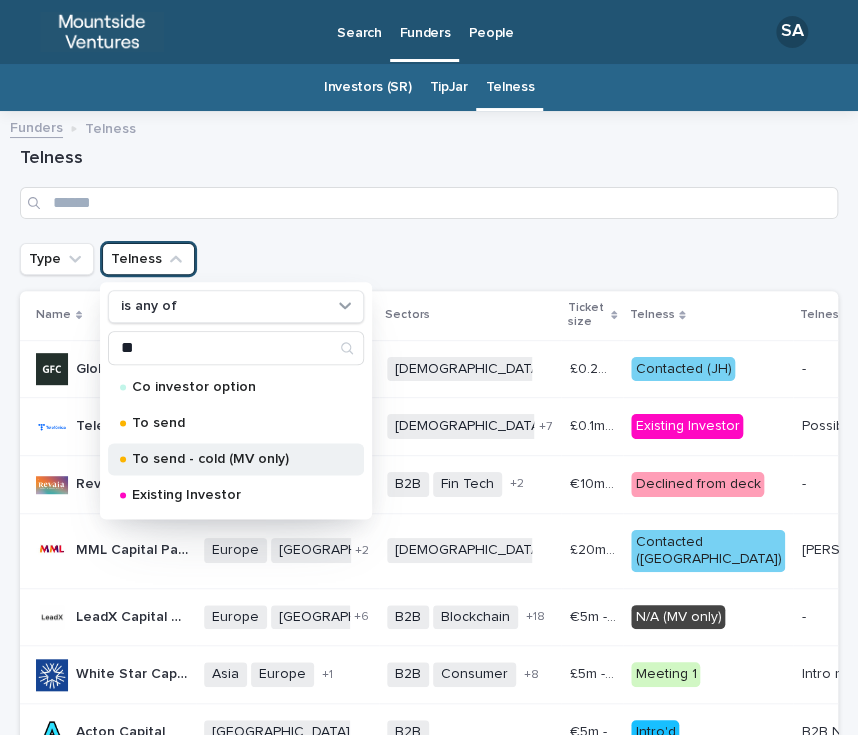 click on "To send - cold (MV only)" at bounding box center (236, 459) 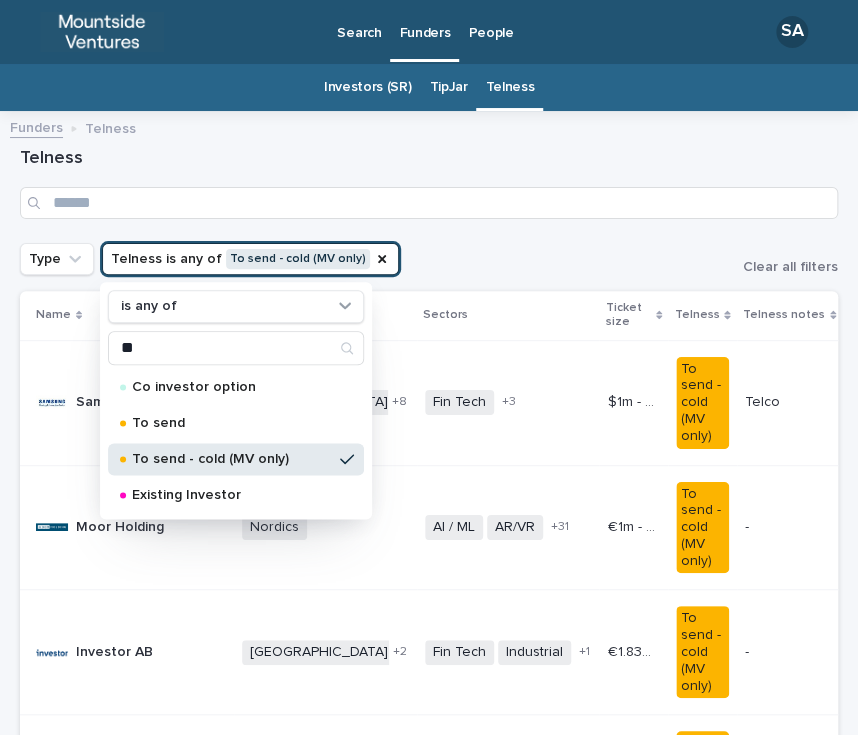 click on "Type Telness is any of To send - cold (MV only) is any of ** Co investor option To send To send - cold (MV only) Existing Investor Clear all filters" at bounding box center [429, 259] 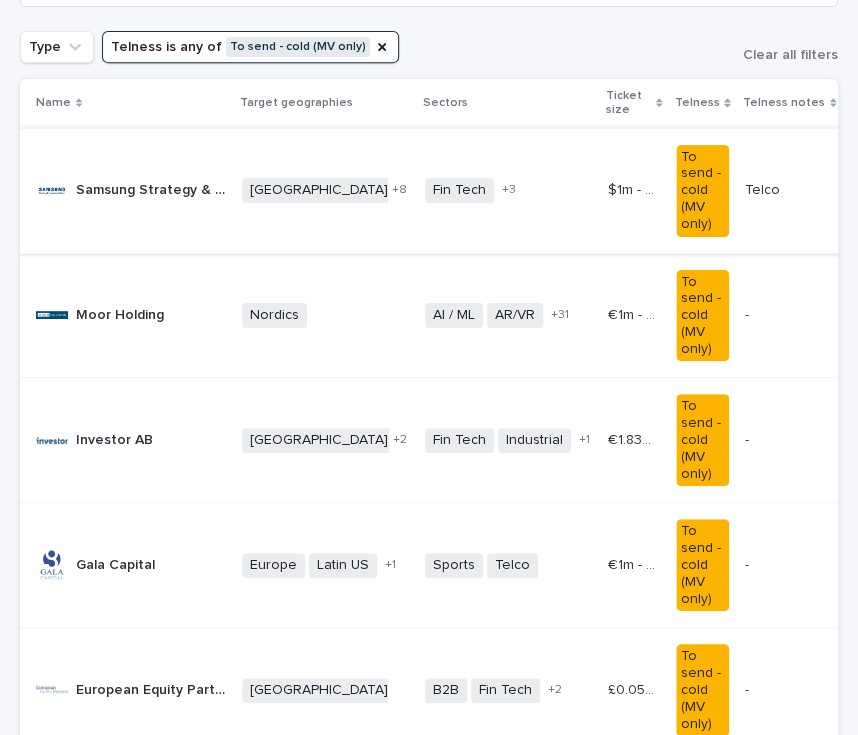 scroll, scrollTop: 0, scrollLeft: 0, axis: both 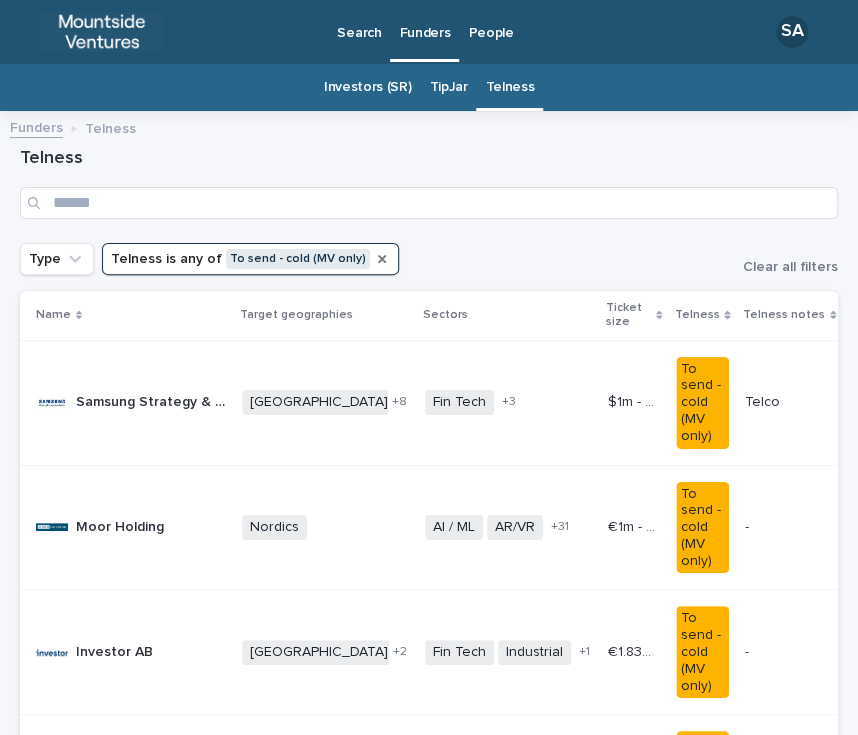 click 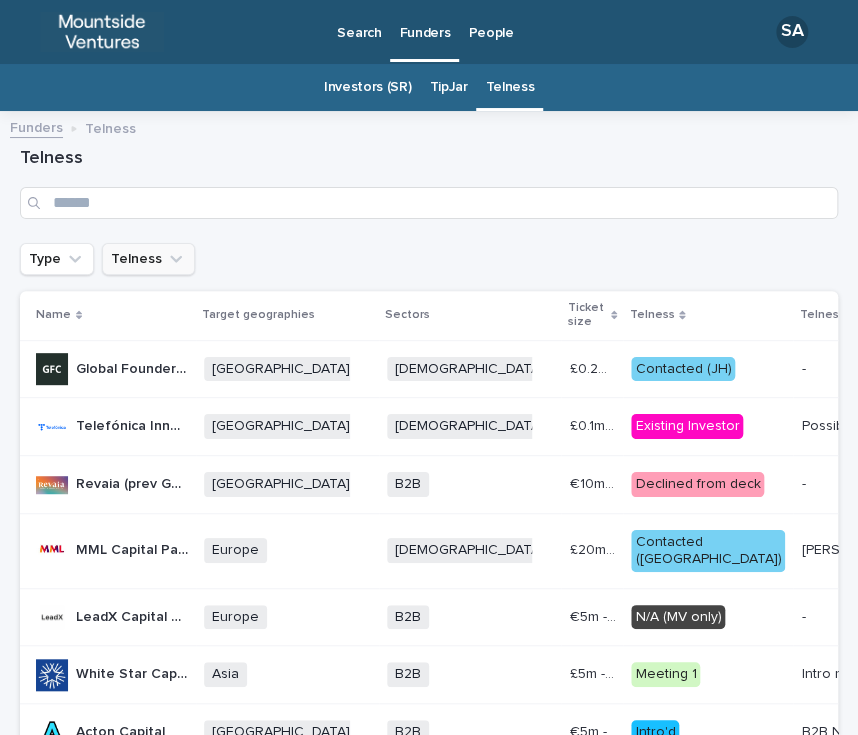 click 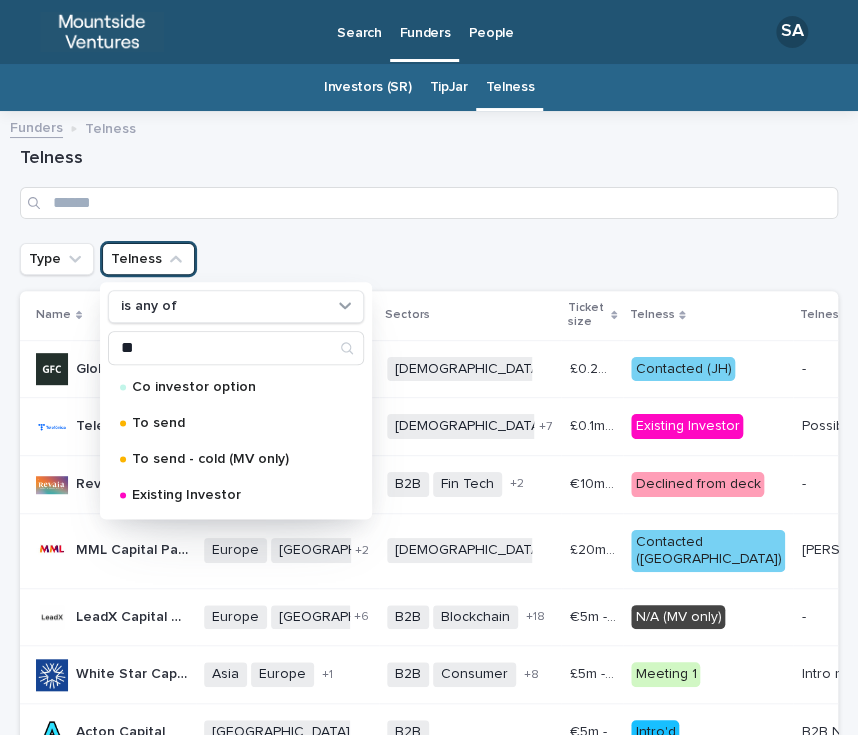 type on "*" 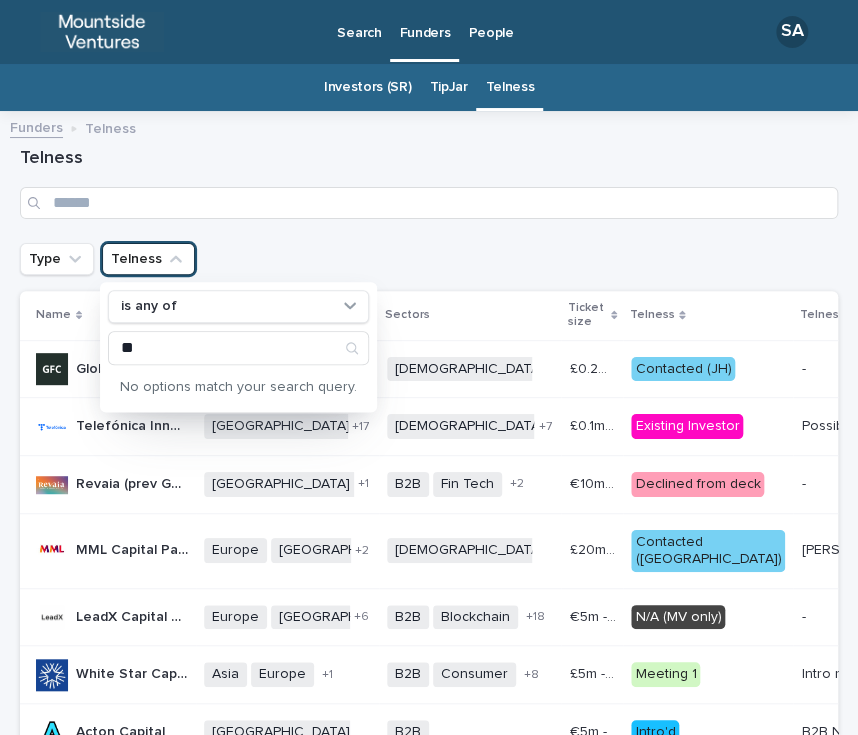 type on "*" 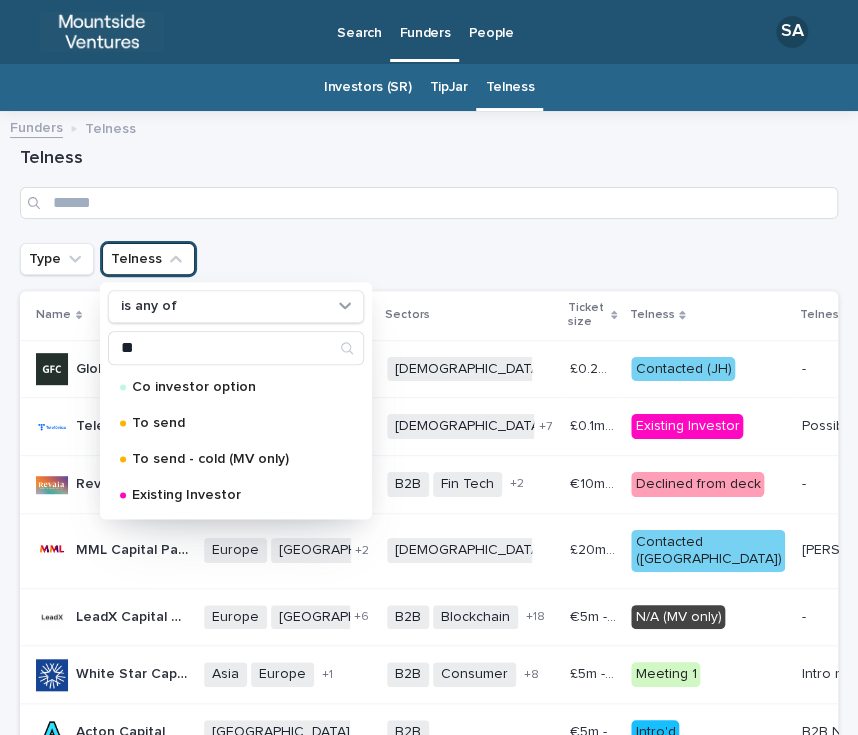 type on "*" 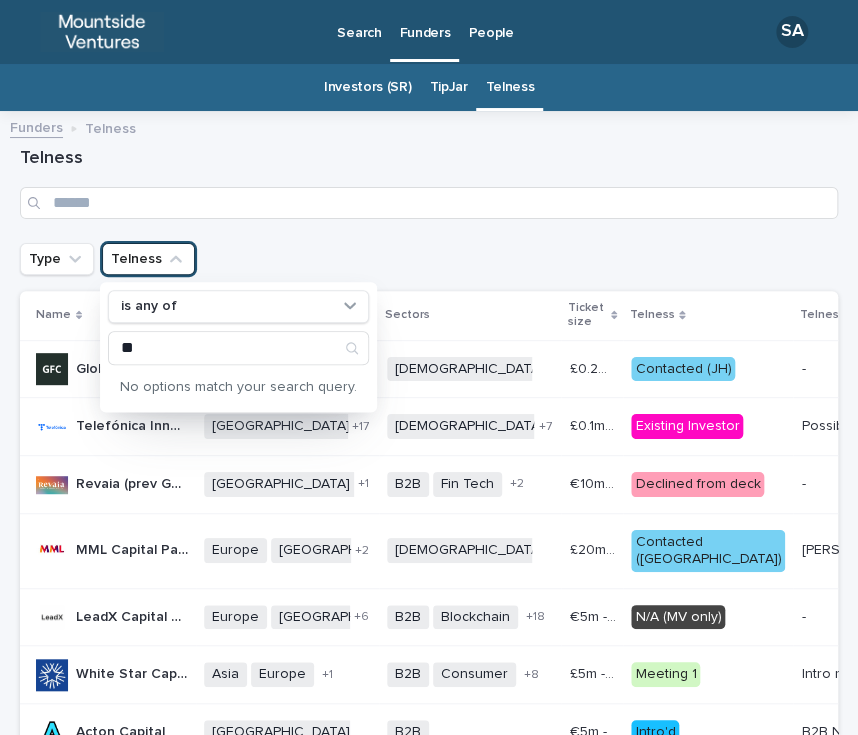 type on "*" 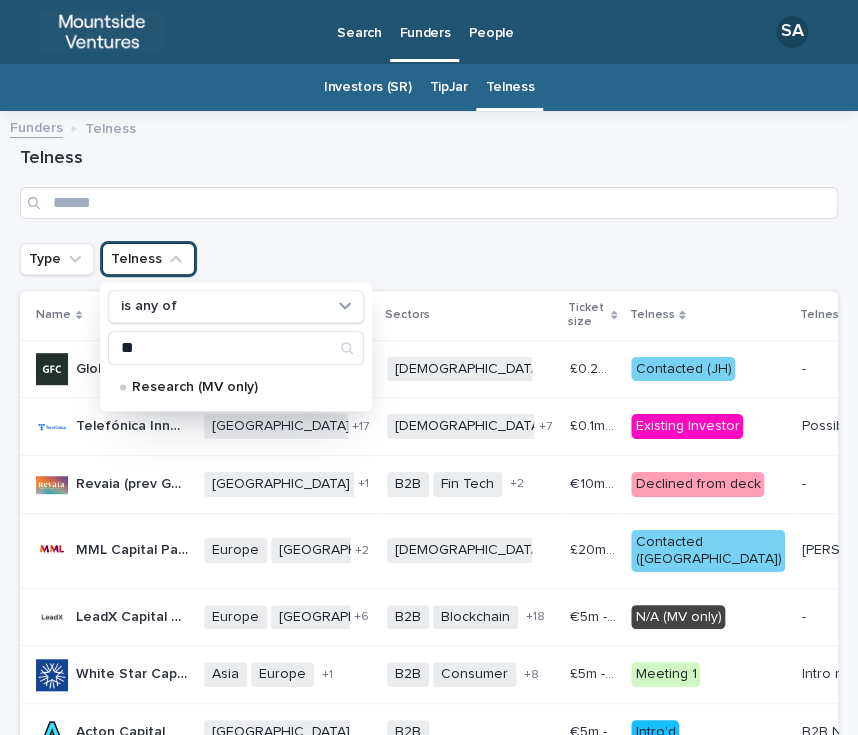 type on "**" 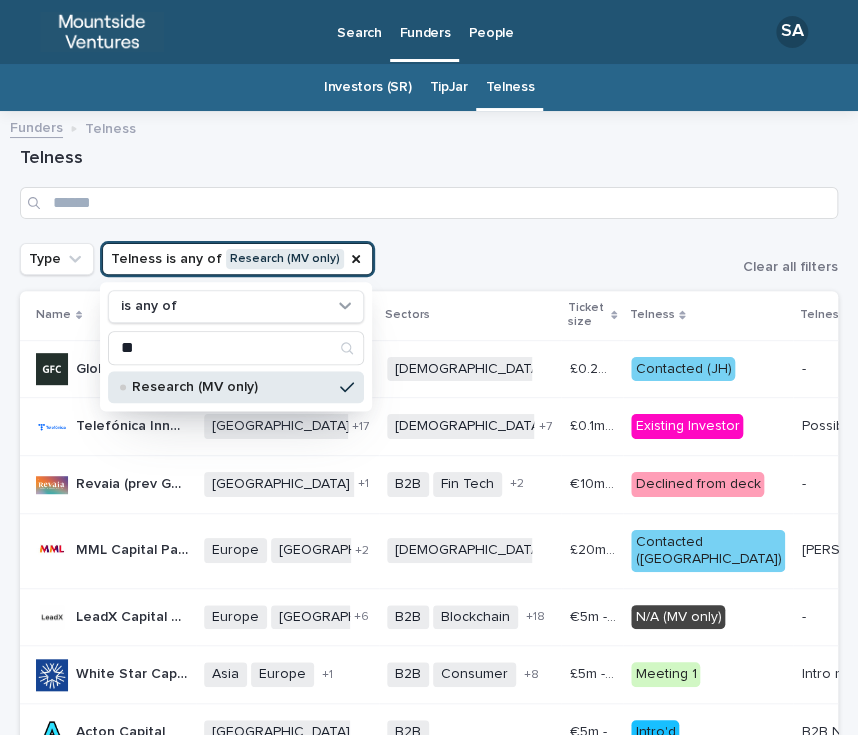 click on "Telness" at bounding box center (429, 183) 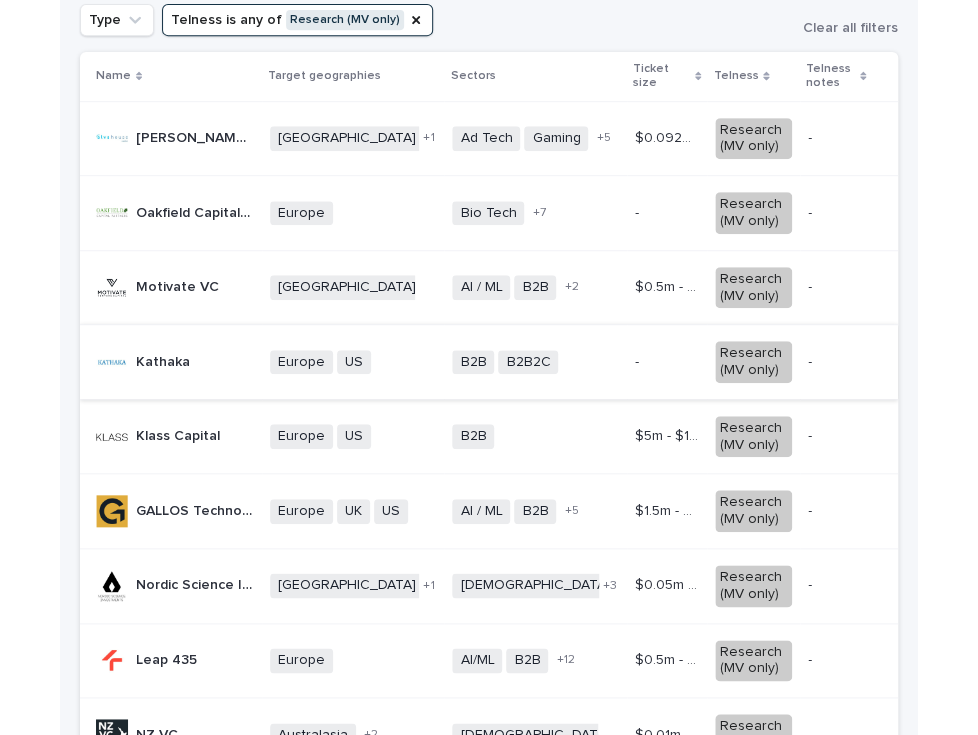 scroll, scrollTop: 244, scrollLeft: 0, axis: vertical 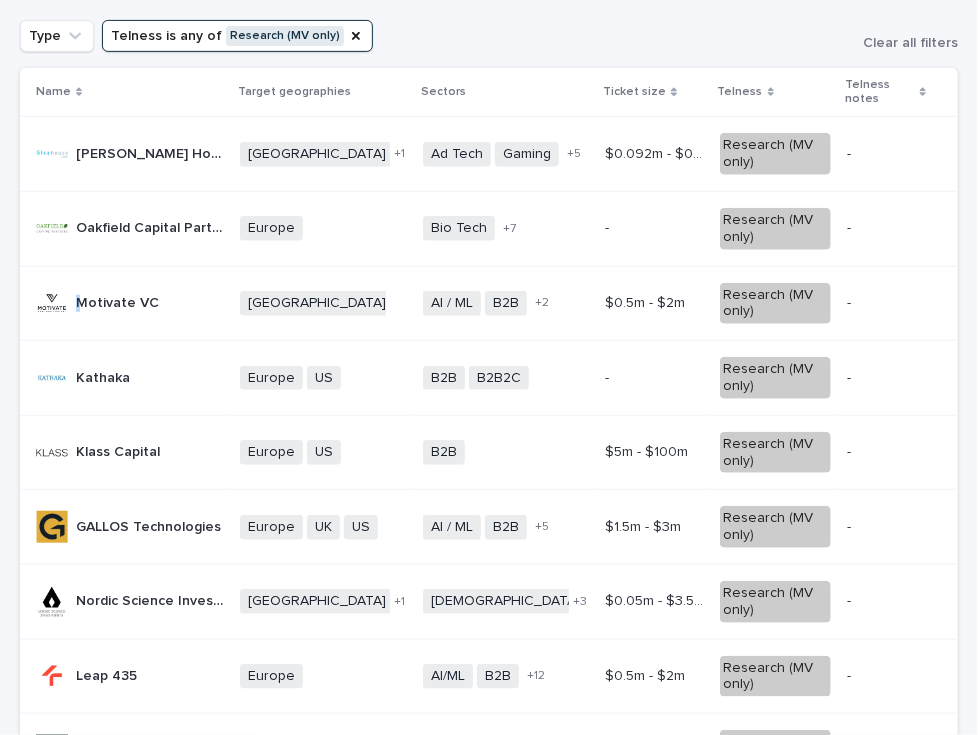 drag, startPoint x: 160, startPoint y: 304, endPoint x: 72, endPoint y: 297, distance: 88.27797 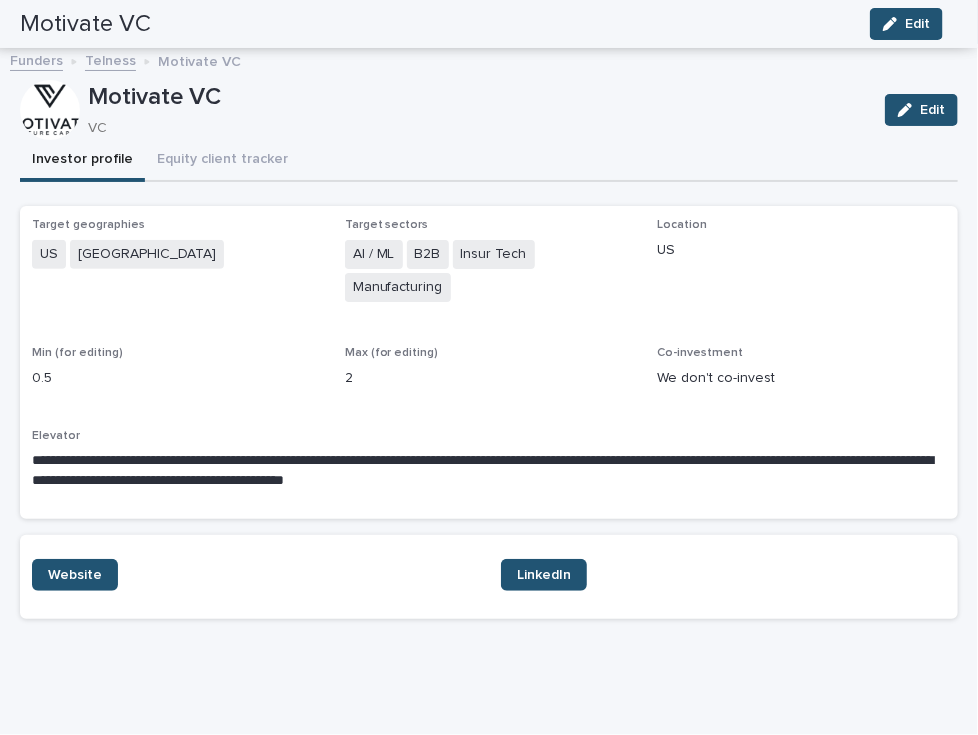 scroll, scrollTop: 64, scrollLeft: 0, axis: vertical 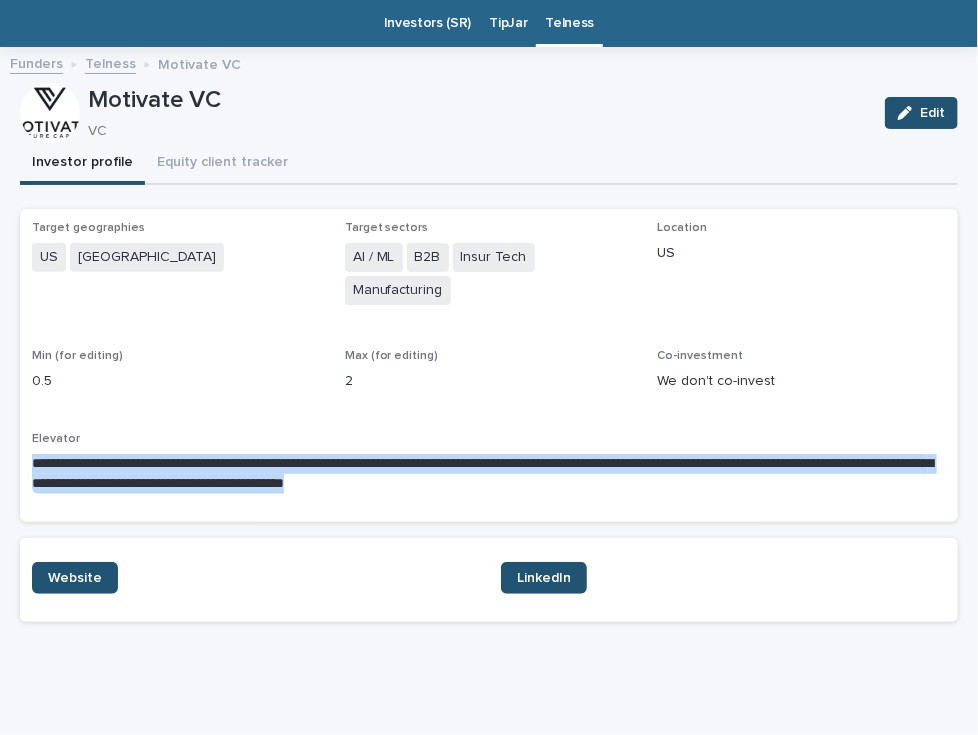drag, startPoint x: 576, startPoint y: 485, endPoint x: -9, endPoint y: 460, distance: 585.53394 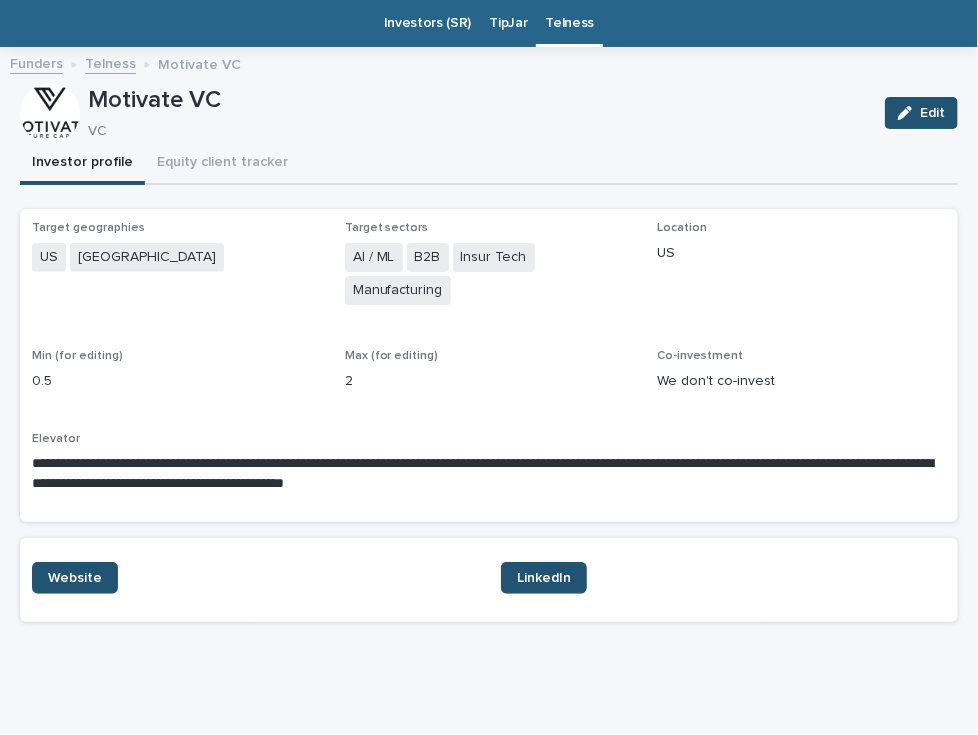 click on "**********" at bounding box center [489, 365] 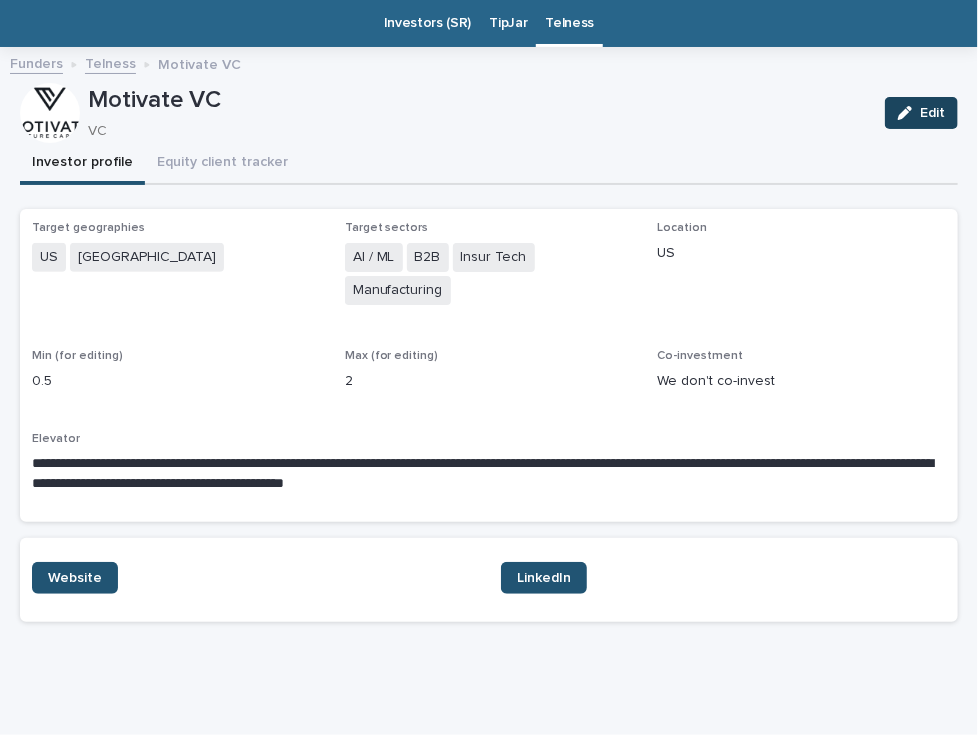 click 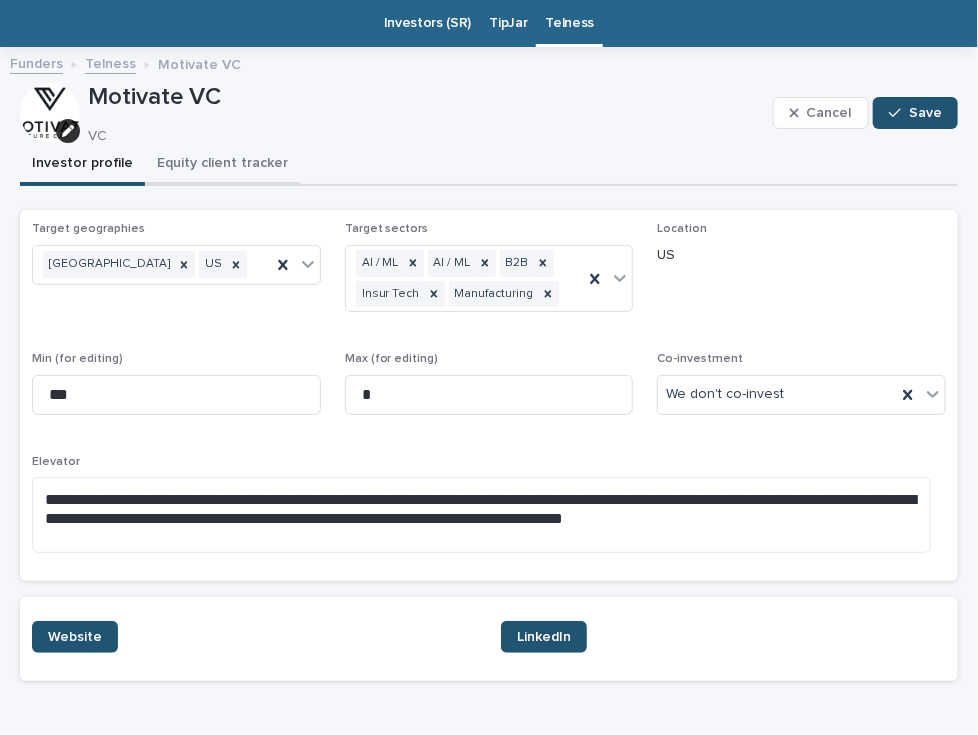 click on "Equity client tracker" at bounding box center [222, 165] 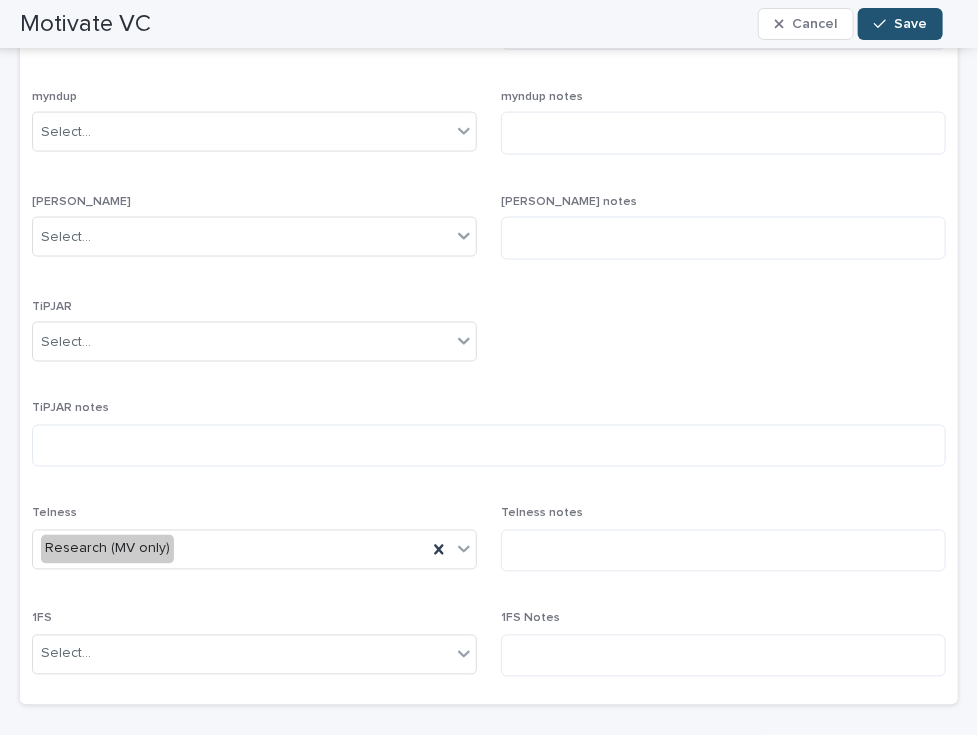 scroll, scrollTop: 866, scrollLeft: 0, axis: vertical 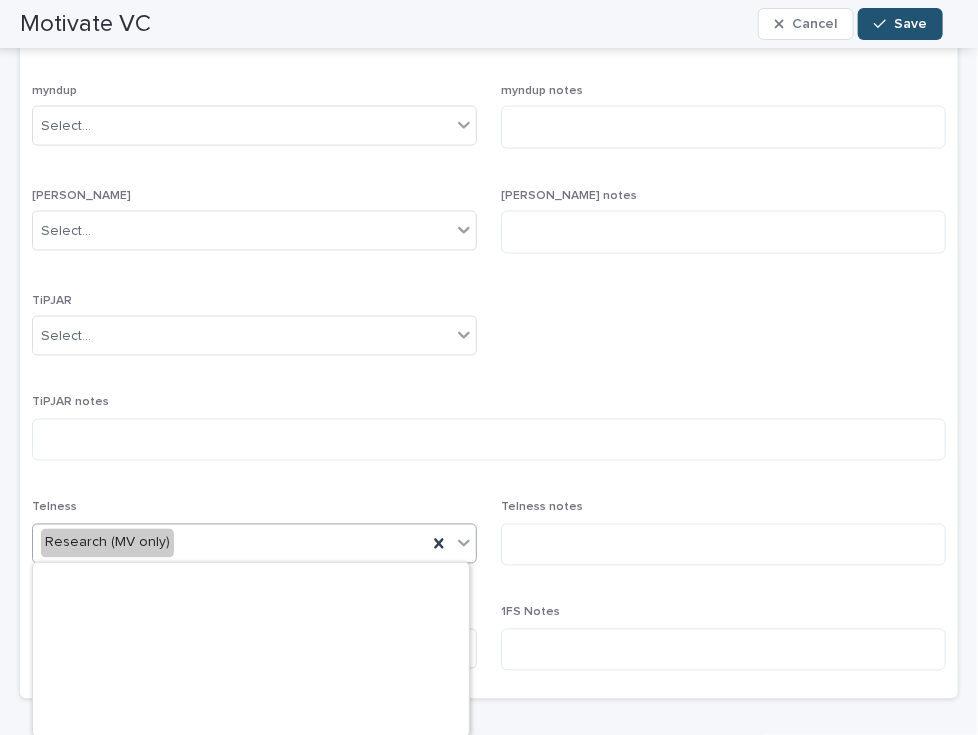 click on "Research (MV only)" at bounding box center [230, 543] 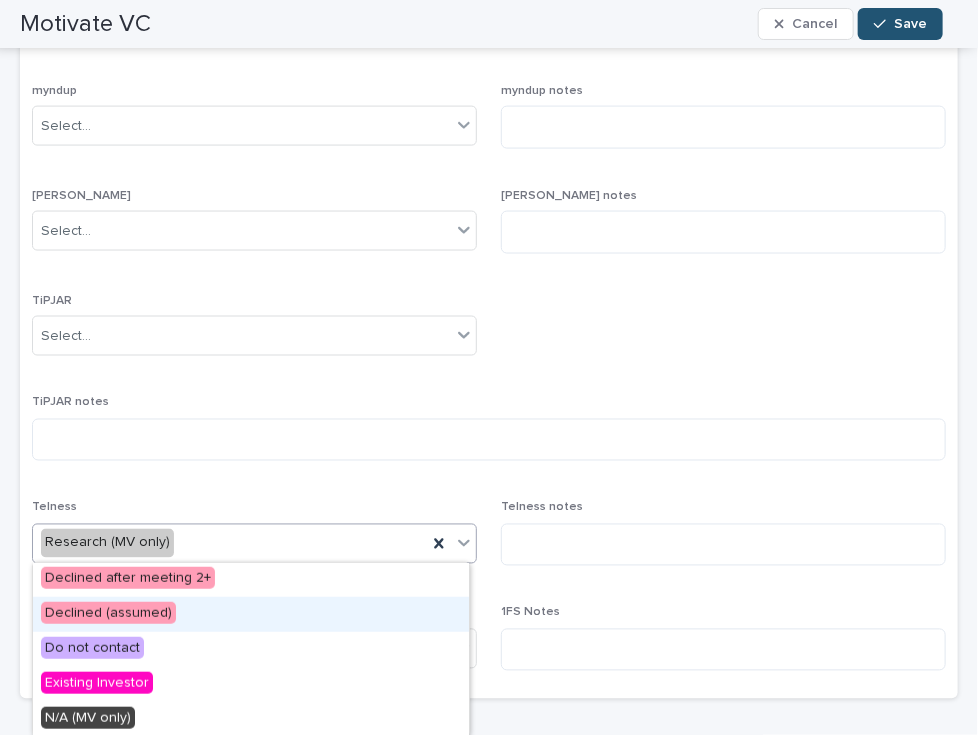 scroll, scrollTop: 666, scrollLeft: 0, axis: vertical 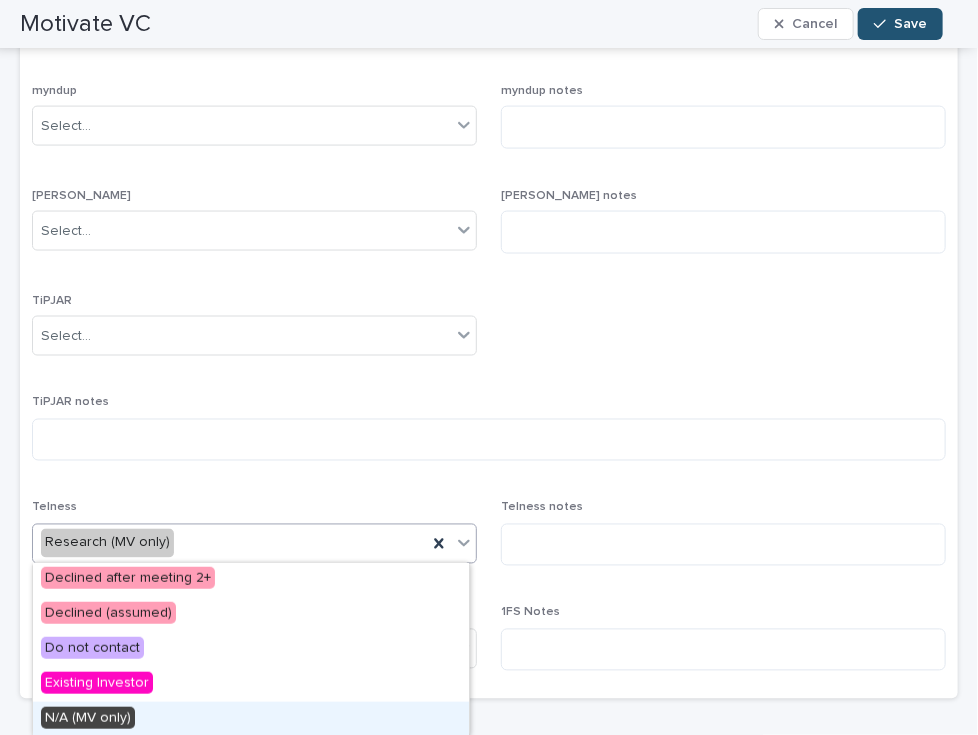 click on "N/A (MV only)" at bounding box center [251, 719] 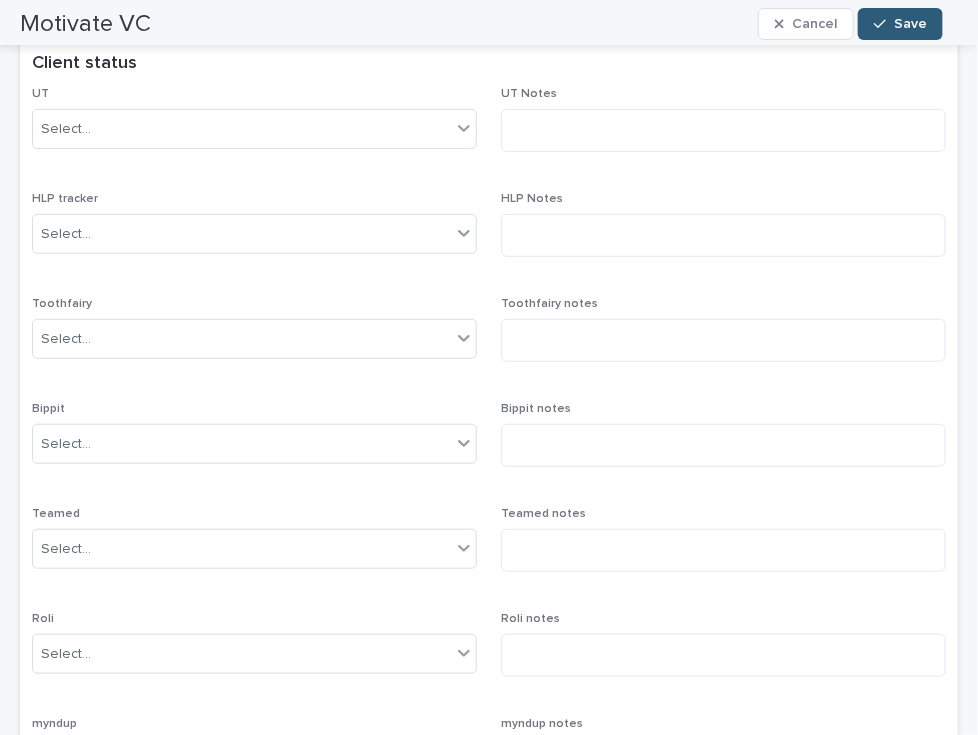 scroll, scrollTop: 166, scrollLeft: 0, axis: vertical 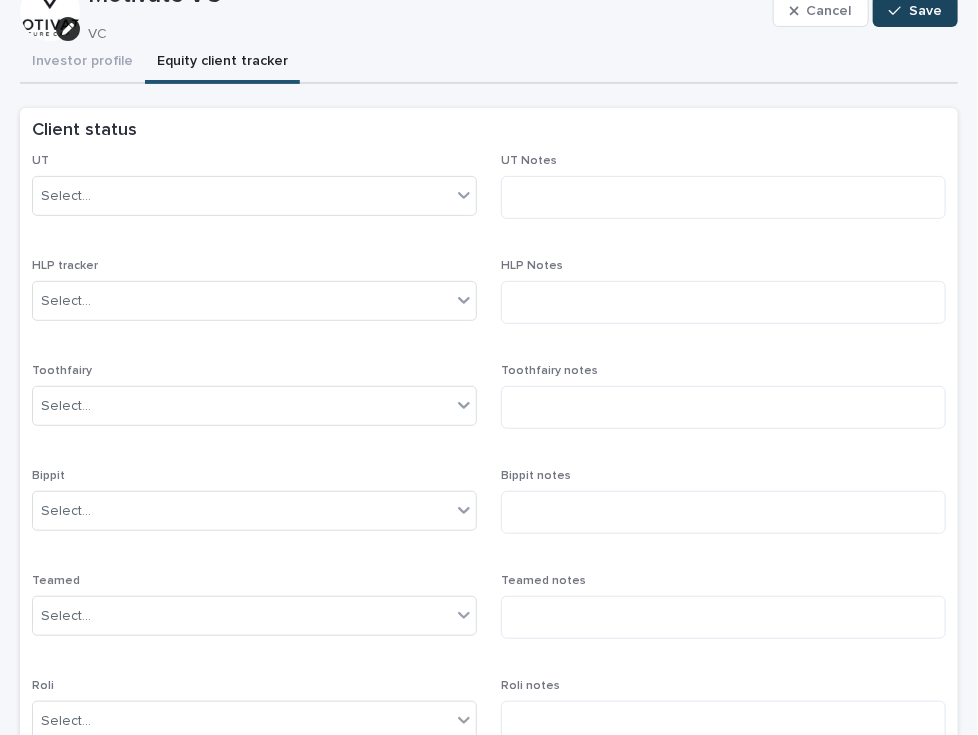 click on "Save" at bounding box center (925, 11) 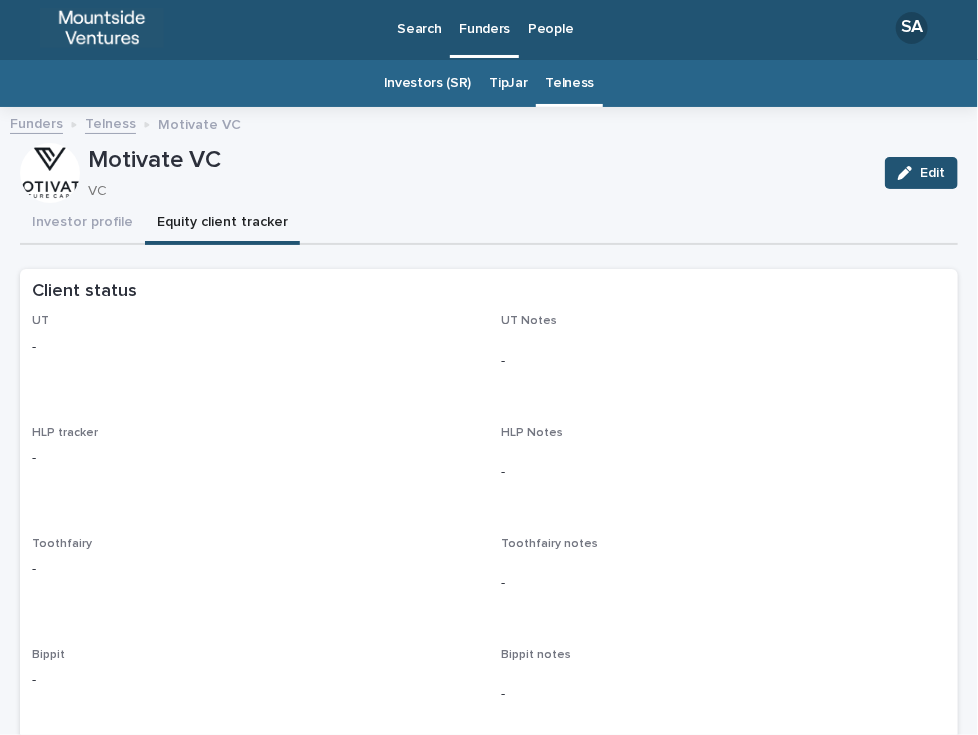scroll, scrollTop: 0, scrollLeft: 0, axis: both 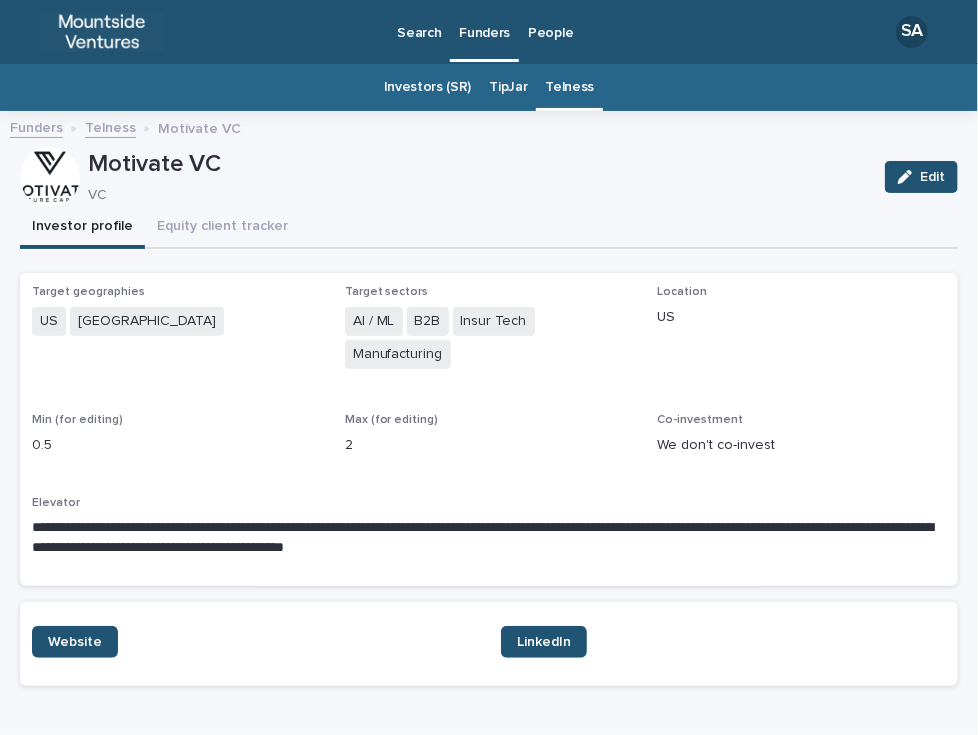 click on "Investor profile" at bounding box center [82, 228] 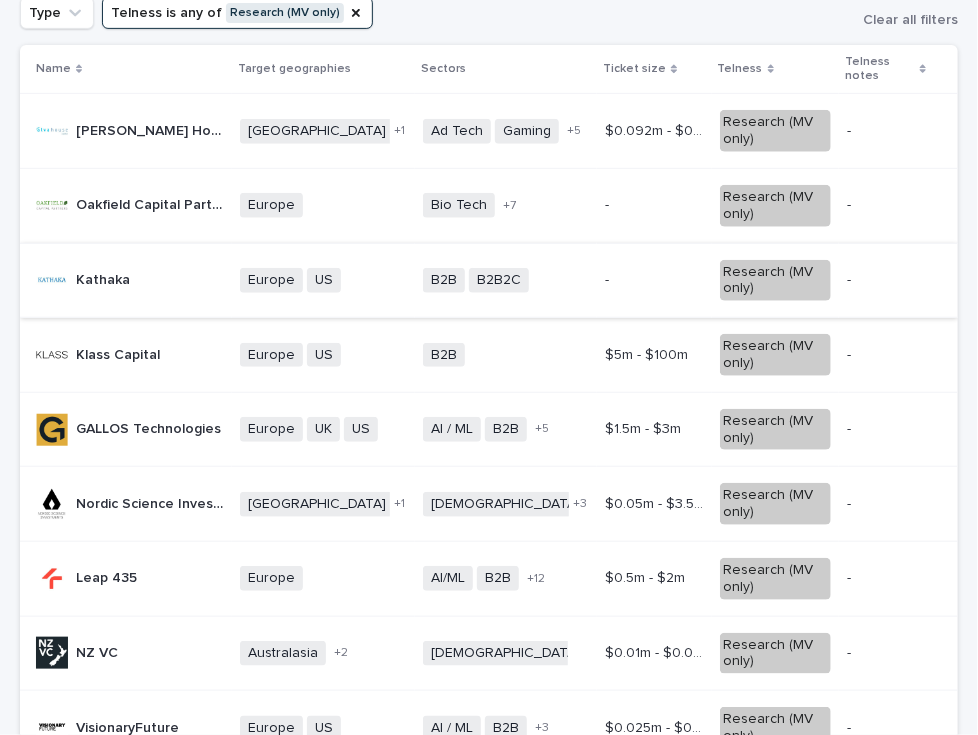 scroll, scrollTop: 268, scrollLeft: 0, axis: vertical 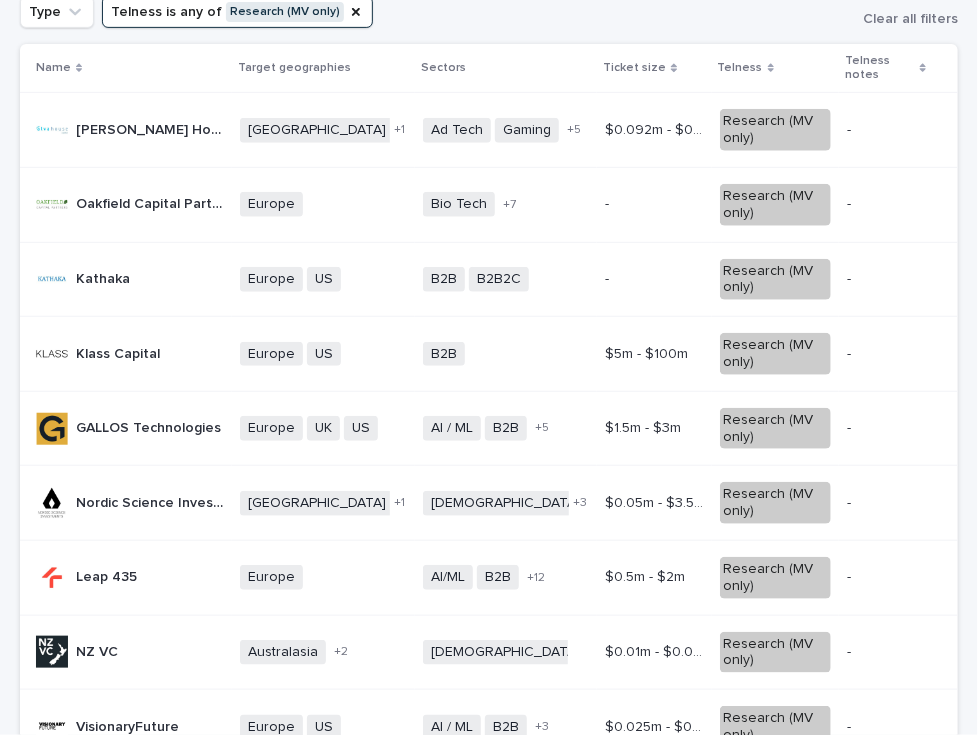 click on "Klass Capital Klass Capital" at bounding box center (130, 354) 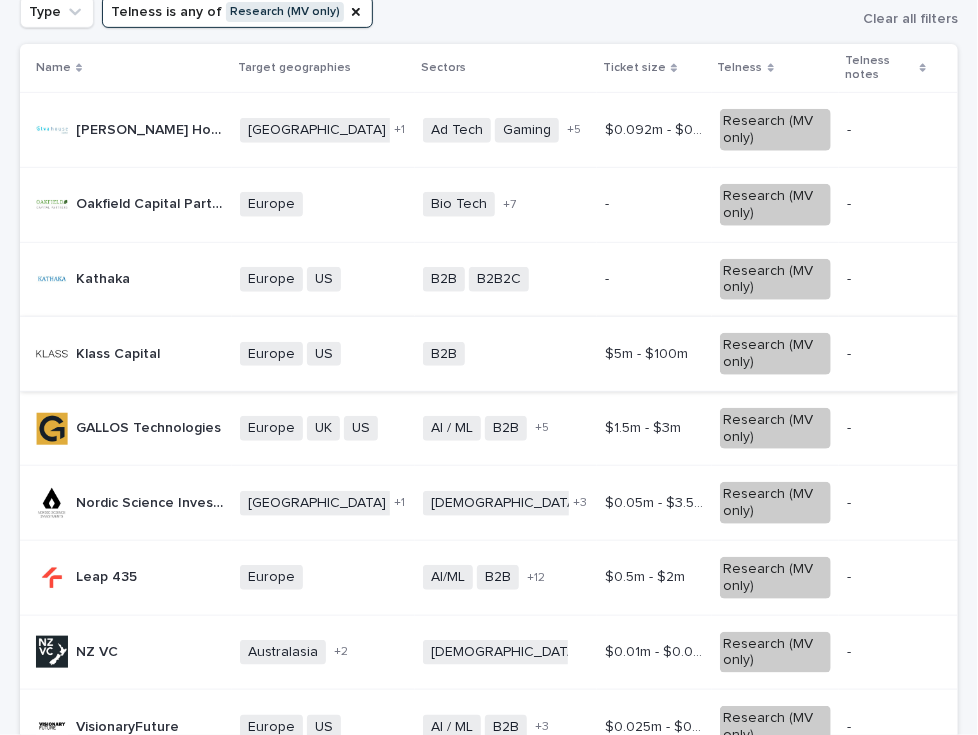 scroll, scrollTop: 0, scrollLeft: 0, axis: both 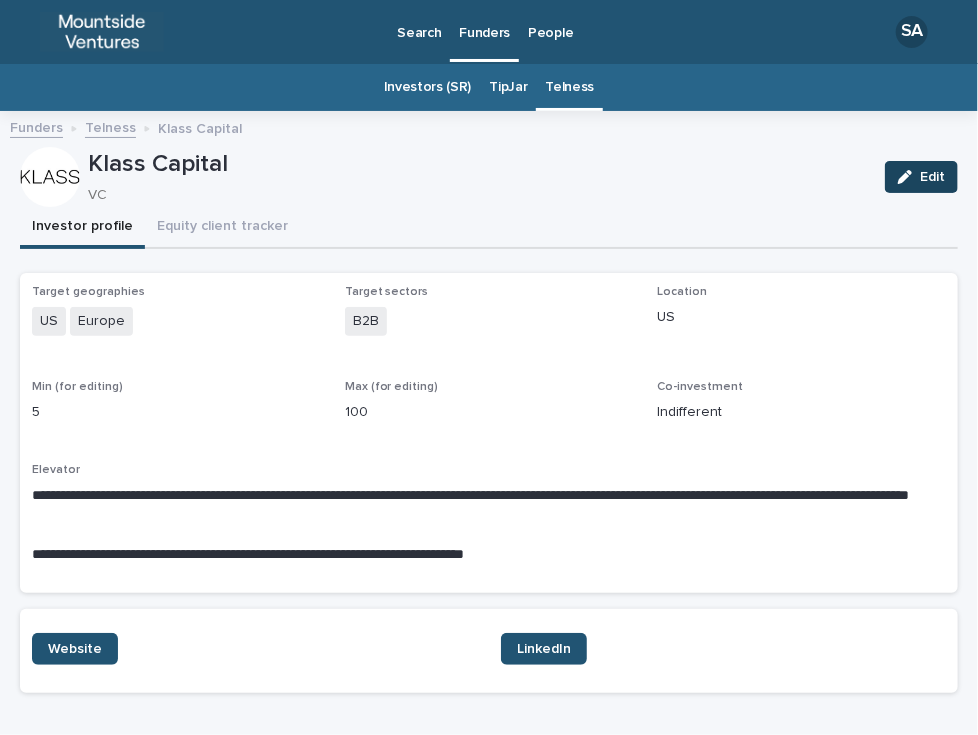 click on "Edit" at bounding box center (932, 177) 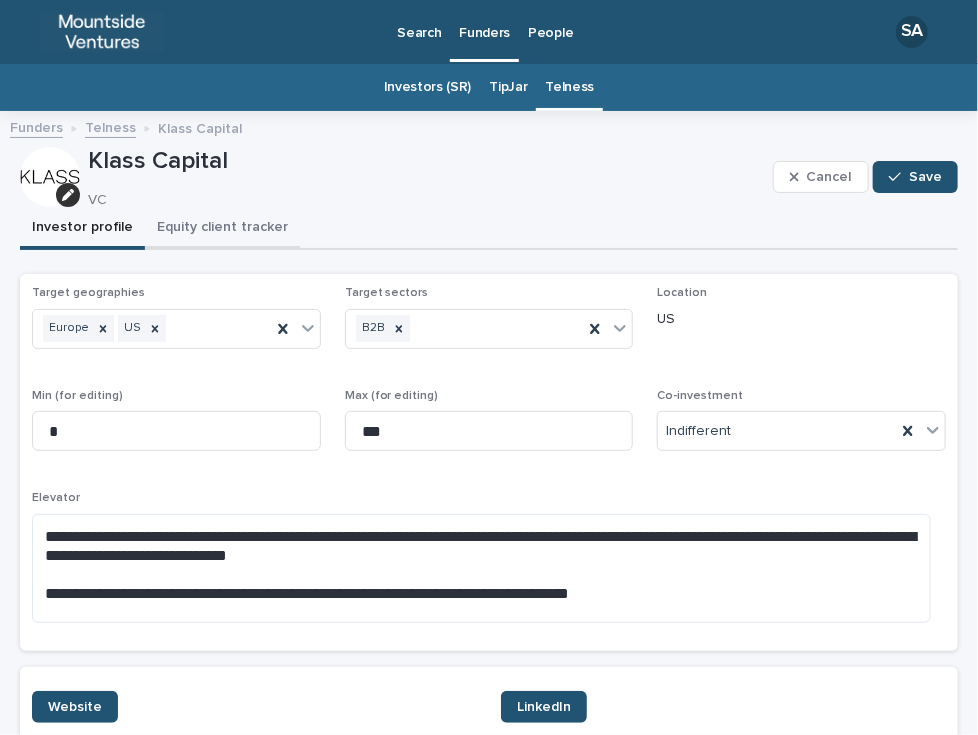 click on "Equity client tracker" at bounding box center (222, 229) 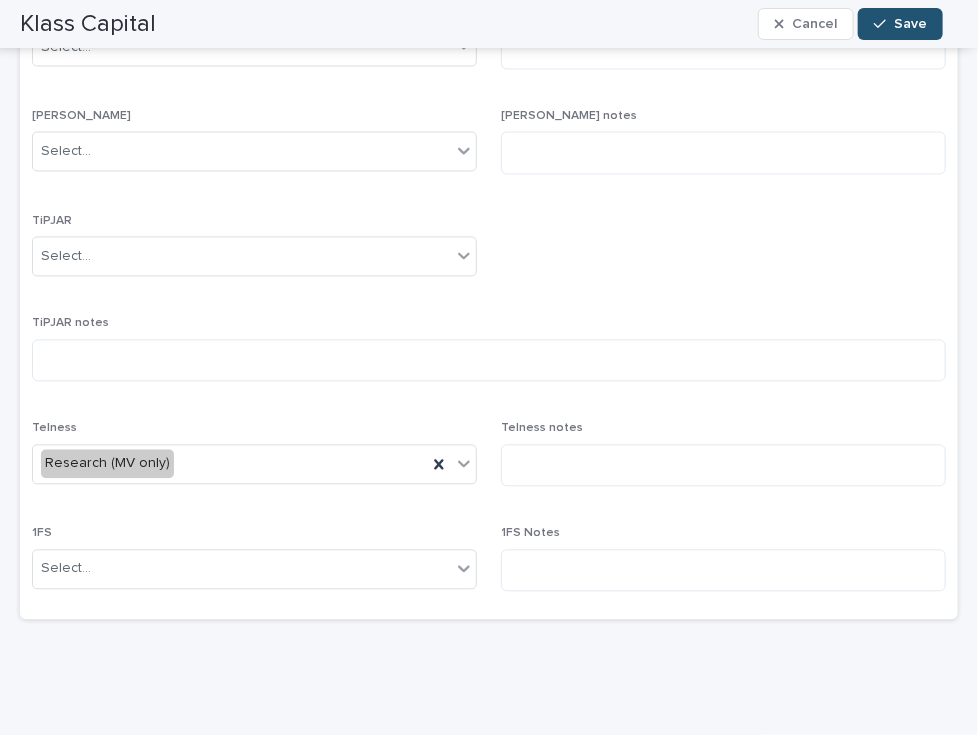 scroll, scrollTop: 1146, scrollLeft: 0, axis: vertical 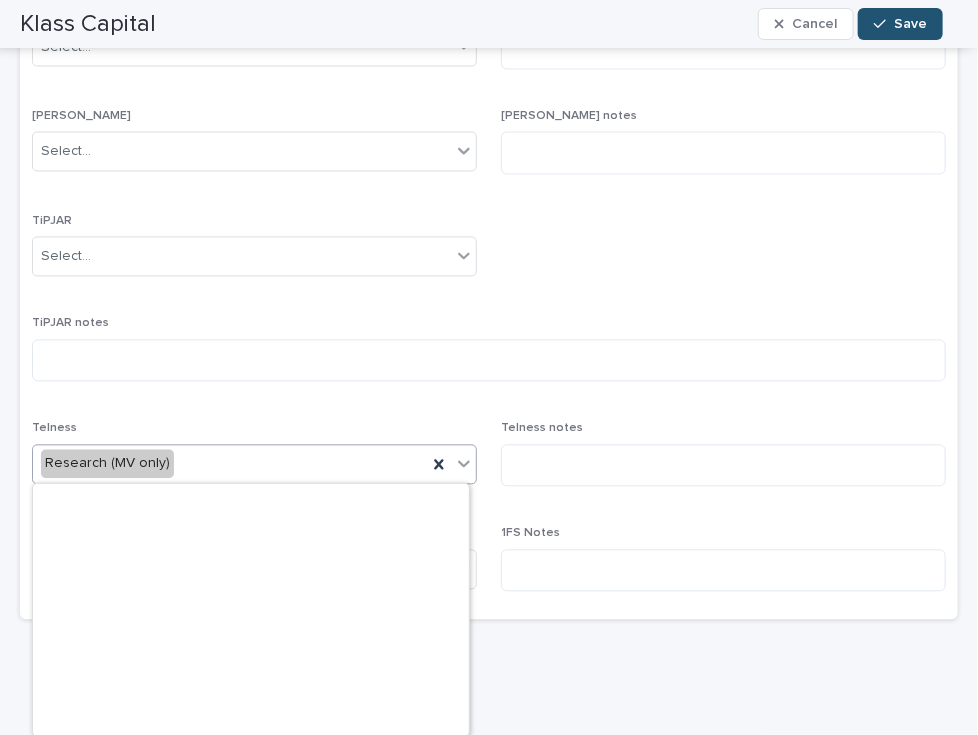 click on "Research (MV only)" at bounding box center (230, 464) 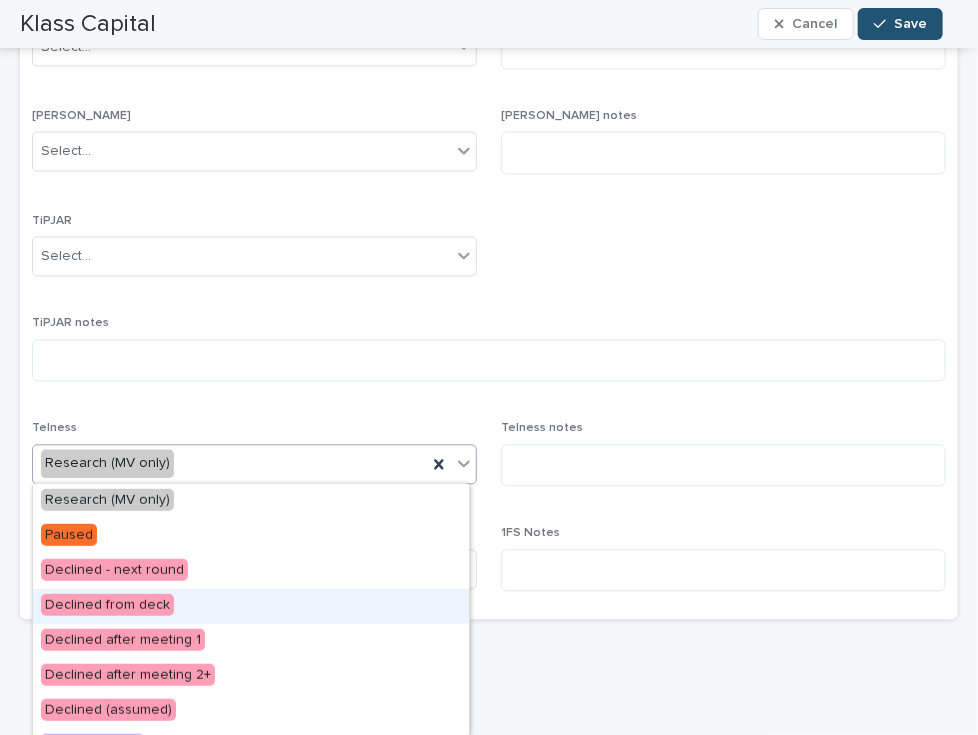 scroll, scrollTop: 588, scrollLeft: 0, axis: vertical 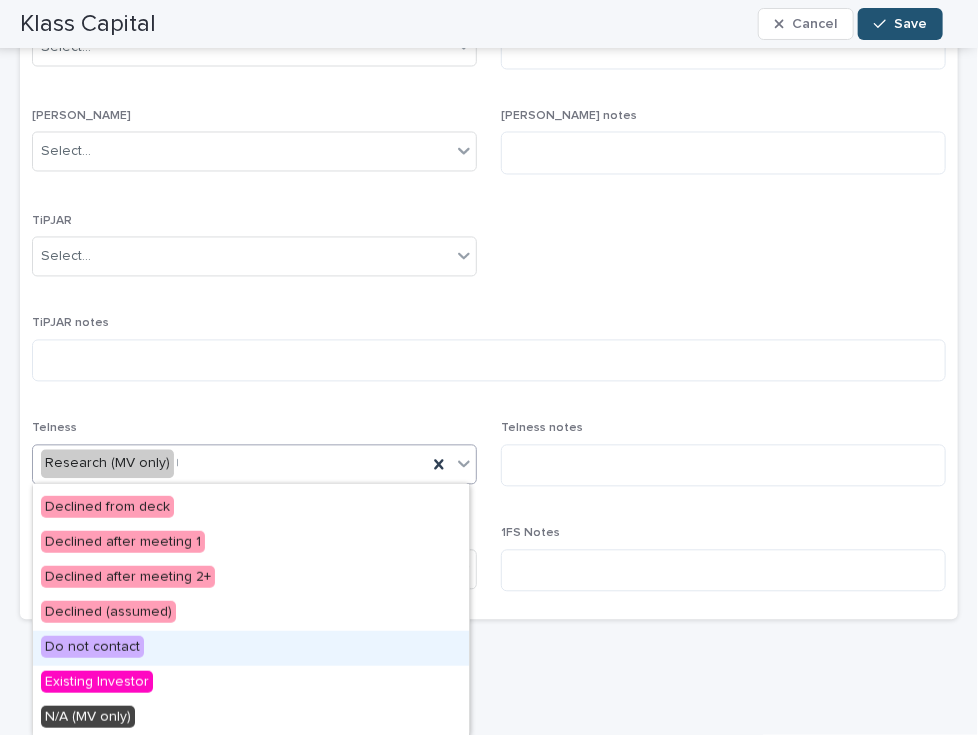 type on "**" 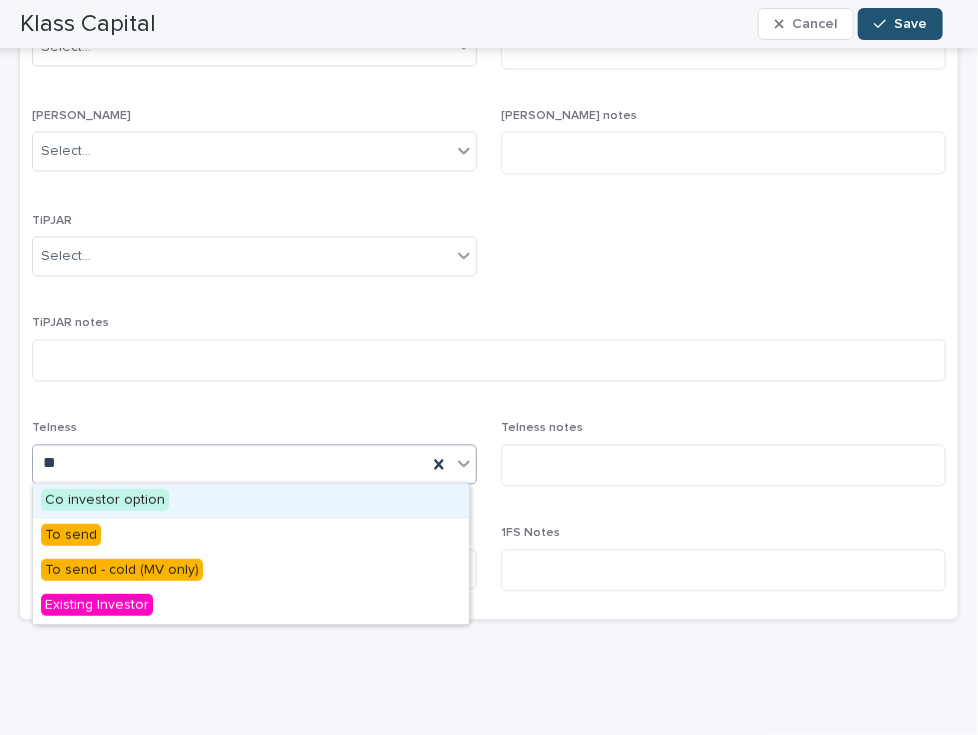 scroll, scrollTop: 0, scrollLeft: 0, axis: both 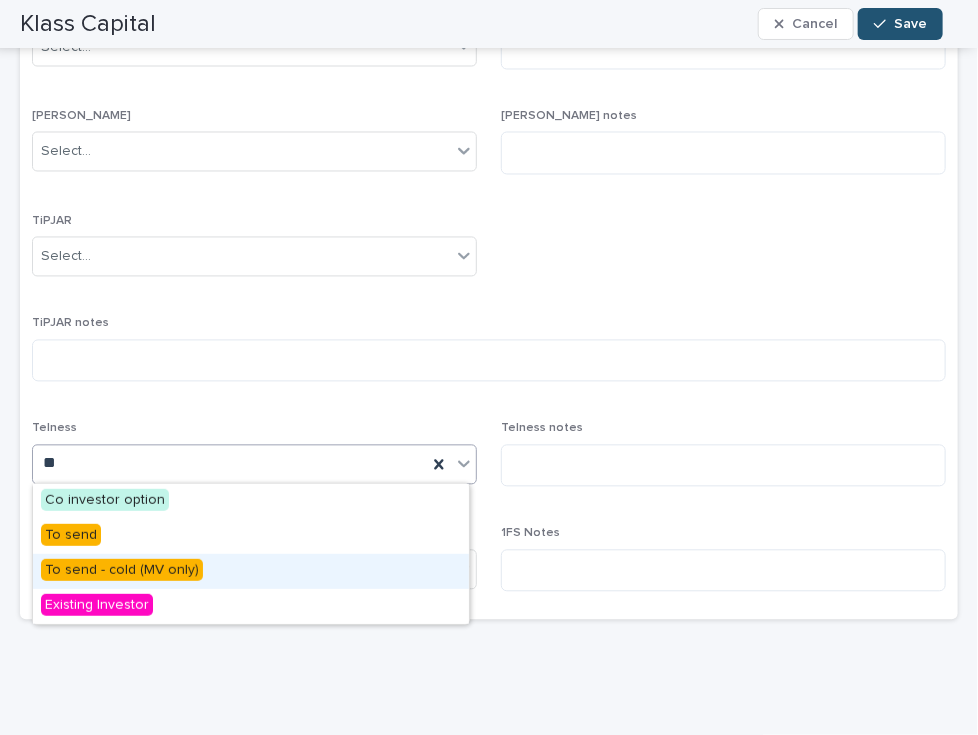 click on "To send - cold (MV only)" at bounding box center [251, 571] 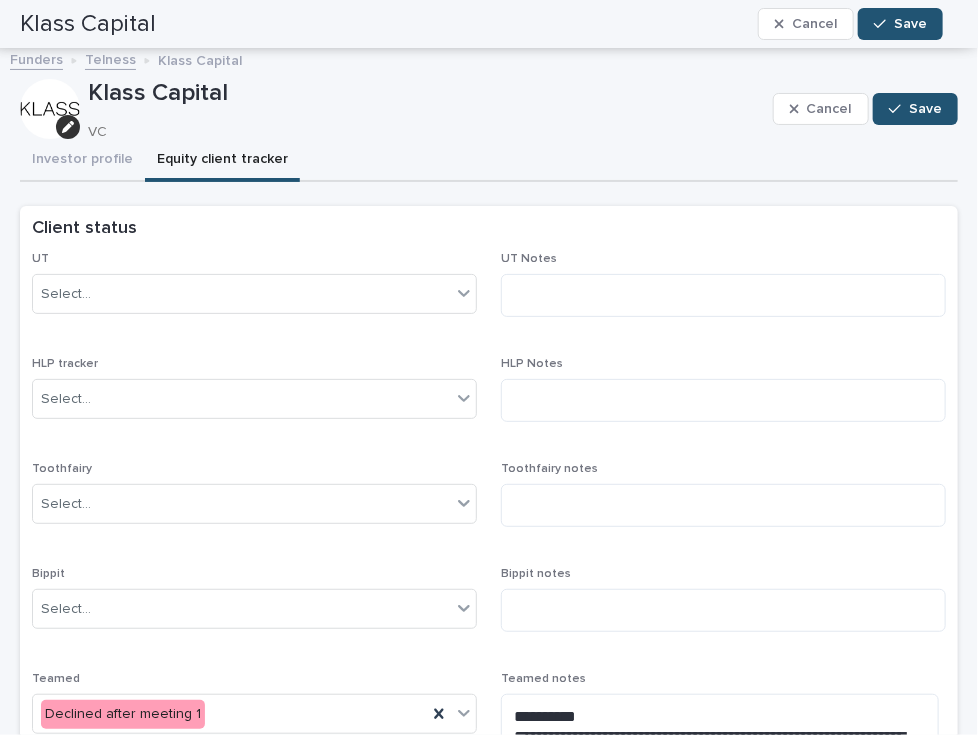 scroll, scrollTop: 0, scrollLeft: 0, axis: both 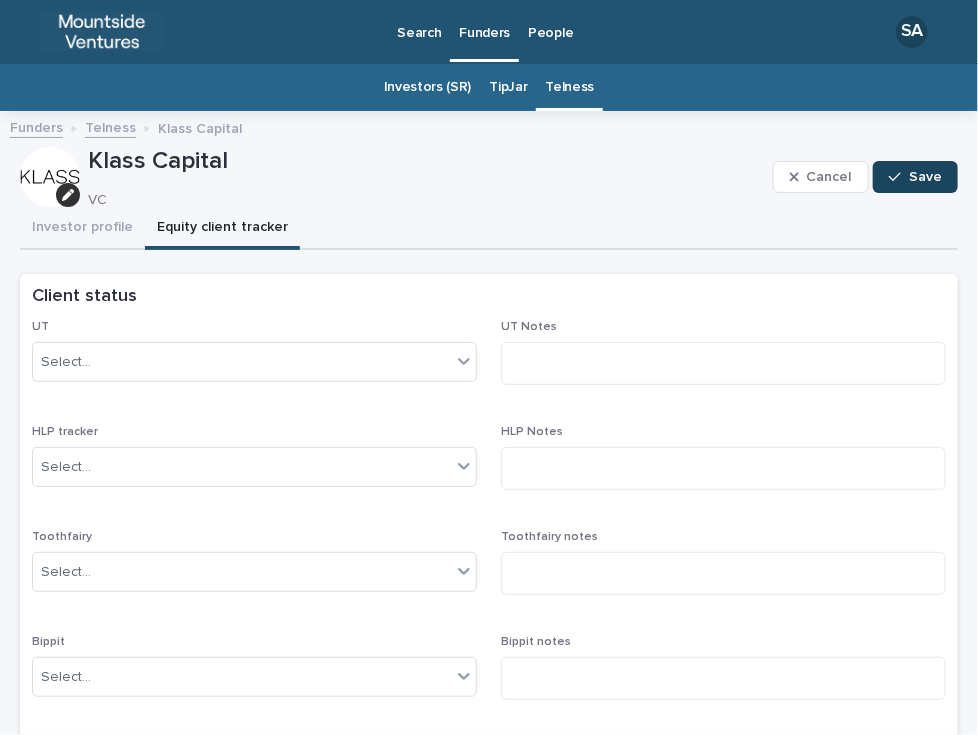 click on "Save" at bounding box center (915, 177) 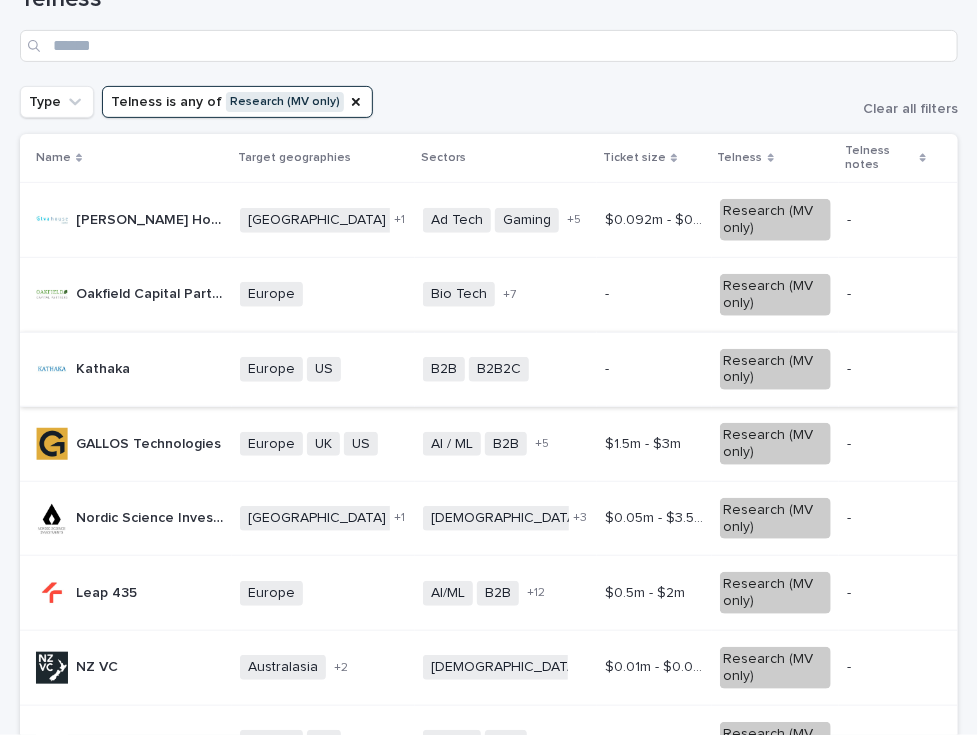 scroll, scrollTop: 180, scrollLeft: 0, axis: vertical 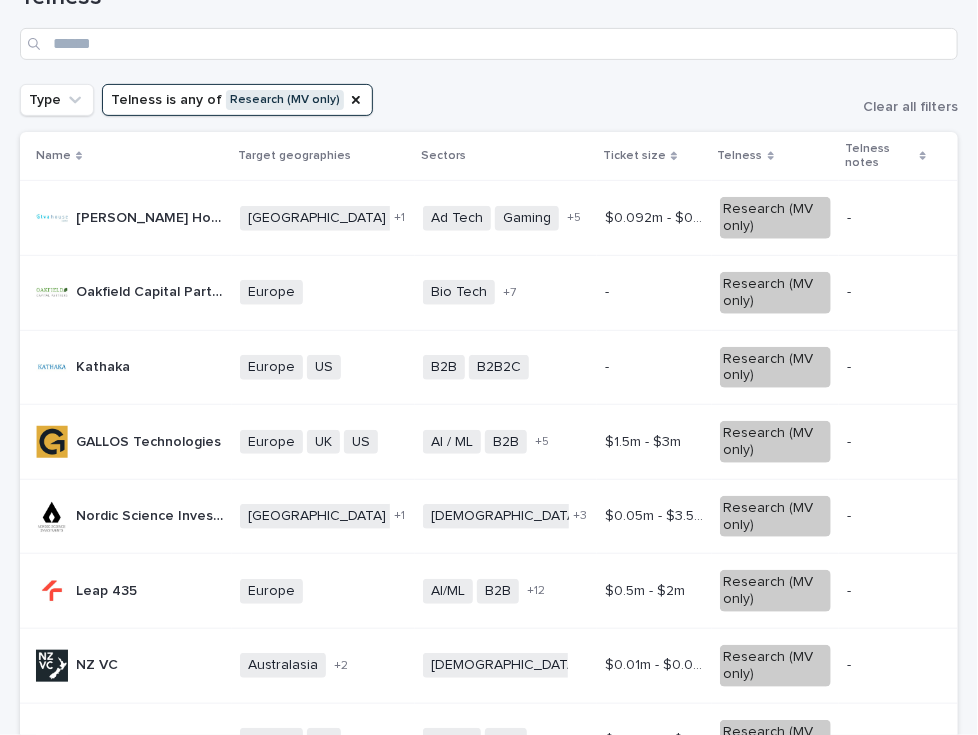 click on "Nordic Science Investments Nordic Science Investments" at bounding box center (150, 516) 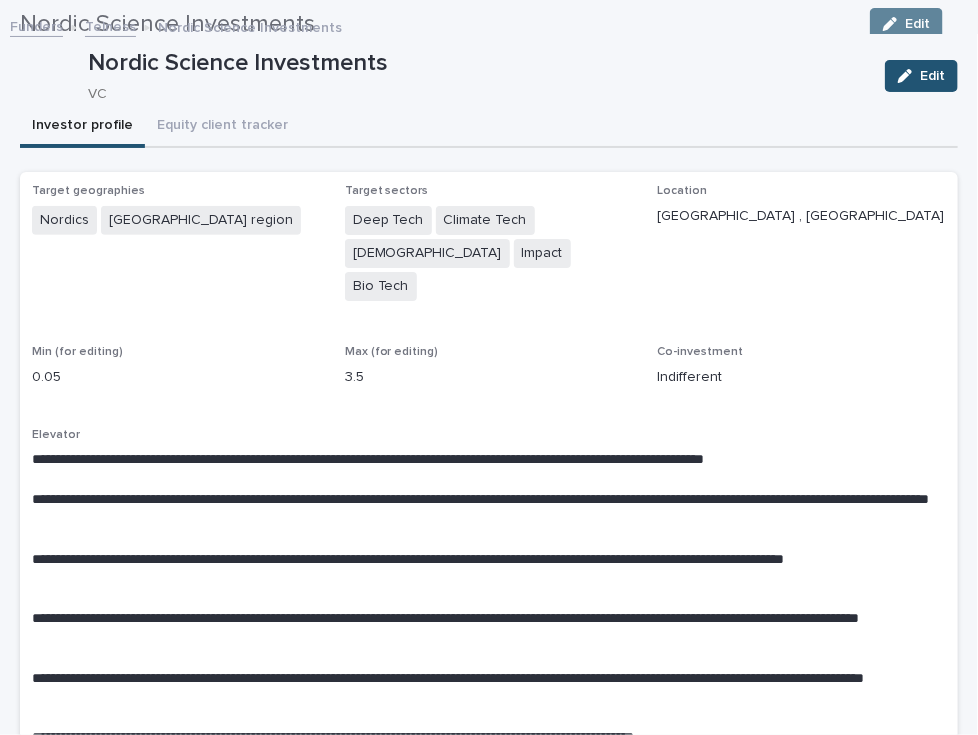 scroll, scrollTop: 100, scrollLeft: 0, axis: vertical 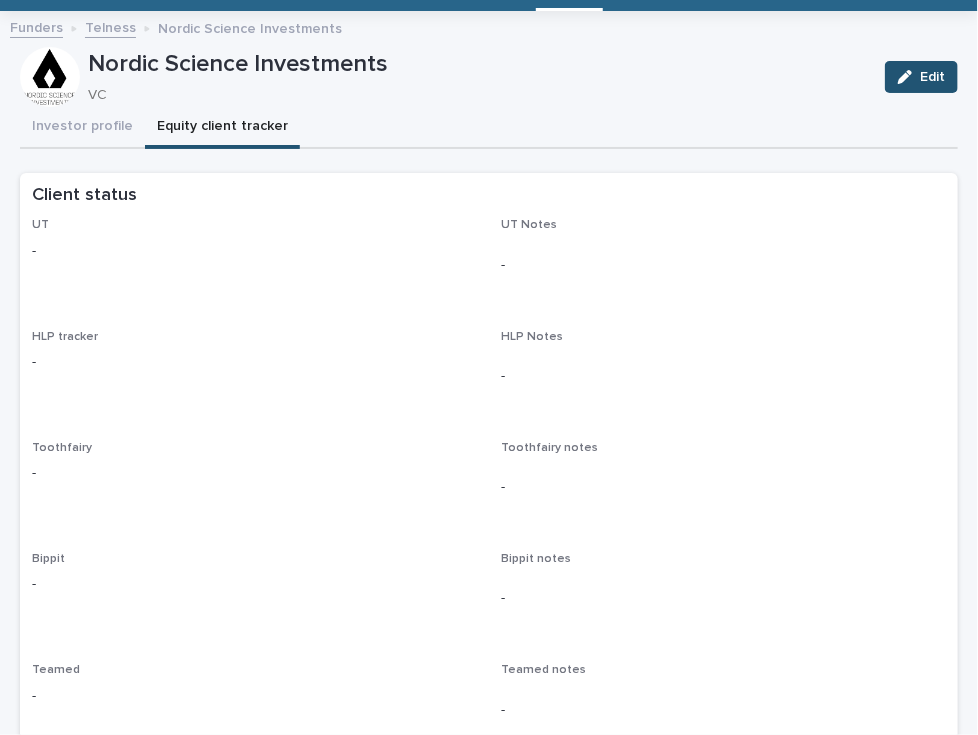 click on "Equity client tracker" at bounding box center (222, 128) 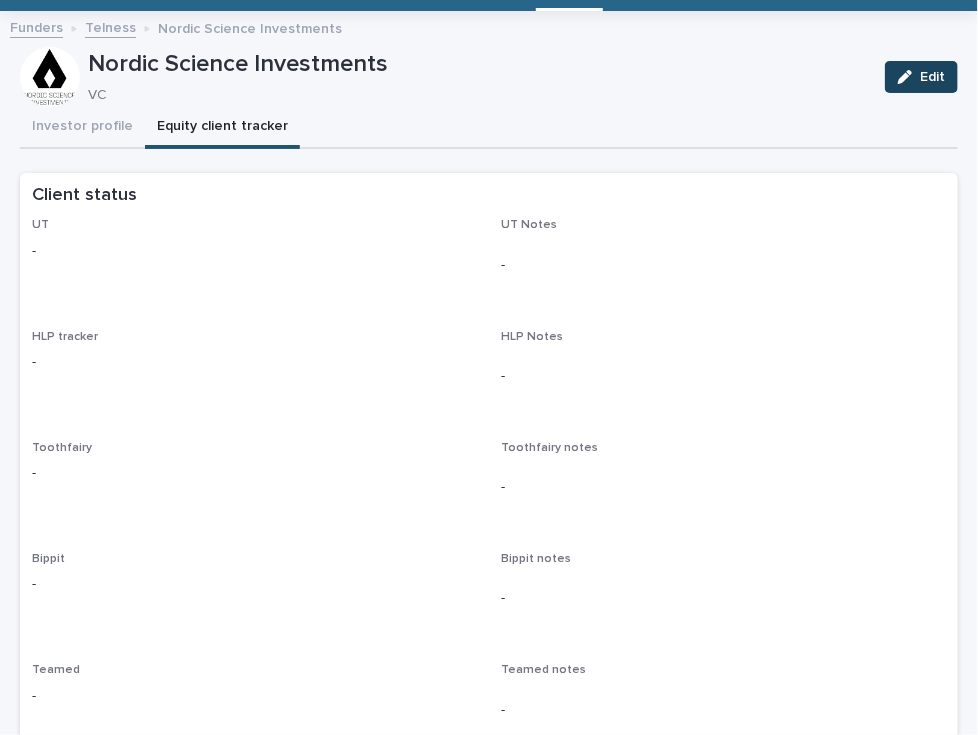 click on "Edit" at bounding box center [921, 77] 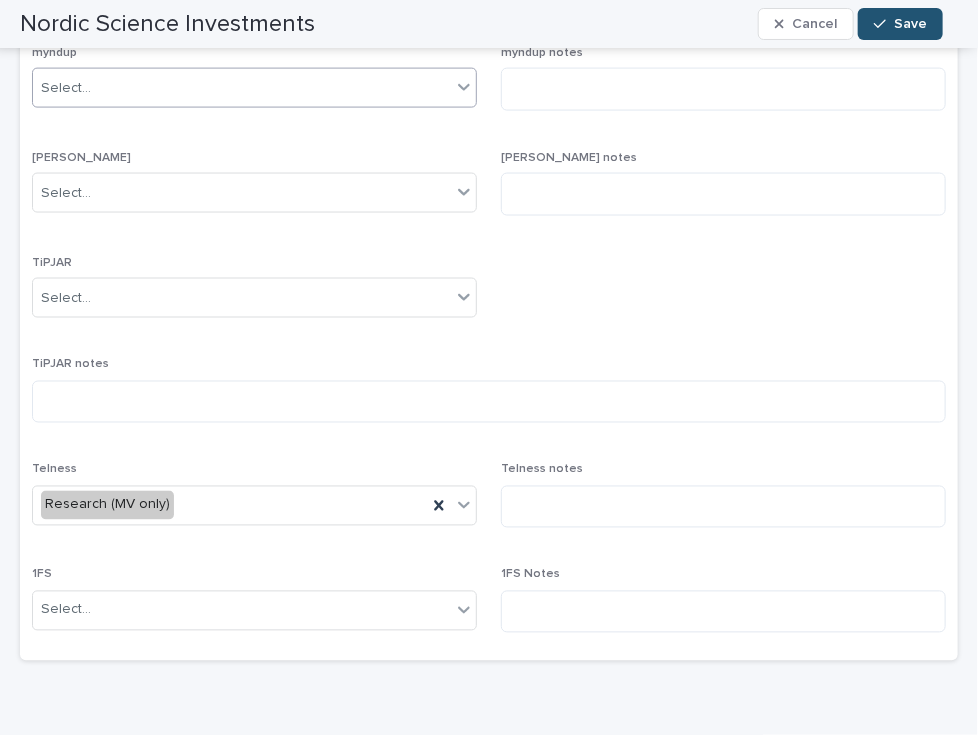 scroll, scrollTop: 904, scrollLeft: 0, axis: vertical 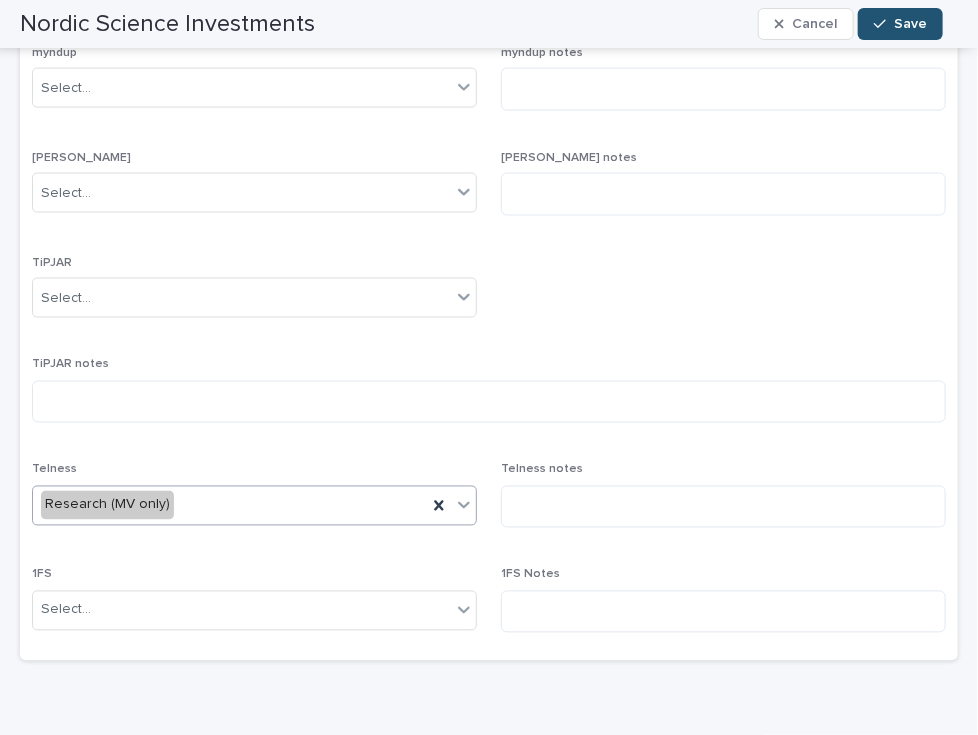 click on "Research (MV only)" at bounding box center [230, 505] 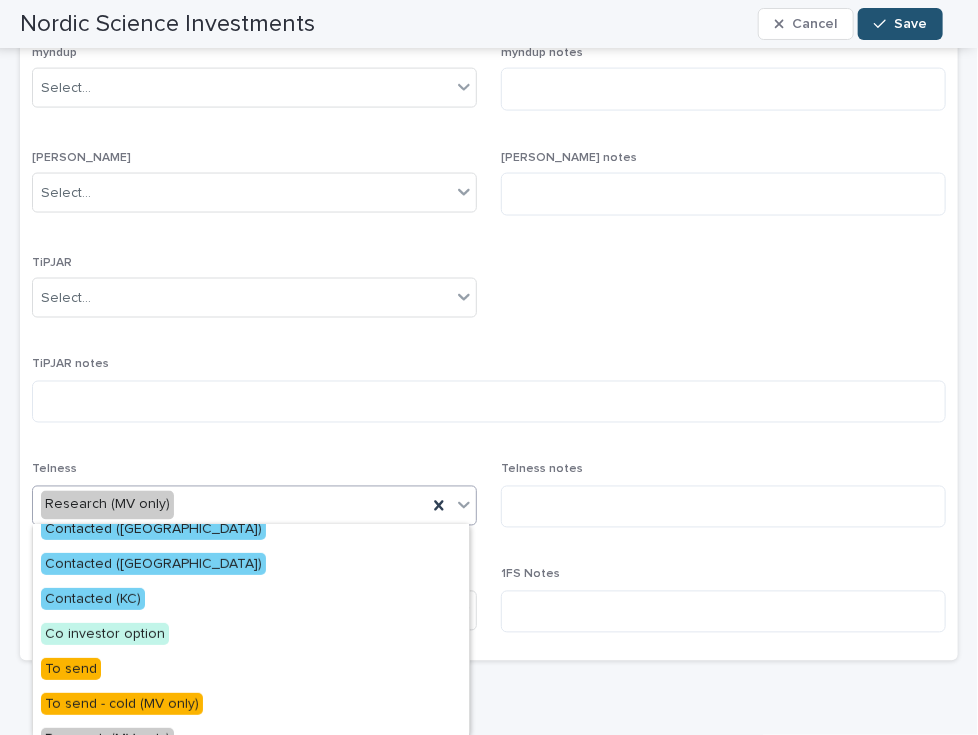 scroll, scrollTop: 292, scrollLeft: 0, axis: vertical 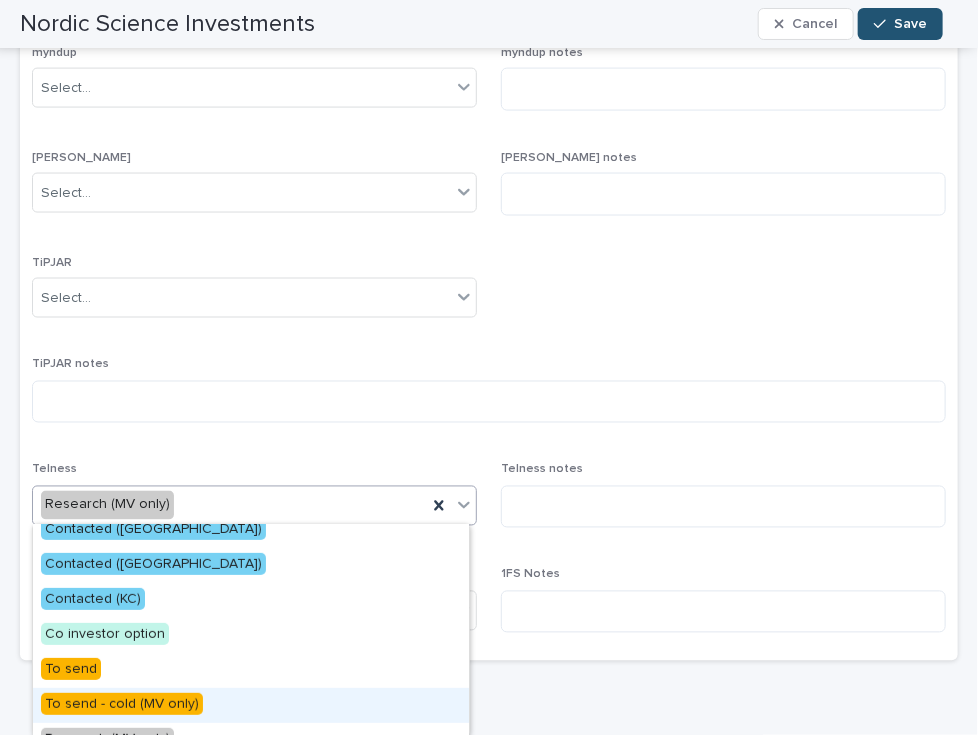 click on "To send - cold (MV only)" at bounding box center [251, 705] 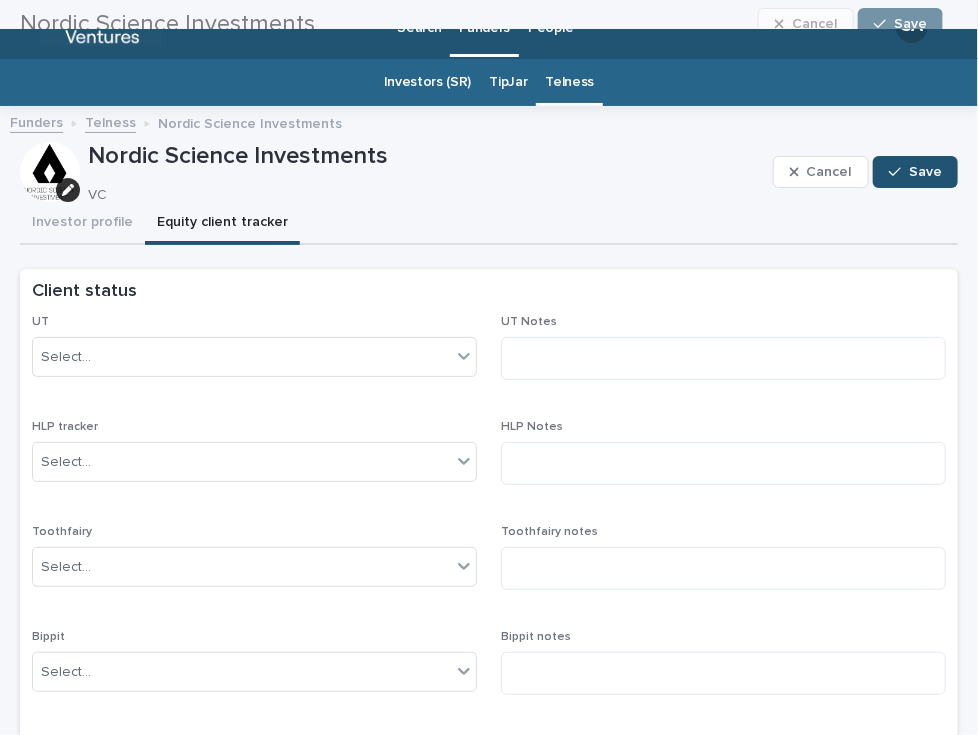 scroll, scrollTop: 0, scrollLeft: 0, axis: both 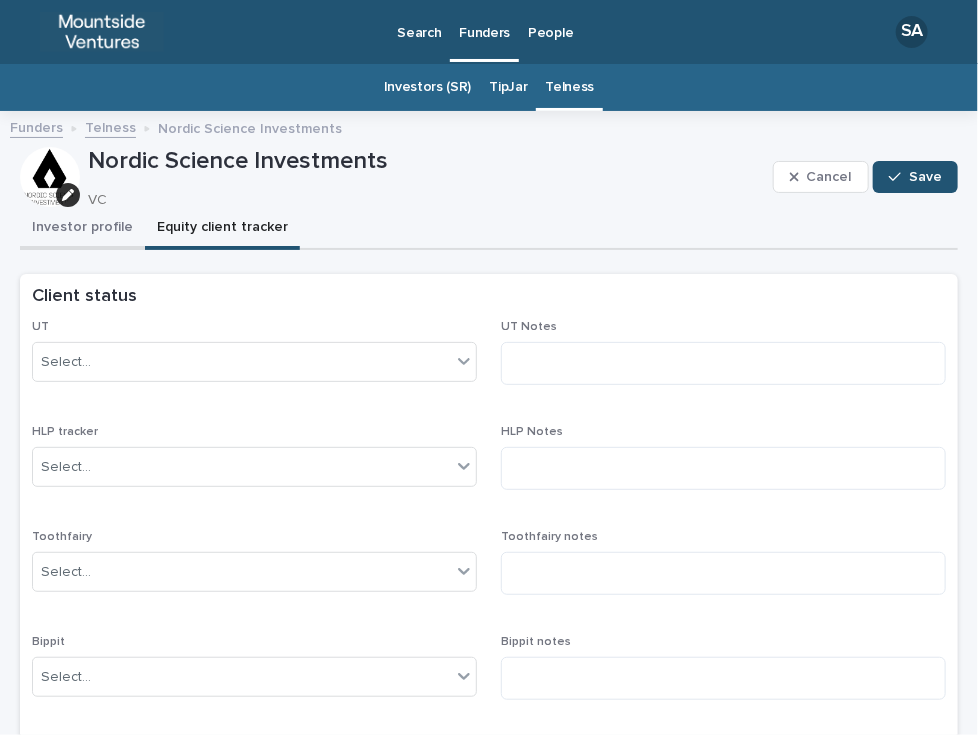 click on "Investor profile" at bounding box center [82, 229] 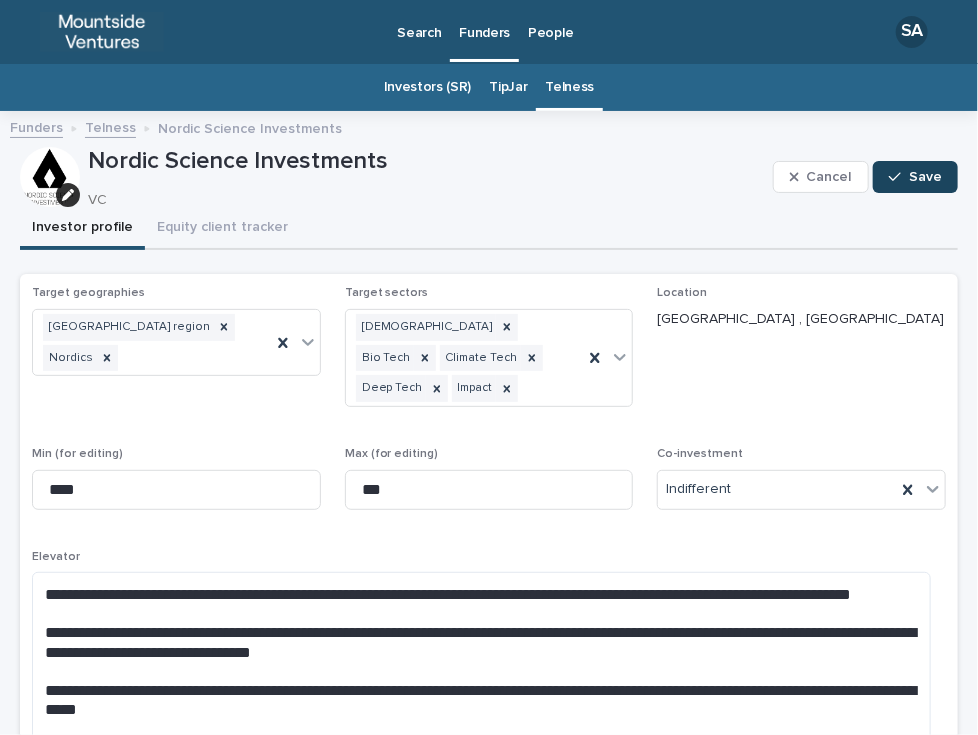 click on "Save" at bounding box center [925, 177] 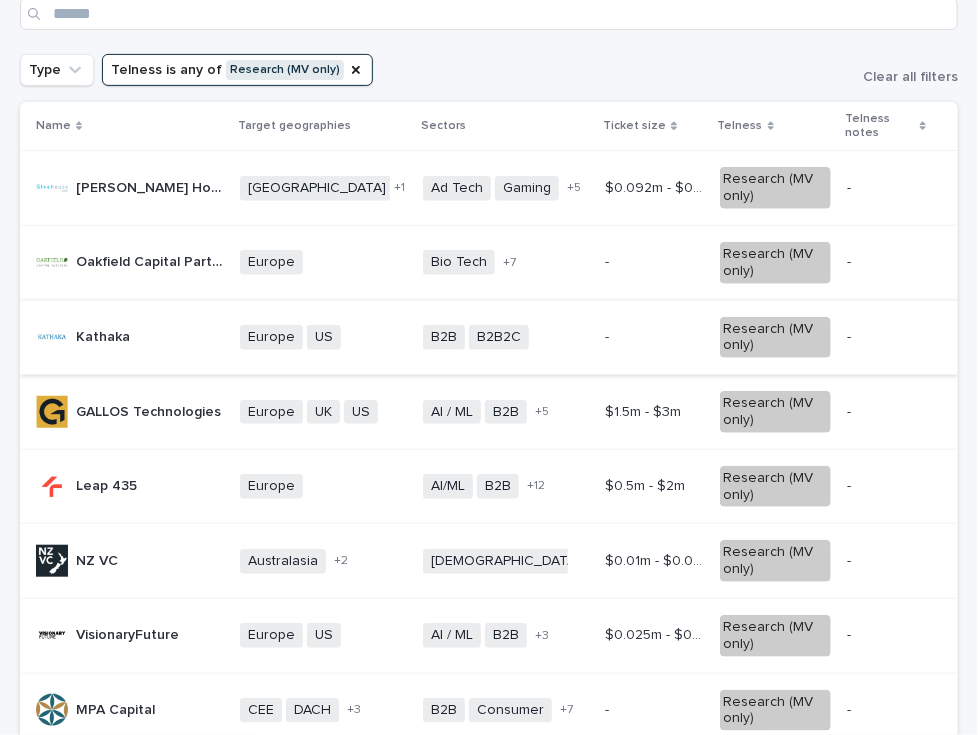 scroll, scrollTop: 207, scrollLeft: 0, axis: vertical 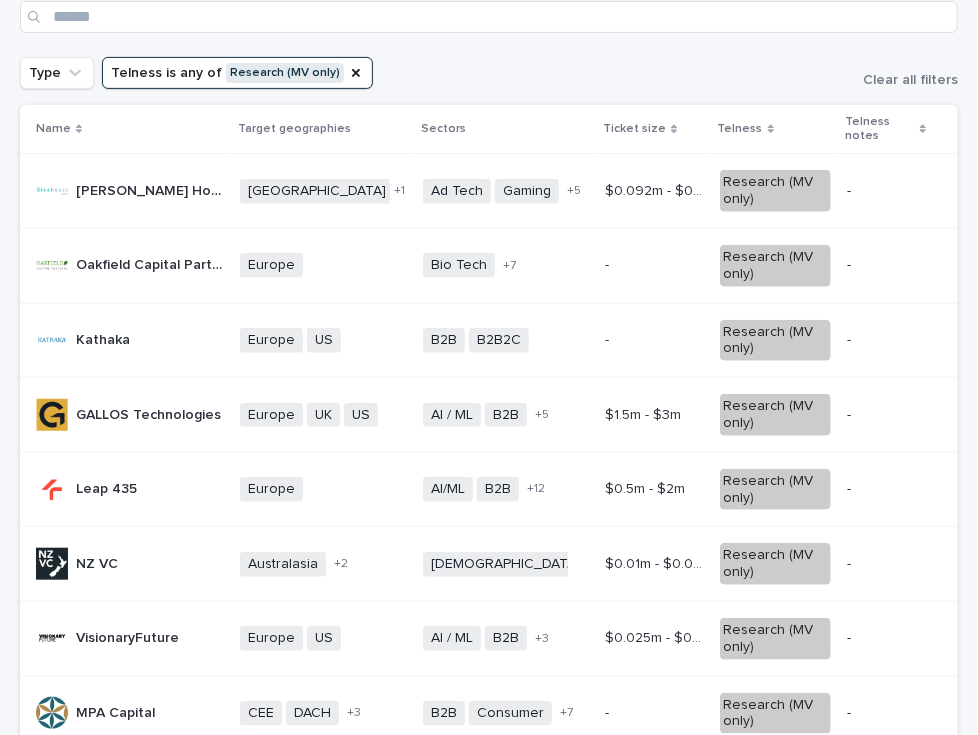 click on "GALLOS Technologies" at bounding box center [150, 413] 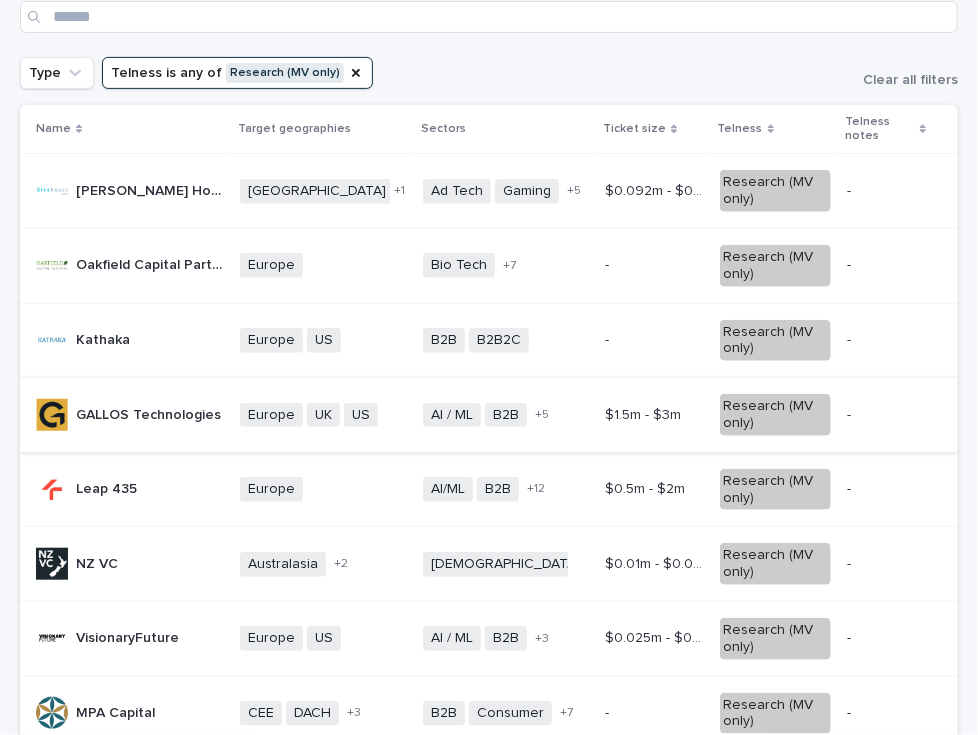 scroll, scrollTop: 0, scrollLeft: 0, axis: both 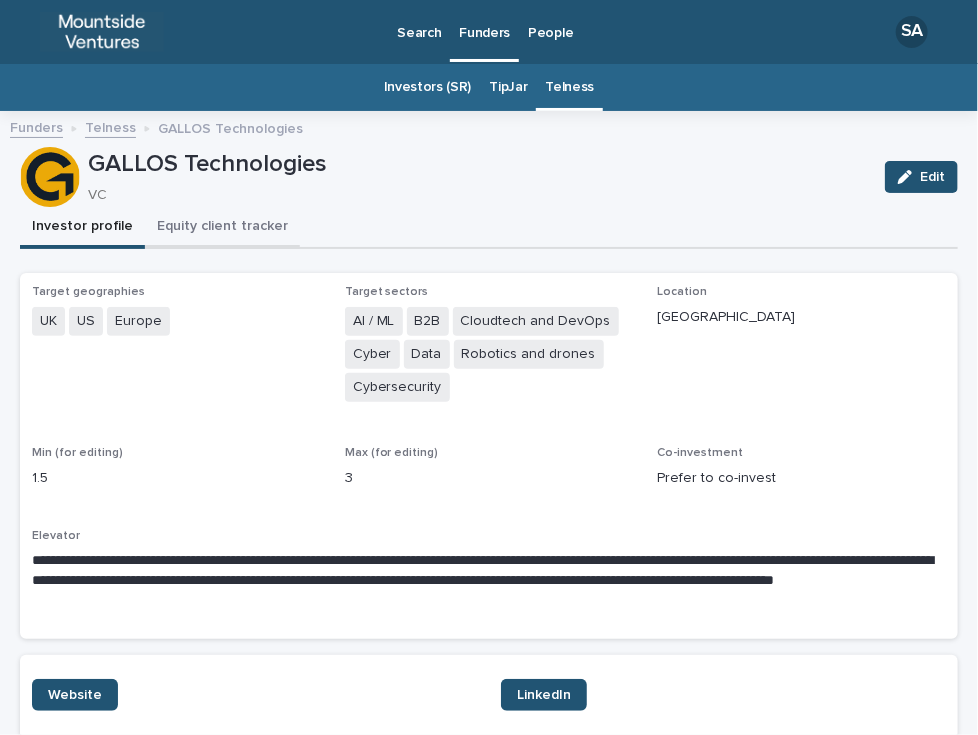click on "Equity client tracker" at bounding box center (222, 228) 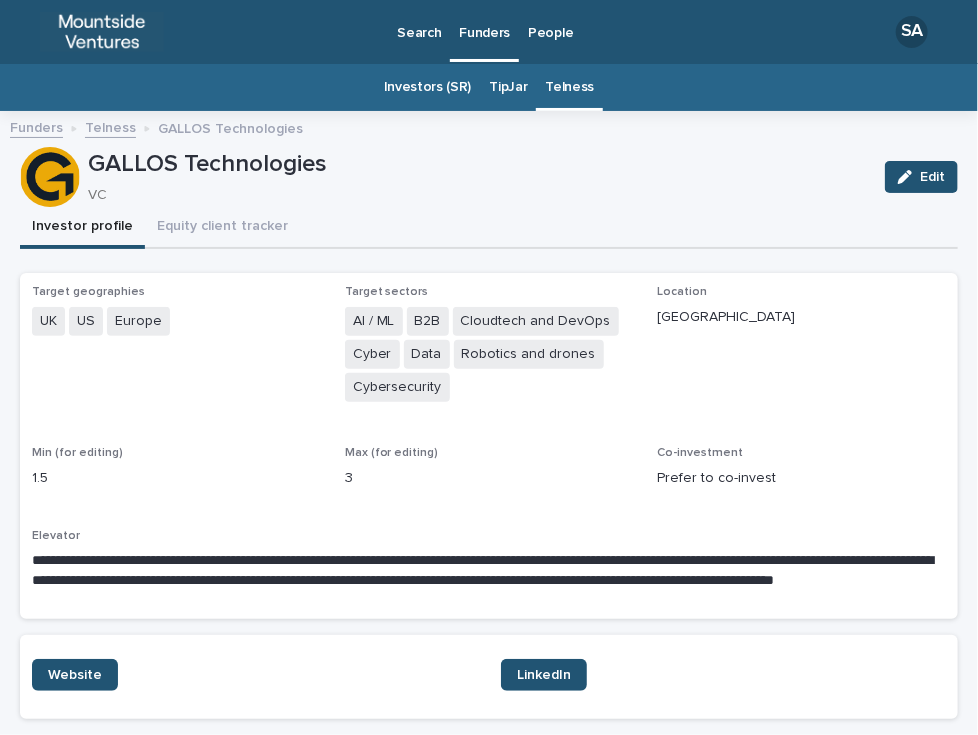 click on "Investor profile" at bounding box center [82, 228] 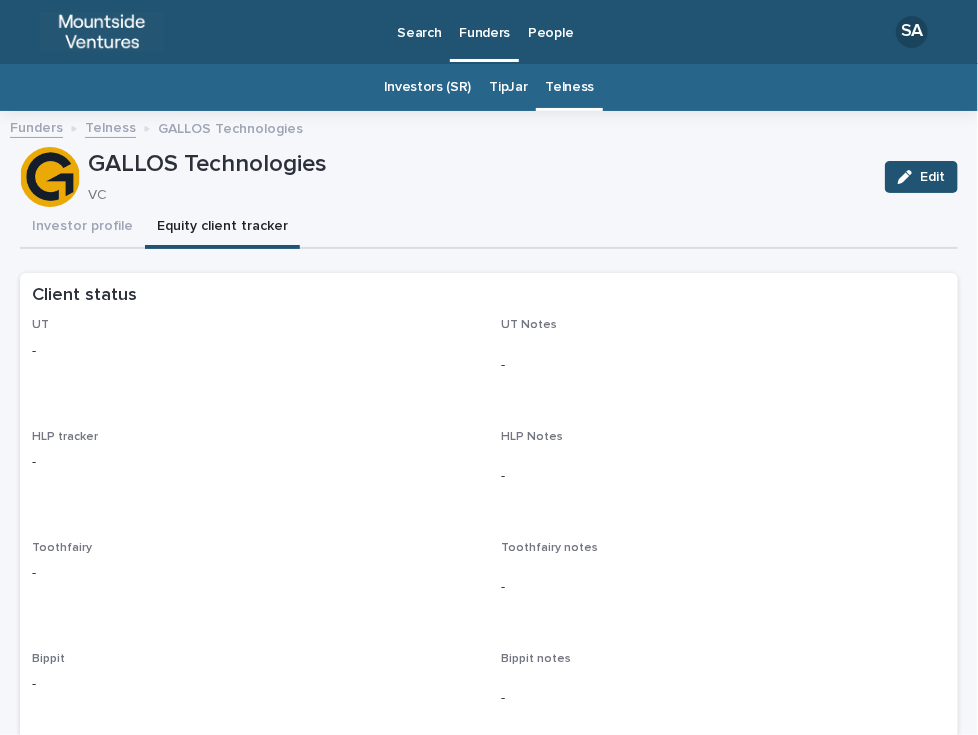 click on "Equity client tracker" at bounding box center [222, 228] 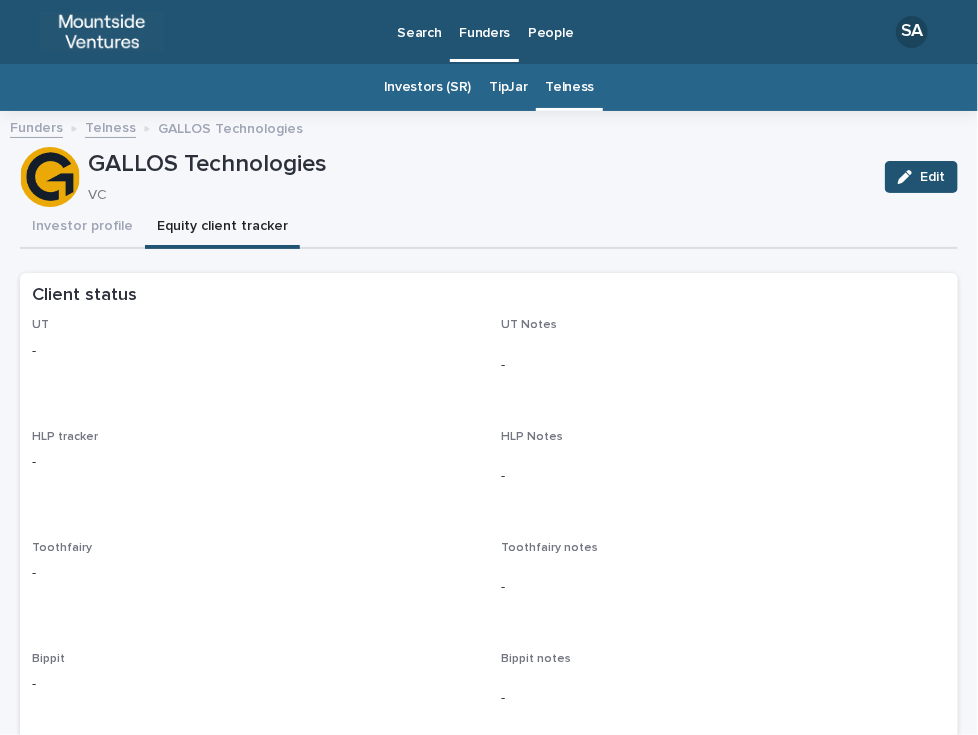 click on "Edit" at bounding box center (917, 177) 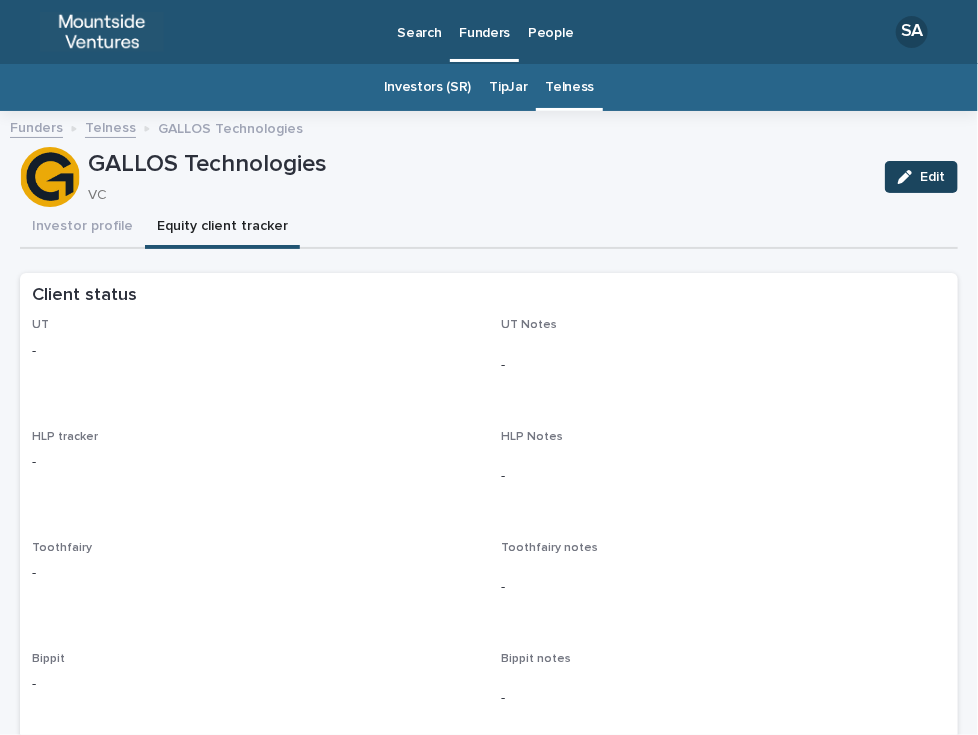 click on "Edit" at bounding box center (932, 177) 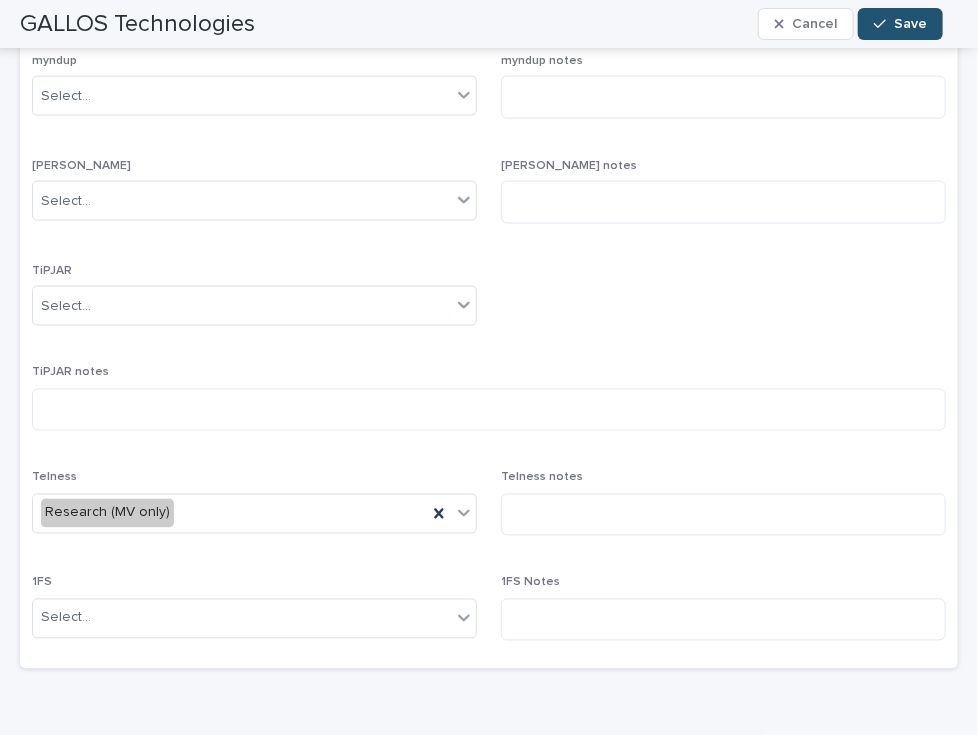 scroll, scrollTop: 896, scrollLeft: 0, axis: vertical 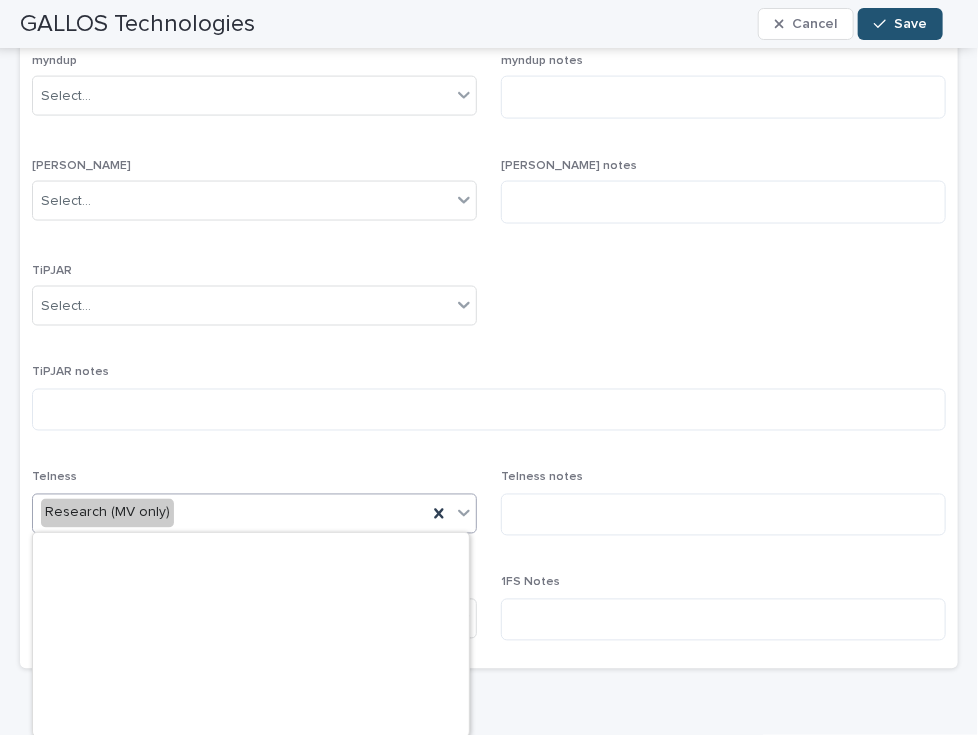 click on "Research (MV only)" at bounding box center (230, 513) 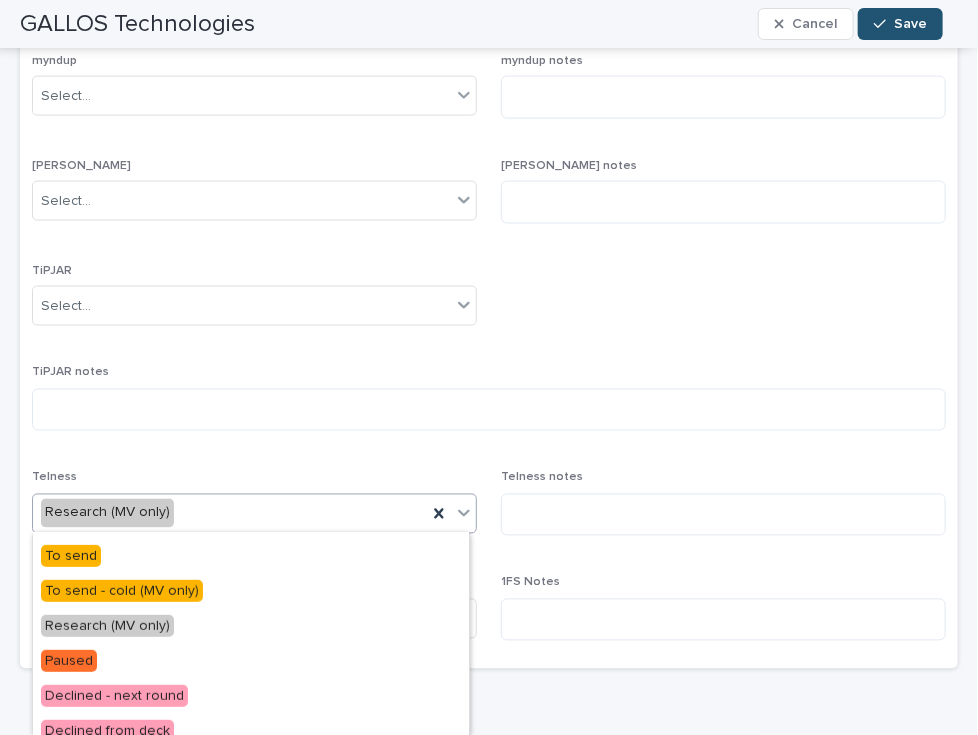 scroll, scrollTop: 408, scrollLeft: 0, axis: vertical 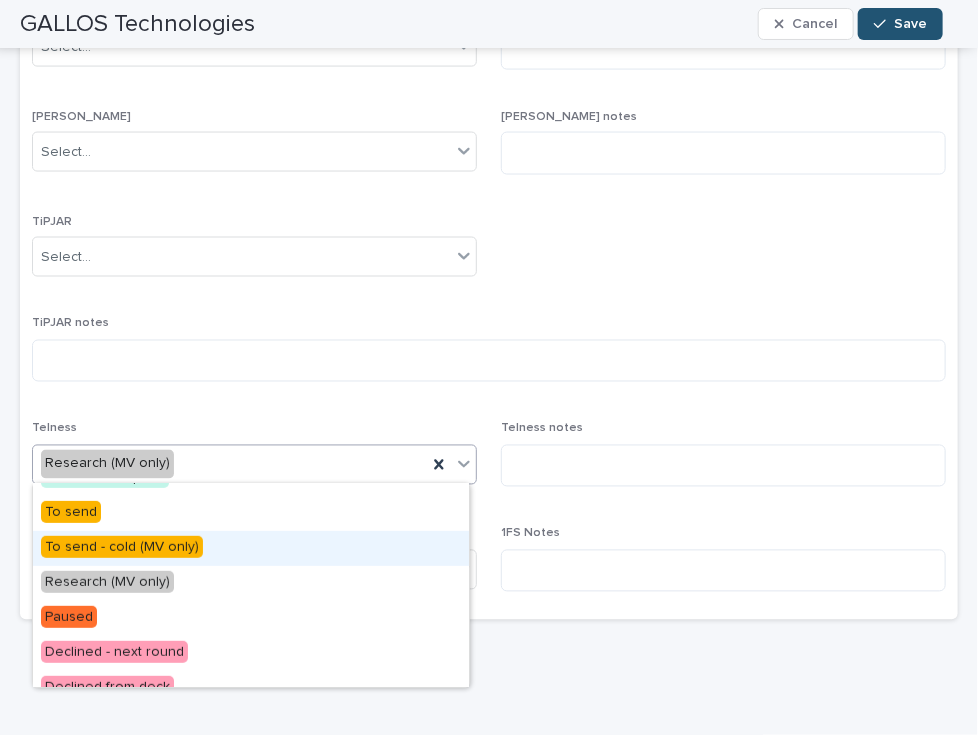 click on "To send - cold (MV only)" at bounding box center (251, 548) 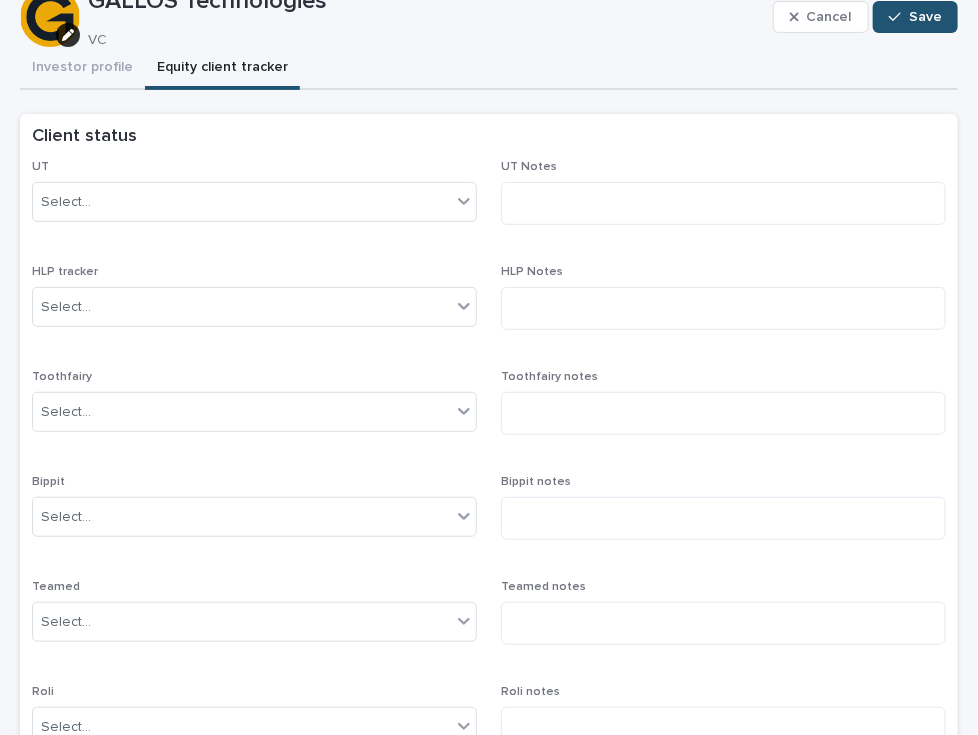 scroll, scrollTop: 0, scrollLeft: 0, axis: both 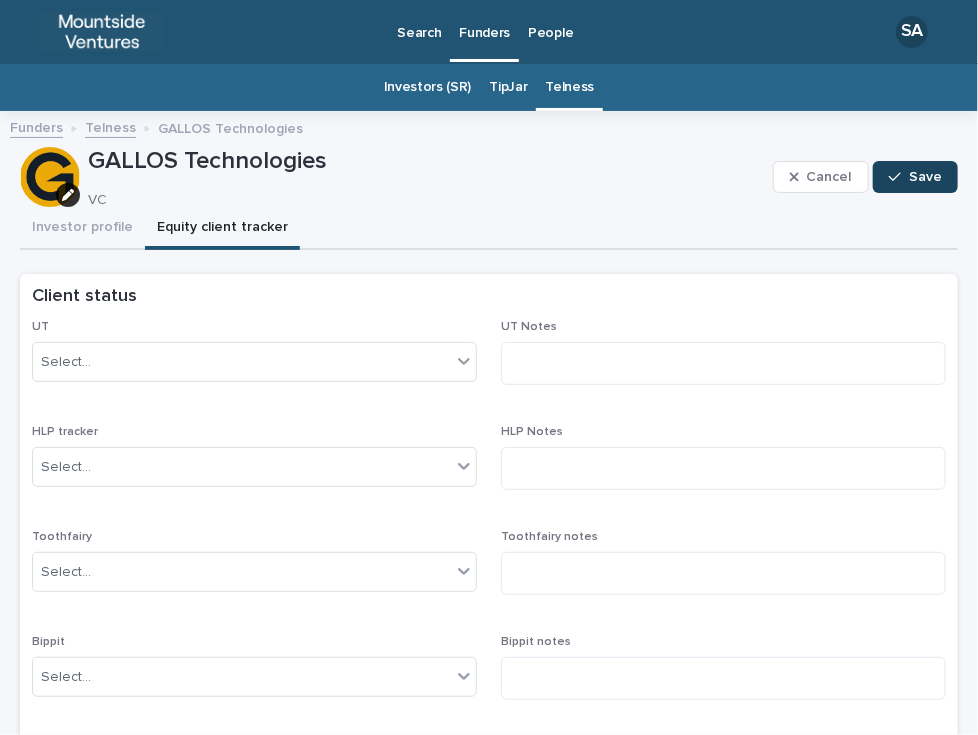 click on "Save" at bounding box center (925, 177) 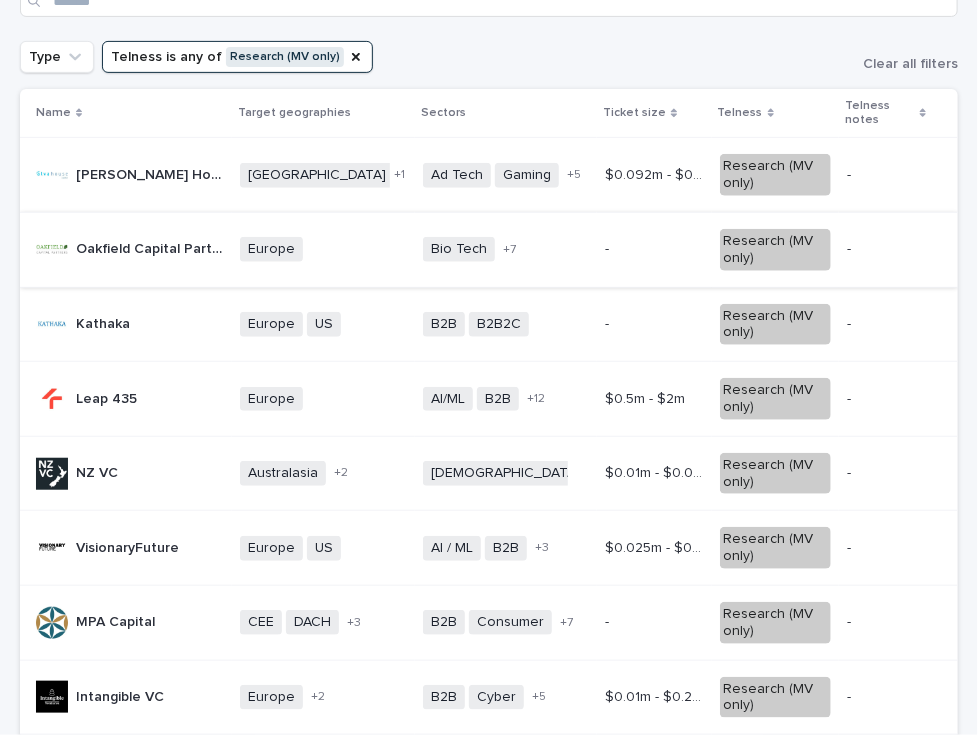 scroll, scrollTop: 223, scrollLeft: 0, axis: vertical 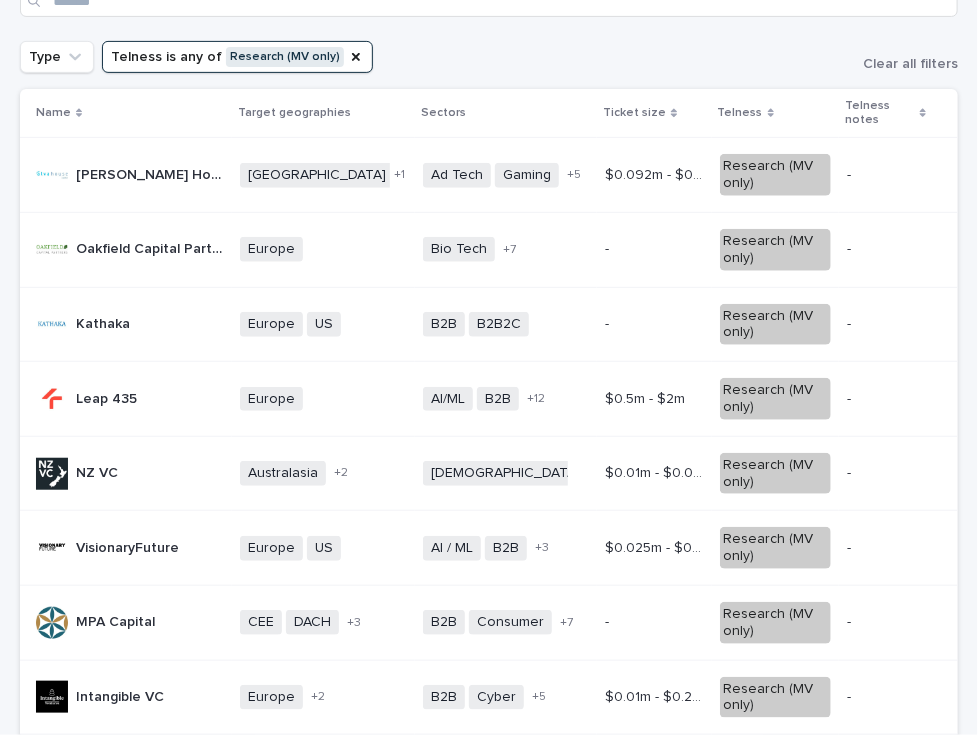 click on "Leap 435 Leap 435" at bounding box center [130, 399] 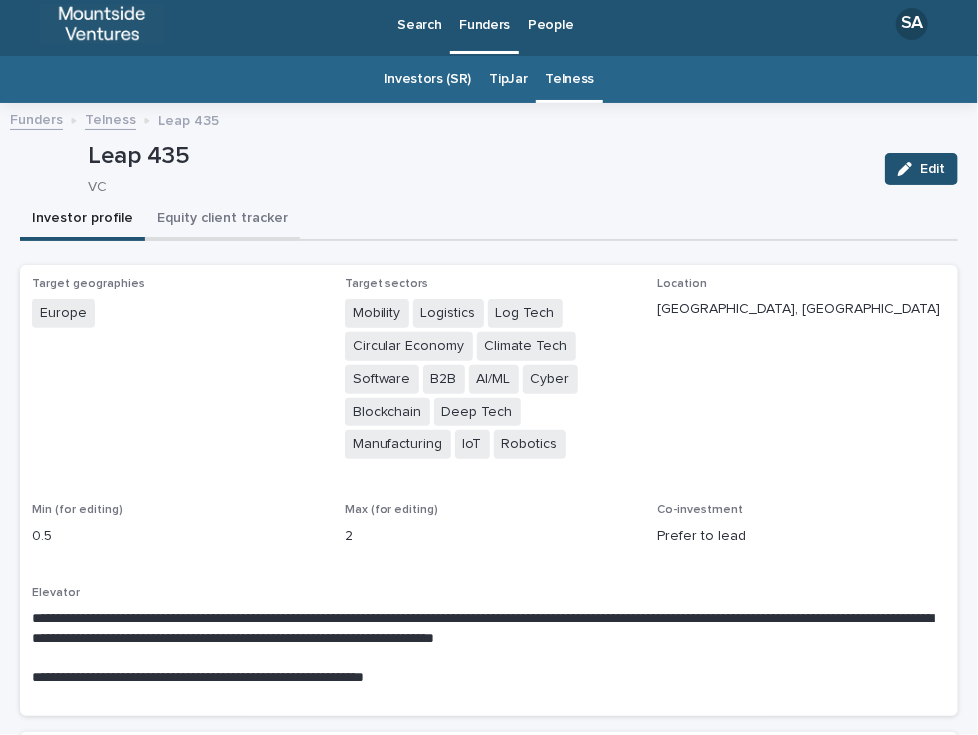 scroll, scrollTop: 8, scrollLeft: 0, axis: vertical 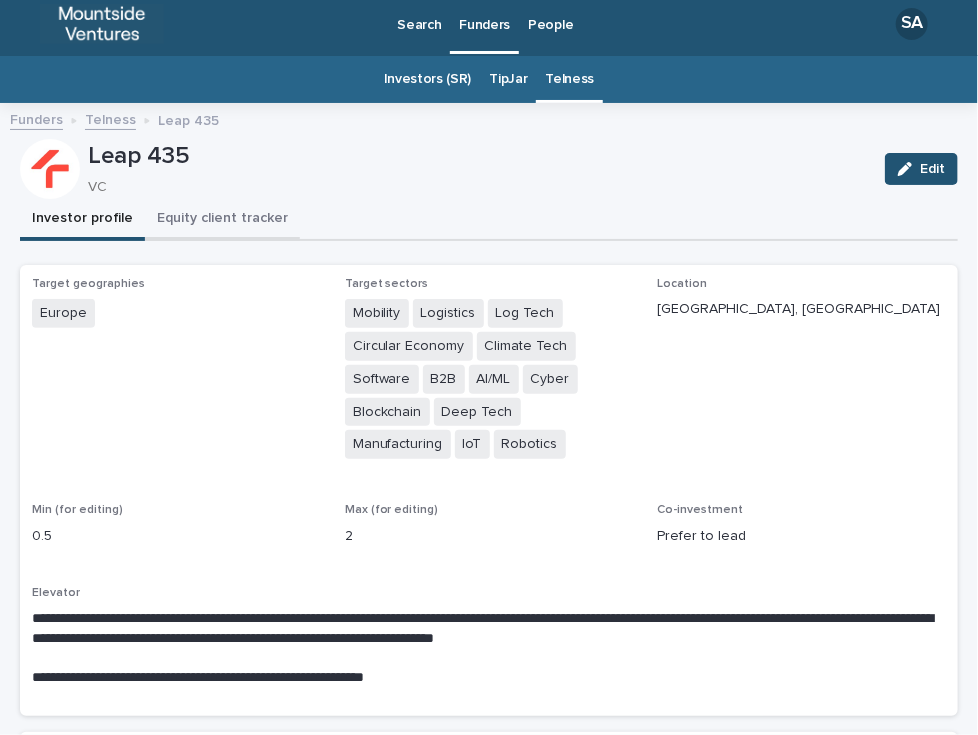 click on "Equity client tracker" at bounding box center (222, 220) 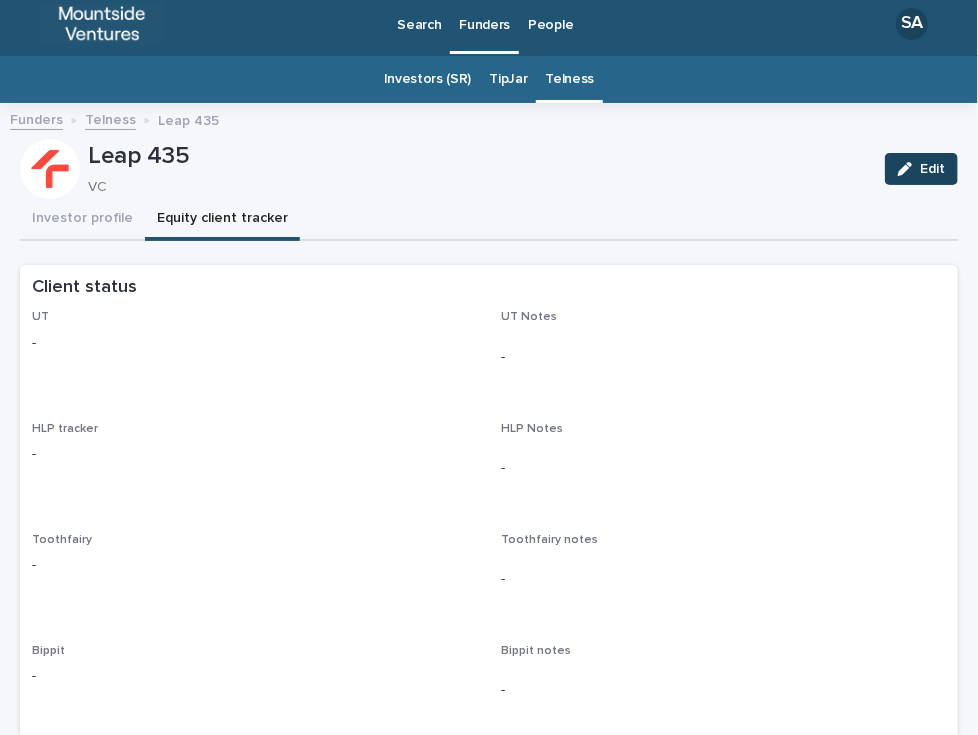 click on "Edit" at bounding box center (921, 169) 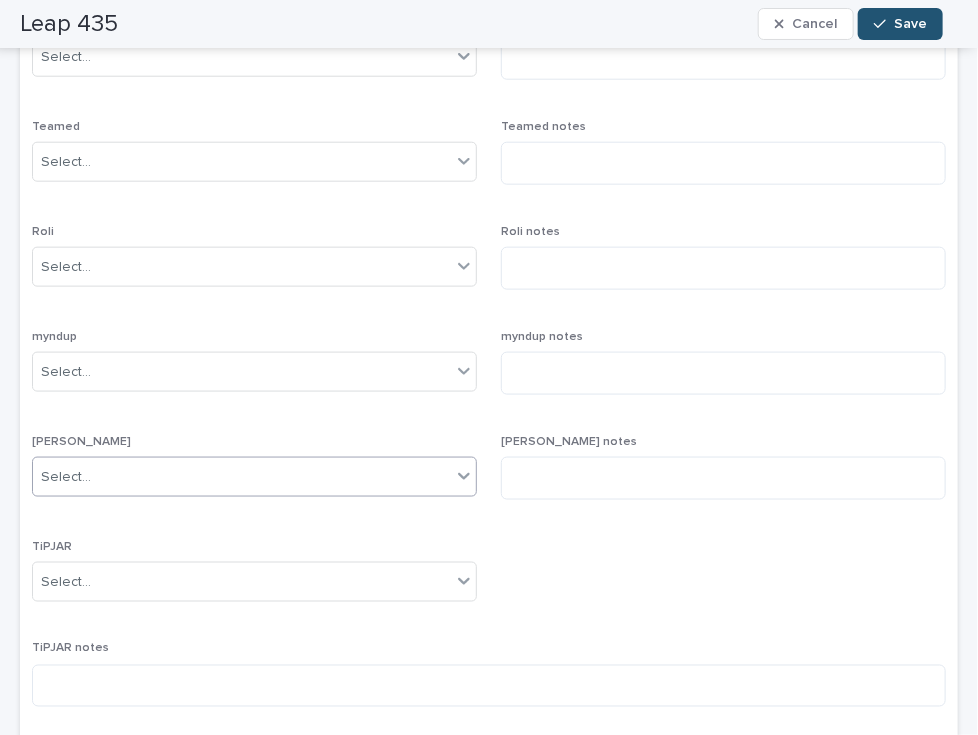 scroll, scrollTop: 945, scrollLeft: 0, axis: vertical 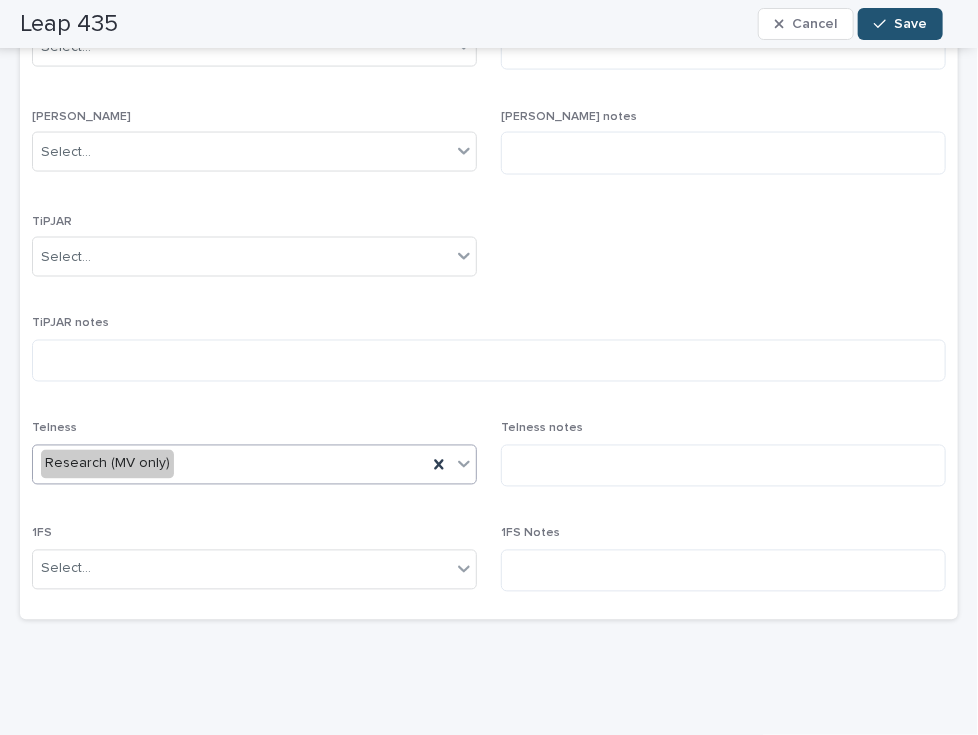 click on "Research (MV only)" at bounding box center [230, 464] 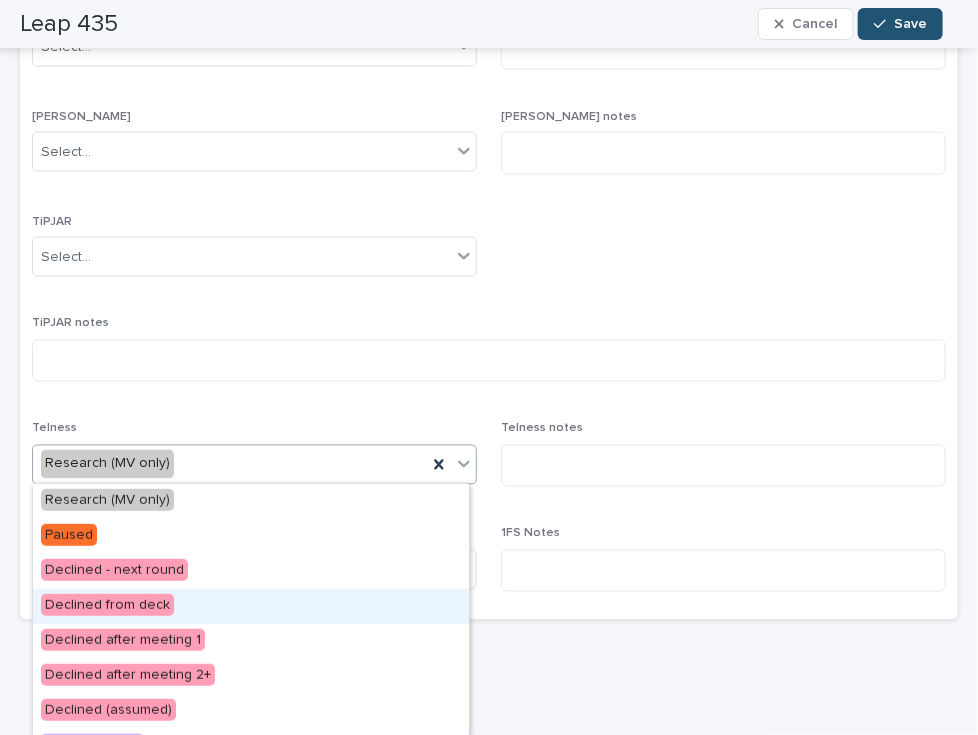 scroll, scrollTop: 587, scrollLeft: 0, axis: vertical 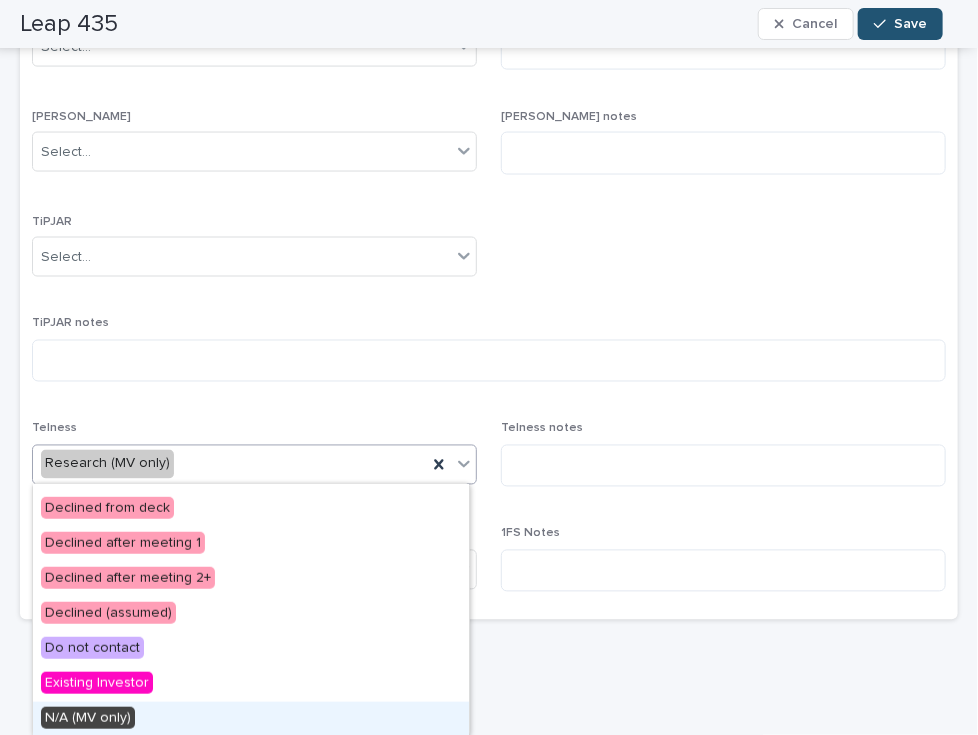 click on "N/A (MV only)" at bounding box center (251, 719) 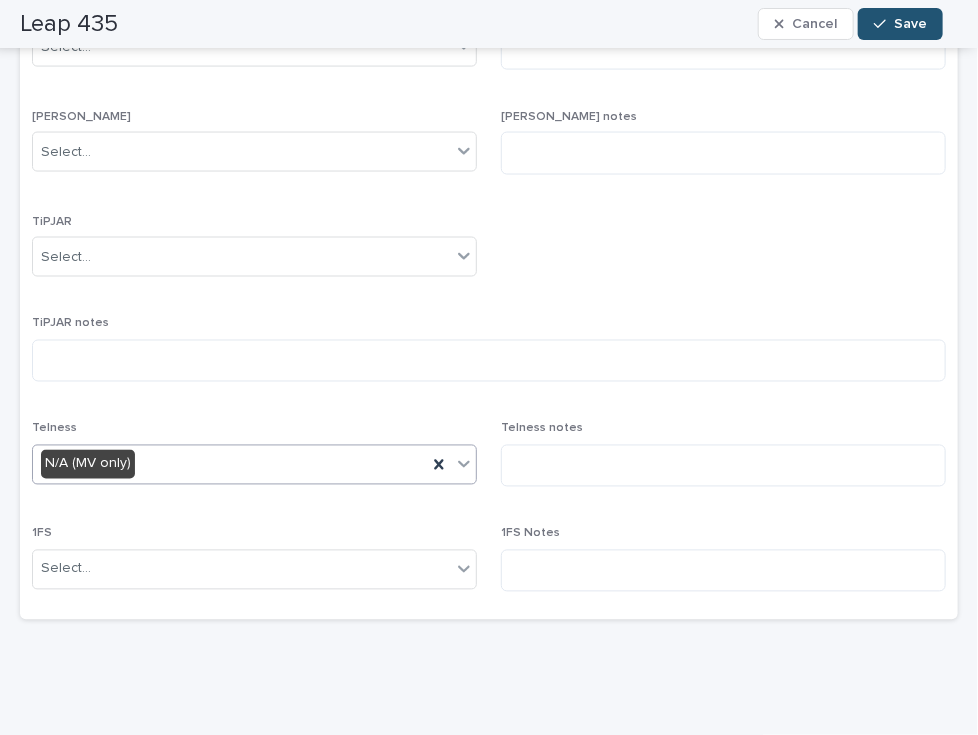 scroll, scrollTop: 0, scrollLeft: 0, axis: both 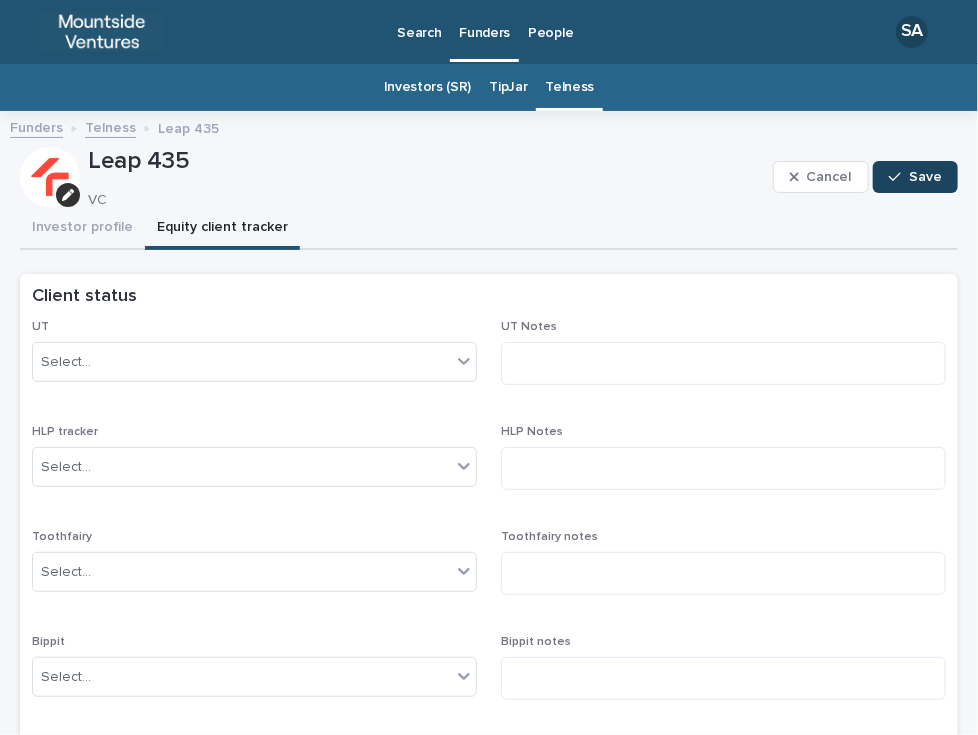 click on "Save" at bounding box center (925, 177) 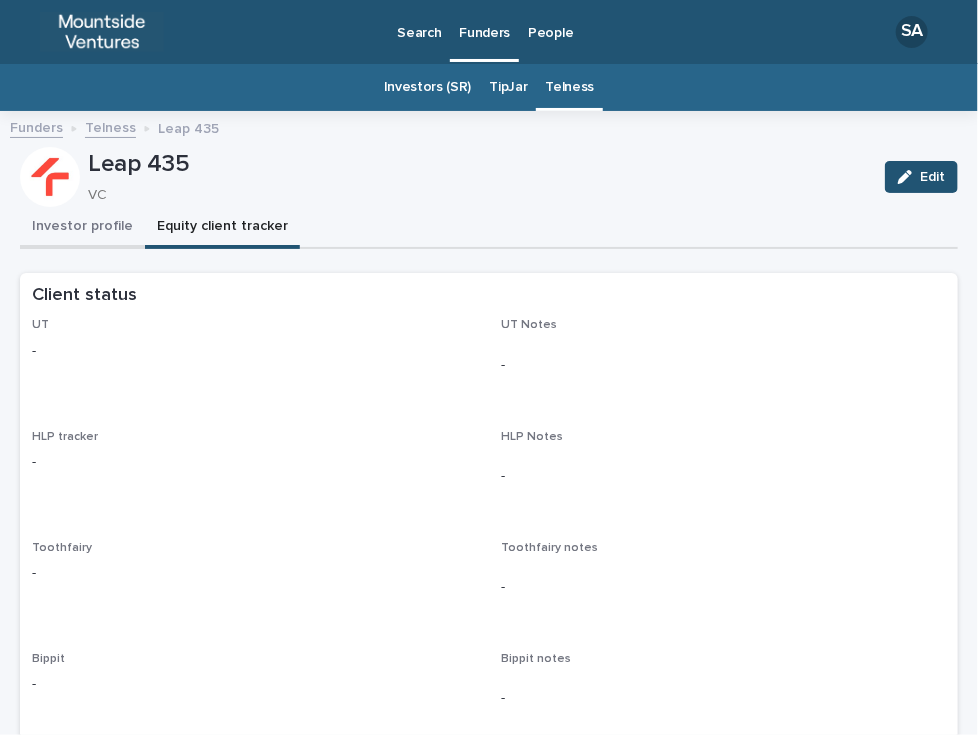 click on "Investor profile" at bounding box center [82, 228] 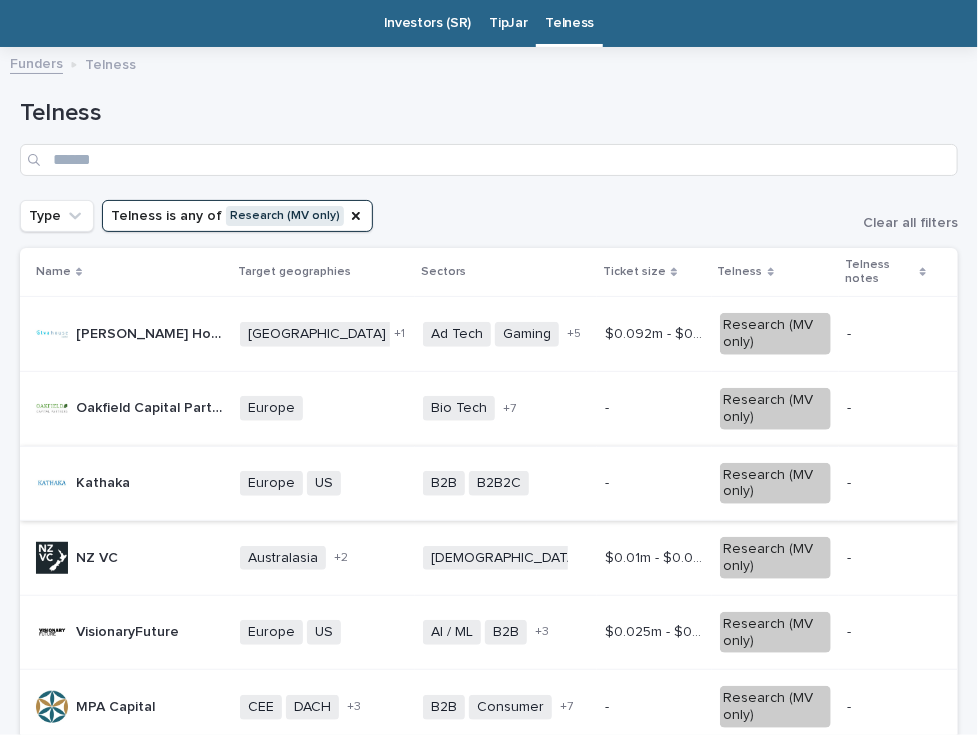 scroll, scrollTop: 316, scrollLeft: 0, axis: vertical 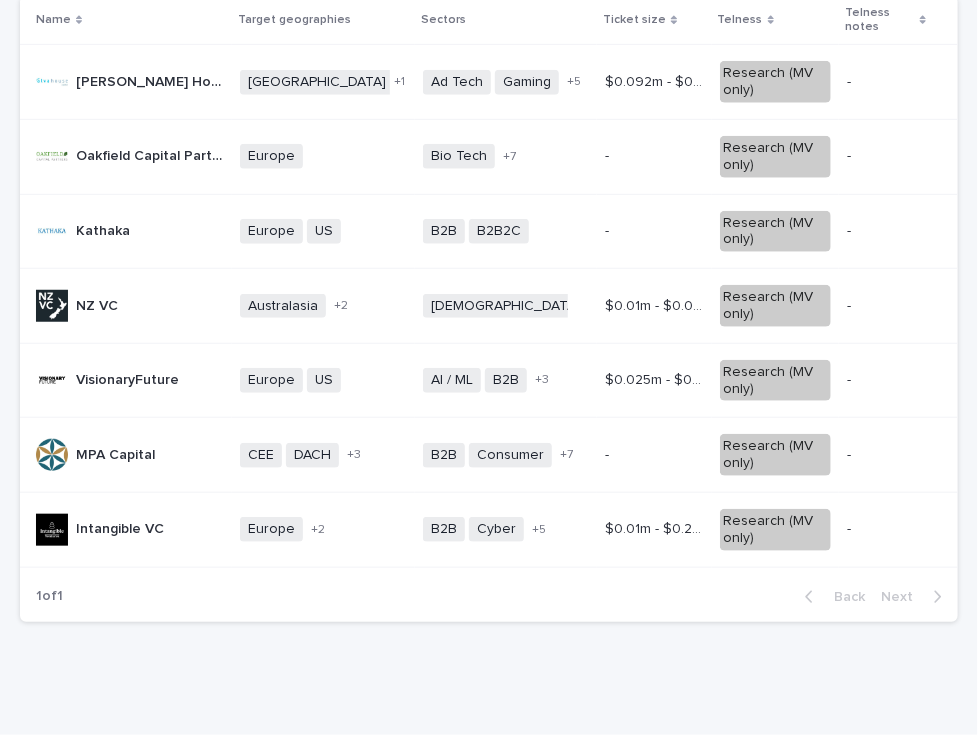 click on "[DEMOGRAPHIC_DATA] + 0" at bounding box center [506, 306] 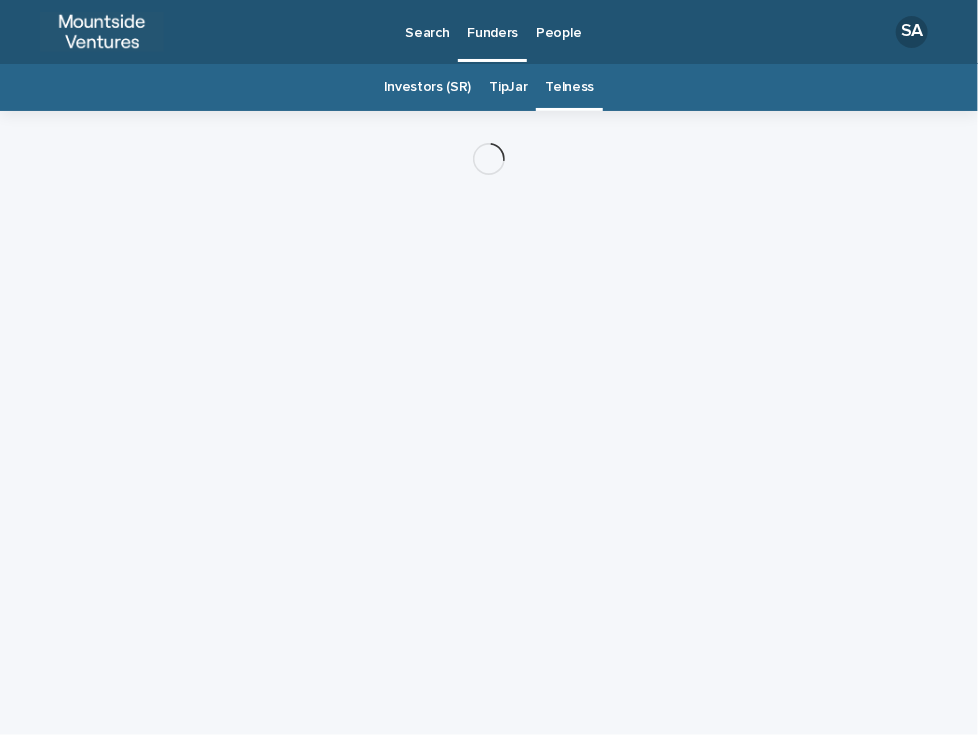 scroll, scrollTop: 0, scrollLeft: 0, axis: both 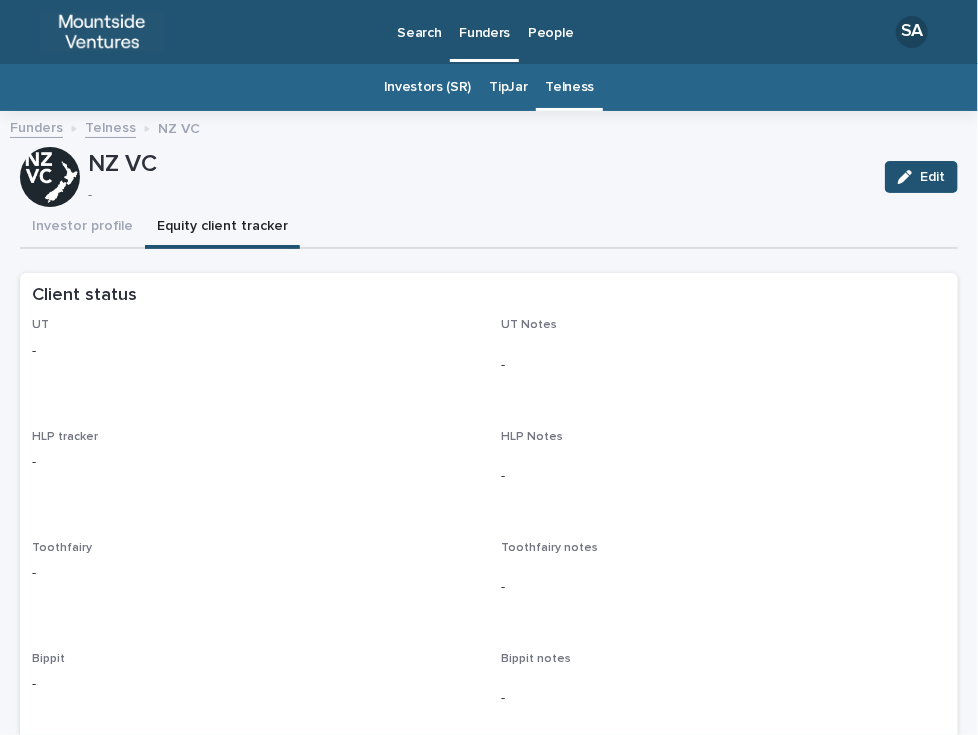 click on "Equity client tracker" at bounding box center (222, 228) 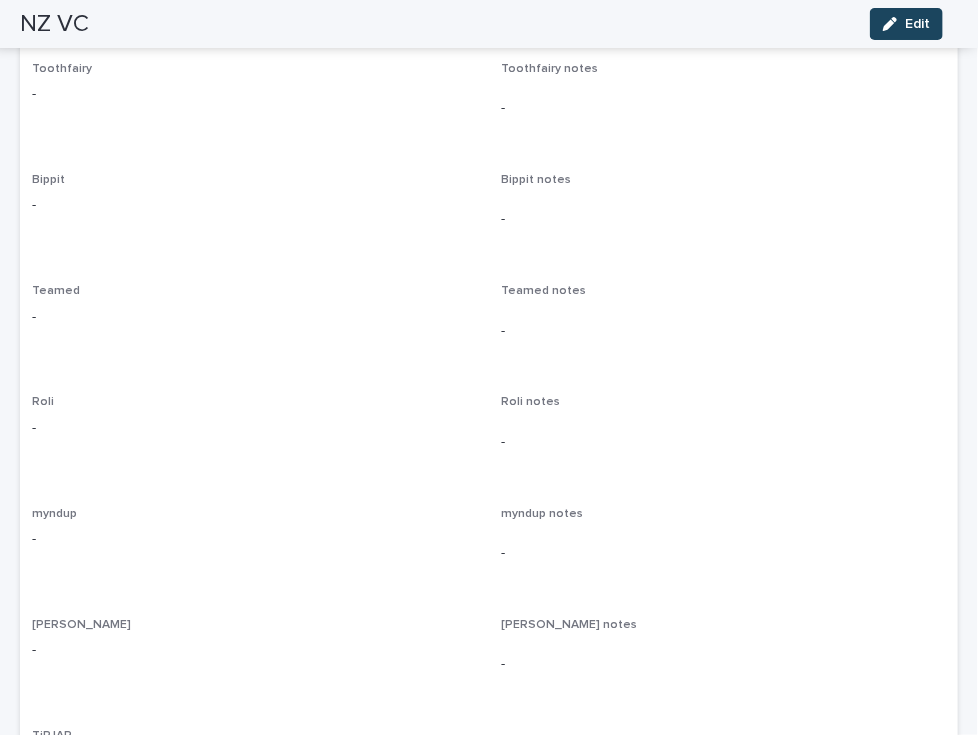 click on "Edit" at bounding box center (906, 24) 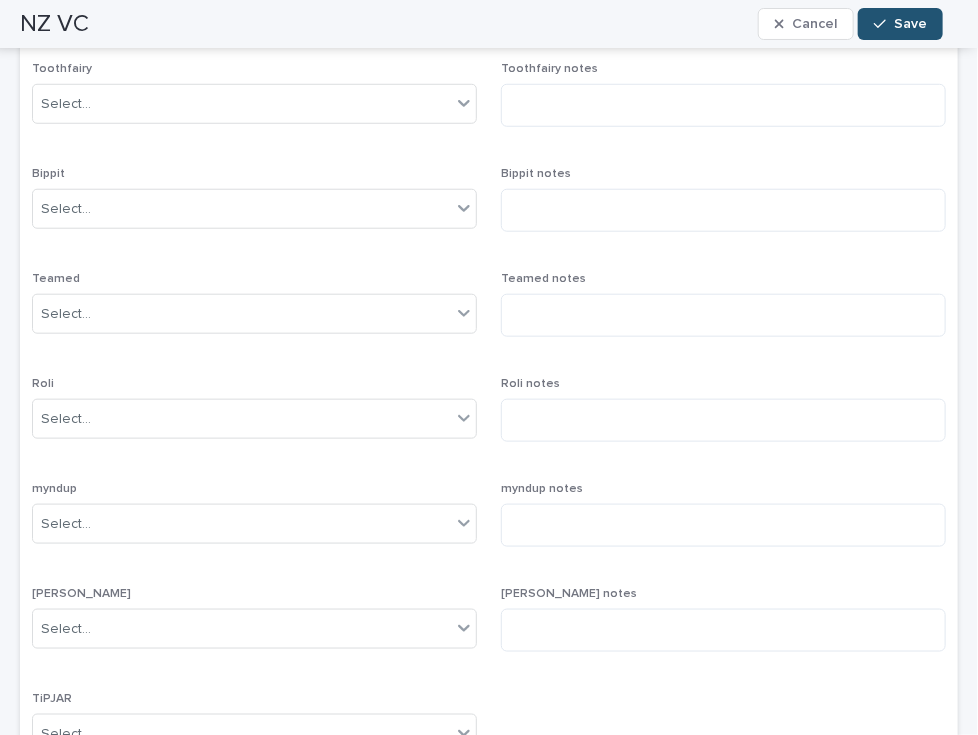 scroll, scrollTop: 945, scrollLeft: 0, axis: vertical 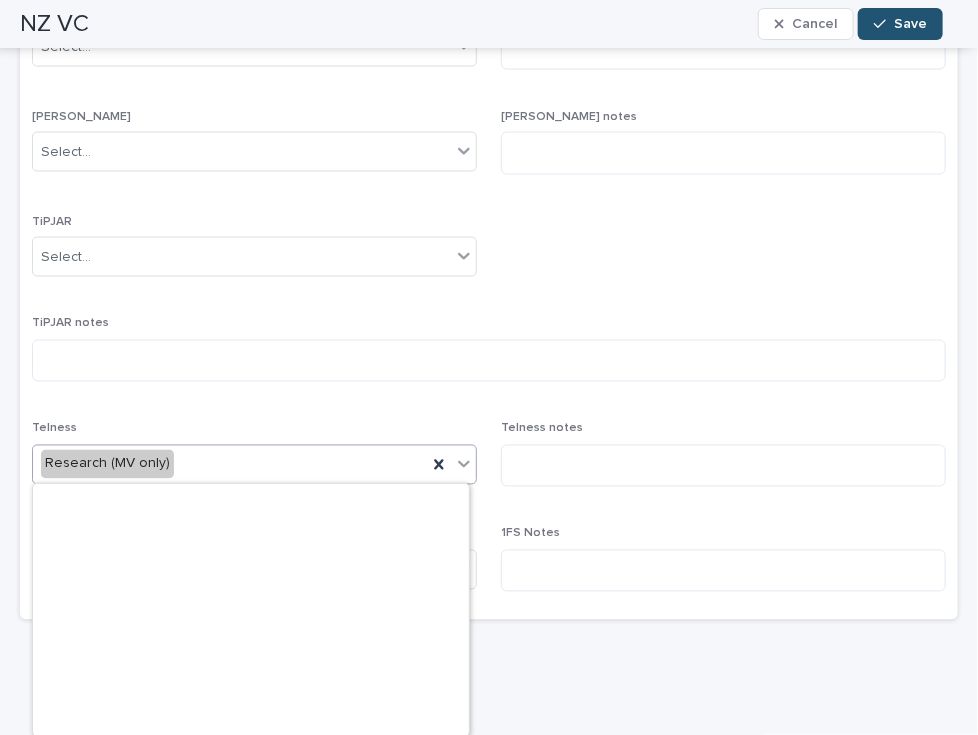 click on "Research (MV only)" at bounding box center [230, 464] 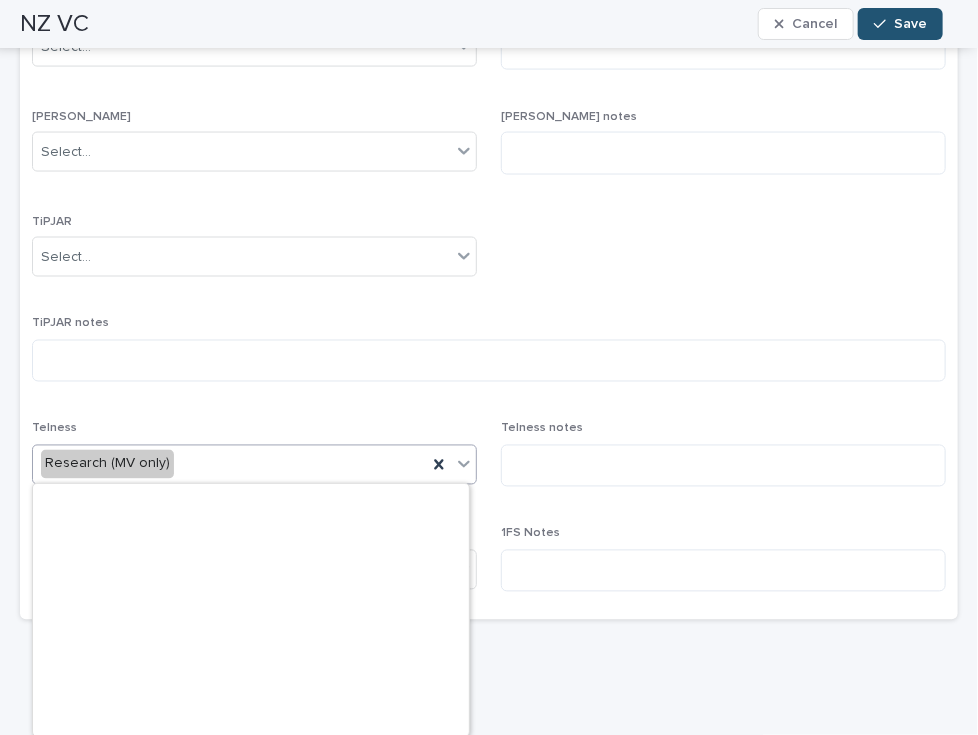 scroll, scrollTop: 587, scrollLeft: 0, axis: vertical 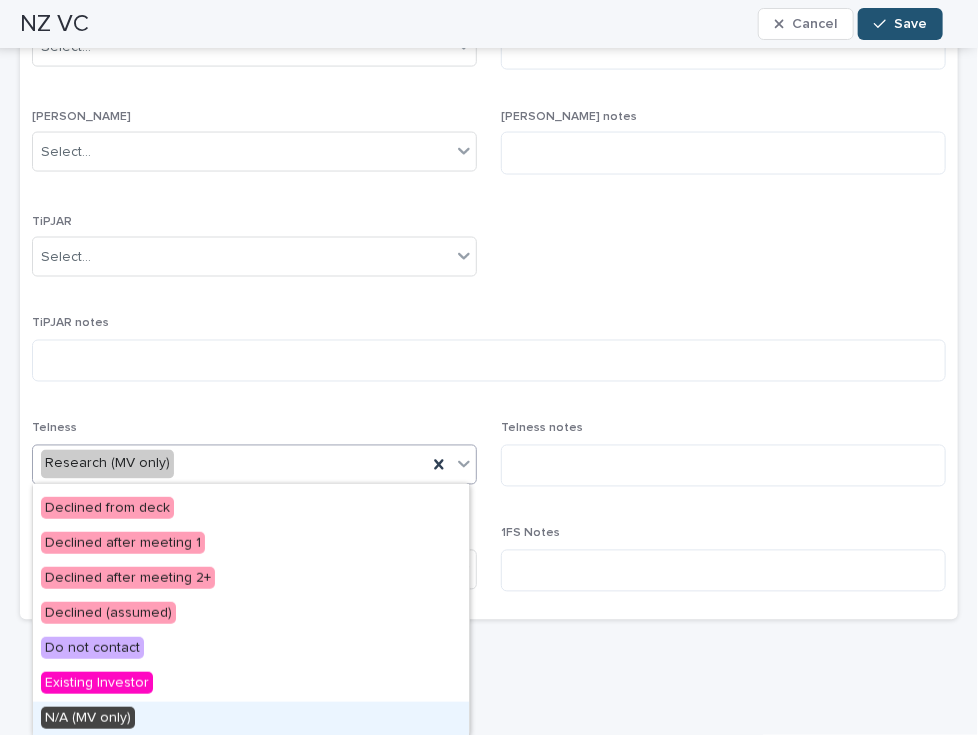 click on "N/A (MV only)" at bounding box center (251, 719) 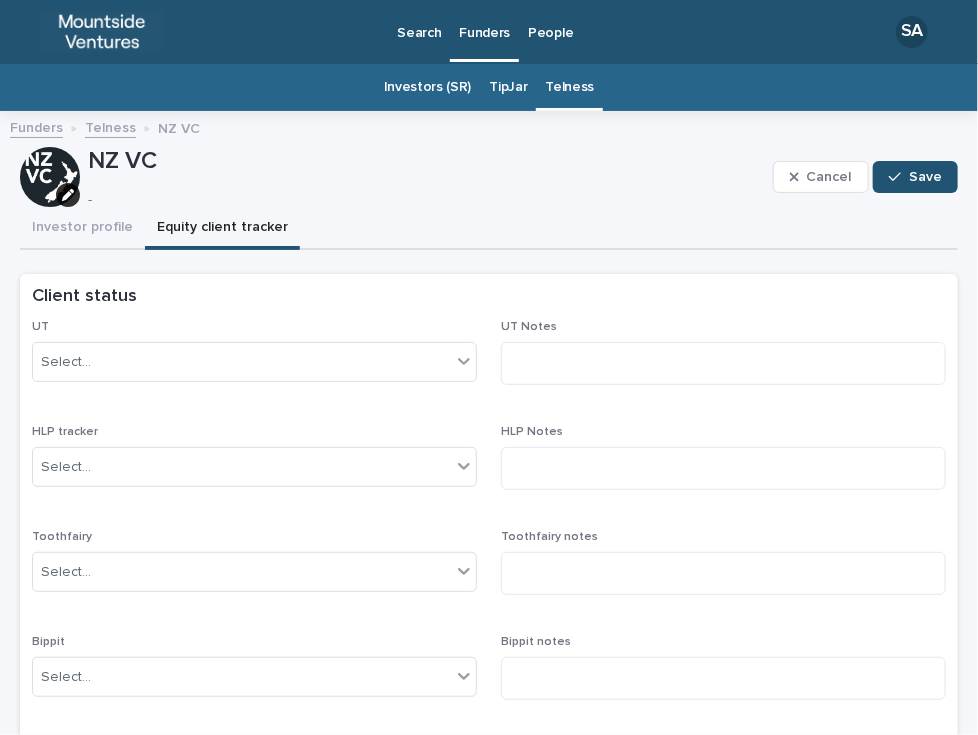scroll, scrollTop: 0, scrollLeft: 0, axis: both 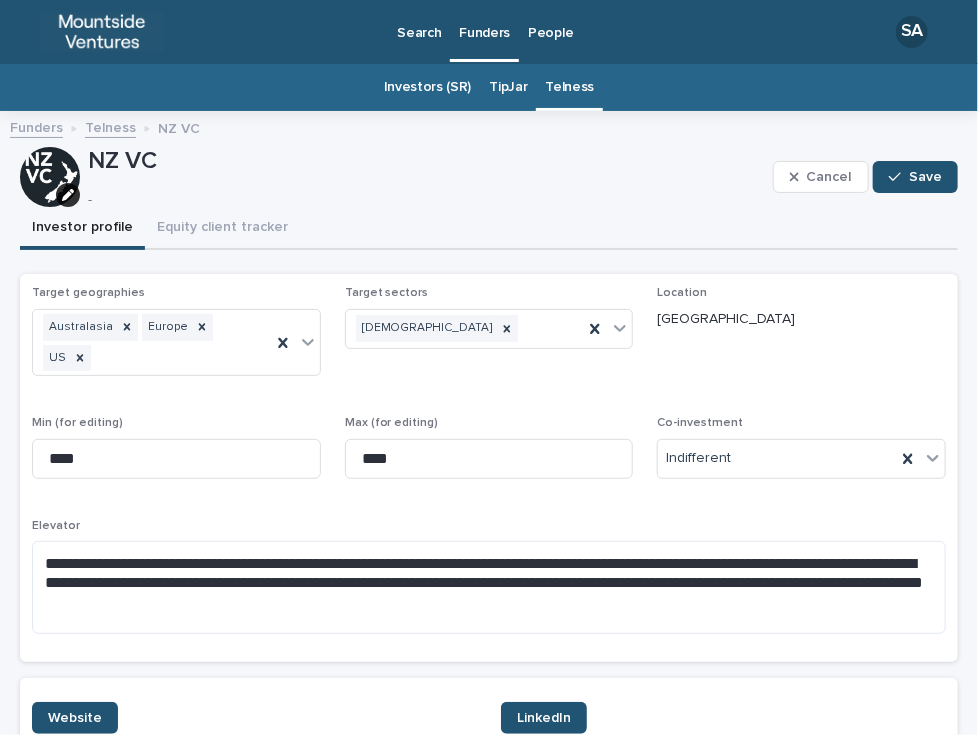 click on "Investor profile" at bounding box center [82, 229] 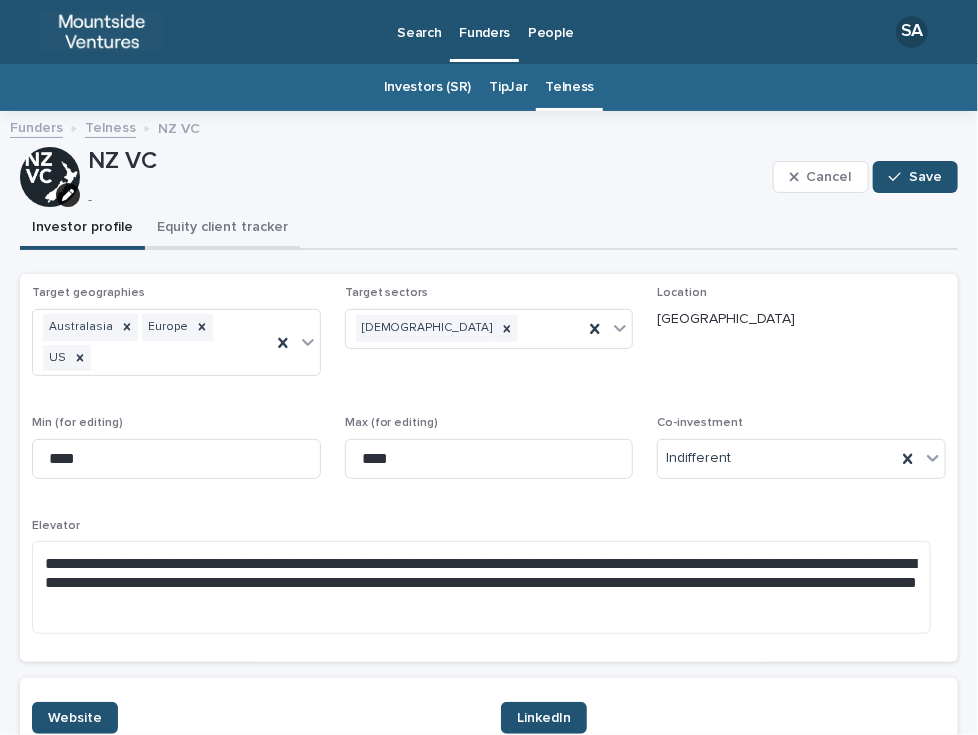 click on "Equity client tracker" at bounding box center (222, 229) 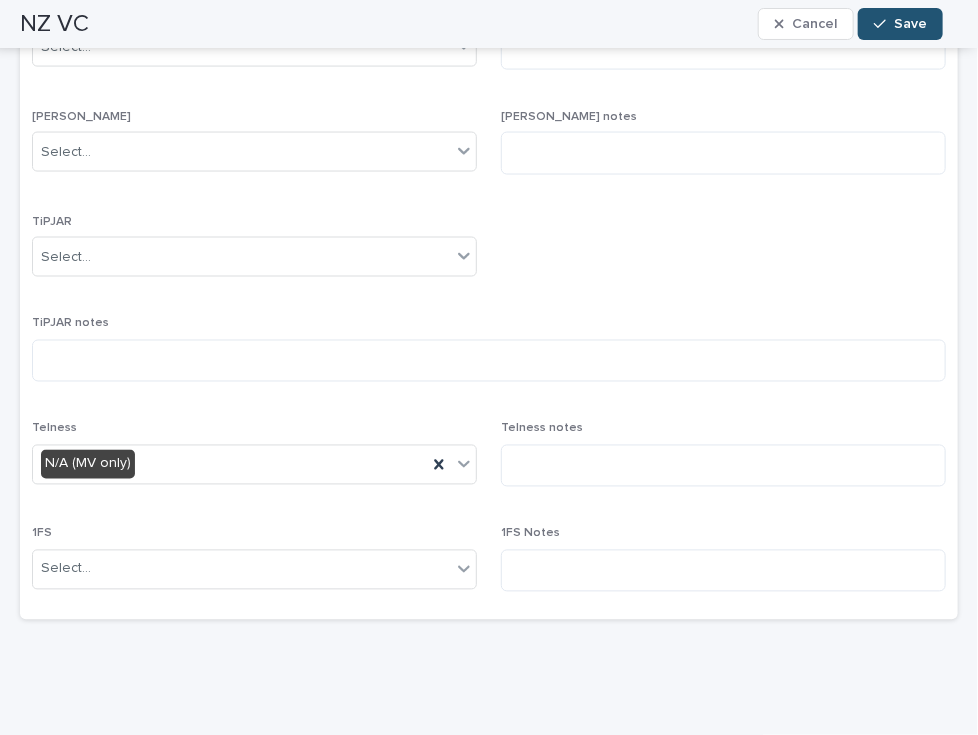 scroll, scrollTop: 0, scrollLeft: 0, axis: both 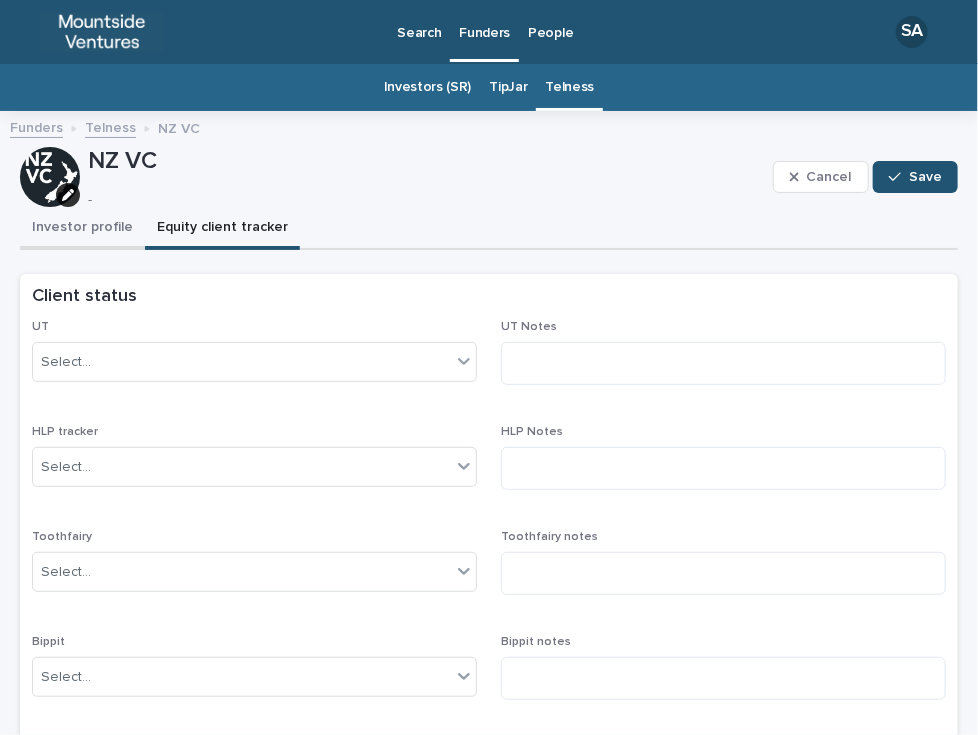 click on "Investor profile" at bounding box center [82, 229] 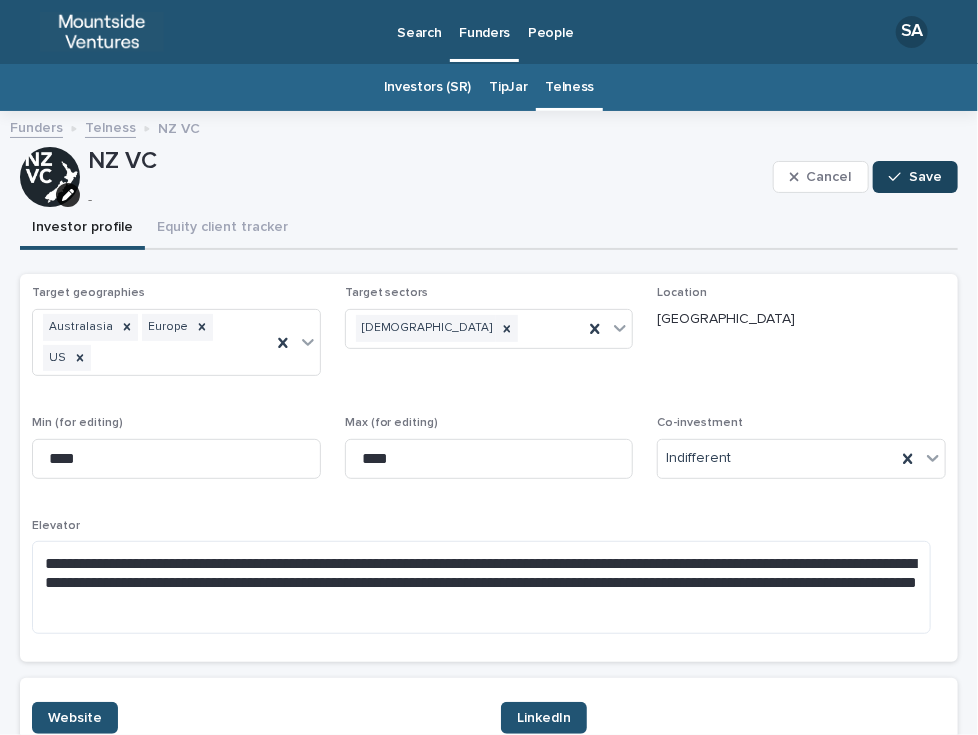 click on "Save" at bounding box center (915, 177) 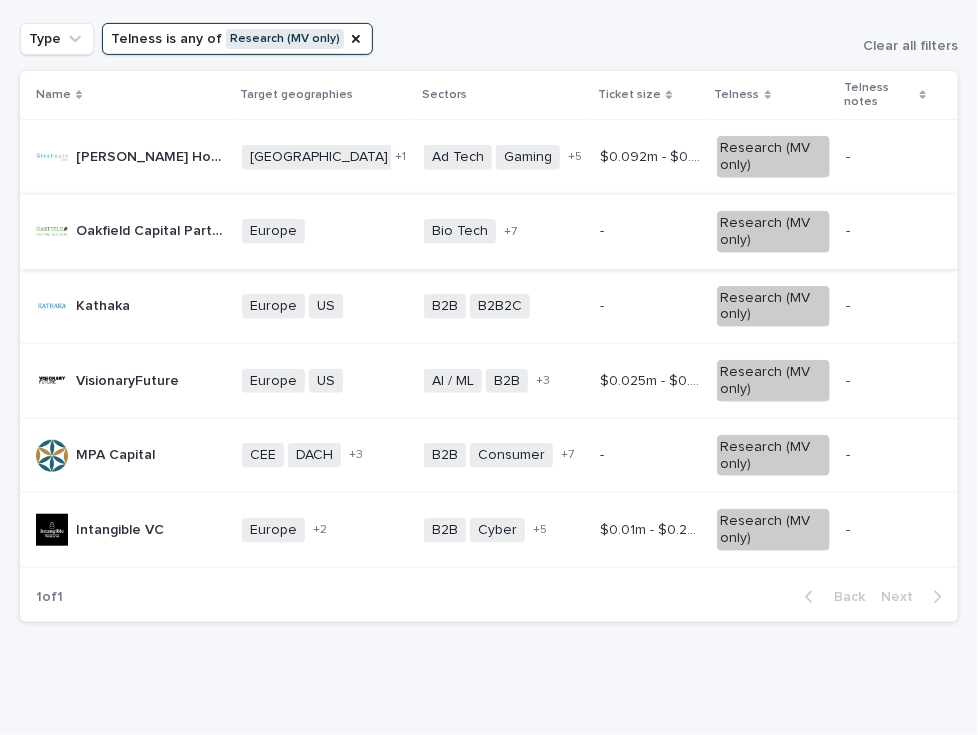 scroll, scrollTop: 241, scrollLeft: 0, axis: vertical 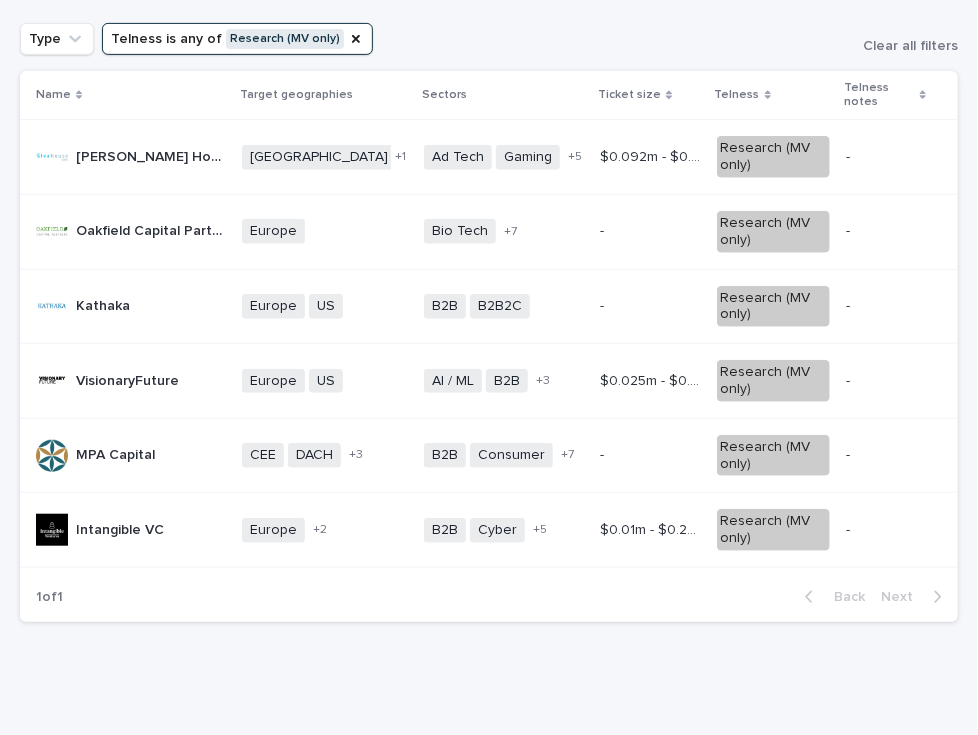 click on "VisionaryFuture VisionaryFuture" at bounding box center [131, 381] 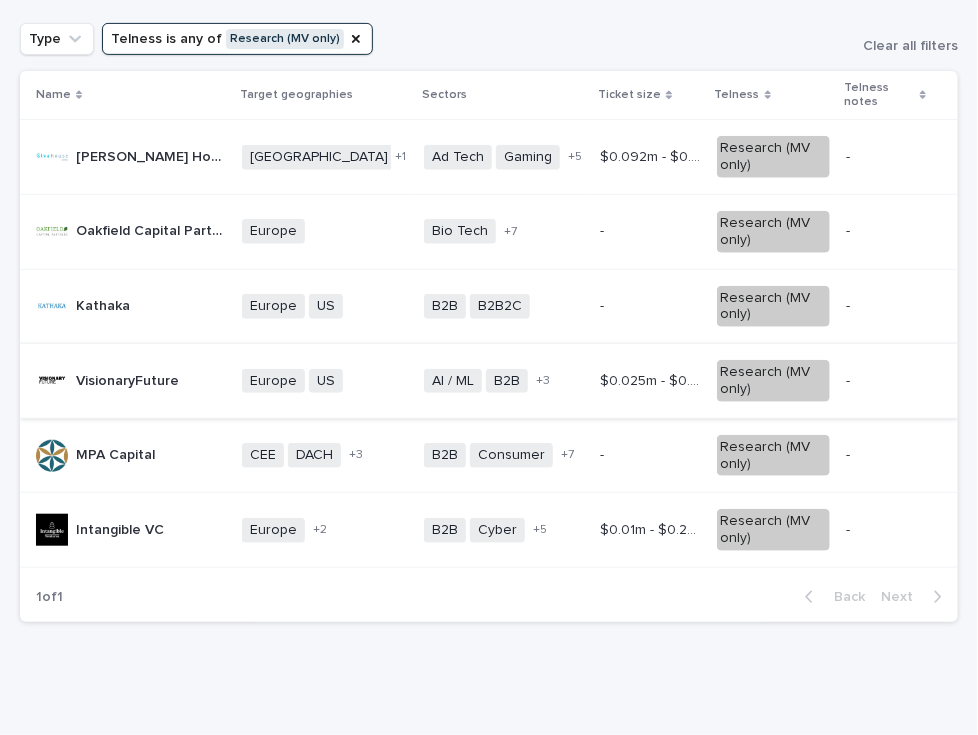 scroll, scrollTop: 0, scrollLeft: 0, axis: both 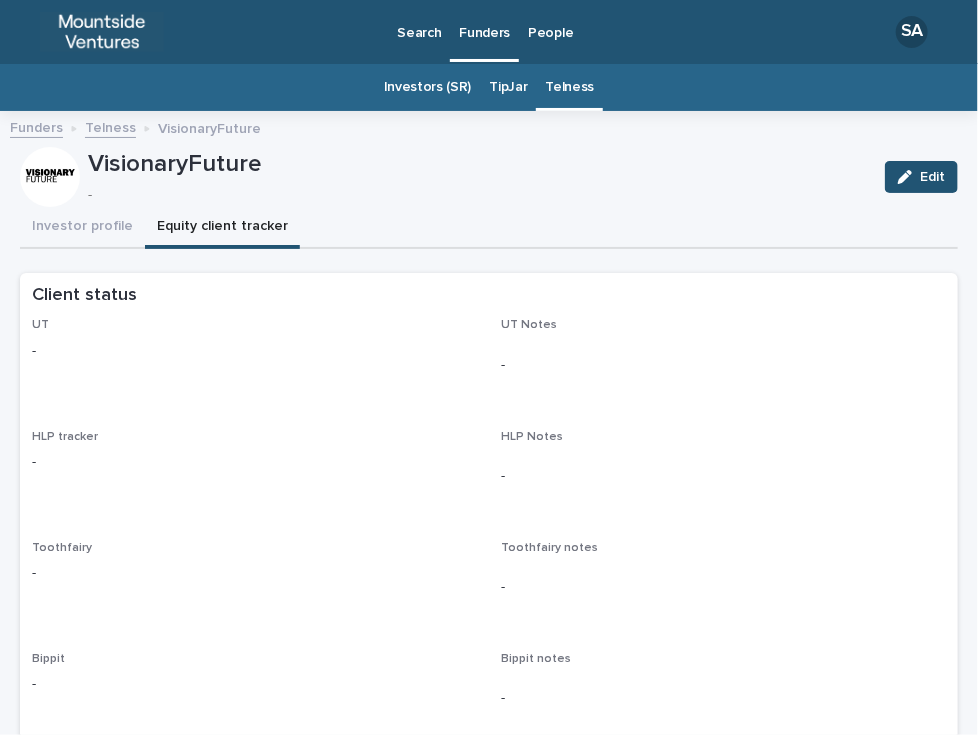 click on "Equity client tracker" at bounding box center [222, 228] 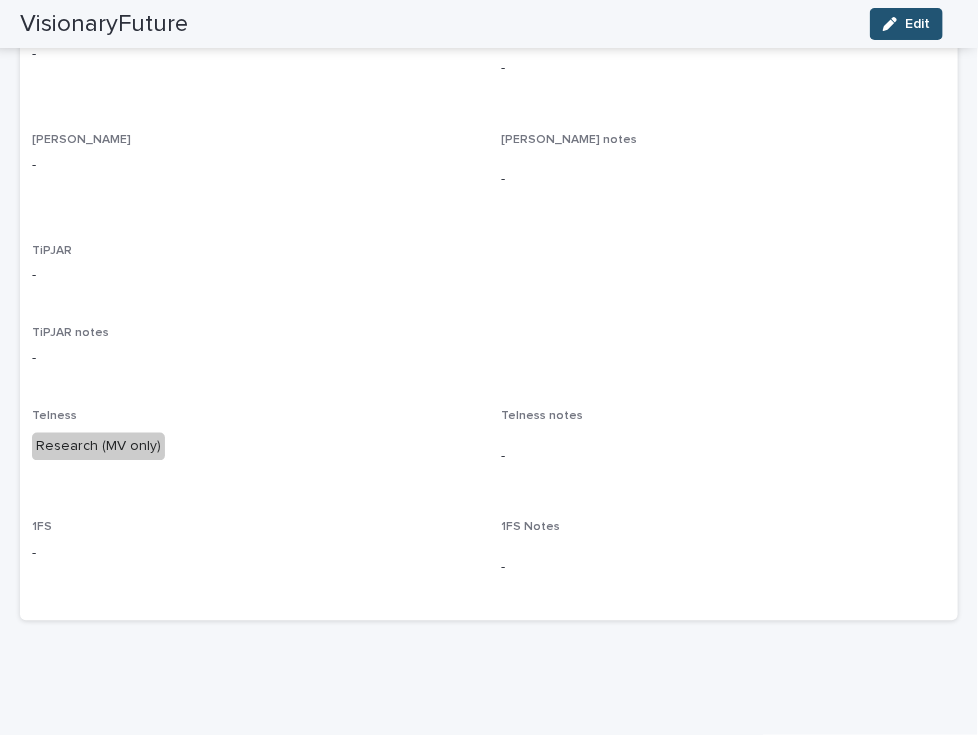 scroll, scrollTop: 0, scrollLeft: 0, axis: both 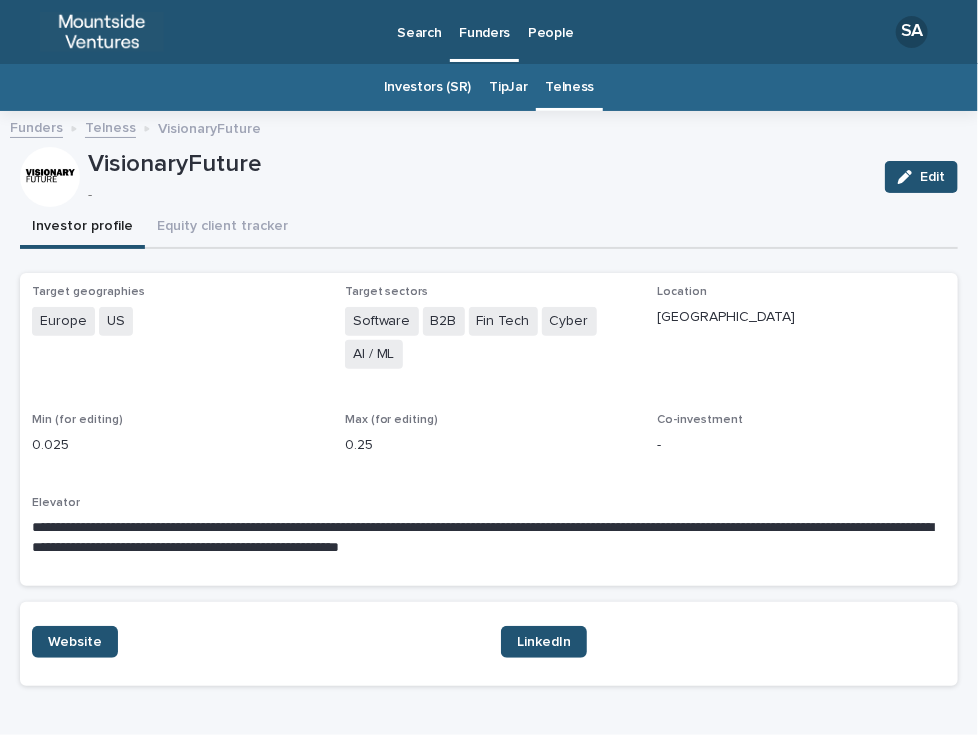 click on "Investor profile" at bounding box center [82, 228] 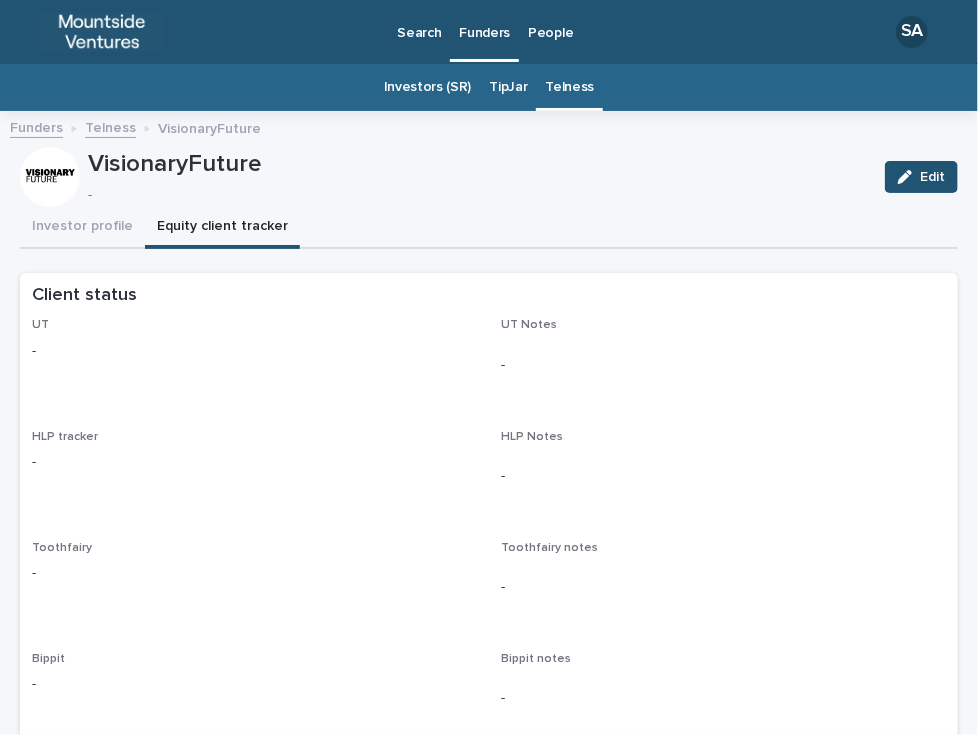 click on "Equity client tracker" at bounding box center [222, 228] 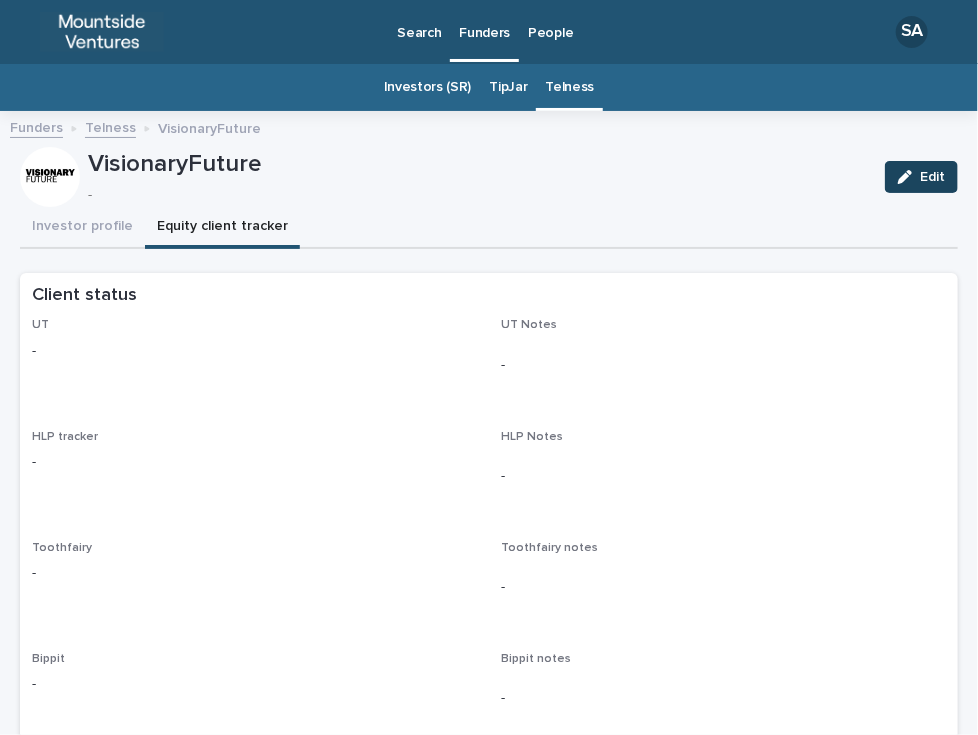 click on "Edit" at bounding box center (921, 177) 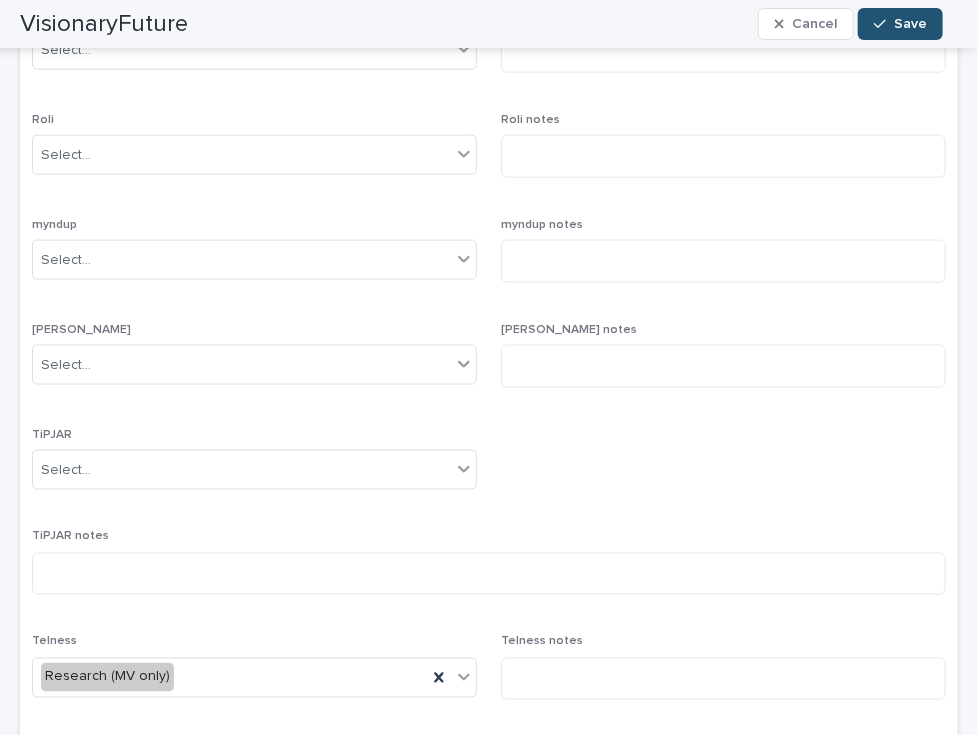 scroll, scrollTop: 945, scrollLeft: 0, axis: vertical 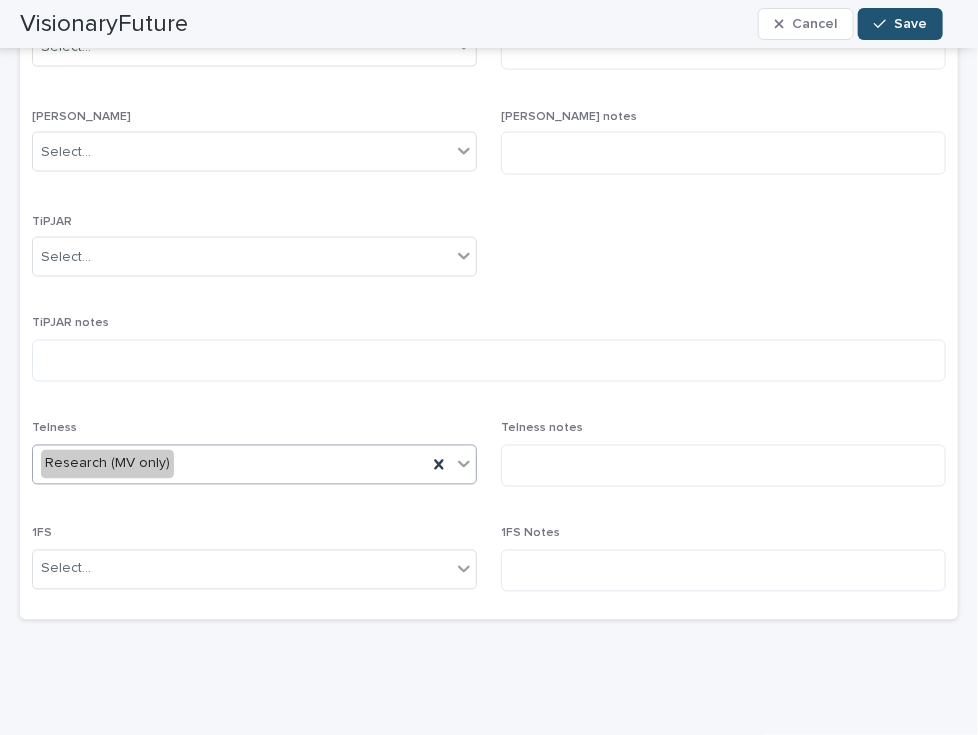 click on "Research (MV only)" at bounding box center [230, 464] 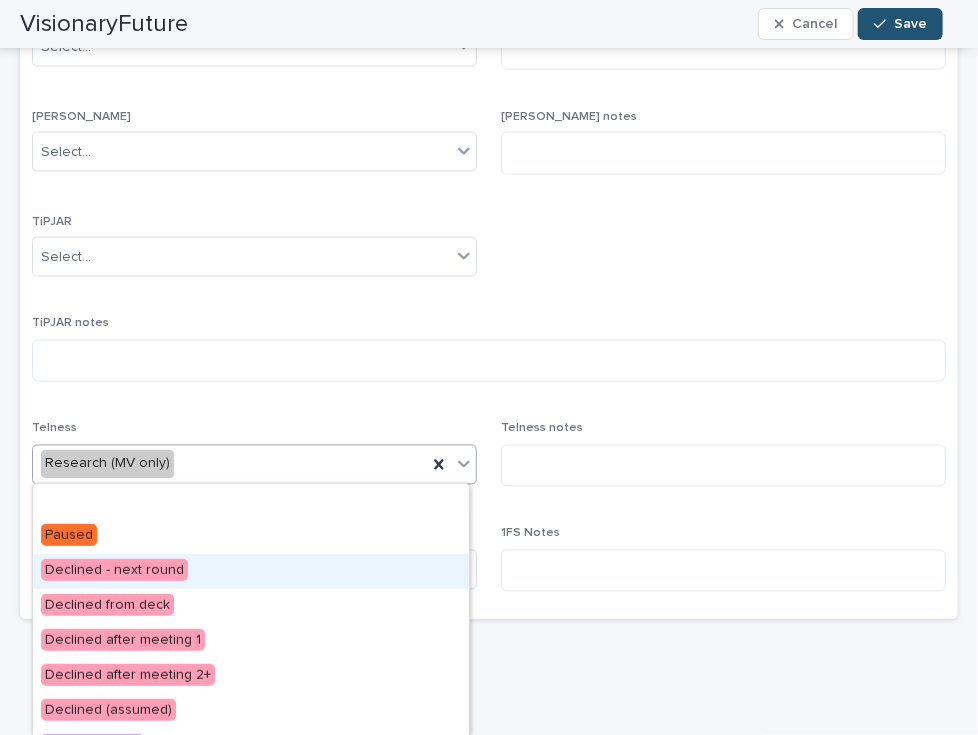 scroll, scrollTop: 587, scrollLeft: 0, axis: vertical 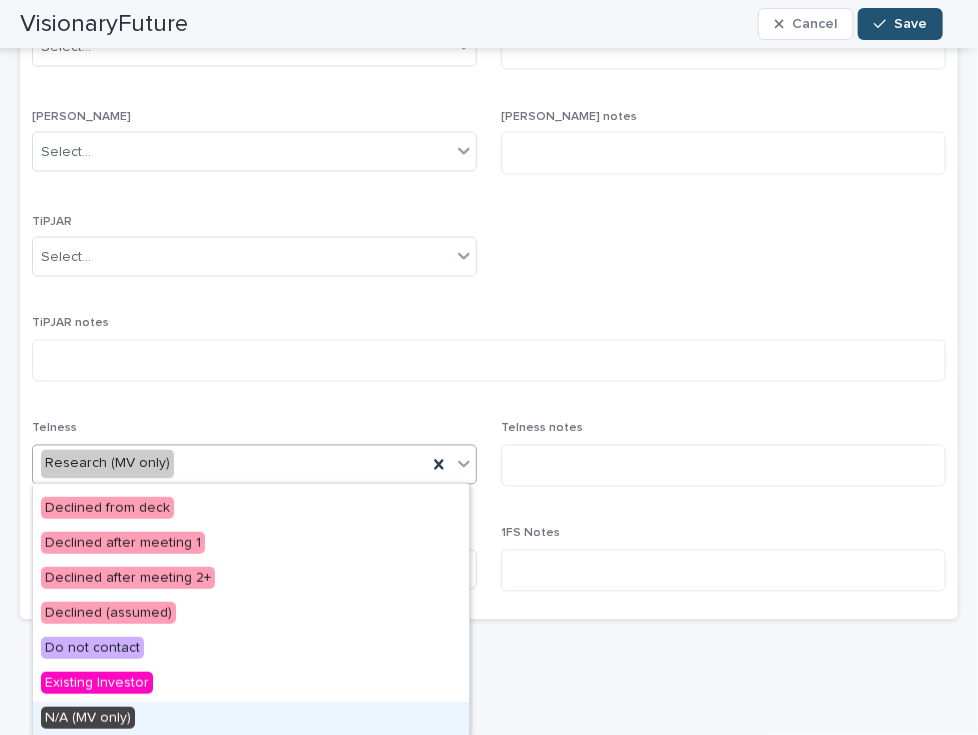 click on "N/A (MV only)" at bounding box center (251, 719) 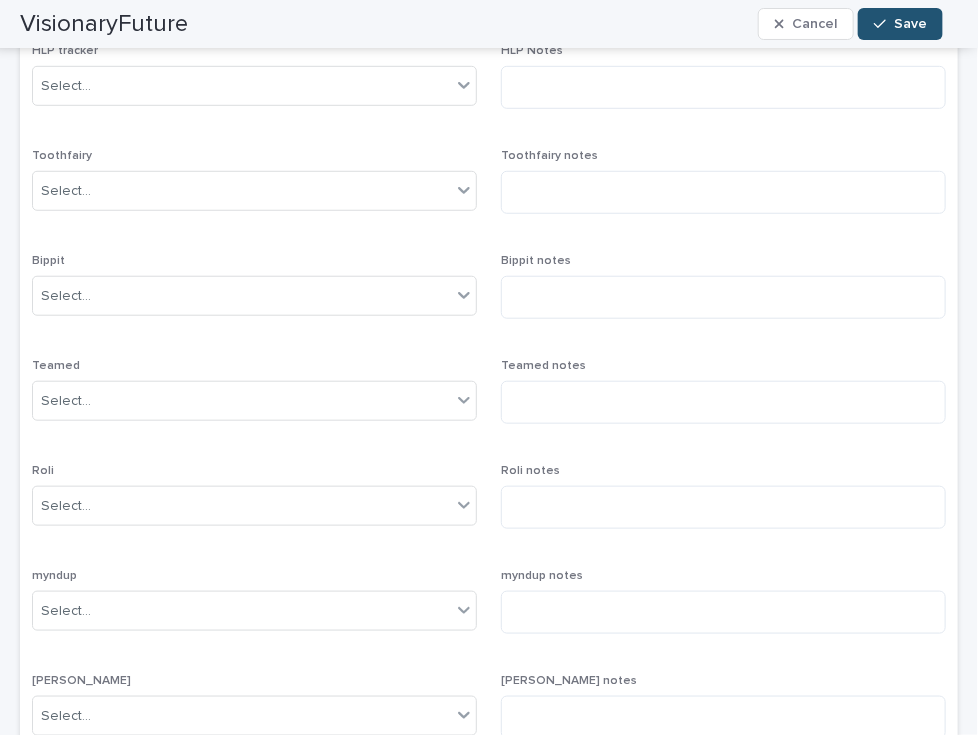 scroll, scrollTop: 0, scrollLeft: 0, axis: both 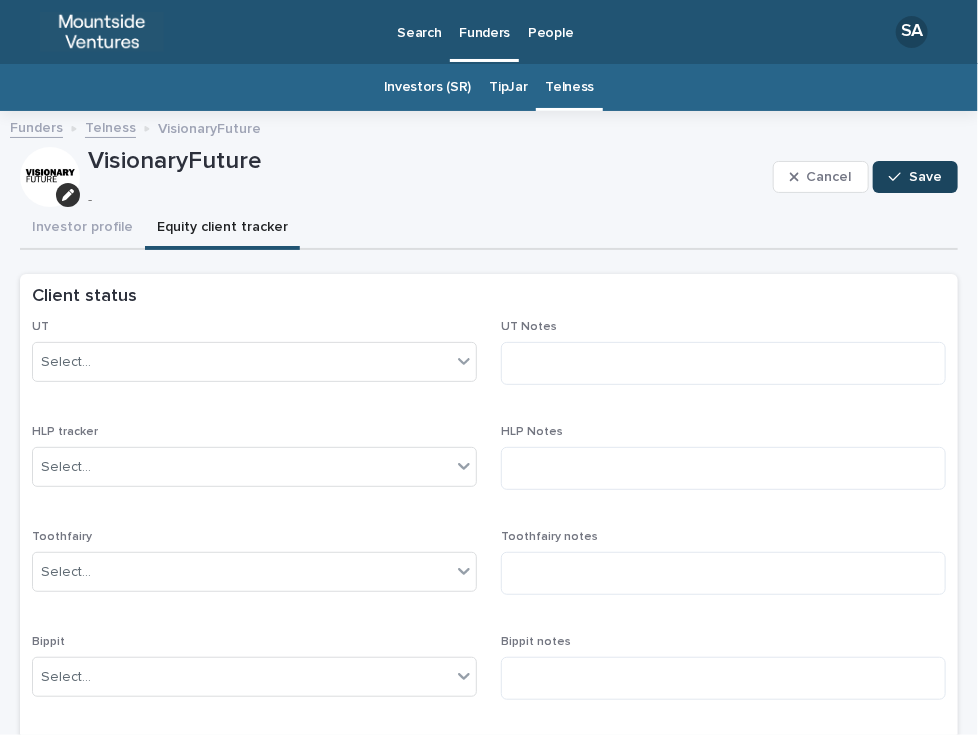 click on "Save" at bounding box center (925, 177) 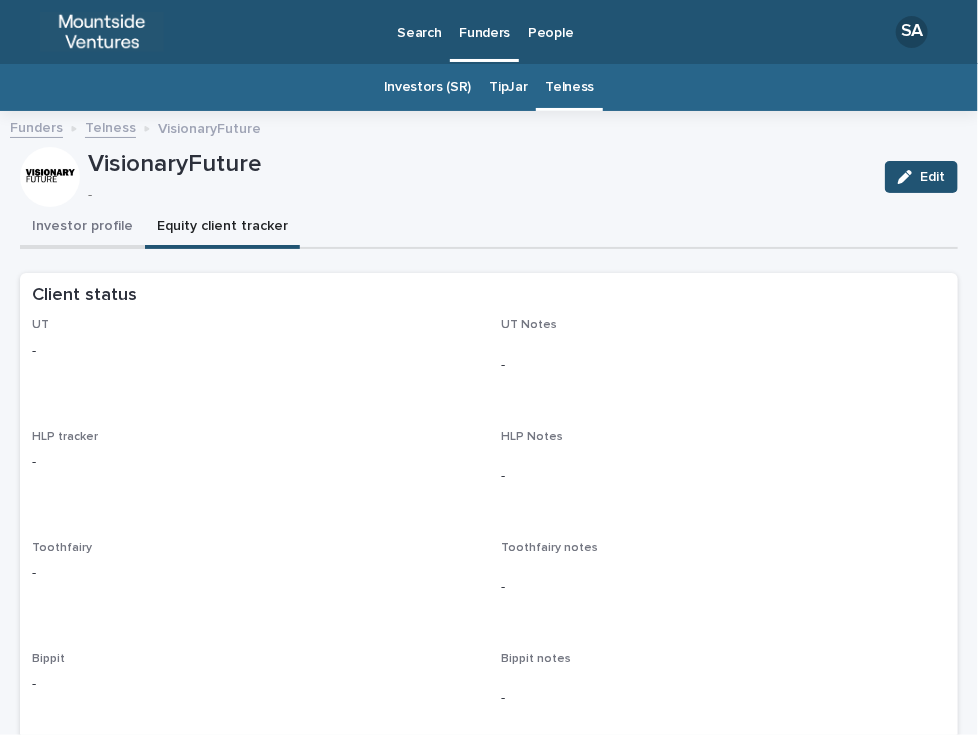 click on "Investor profile" at bounding box center [82, 228] 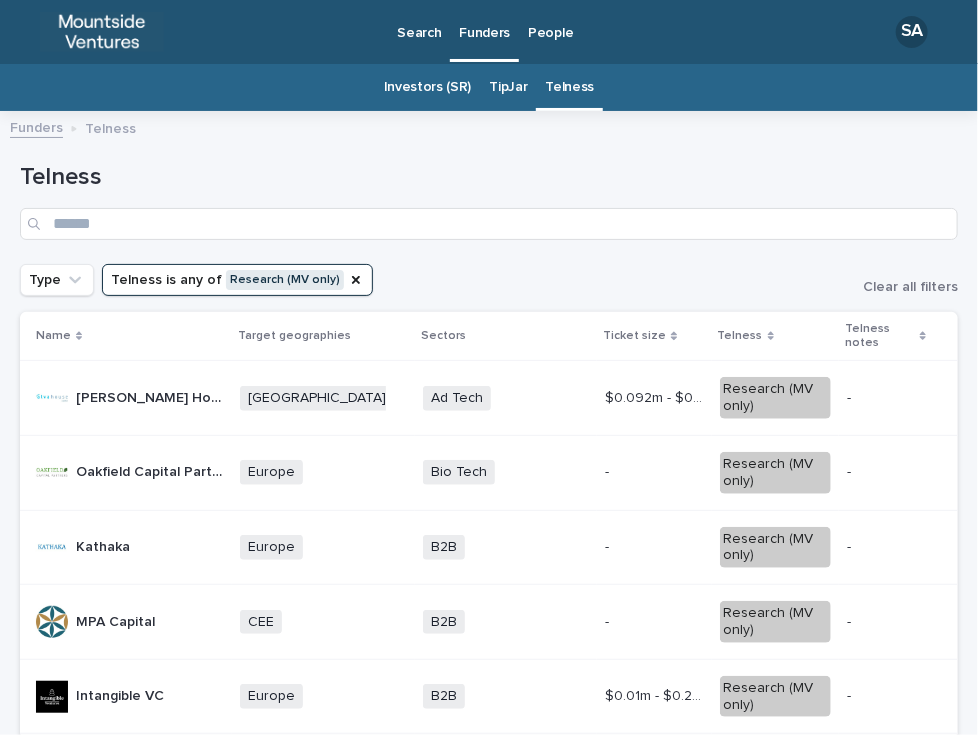 scroll, scrollTop: 64, scrollLeft: 0, axis: vertical 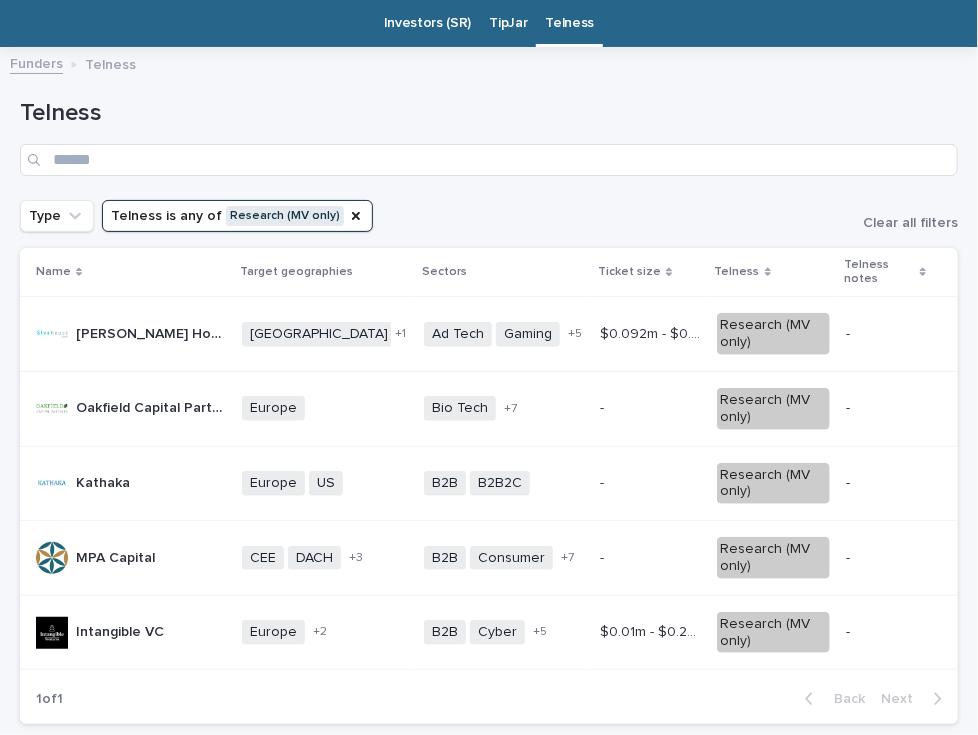 click on "Intangible VC Intangible VC" at bounding box center [131, 632] 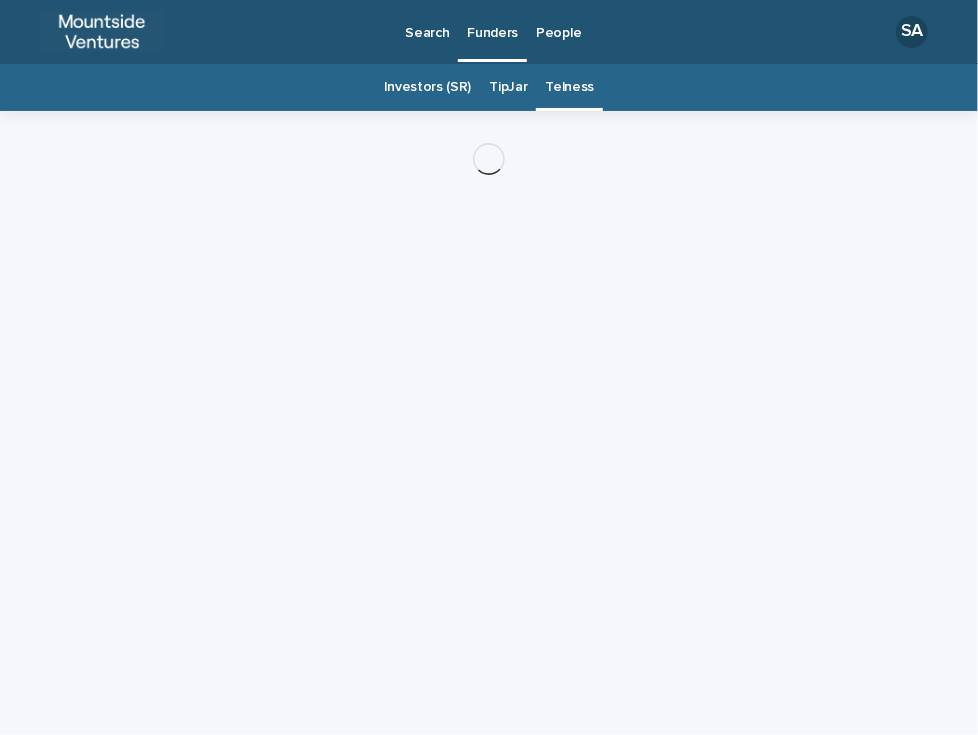 scroll, scrollTop: 0, scrollLeft: 0, axis: both 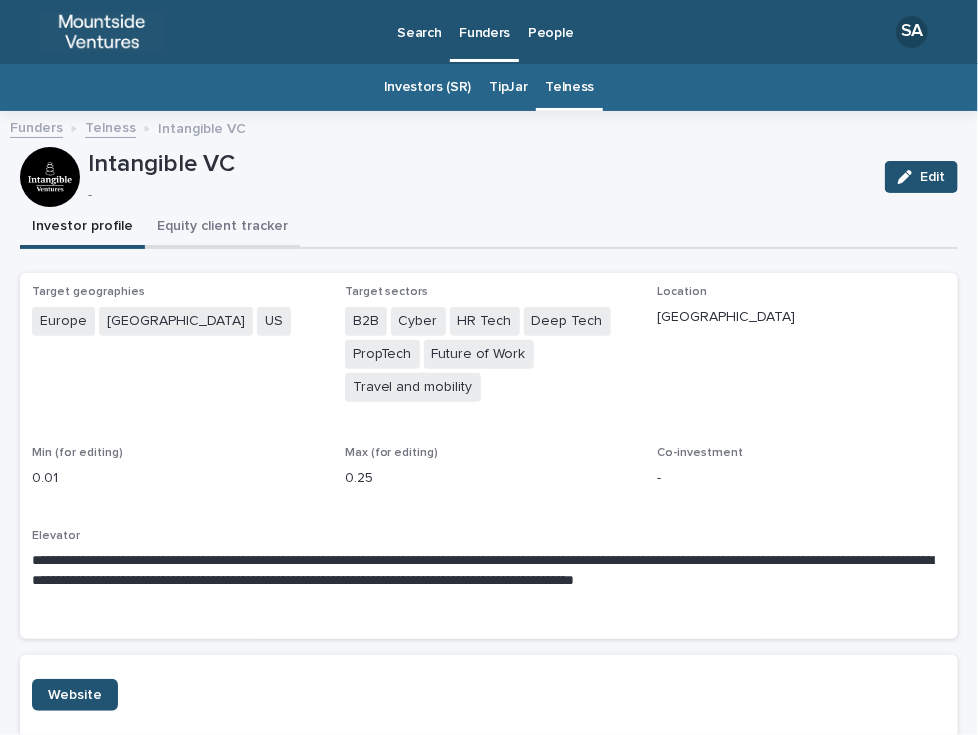 click on "Equity client tracker" at bounding box center [222, 228] 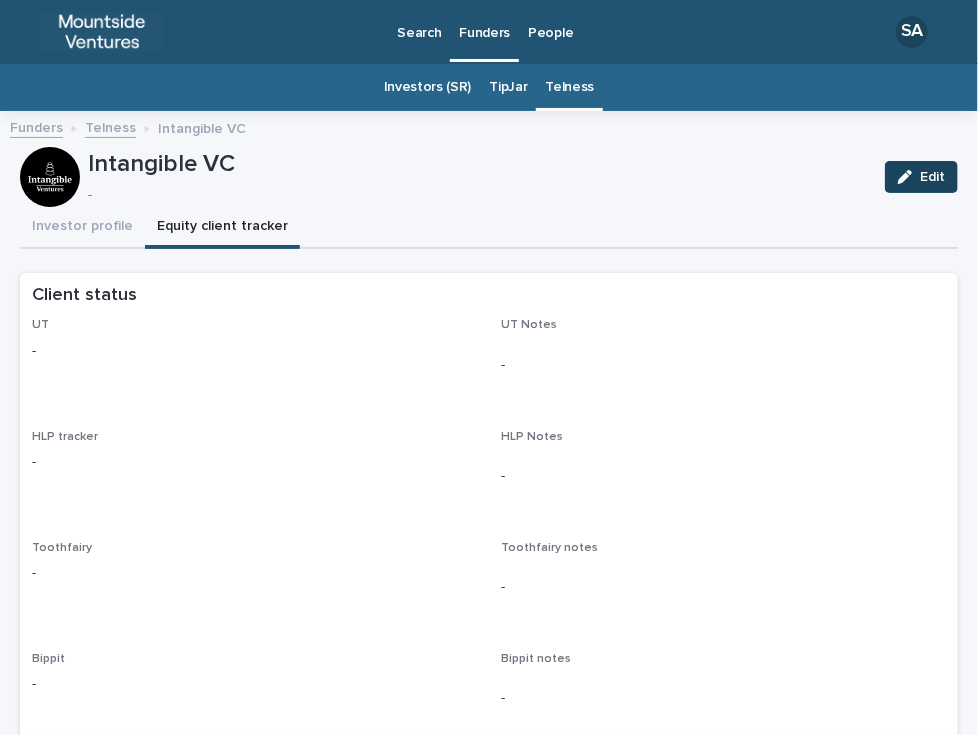 click on "Edit" at bounding box center [921, 177] 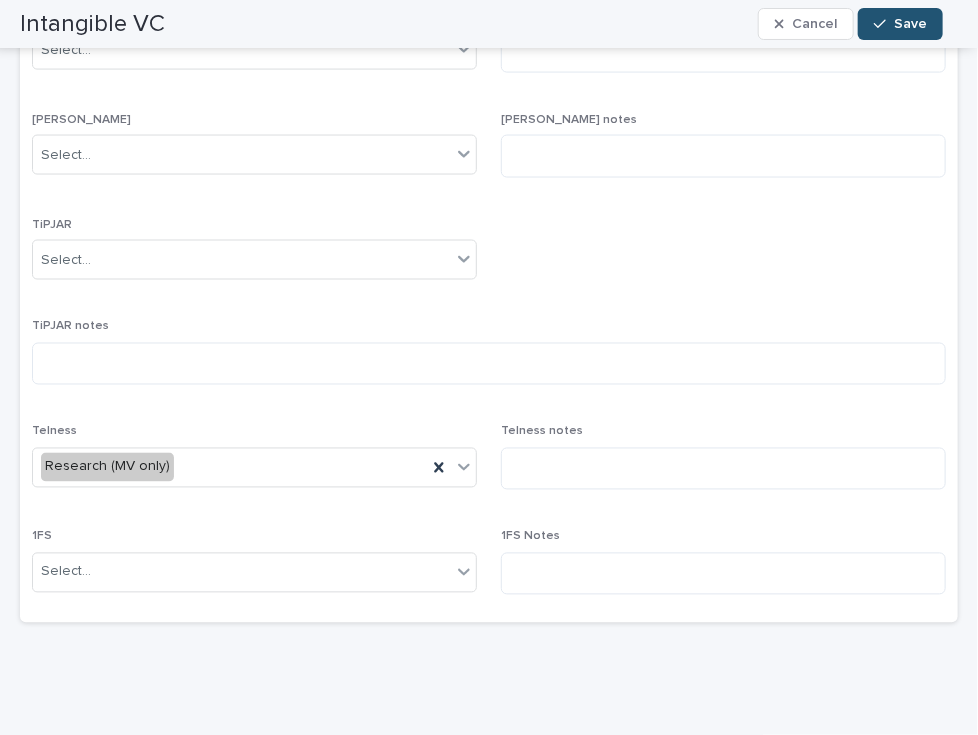 scroll, scrollTop: 945, scrollLeft: 0, axis: vertical 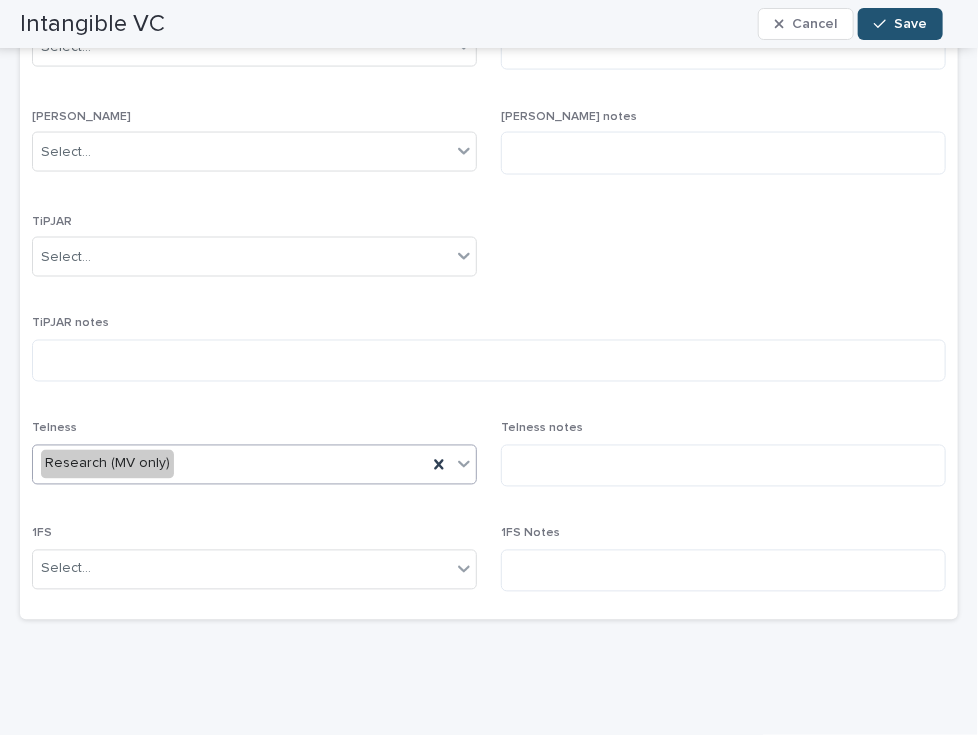 click on "Research (MV only)" at bounding box center (230, 464) 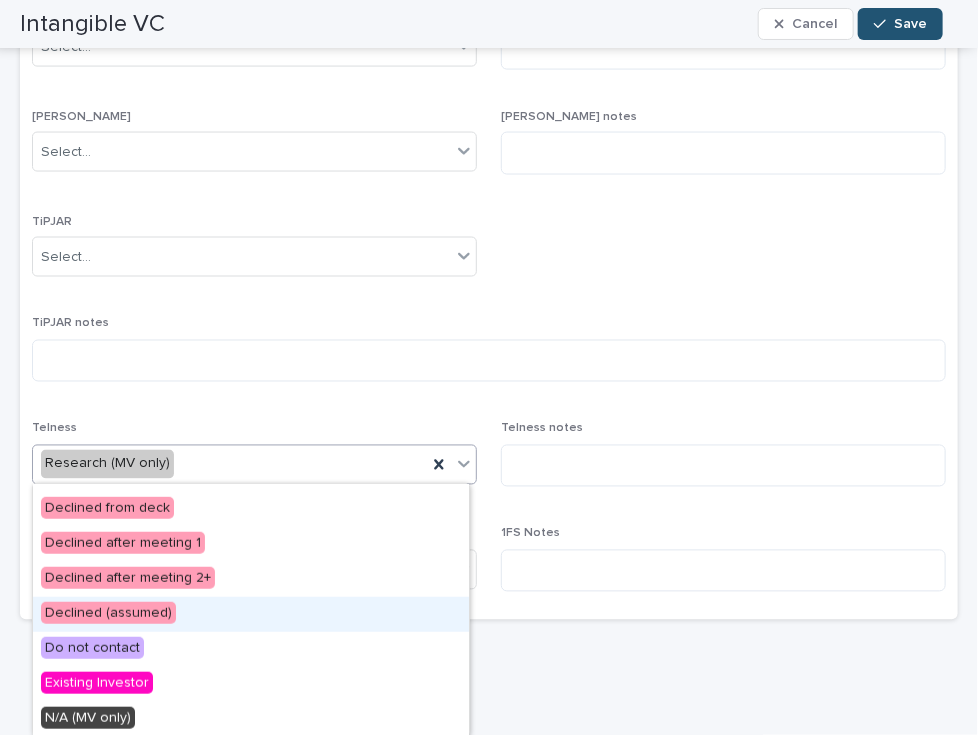 scroll, scrollTop: 585, scrollLeft: 0, axis: vertical 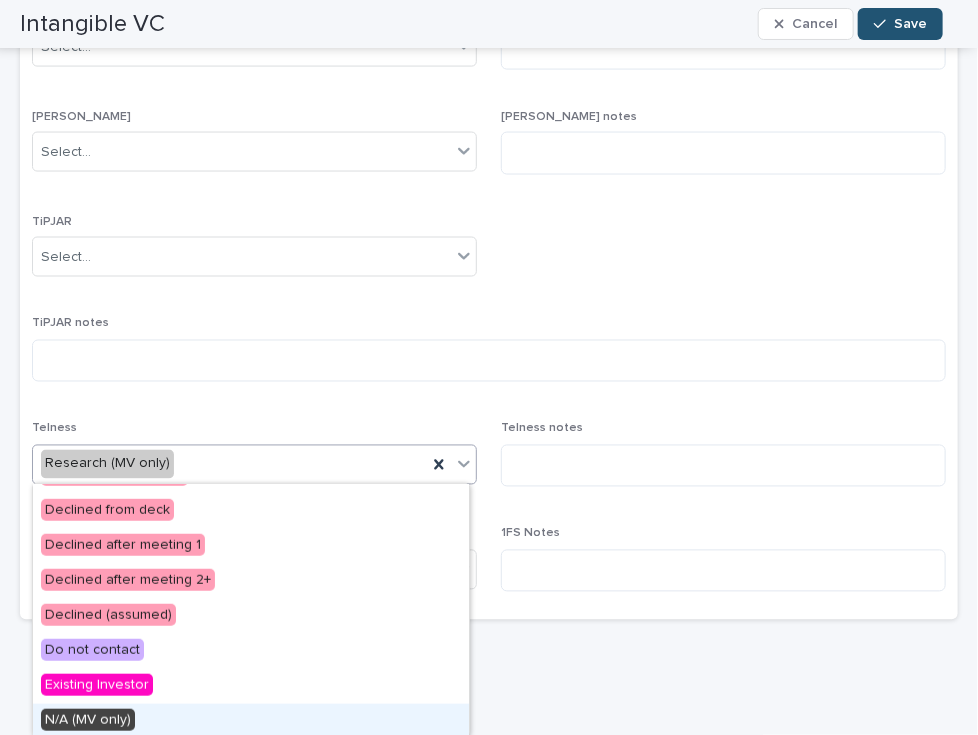 click on "N/A (MV only)" at bounding box center (251, 721) 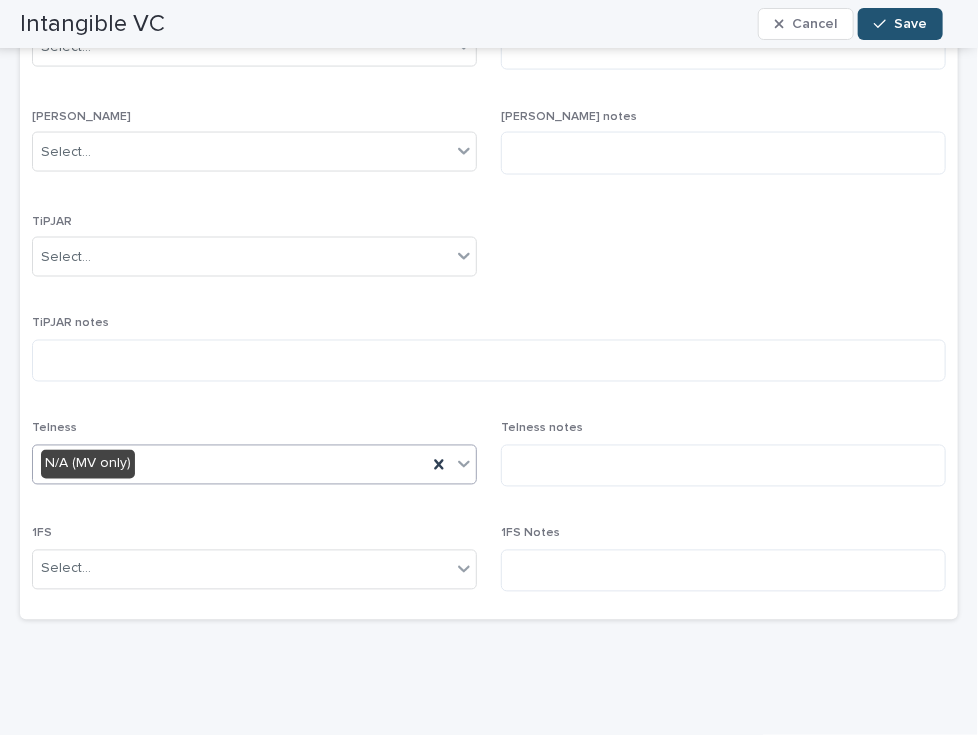 scroll, scrollTop: 0, scrollLeft: 0, axis: both 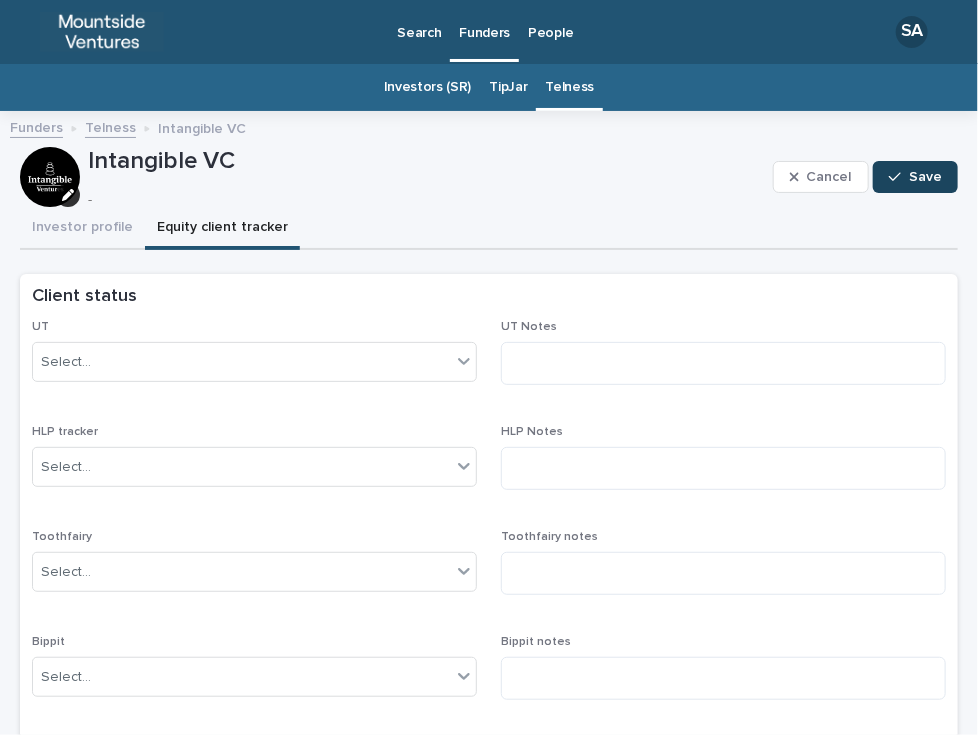 click on "Save" at bounding box center [915, 177] 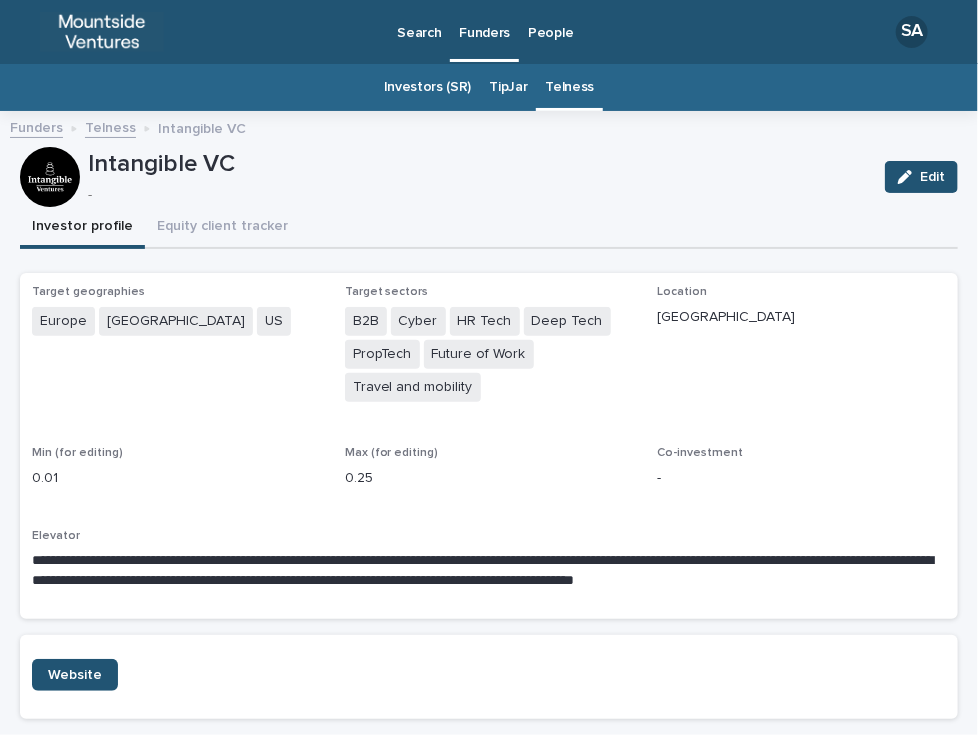 click on "Investor profile" at bounding box center [82, 228] 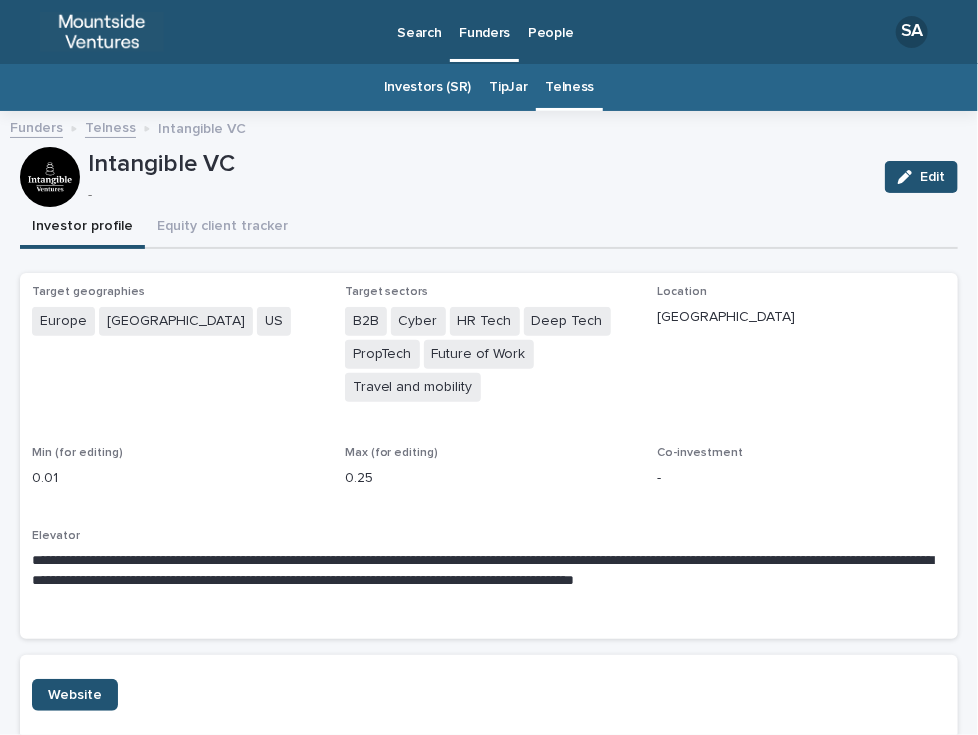 click on "Telness" at bounding box center [569, 87] 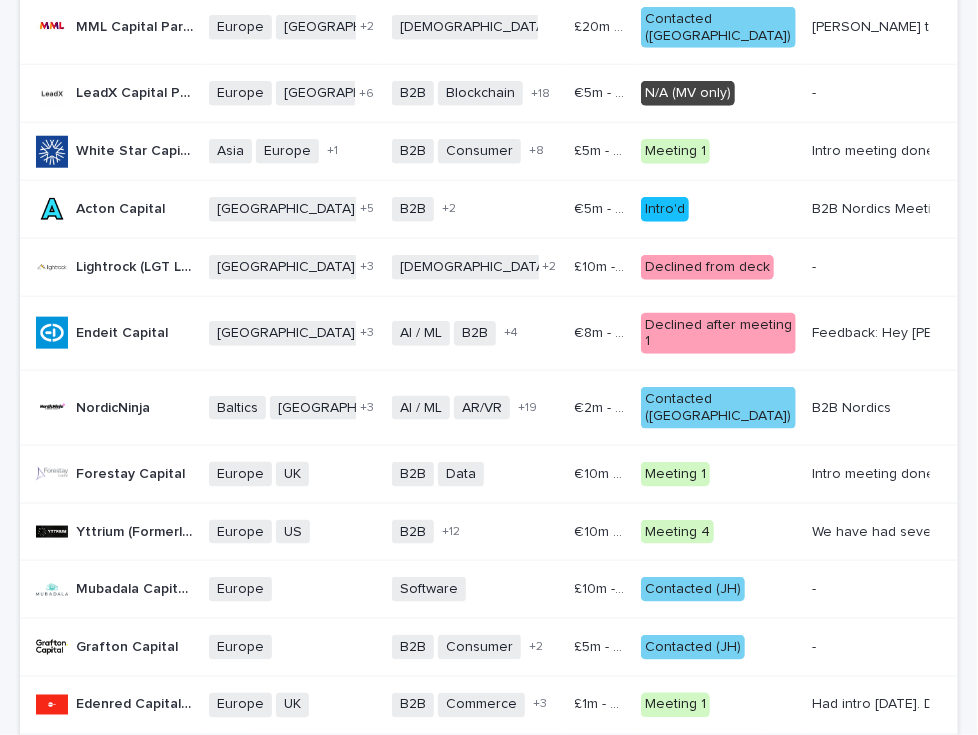 scroll, scrollTop: 0, scrollLeft: 0, axis: both 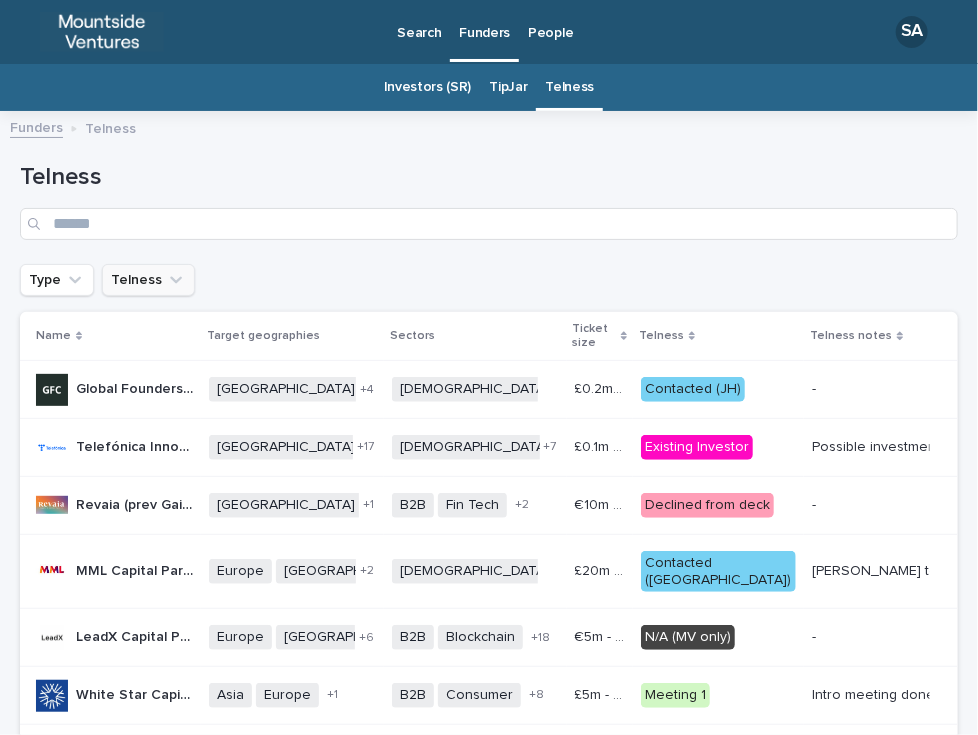 click 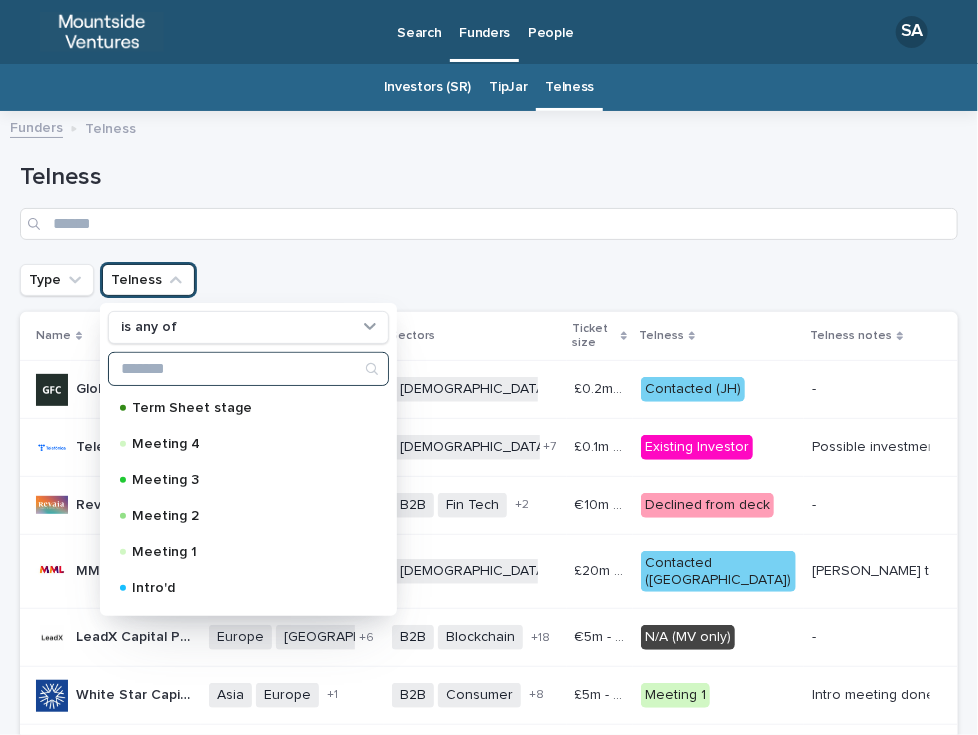 click at bounding box center (248, 369) 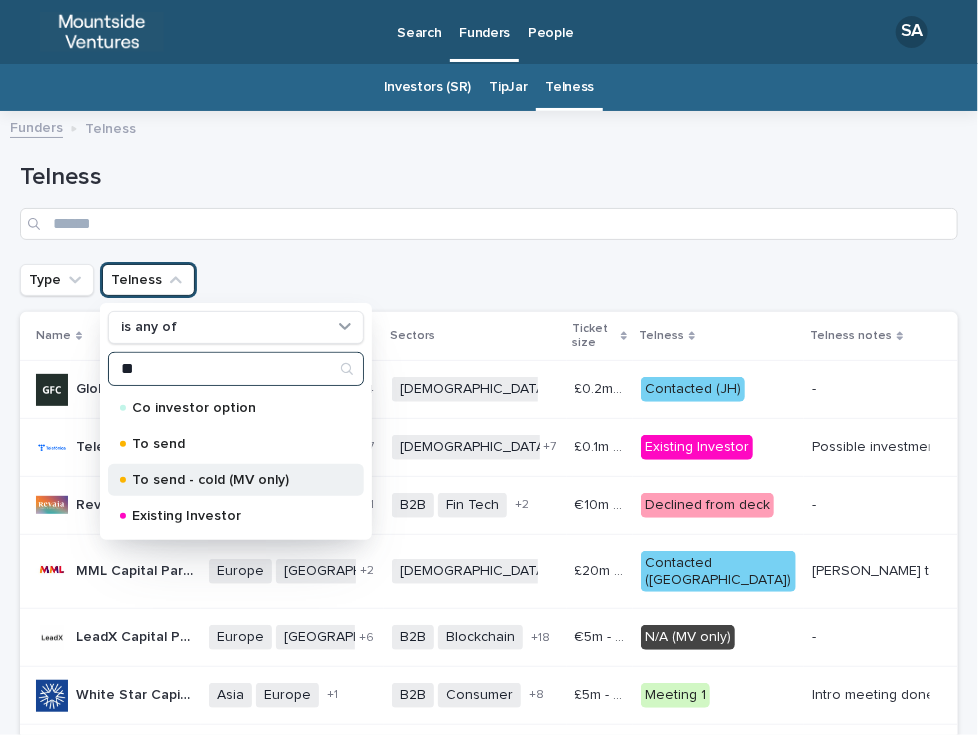 type on "**" 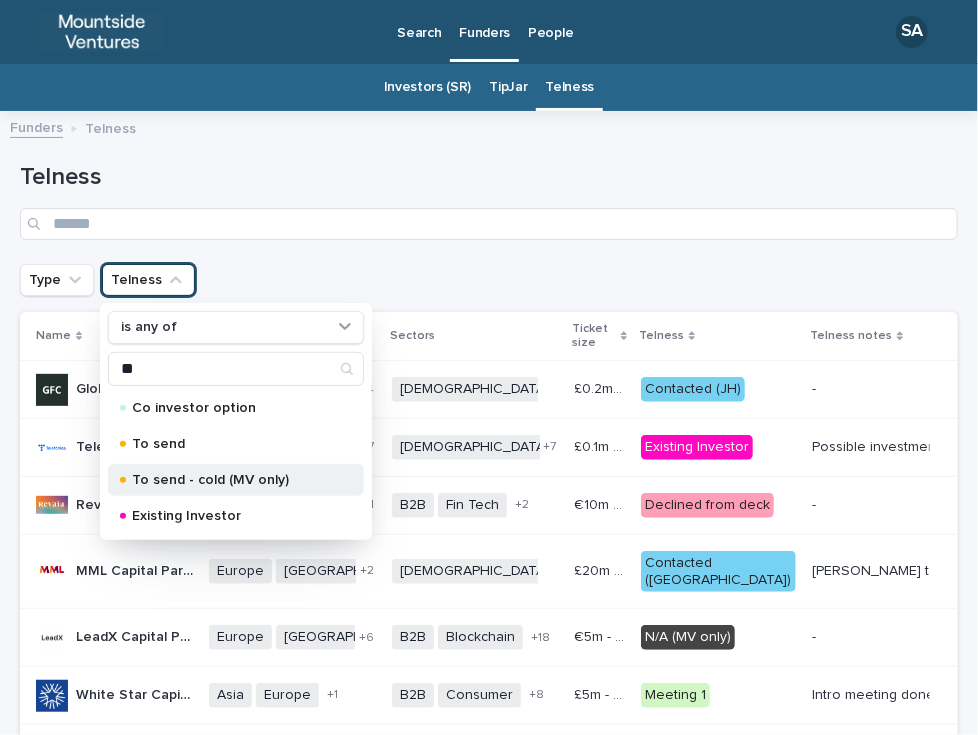 click on "To send - cold (MV only)" at bounding box center [232, 480] 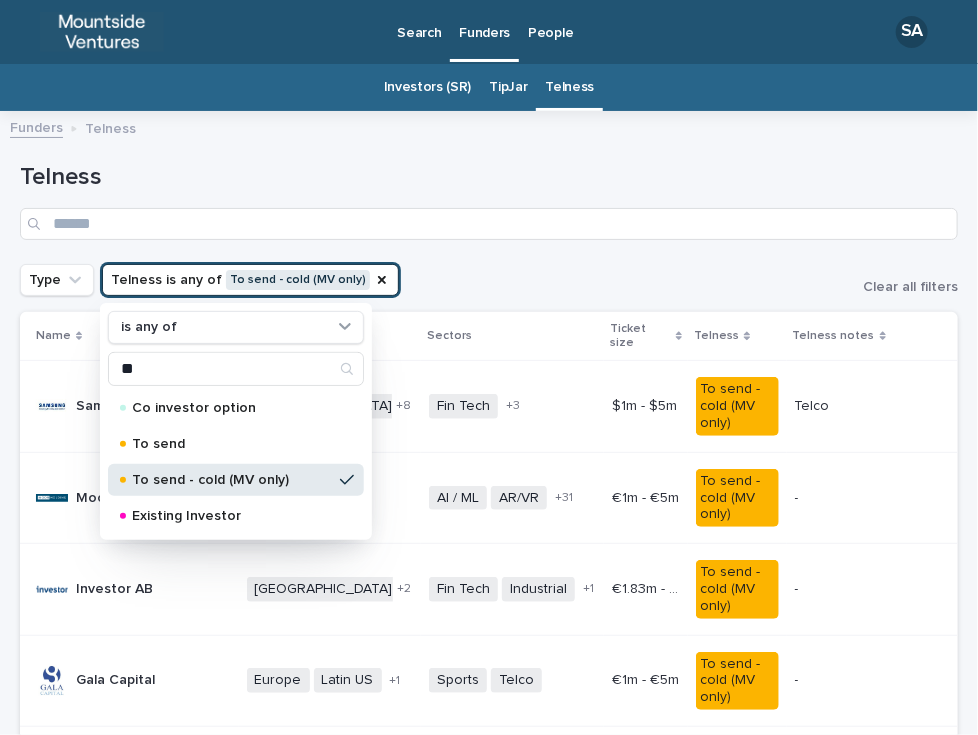click on "Telness Type Telness is any of To send - cold (MV only) is any of ** Co investor option To send To send - cold (MV only) Existing Investor Clear all filters Name Target geographies Sectors Ticket size Telness Telness notes Samsung Strategy & Innovation Center Samsung Strategy & Innovation Center   [GEOGRAPHIC_DATA] [GEOGRAPHIC_DATA] [GEOGRAPHIC_DATA] [GEOGRAPHIC_DATA] [GEOGRAPHIC_DATA] [GEOGRAPHIC_DATA] [GEOGRAPHIC_DATA] [GEOGRAPHIC_DATA] [GEOGRAPHIC_DATA] [GEOGRAPHIC_DATA] + 8 Fin Tech Semi conductors Software Telco + 3 $1m - $5m $1m - $5m   To send - cold (MV only) Telco
Telco
Moor Holding Moor Holding   Nordics + 0 AI / ML AR/VR Ad Tech Bio Tech Blockchain Commerce Computer Vision Consumer Brands Cyber Data Deep Tech Ed Tech Energy Fin Tech Gaming Health Impact Insur Tech IoT Marketplaces Material Med Tech Media Mobility Music Prop Tech Robotics Social Media Software Space Tech Telco Trading Wearables + 31 €1m - €5m €1m - €5m   To send - cold (MV only) - -   Investor AB Investor AB   [GEOGRAPHIC_DATA] [GEOGRAPHIC_DATA] [GEOGRAPHIC_DATA] + 2 Fin Tech Industrial Telco + 1 €1.83m - €18.28m   - -" at bounding box center [489, 1465] 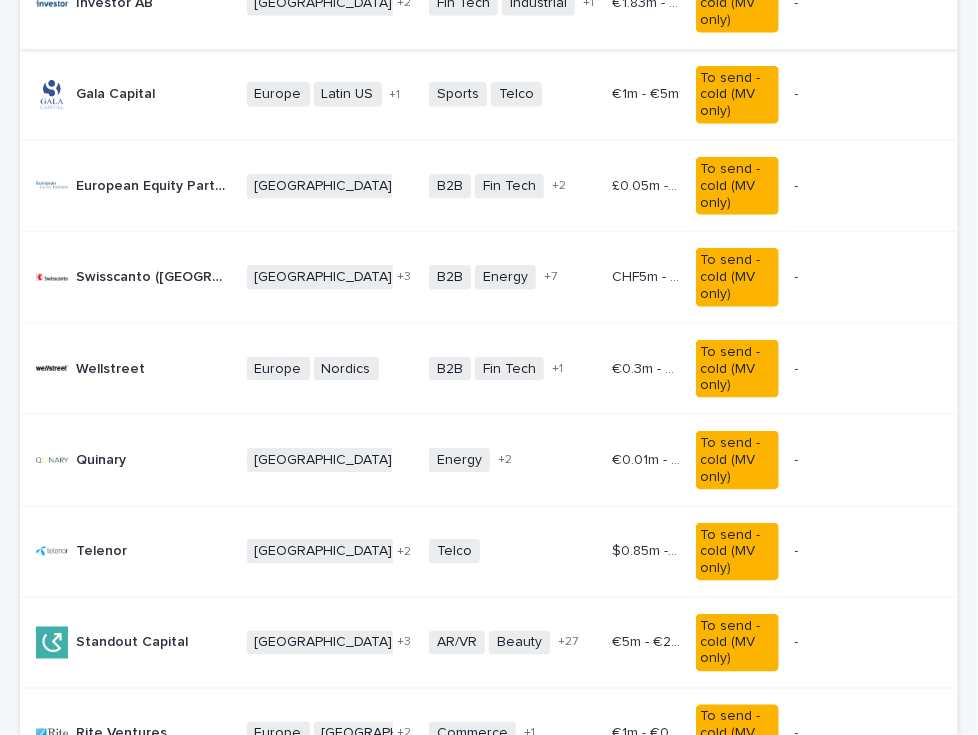 scroll, scrollTop: 0, scrollLeft: 0, axis: both 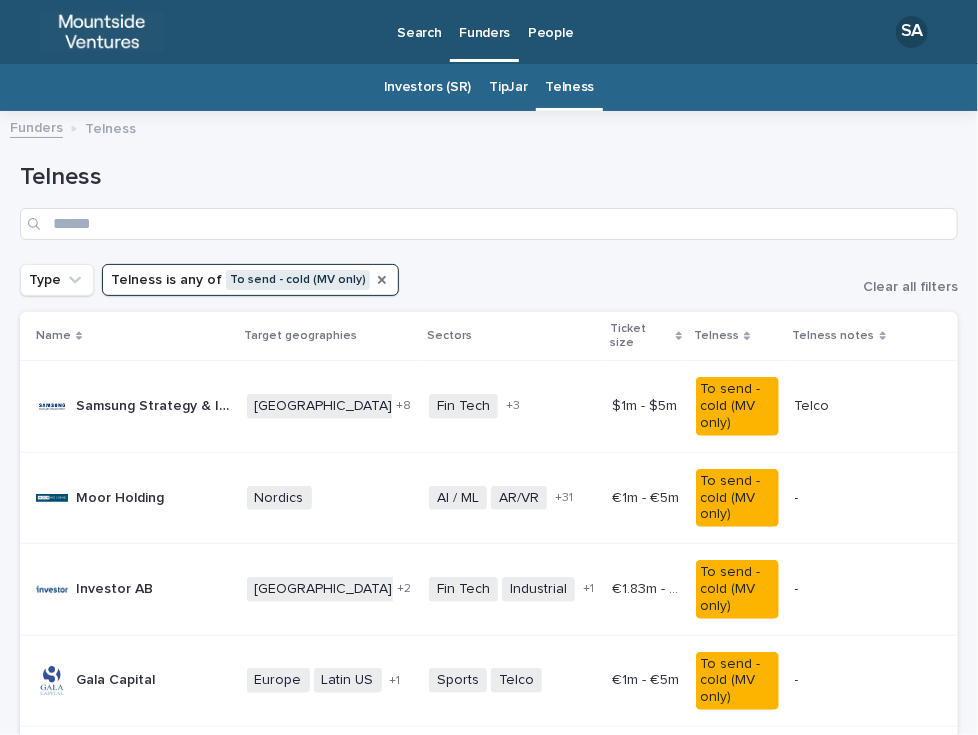 click 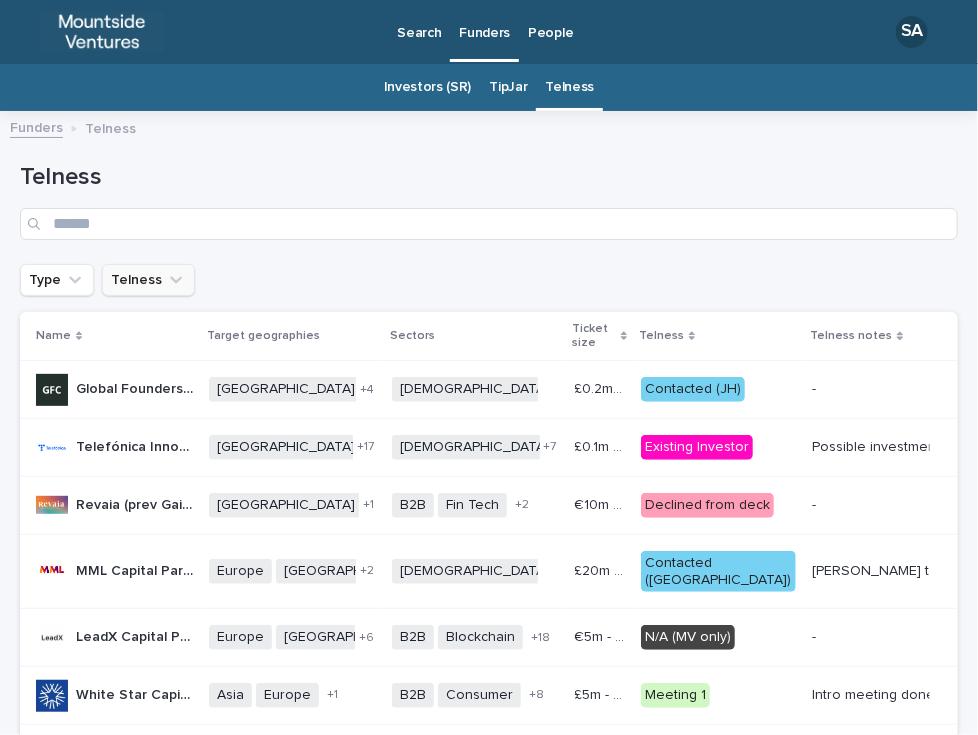 click on "Telness" at bounding box center (148, 280) 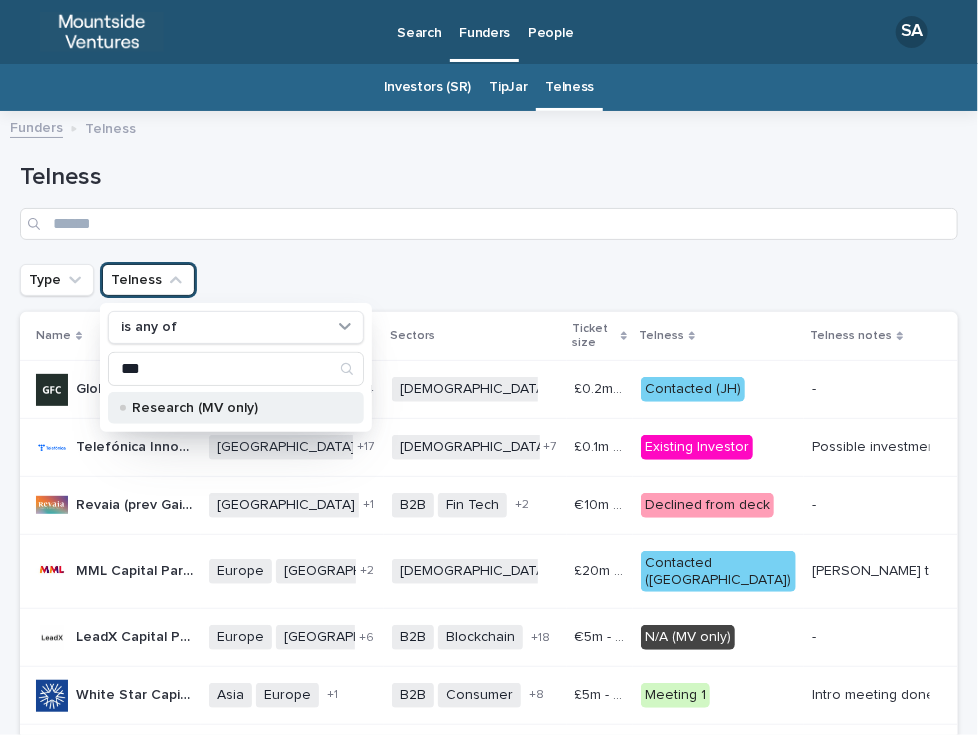 type on "***" 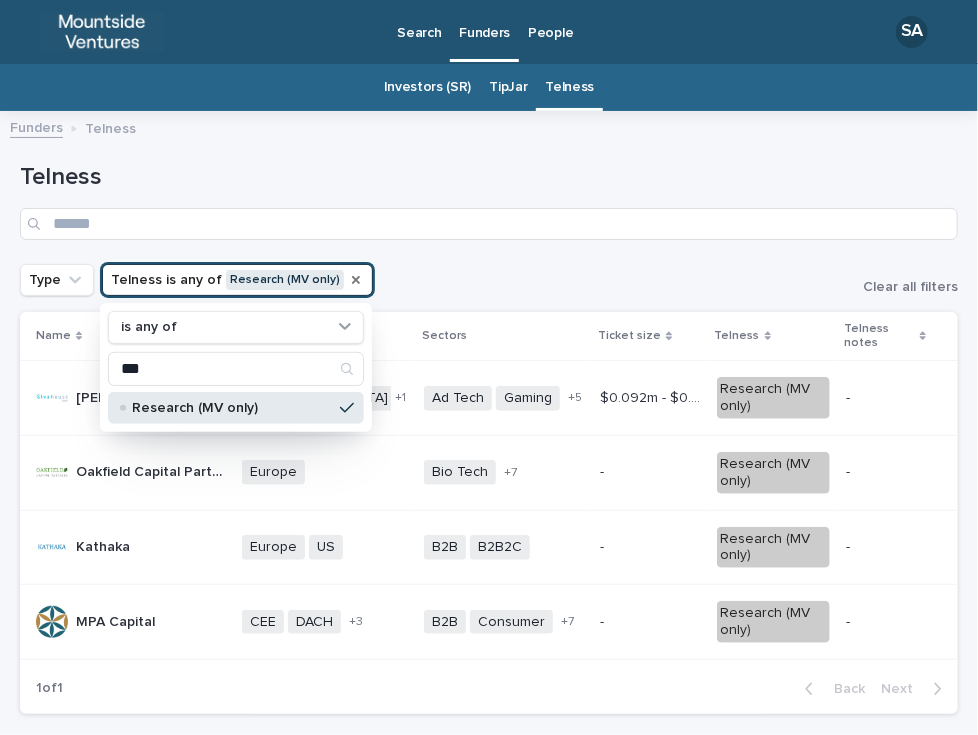 click on "Telness" at bounding box center [489, 193] 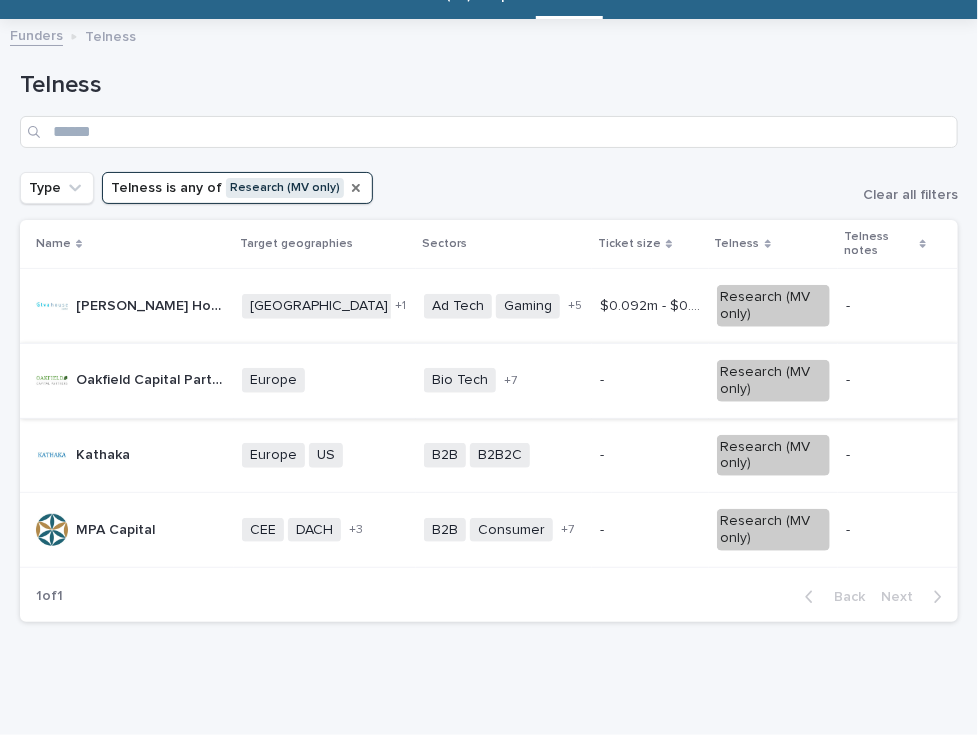 scroll, scrollTop: 92, scrollLeft: 0, axis: vertical 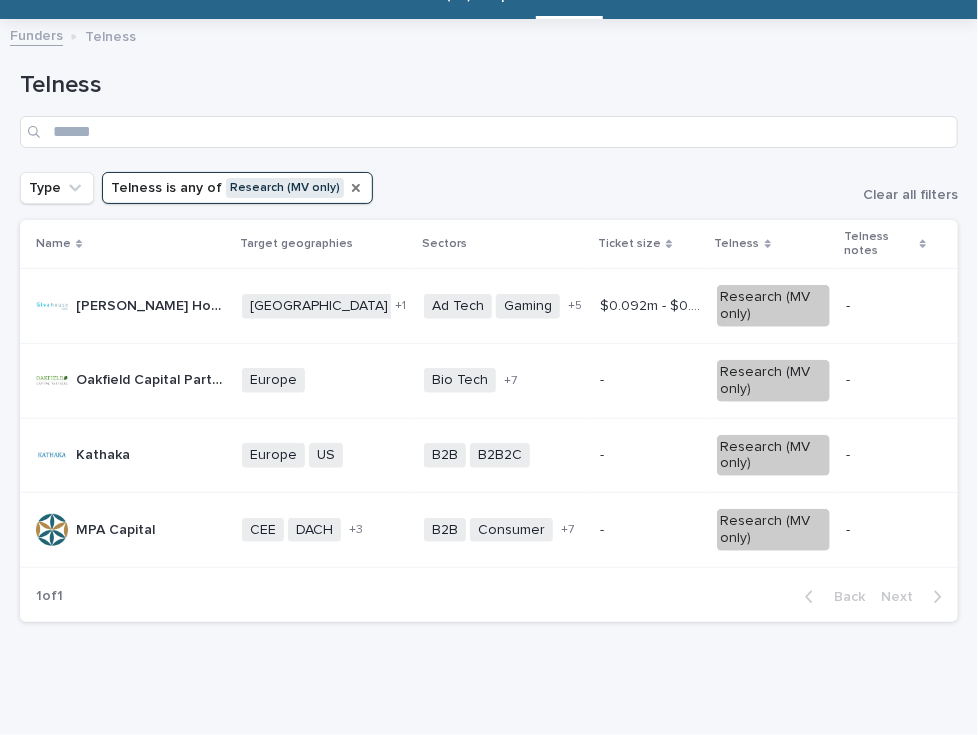 click on "- -" at bounding box center [650, 380] 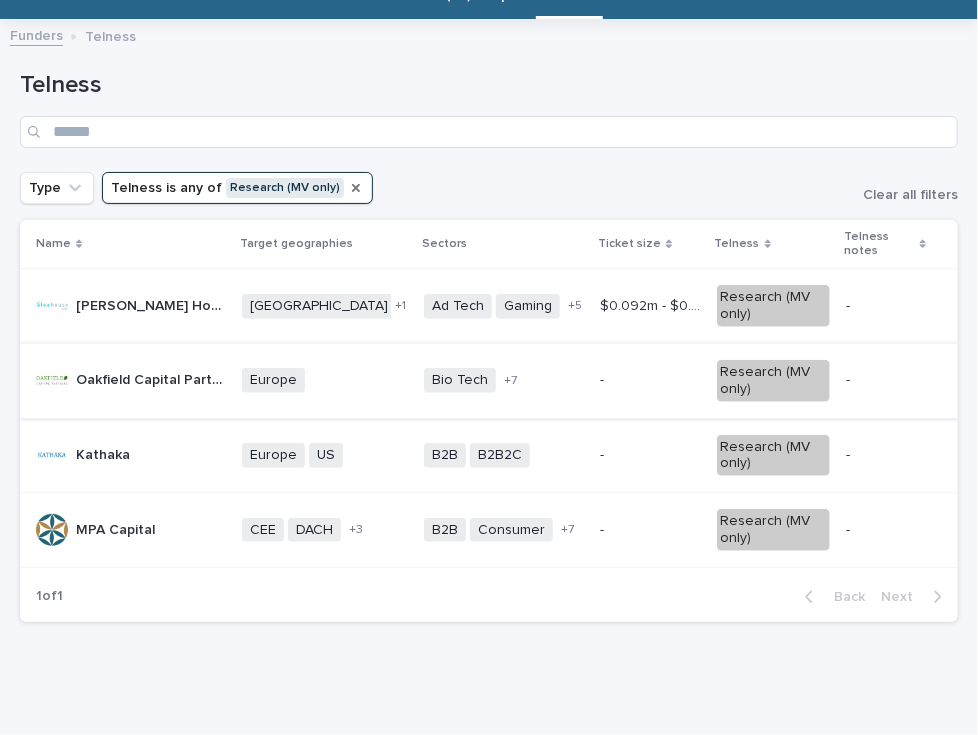 scroll, scrollTop: 0, scrollLeft: 0, axis: both 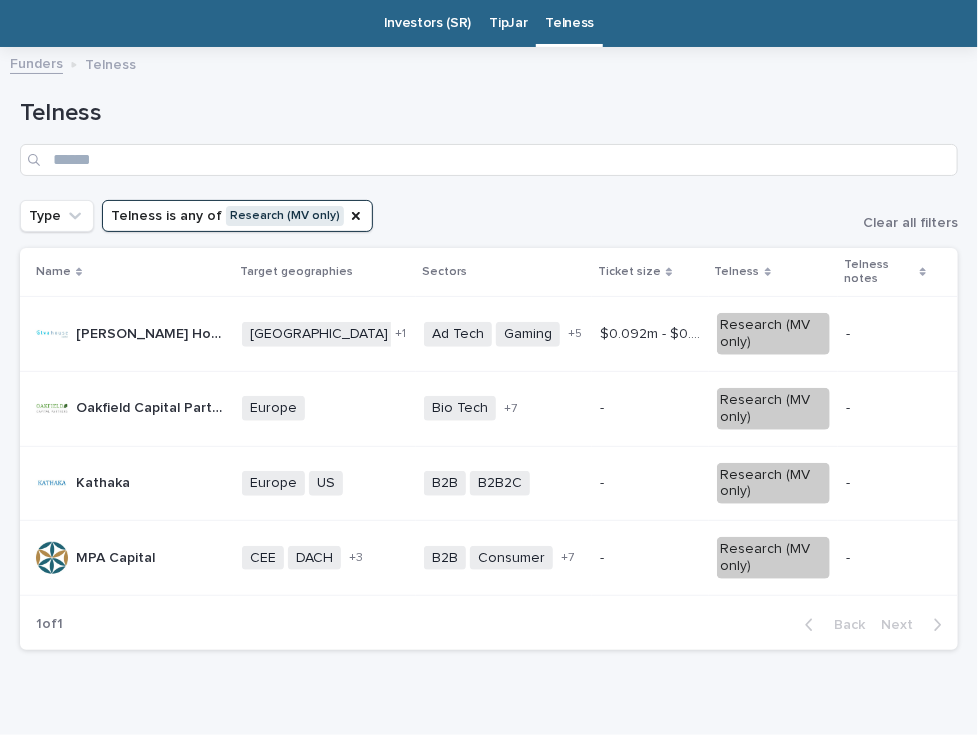 click on "Europe US + 0" at bounding box center (325, 483) 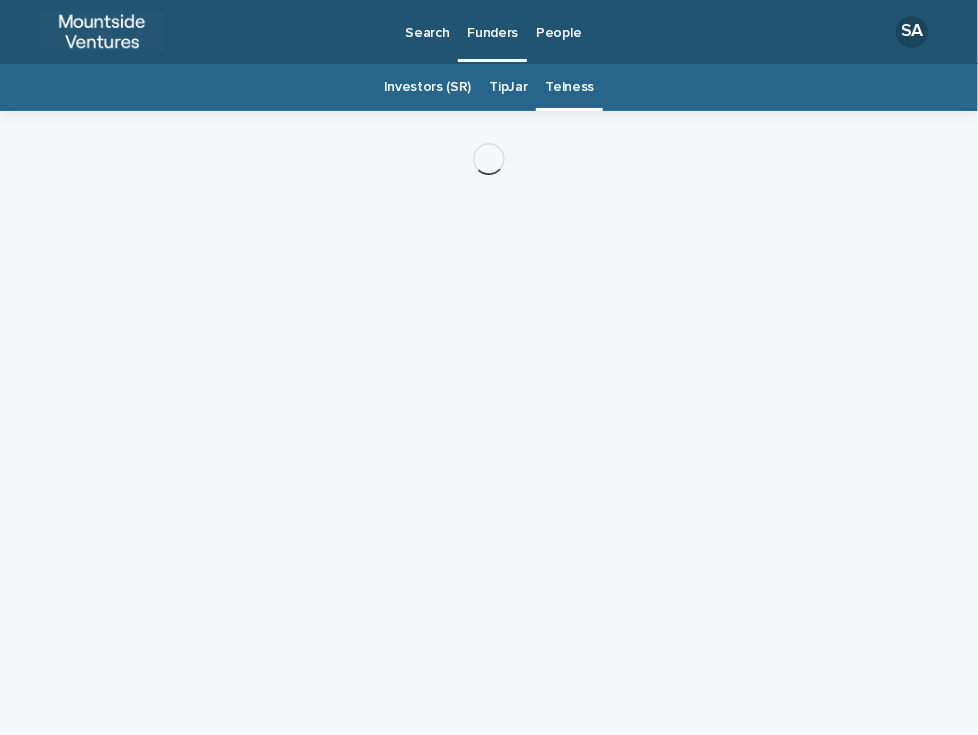 scroll, scrollTop: 0, scrollLeft: 0, axis: both 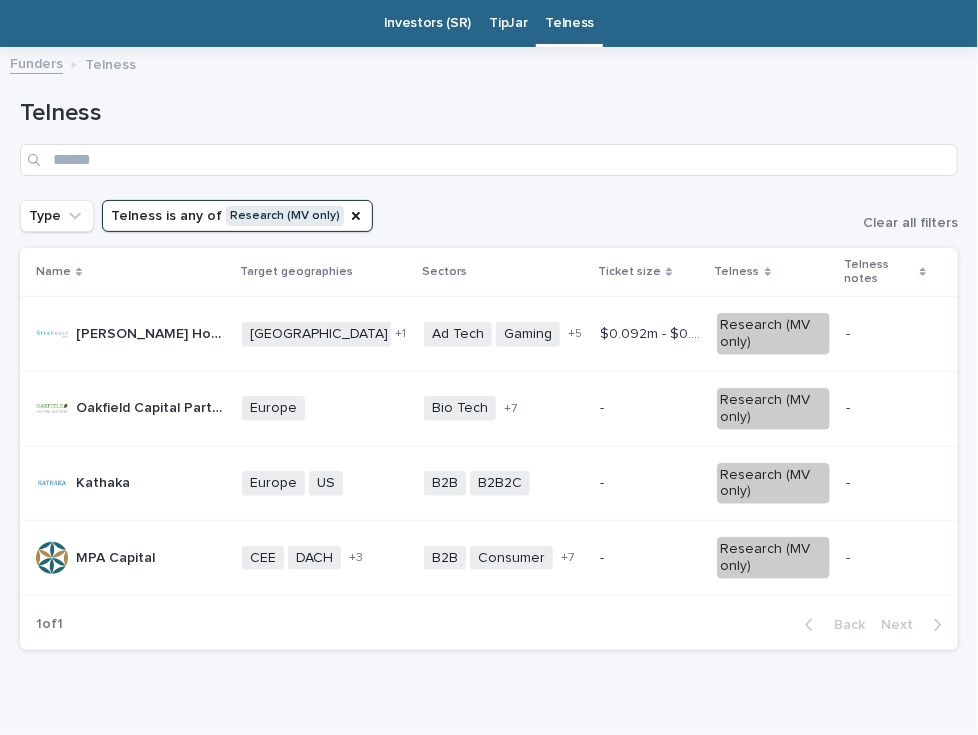 click on "MPA Capital" at bounding box center (117, 556) 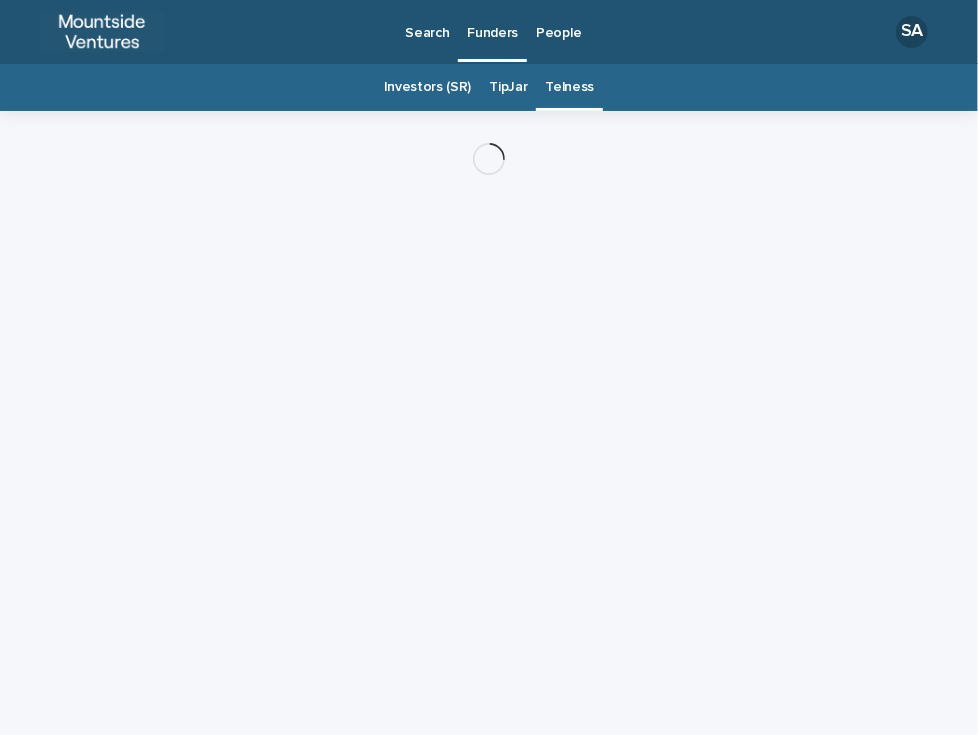 scroll, scrollTop: 0, scrollLeft: 0, axis: both 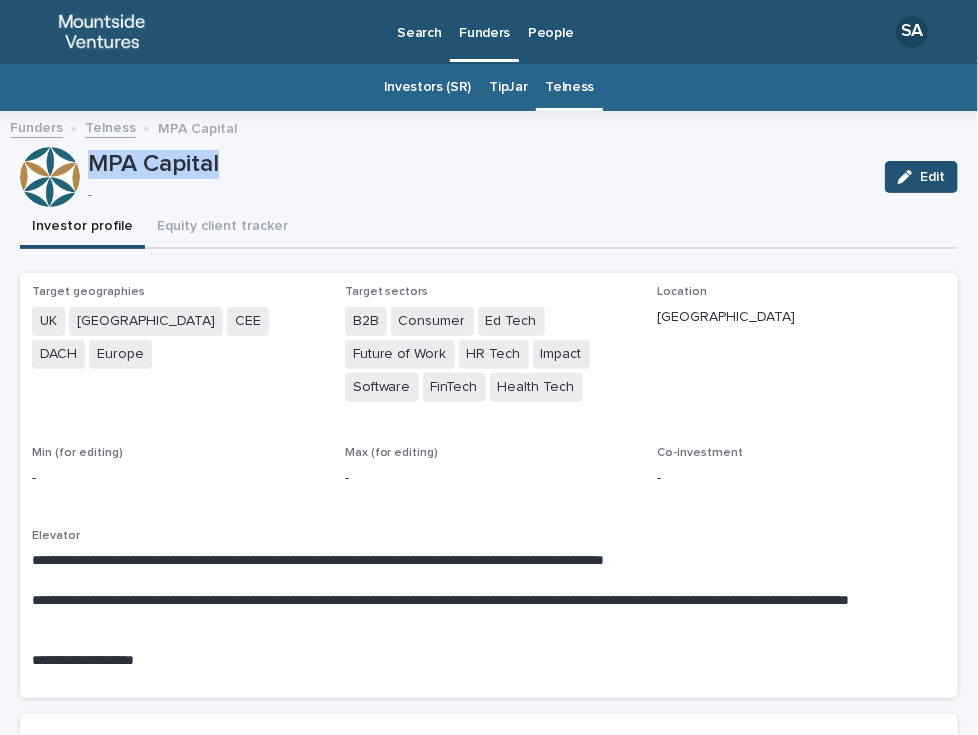 drag, startPoint x: 240, startPoint y: 160, endPoint x: 81, endPoint y: 161, distance: 159.00314 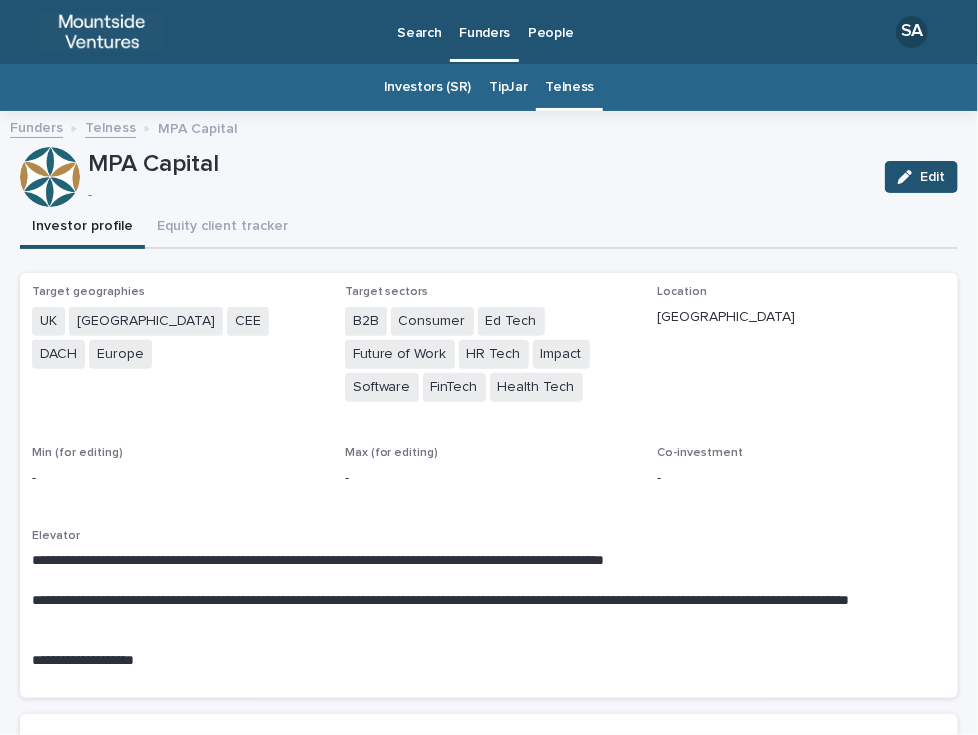 click on "Investor profile Equity client tracker" at bounding box center [489, 228] 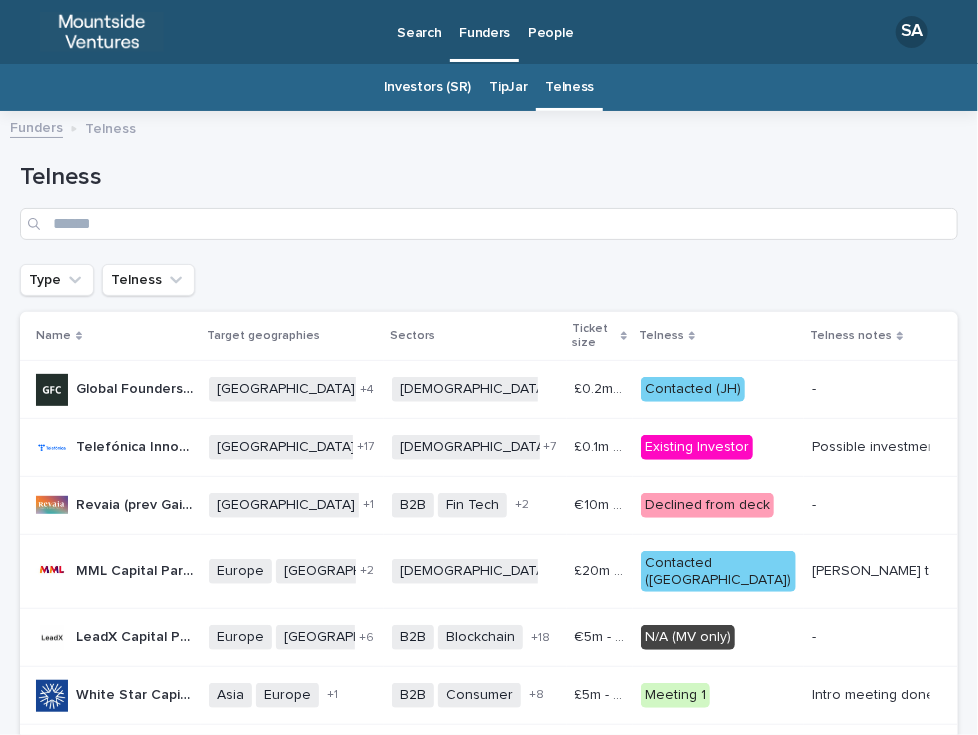 click on "TipJar" at bounding box center (508, 87) 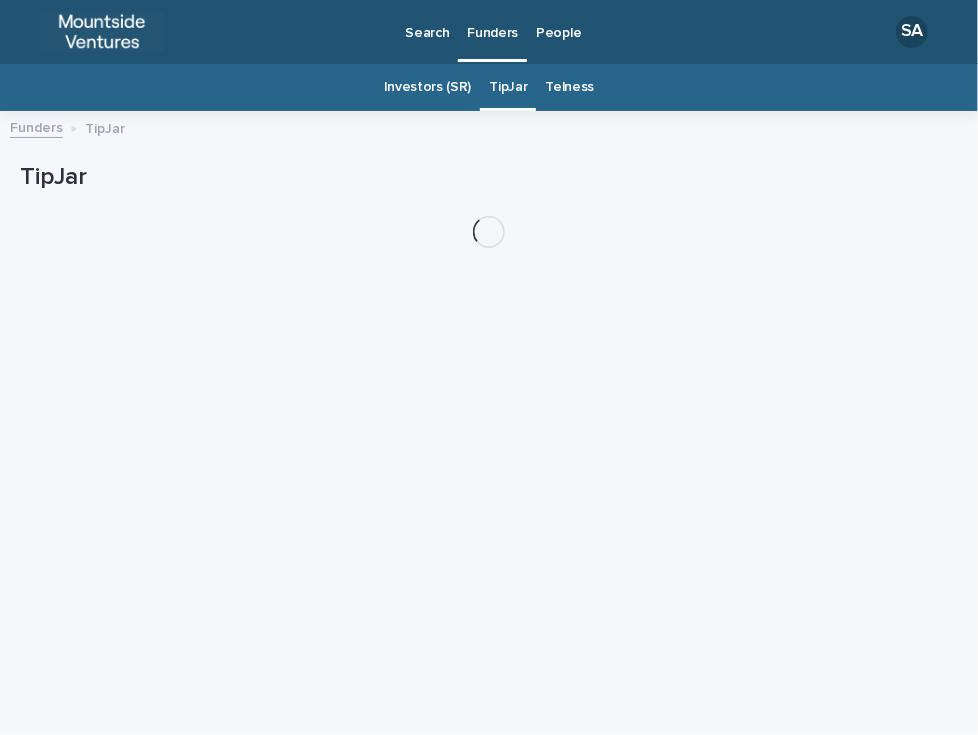 click on "Telness" at bounding box center (569, 87) 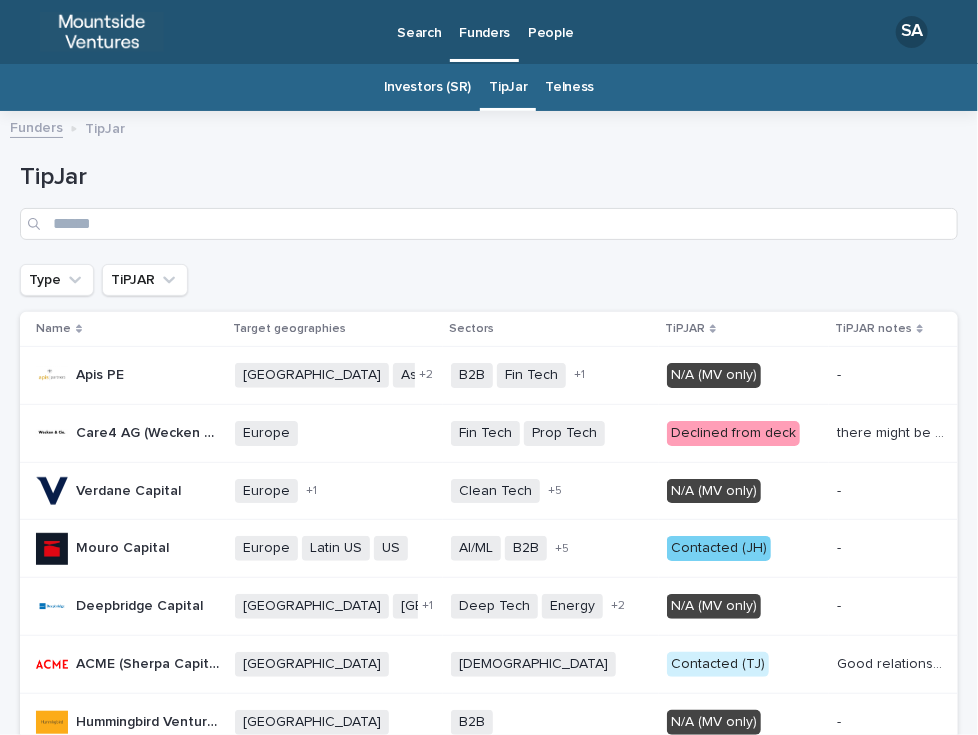click on "Telness" at bounding box center [569, 87] 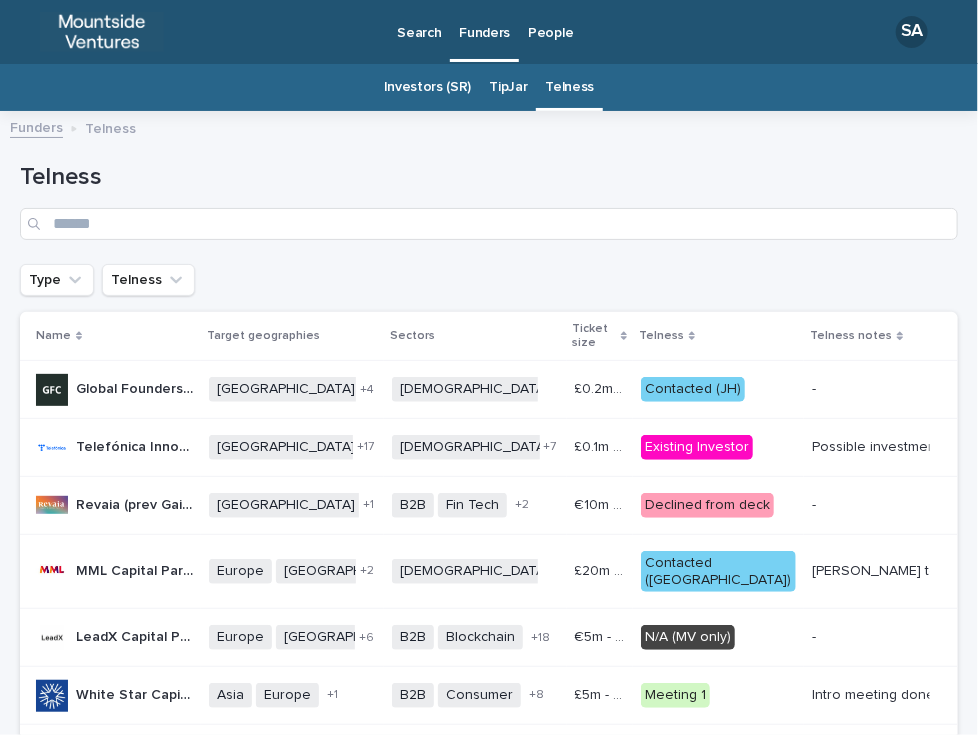 click on "Type Telness" at bounding box center [489, 280] 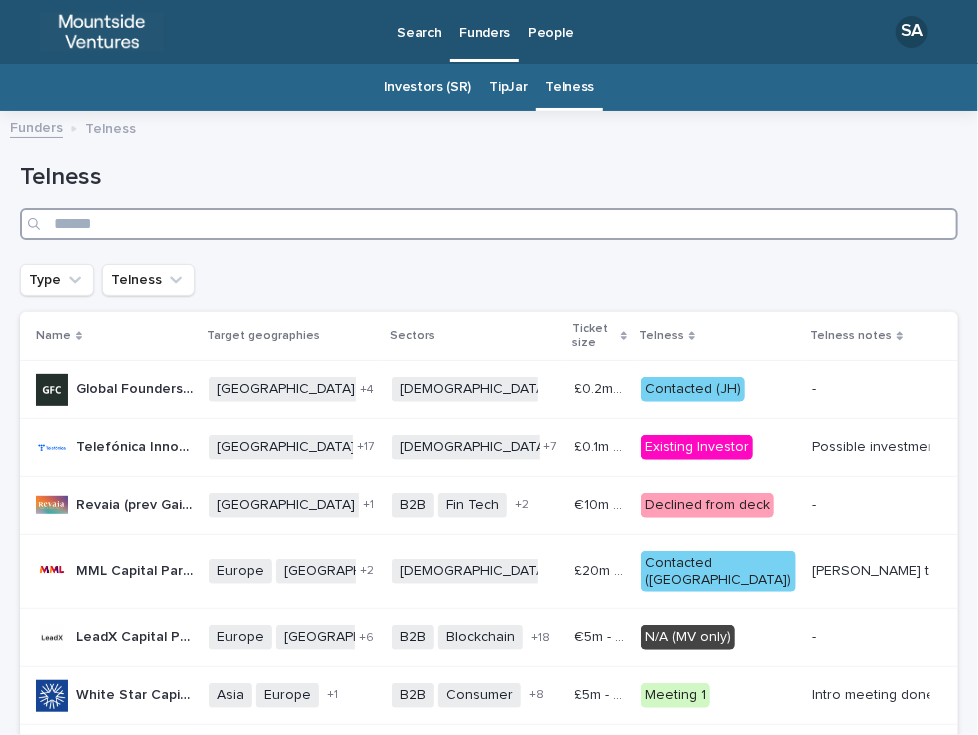 click at bounding box center [489, 224] 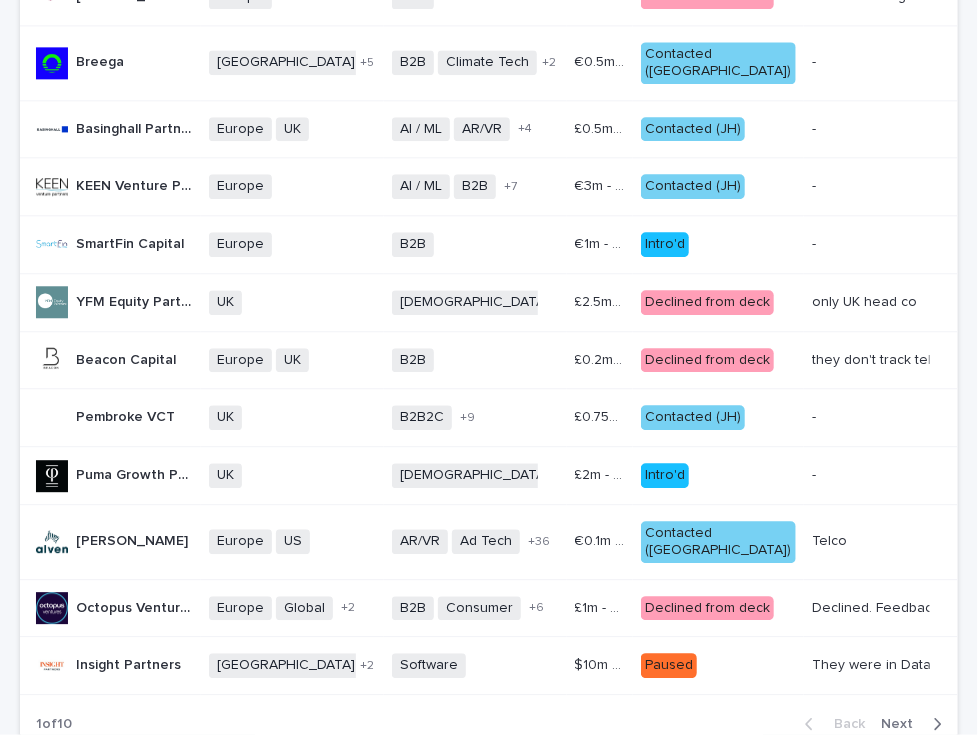 scroll, scrollTop: 1660, scrollLeft: 0, axis: vertical 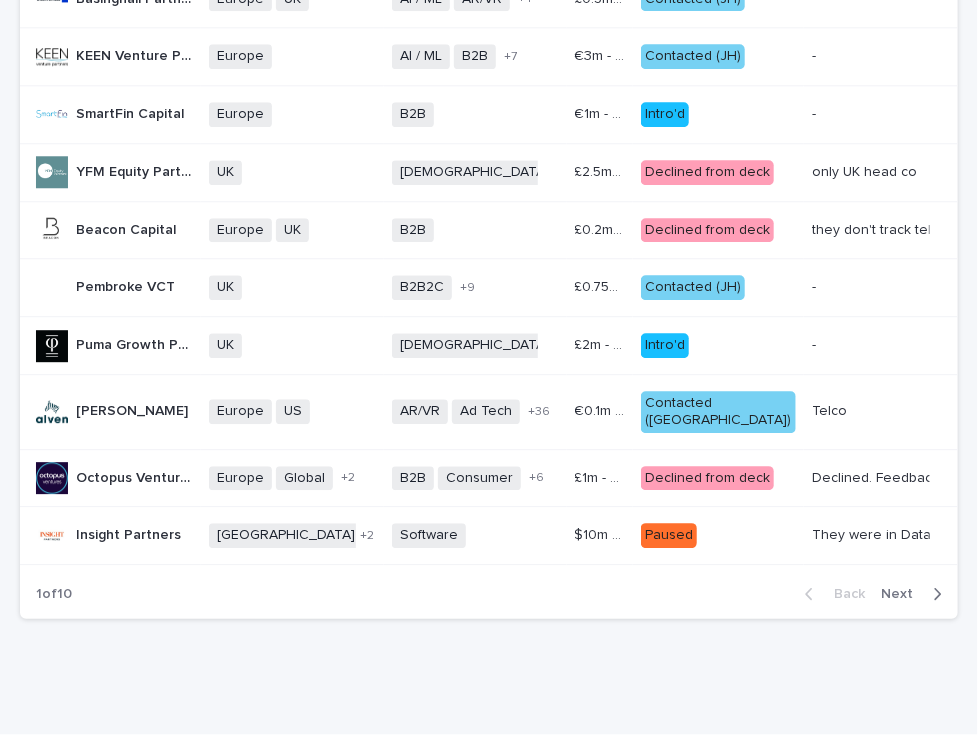 click on "Next" at bounding box center [903, 594] 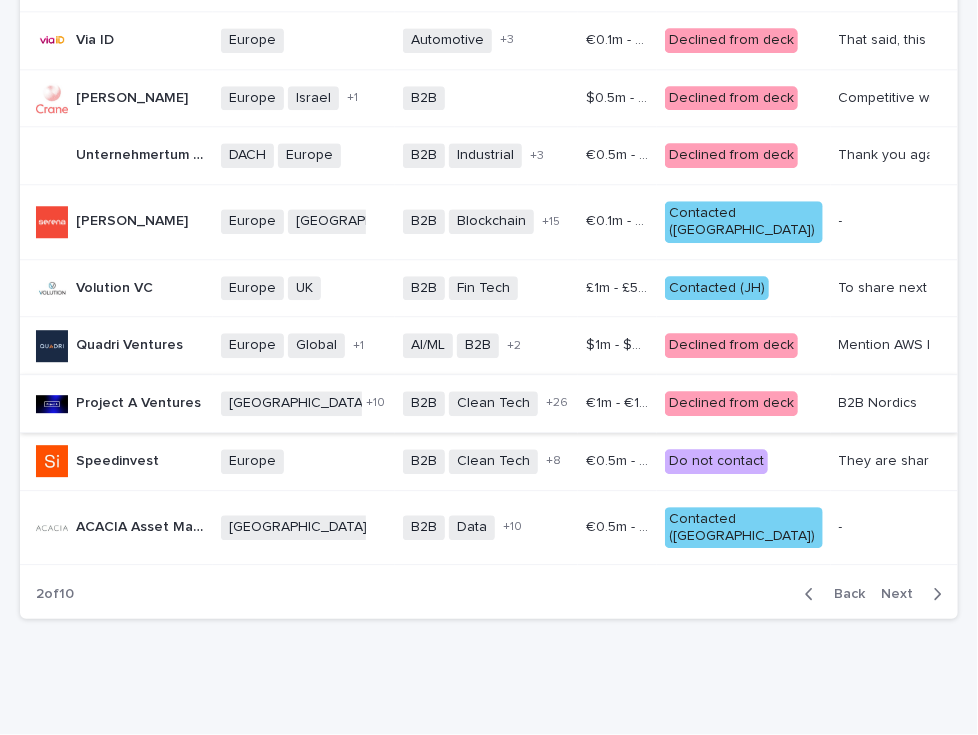 scroll, scrollTop: 1794, scrollLeft: 0, axis: vertical 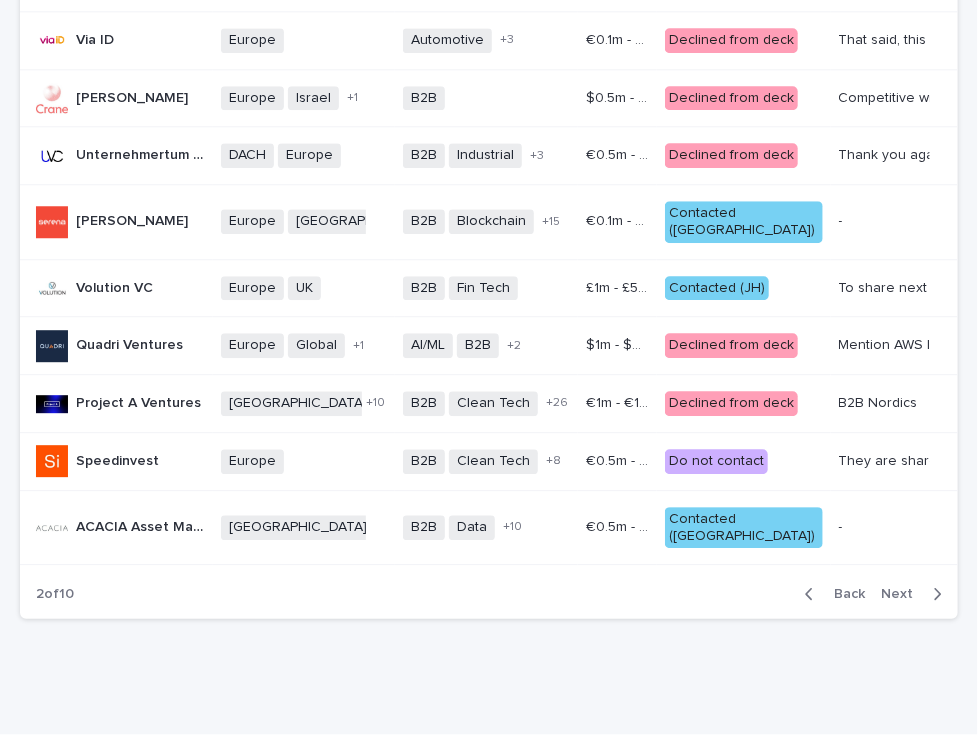 click on "Back" at bounding box center (843, 594) 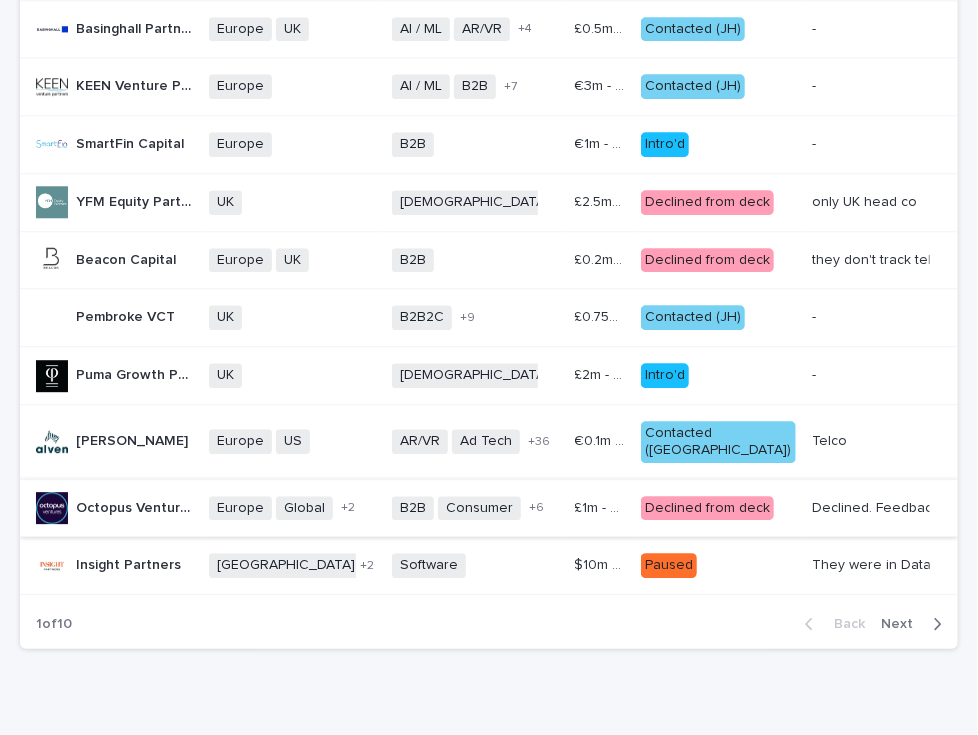 scroll, scrollTop: 1660, scrollLeft: 0, axis: vertical 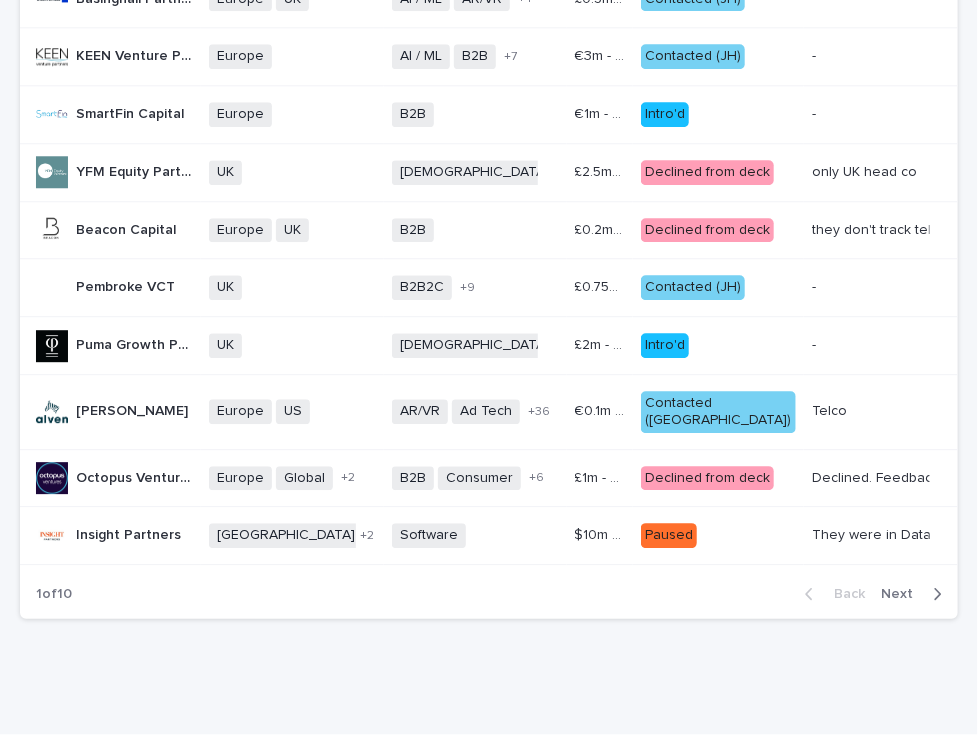 click on "Back Next" at bounding box center [873, 594] 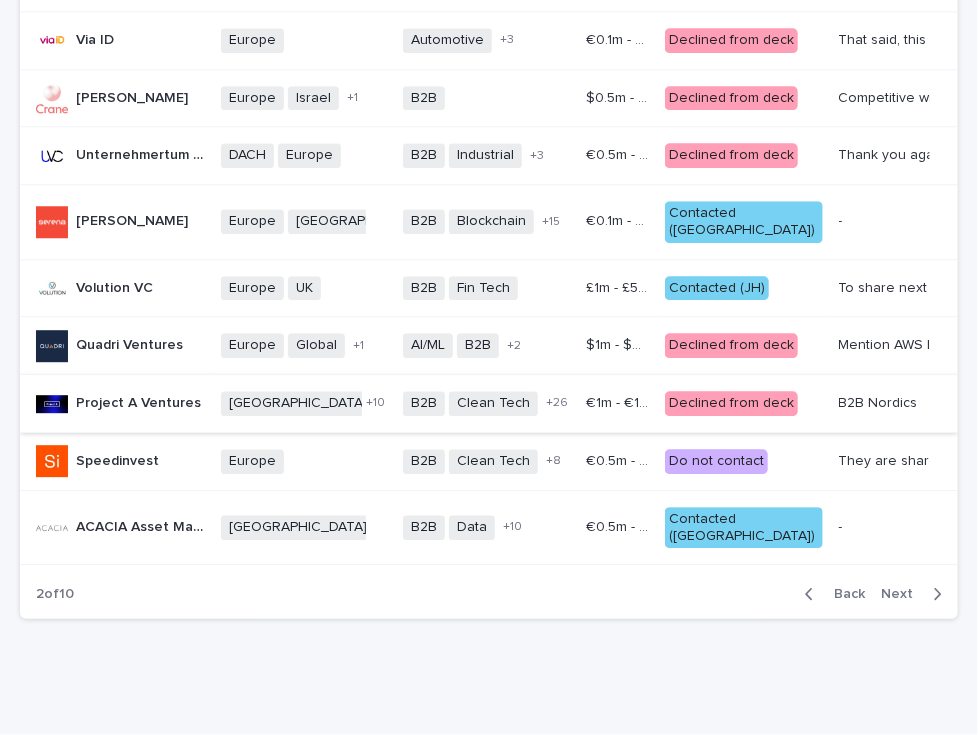 scroll, scrollTop: 1794, scrollLeft: 0, axis: vertical 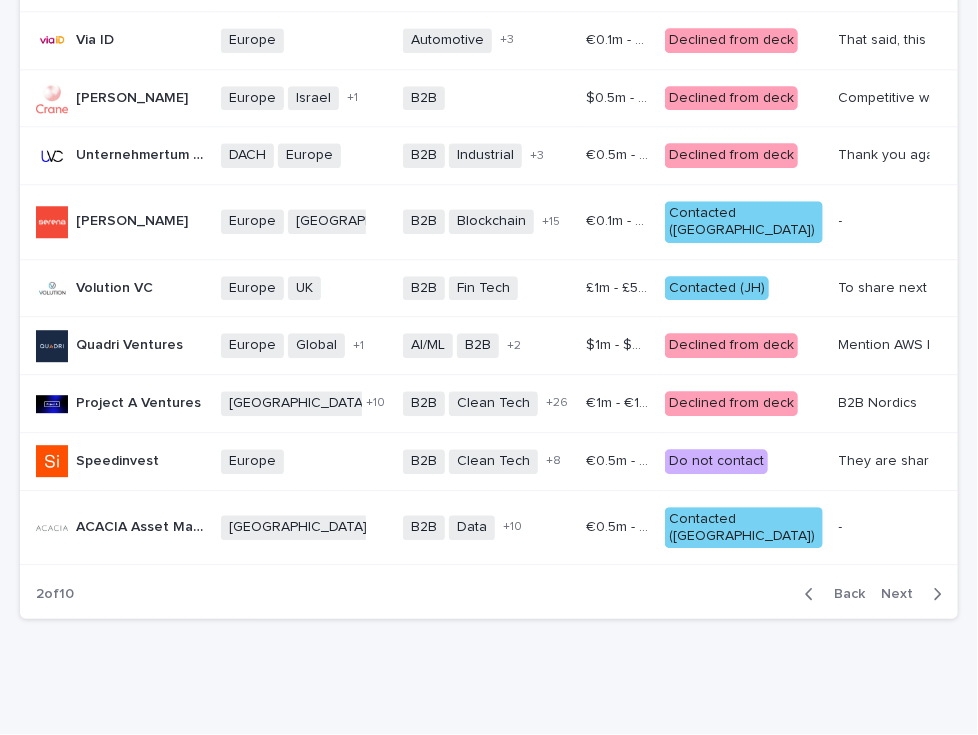 click on "Back" at bounding box center (843, 594) 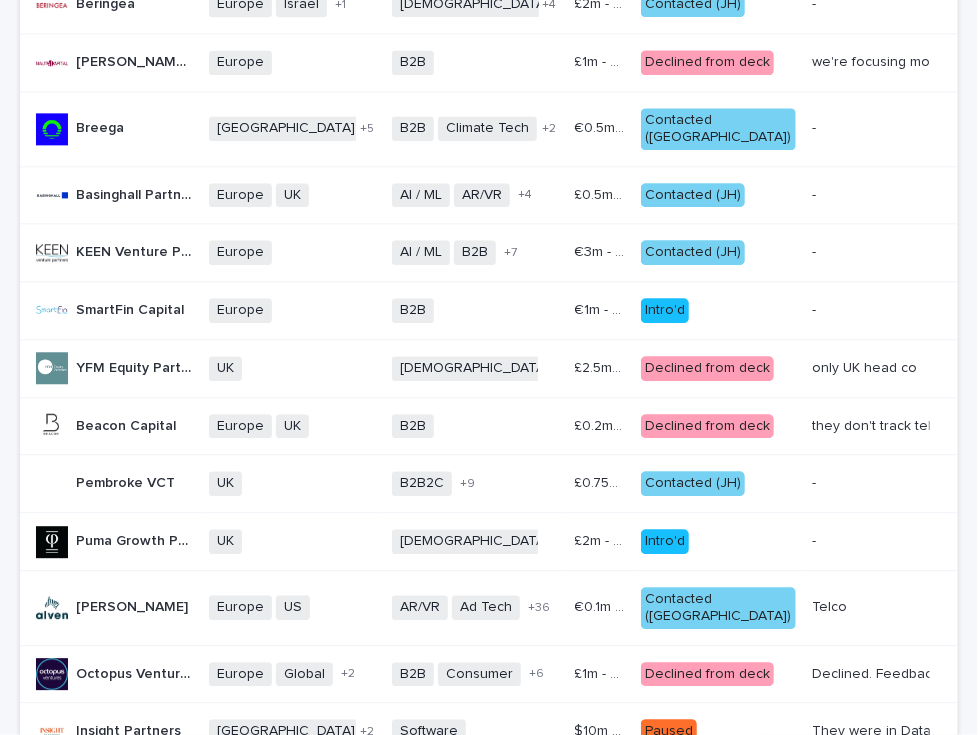 scroll, scrollTop: 1660, scrollLeft: 0, axis: vertical 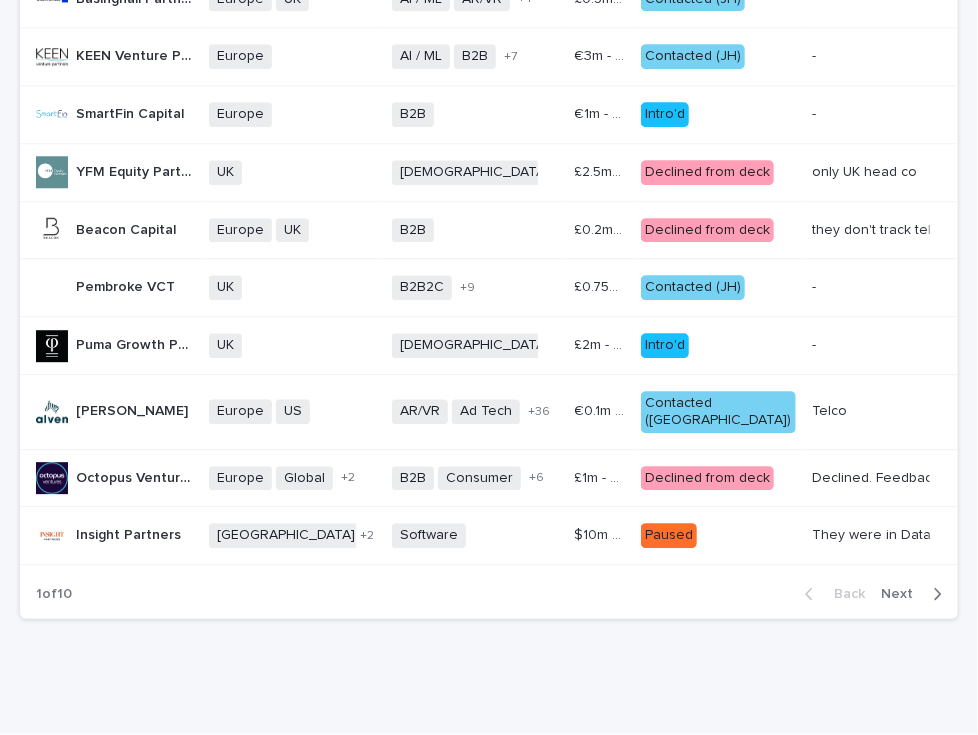 click on "Next" at bounding box center [915, 594] 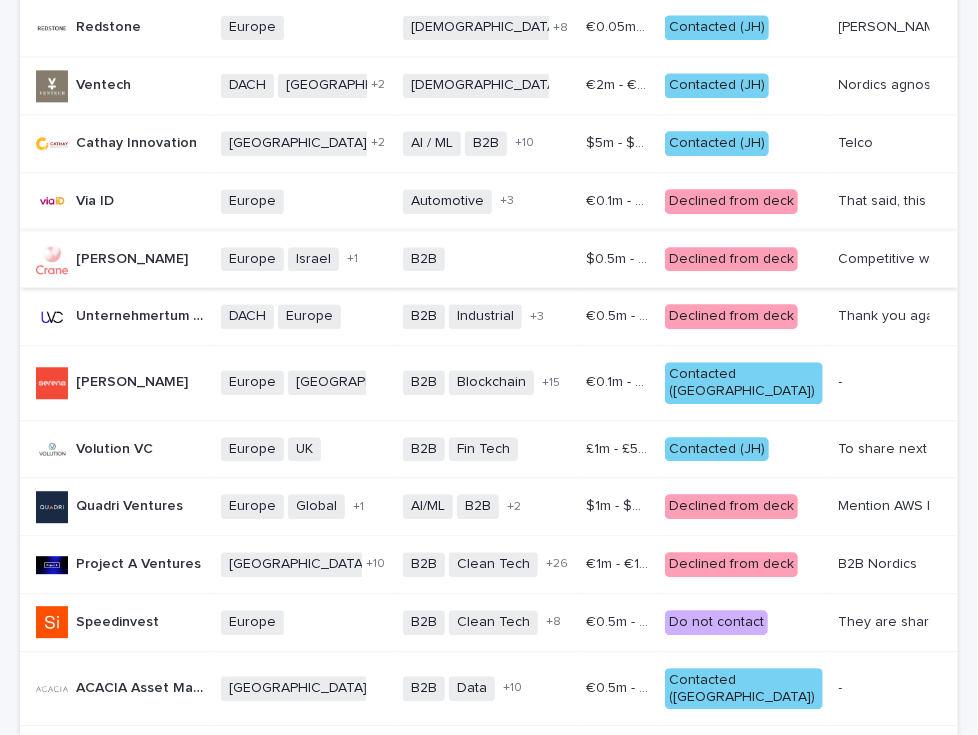 scroll, scrollTop: 1777, scrollLeft: 0, axis: vertical 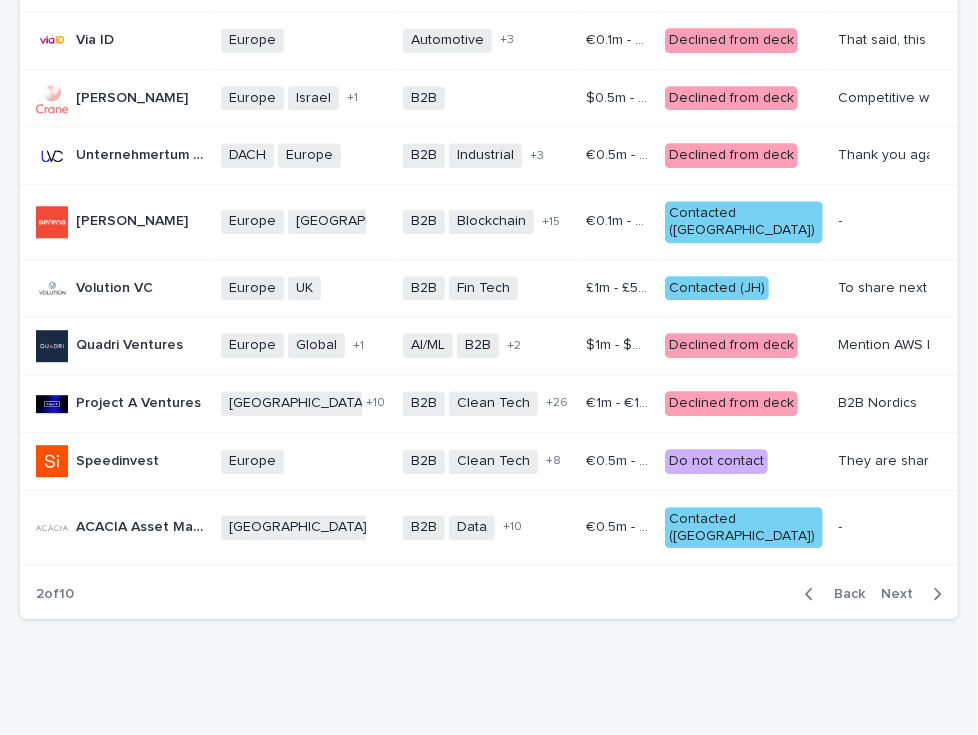 click on "Back" at bounding box center (843, 594) 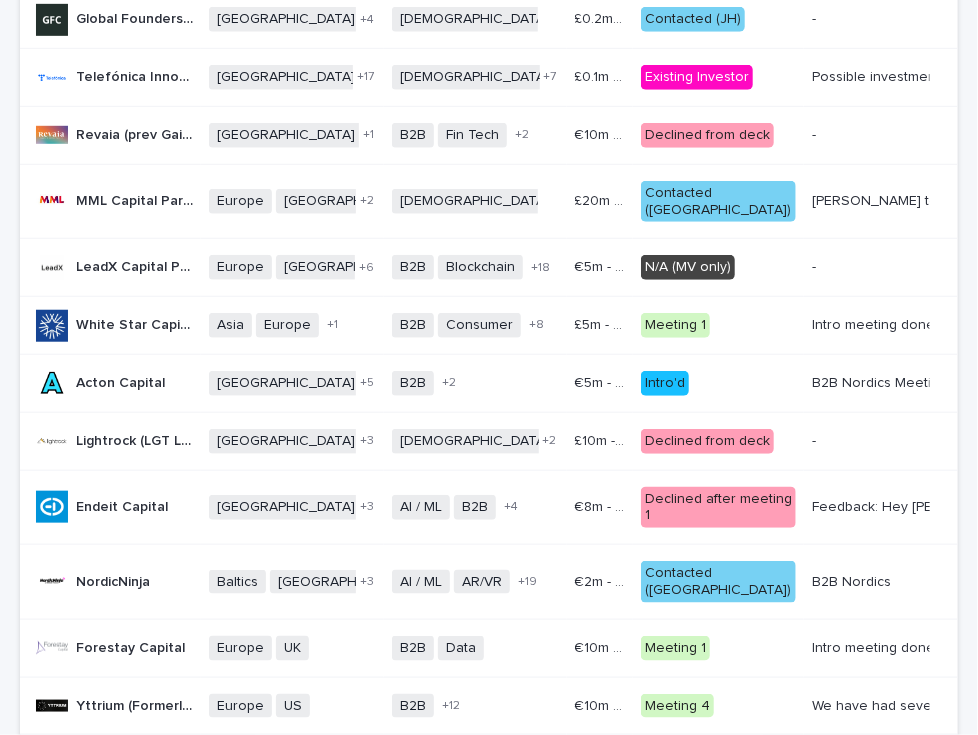 scroll, scrollTop: 0, scrollLeft: 0, axis: both 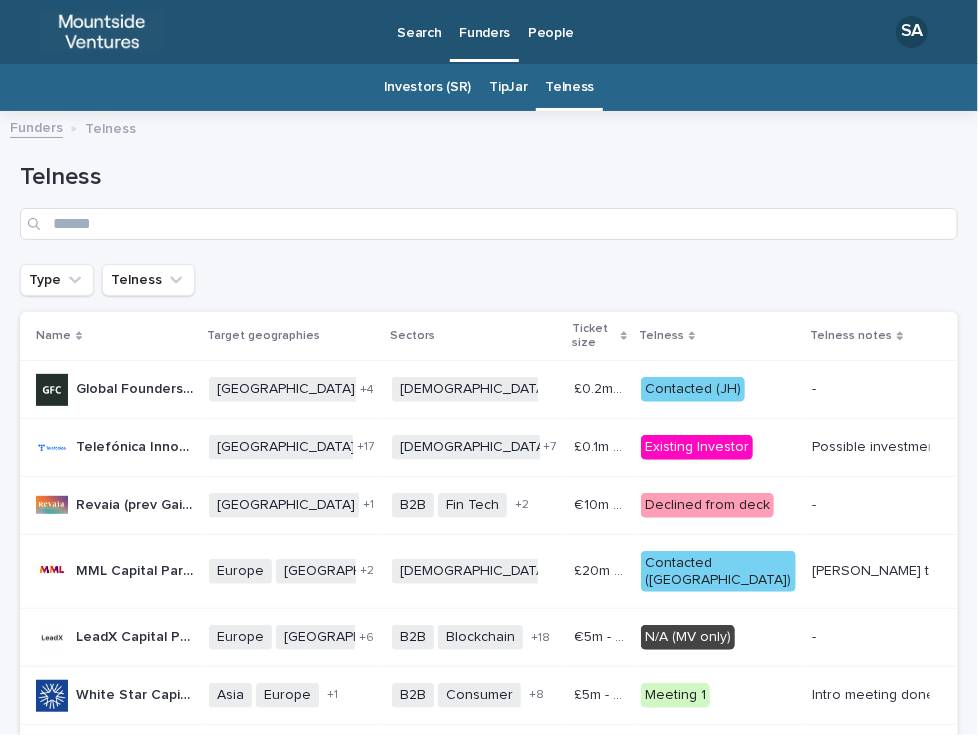 click on "Type Telness" at bounding box center (489, 280) 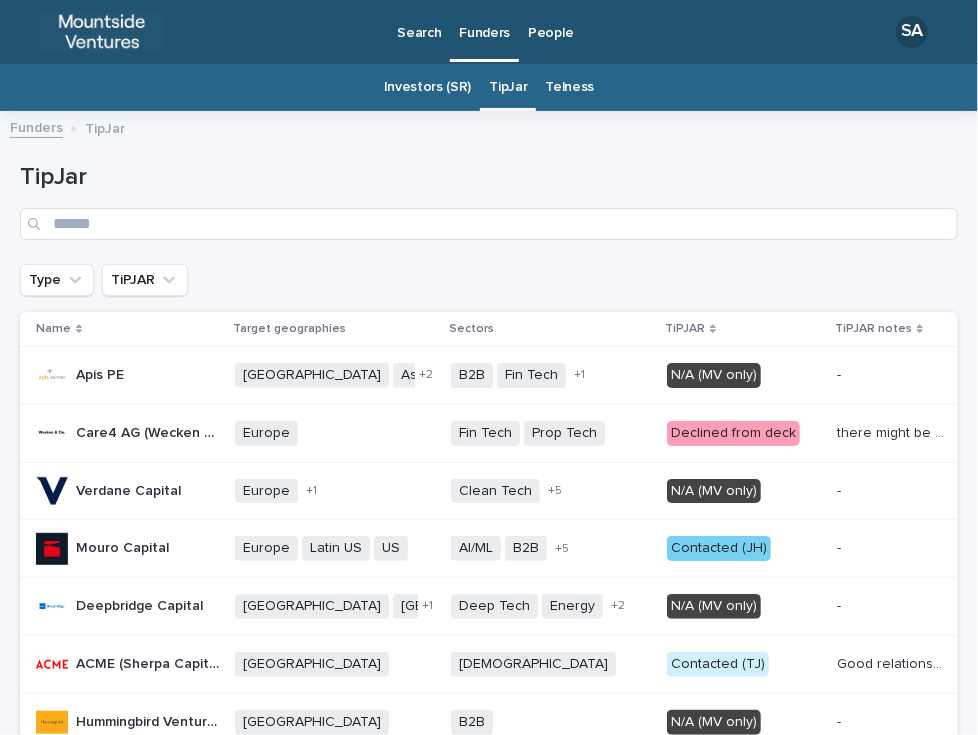 click on "Investors (SR)" at bounding box center (428, 87) 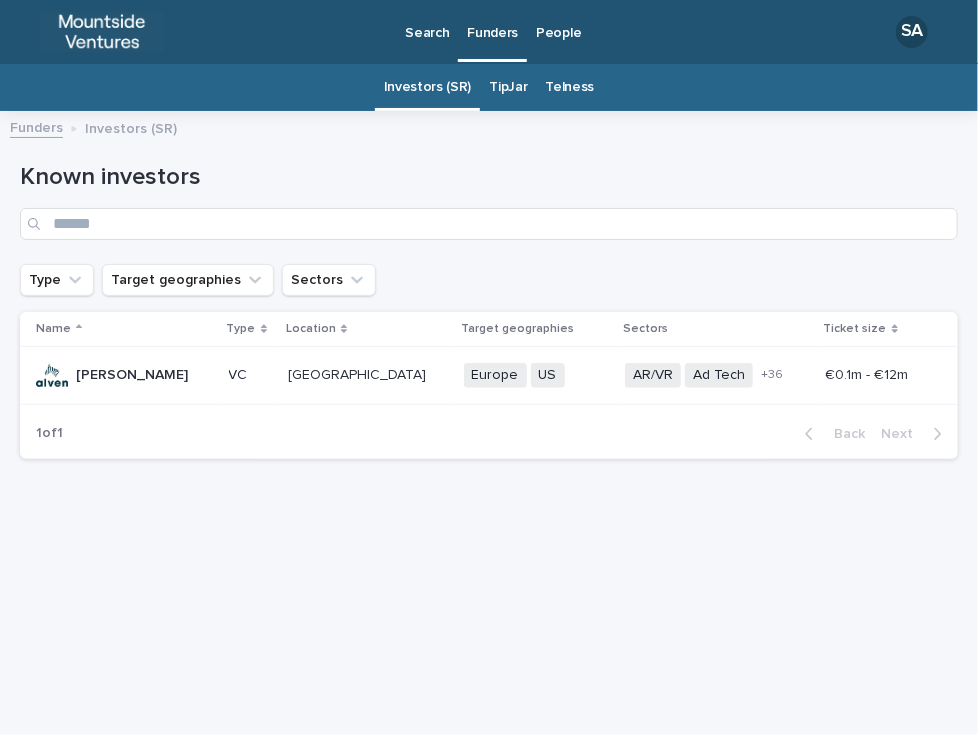 click on "Telness" at bounding box center [569, 87] 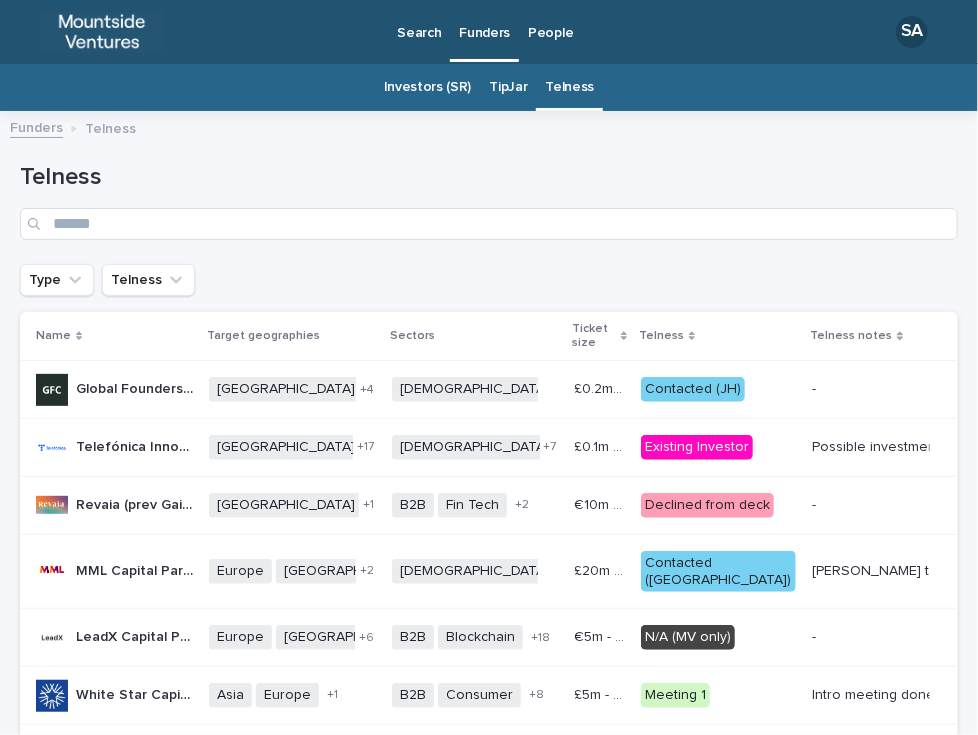 click on "People" at bounding box center [550, 21] 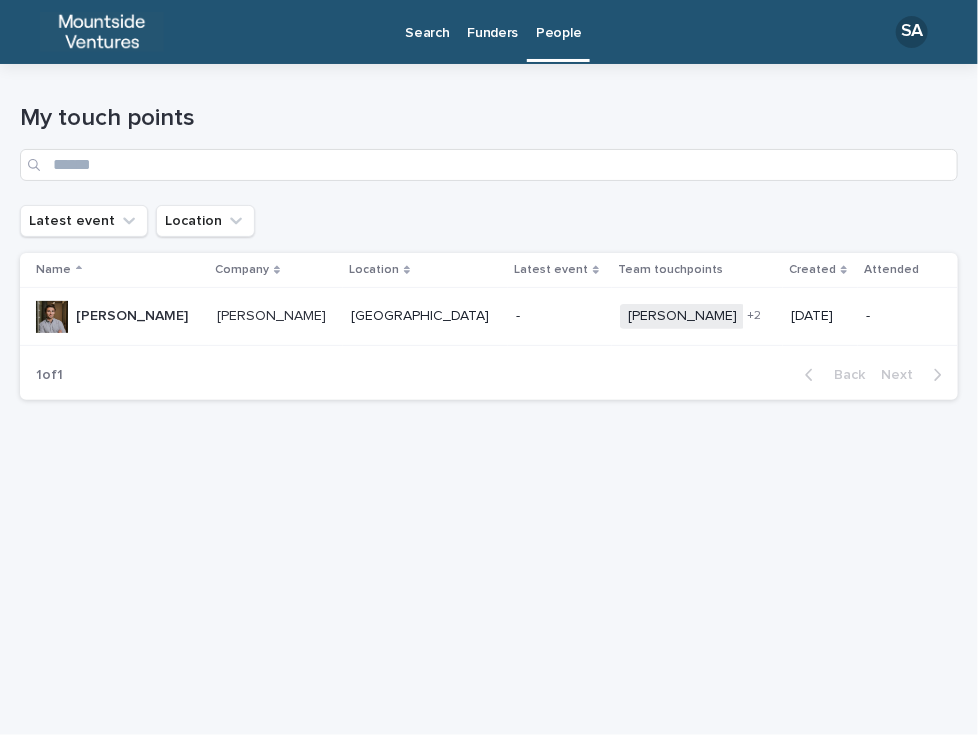 click on "Funders" at bounding box center [492, 21] 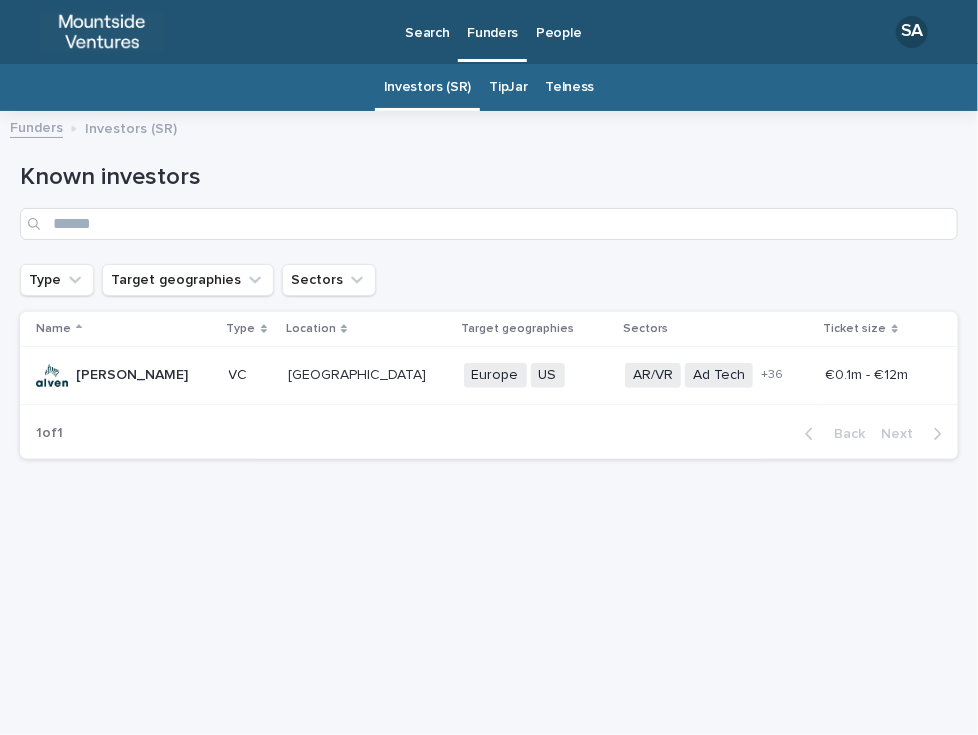 click on "SA" at bounding box center [912, 32] 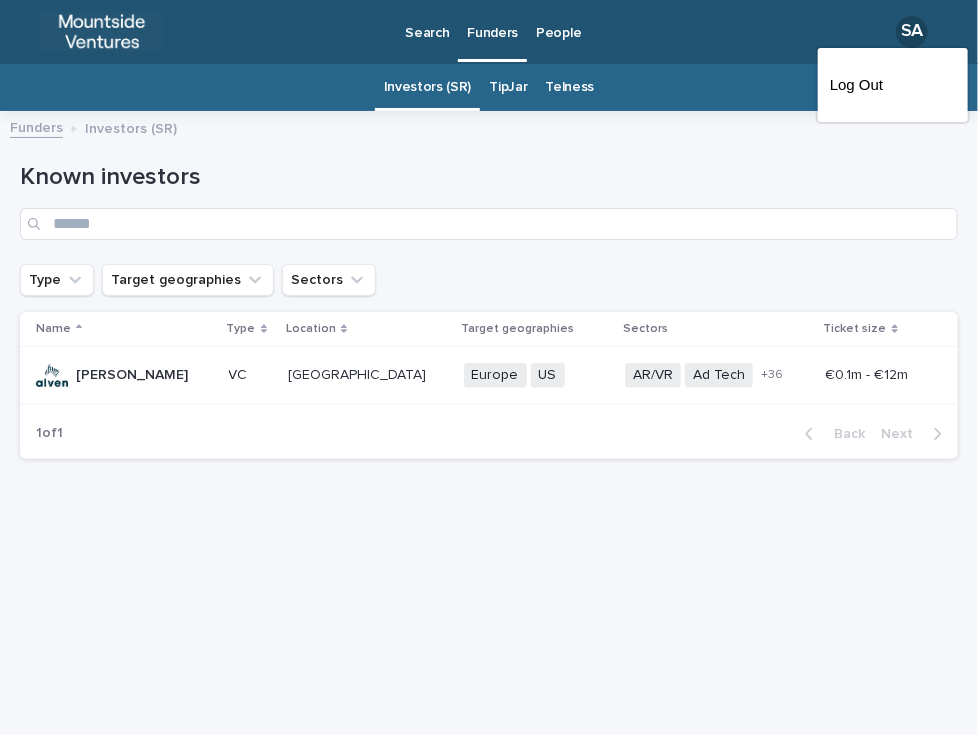 click at bounding box center (489, 32) 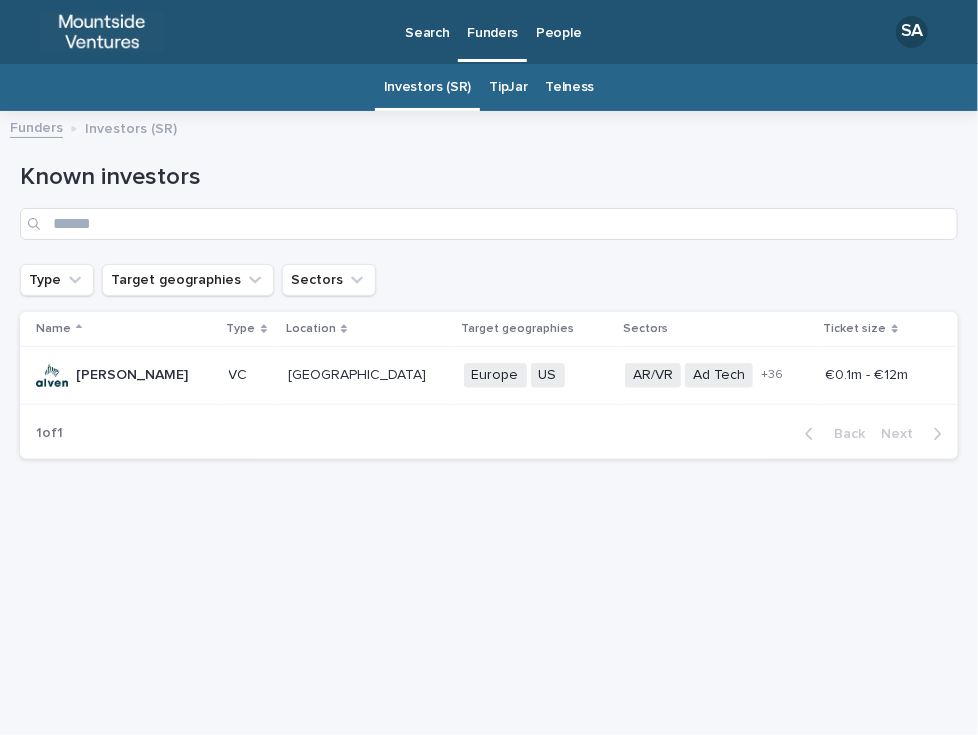 click on "TipJar" at bounding box center [508, 87] 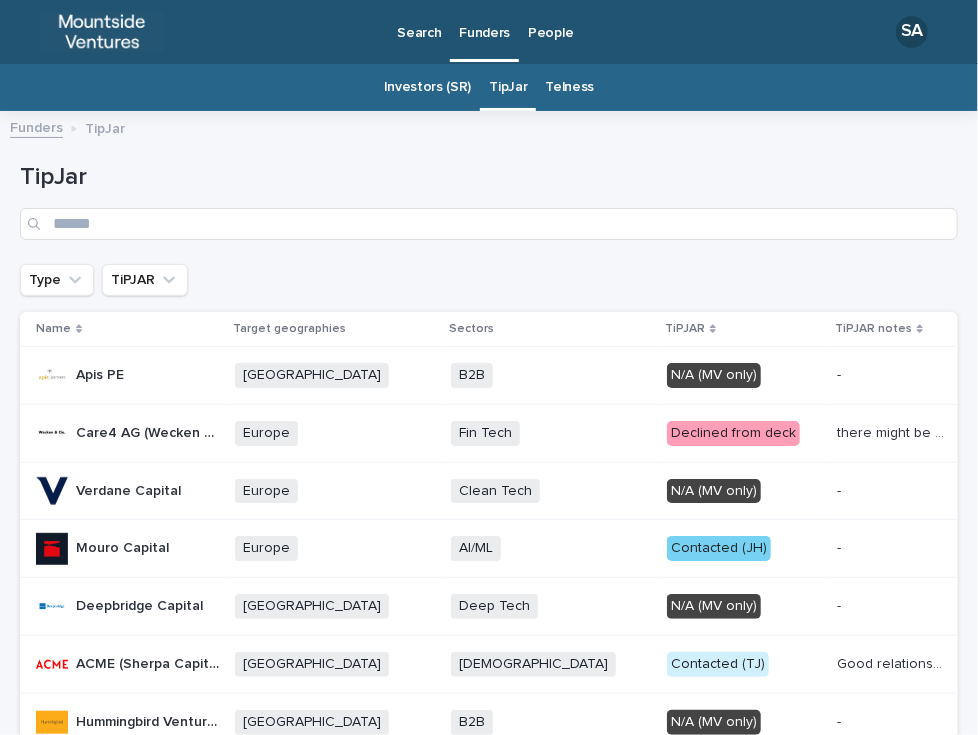 click on "Telness" at bounding box center [569, 87] 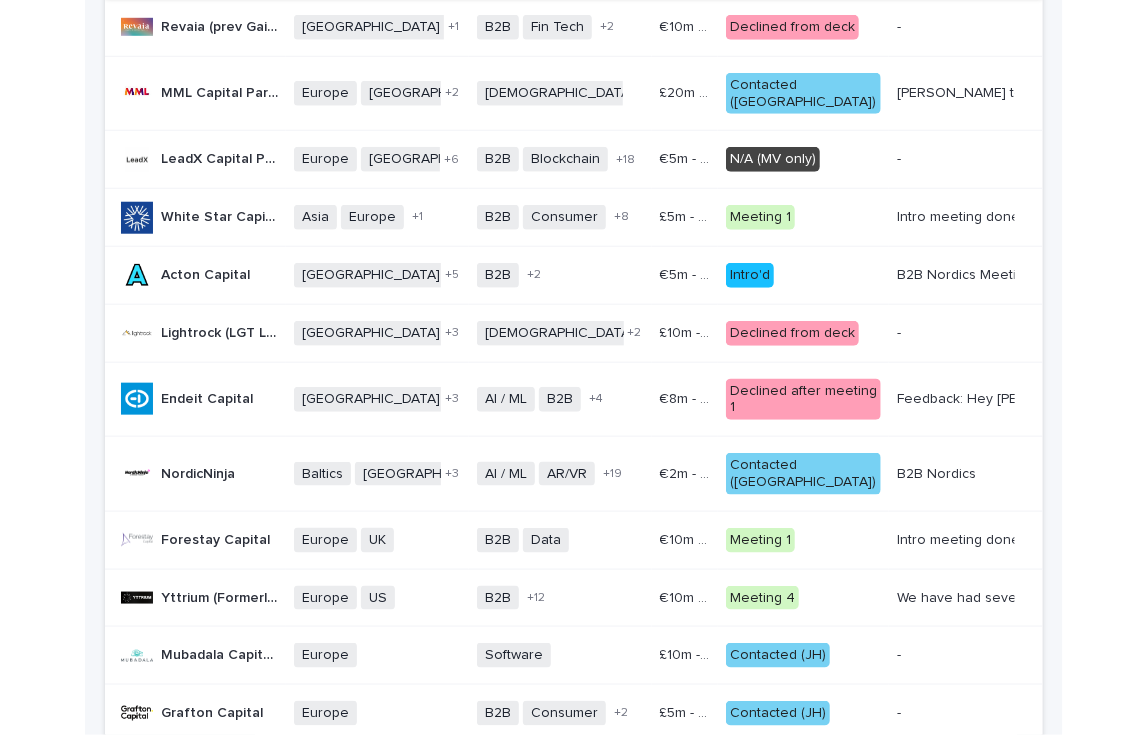 scroll, scrollTop: 0, scrollLeft: 0, axis: both 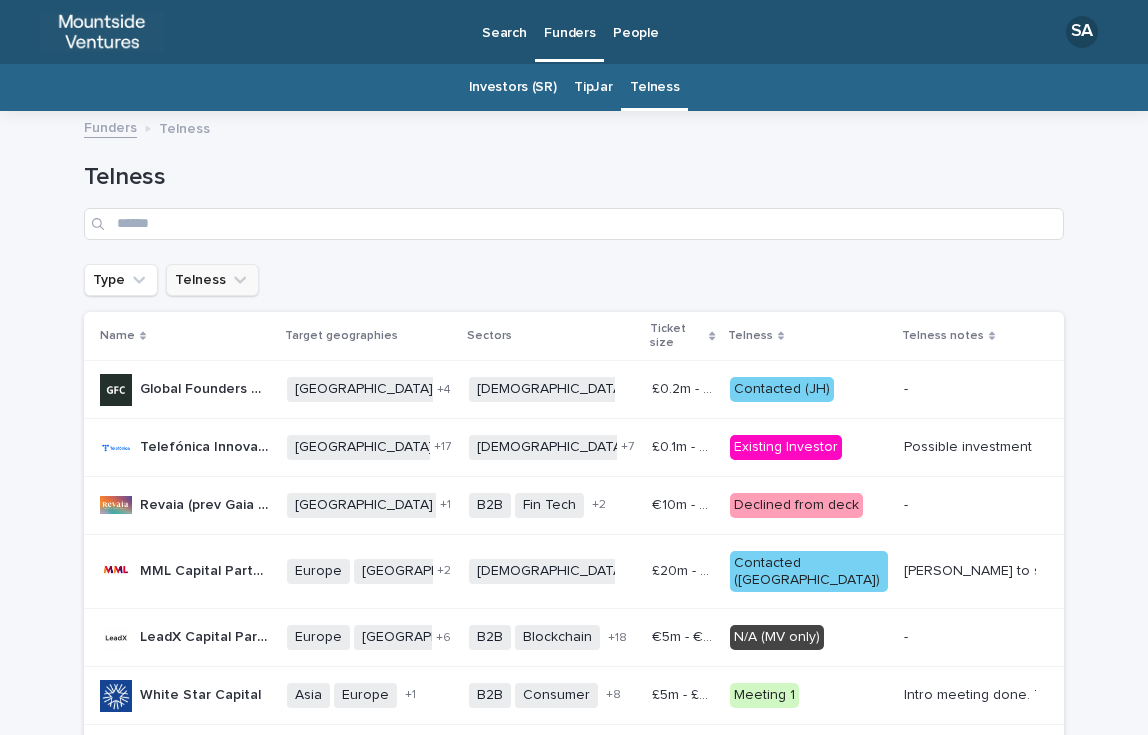 click on "Telness" at bounding box center (212, 280) 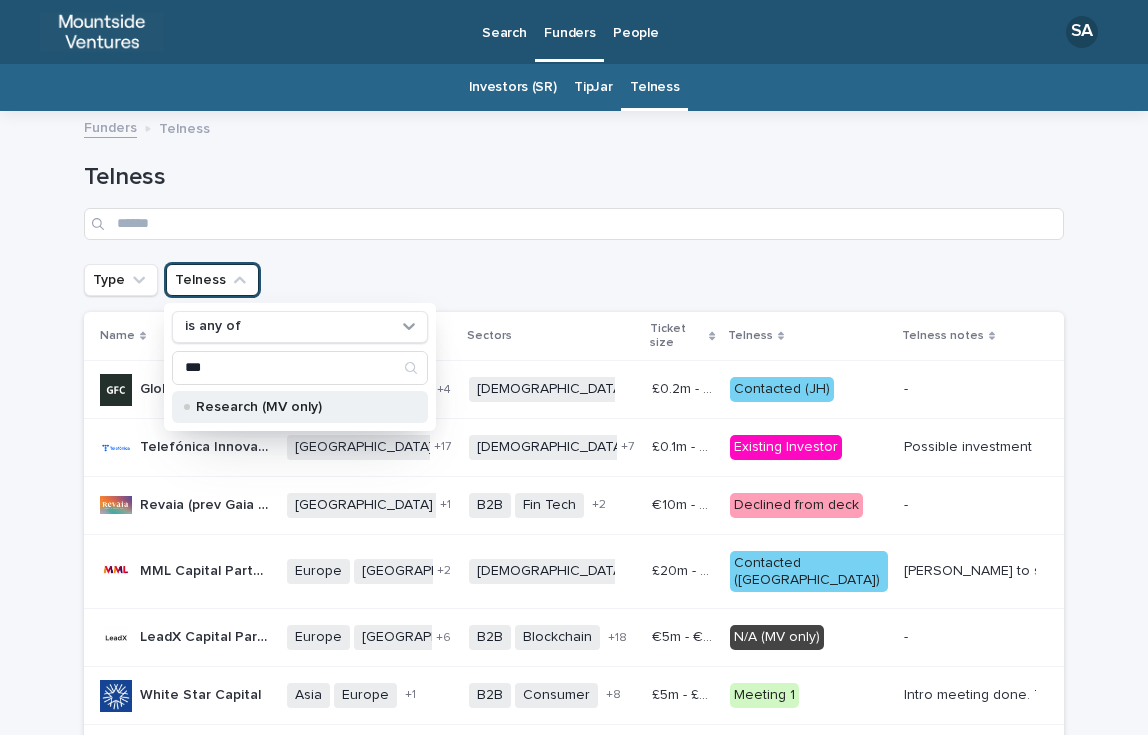 type on "***" 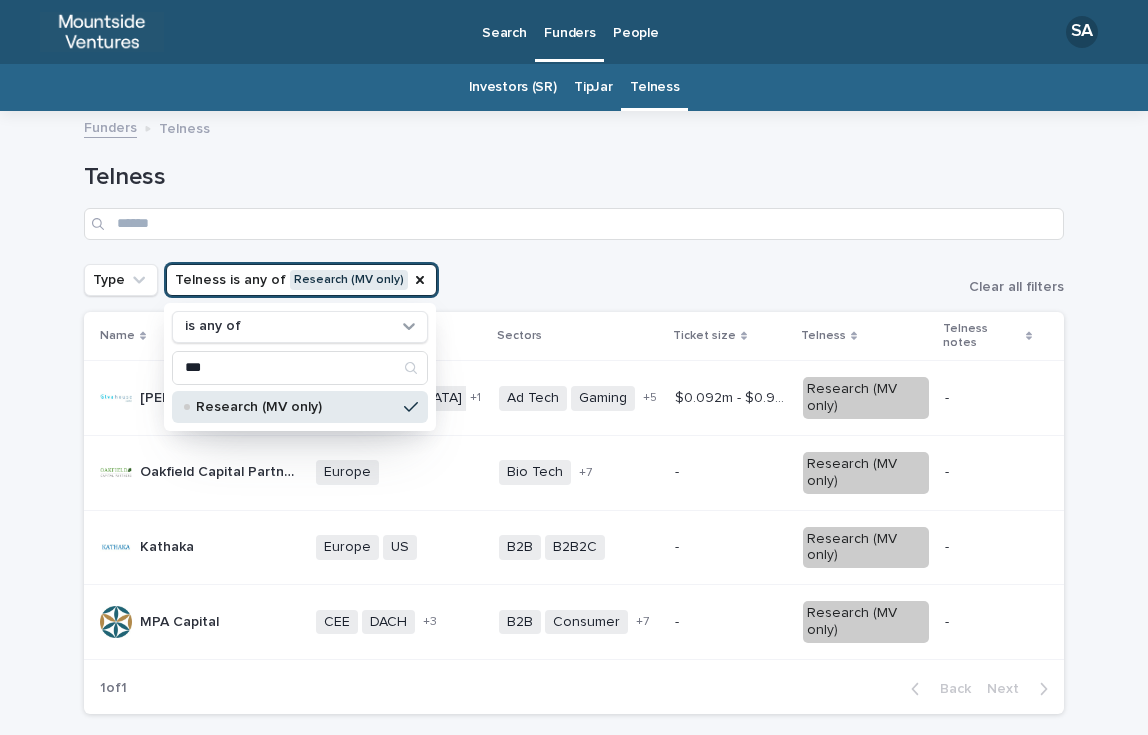 click on "Telness" at bounding box center (574, 193) 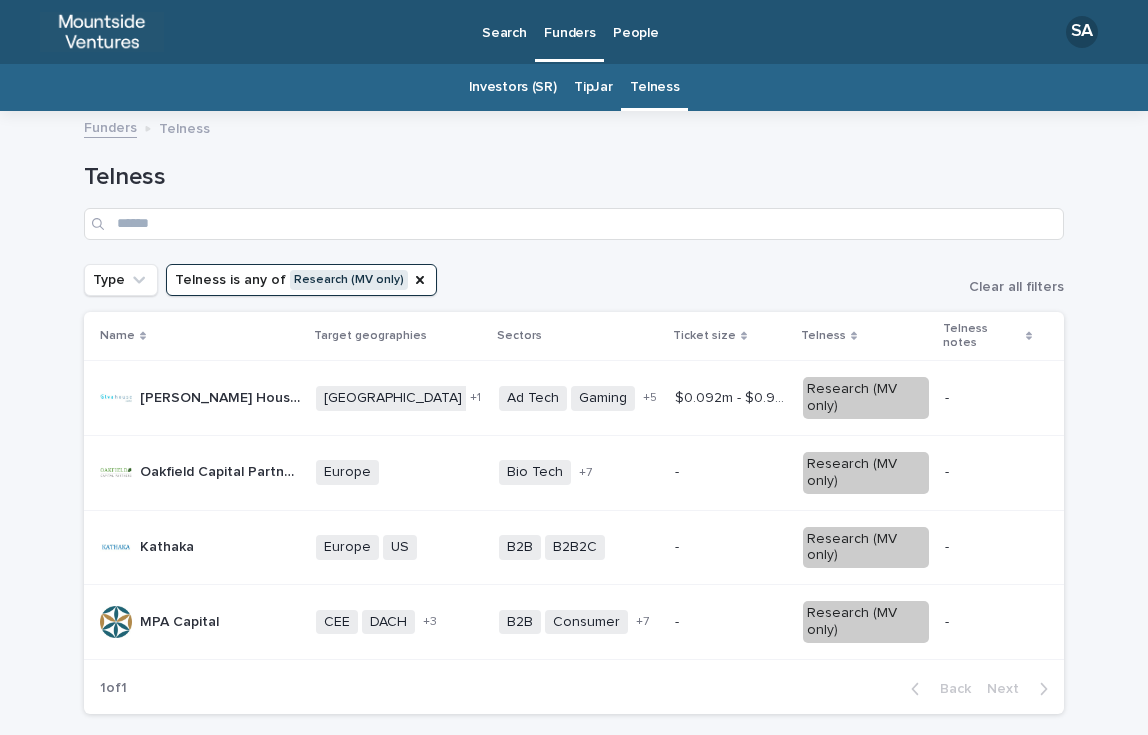 click on "Search Funders People" at bounding box center (603, 32) 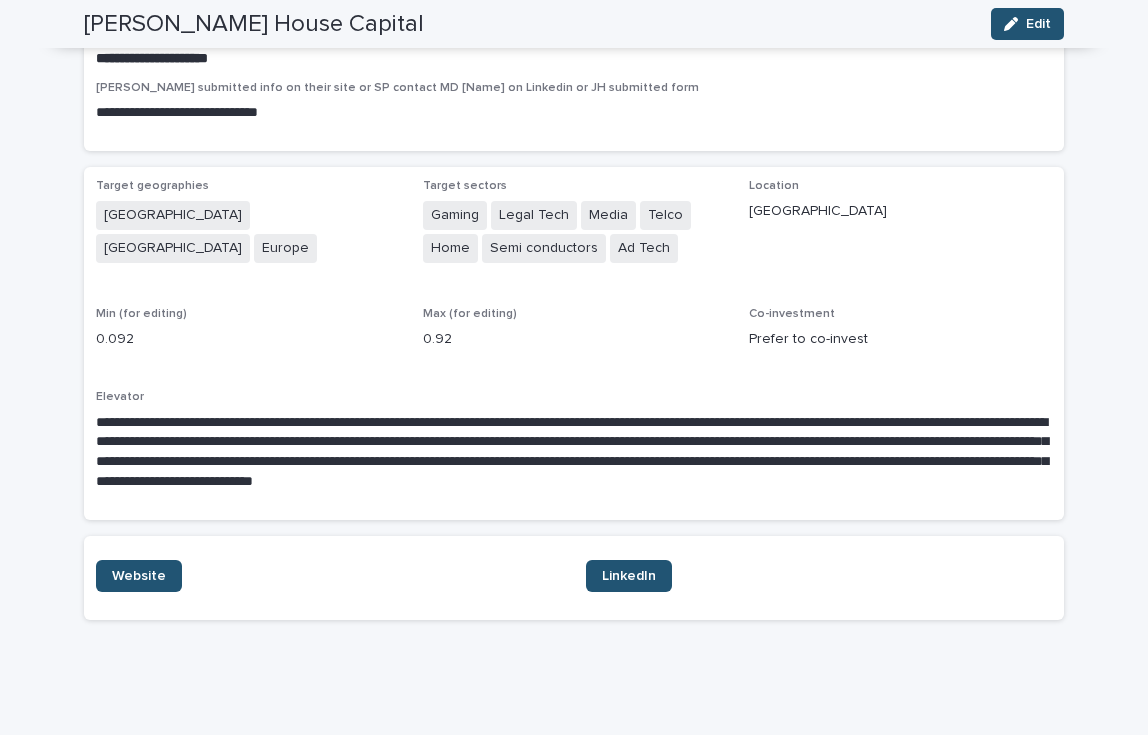 scroll, scrollTop: 236, scrollLeft: 0, axis: vertical 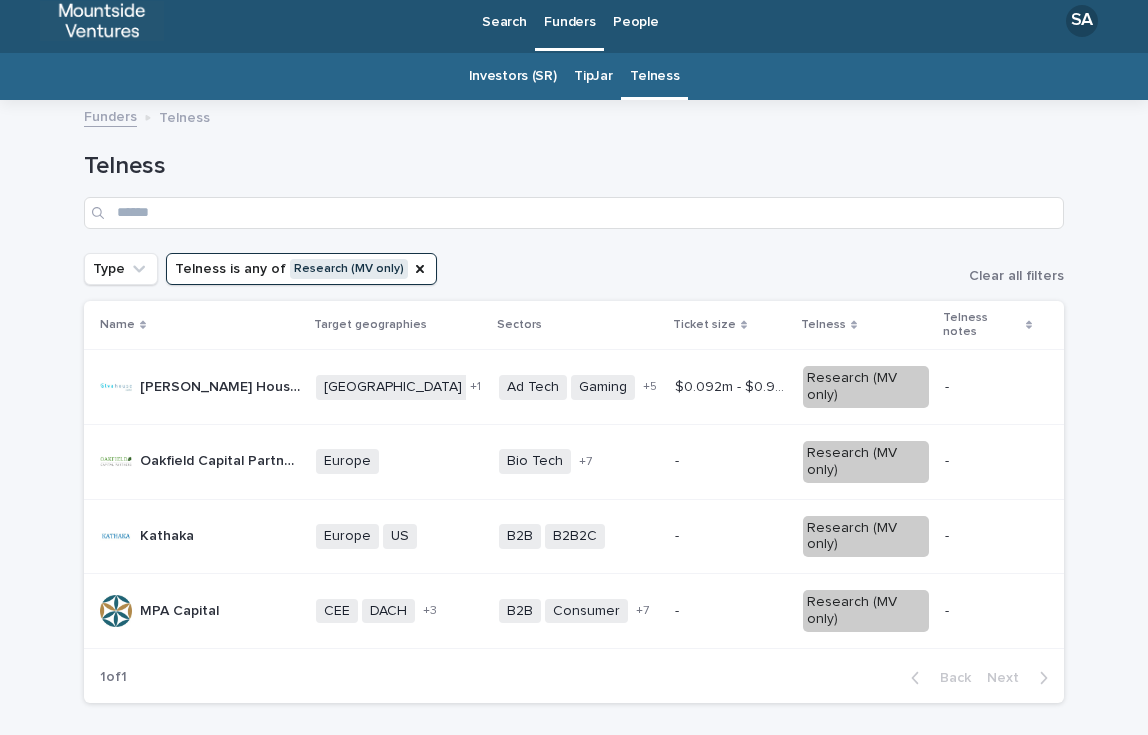 click at bounding box center (731, 461) 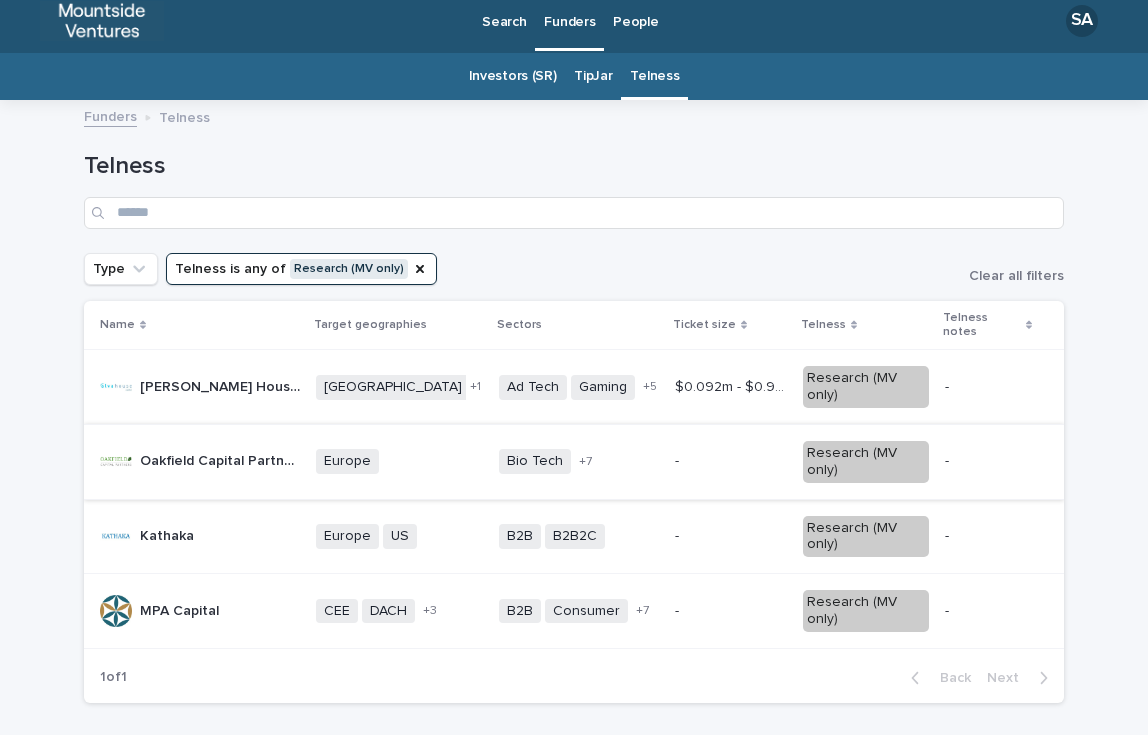 scroll, scrollTop: 0, scrollLeft: 0, axis: both 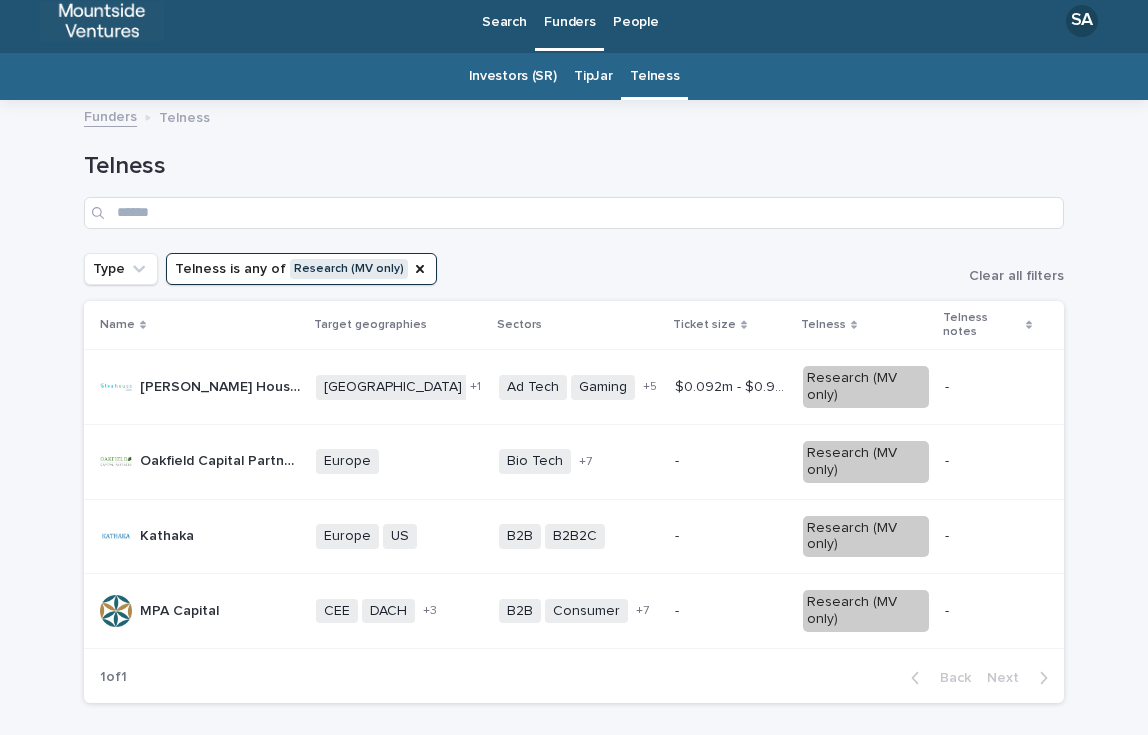 click at bounding box center (731, 536) 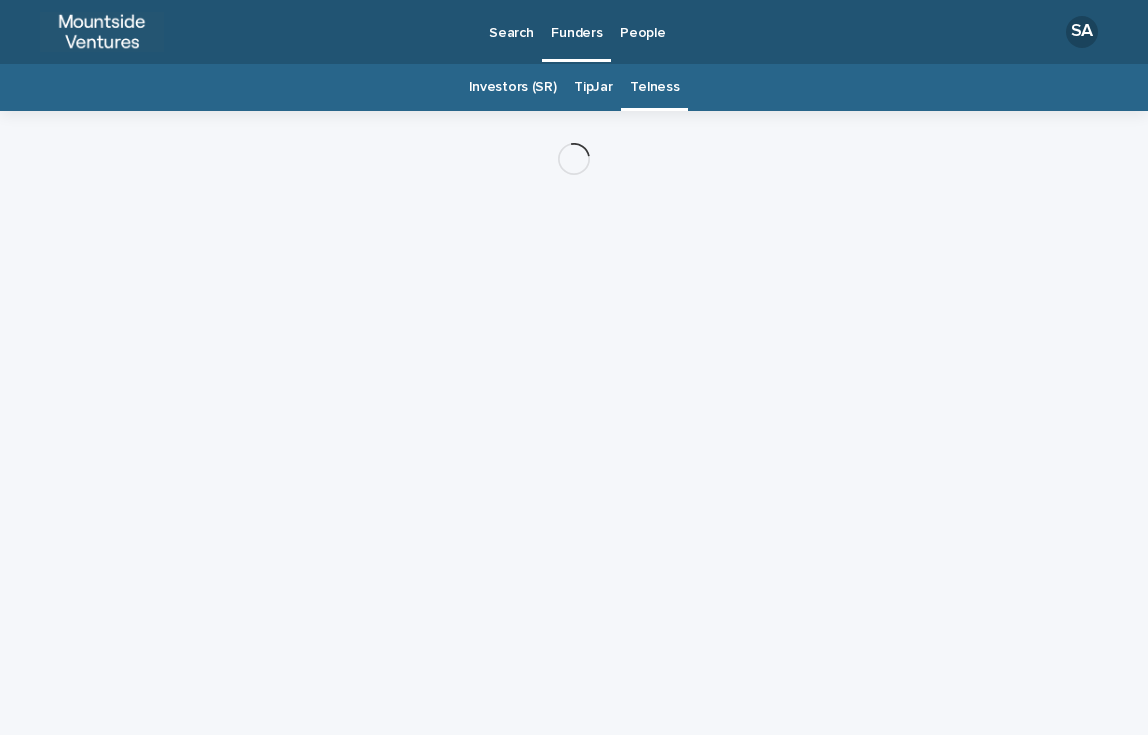 scroll, scrollTop: 0, scrollLeft: 0, axis: both 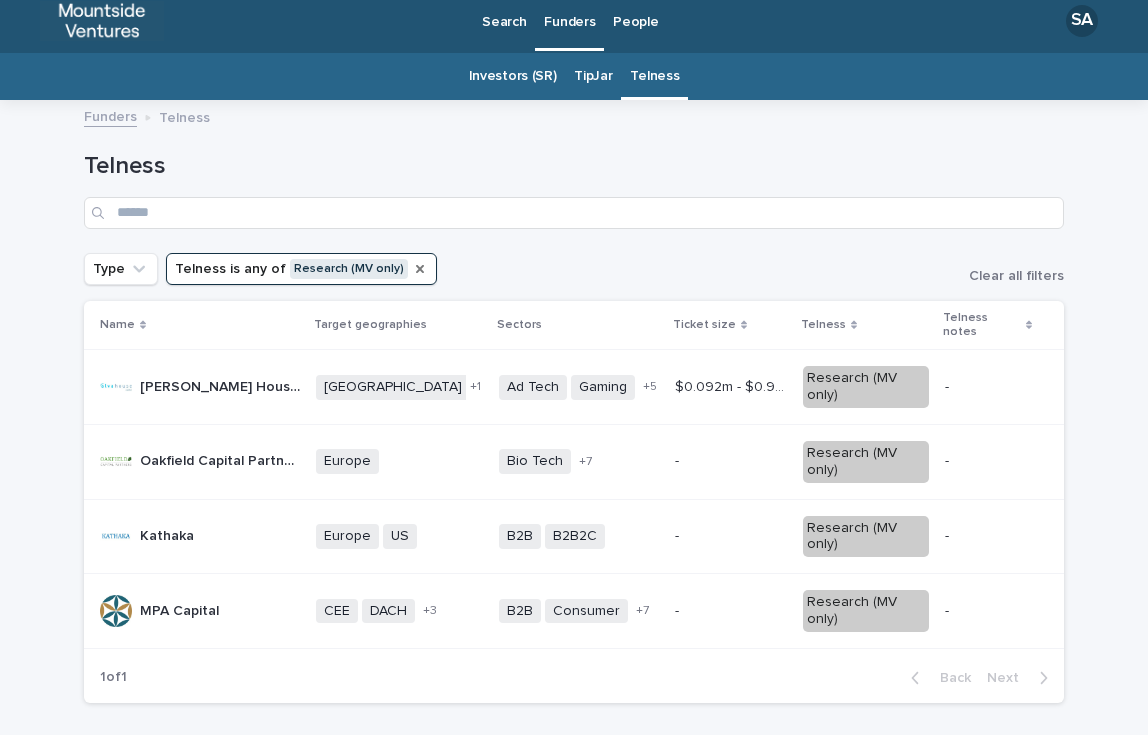 click 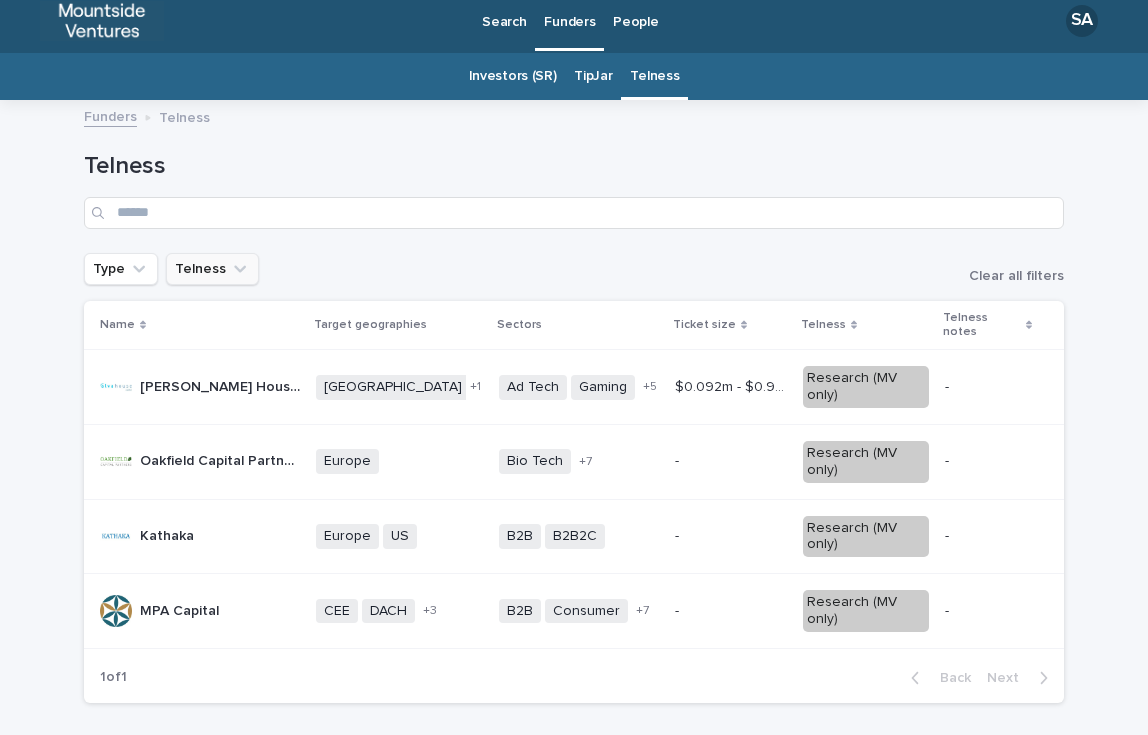 click 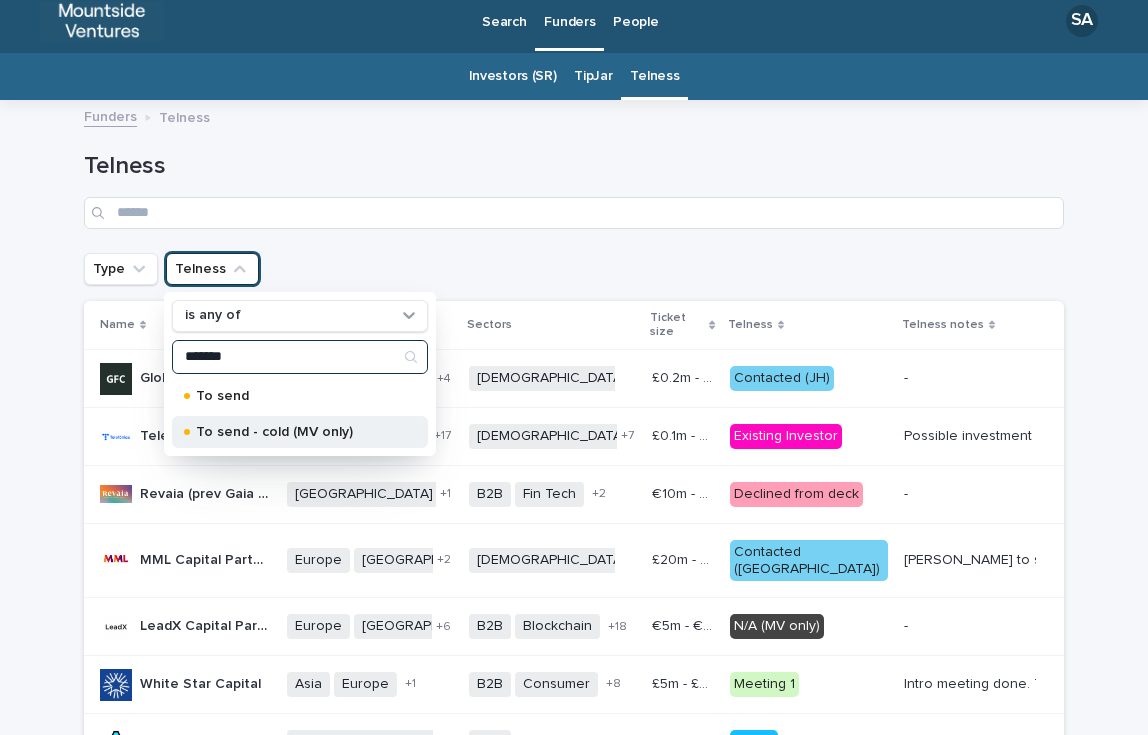 type on "*******" 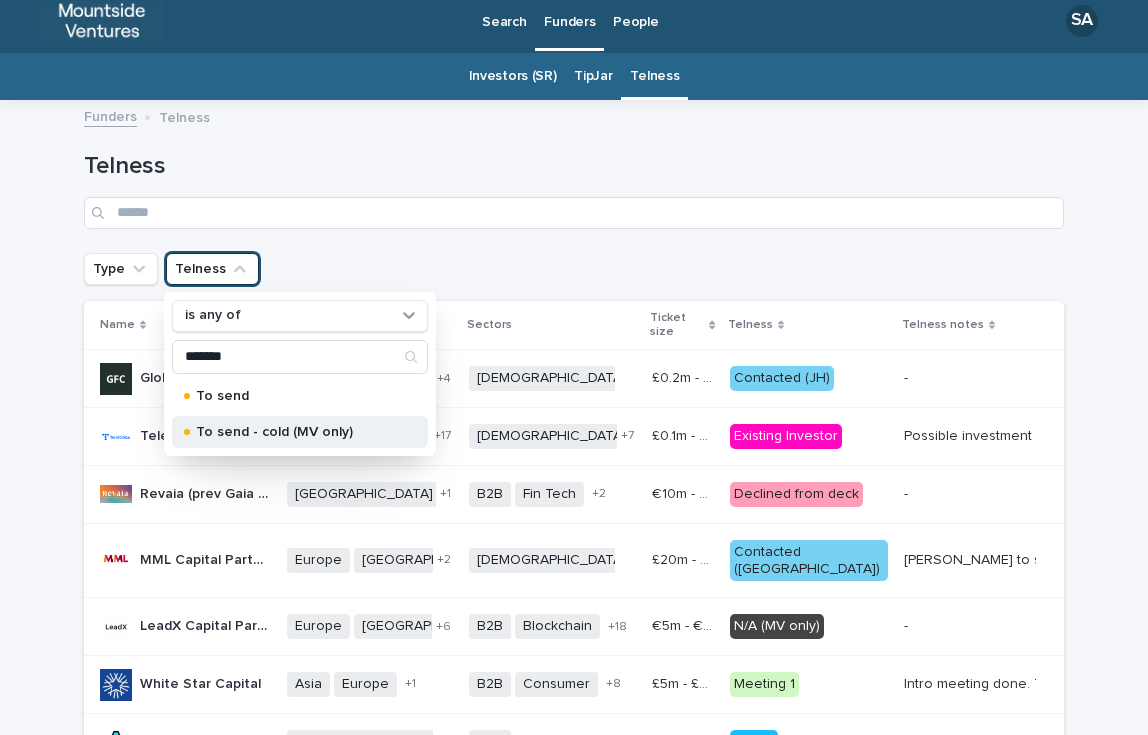 click on "To send - cold (MV only)" at bounding box center [296, 432] 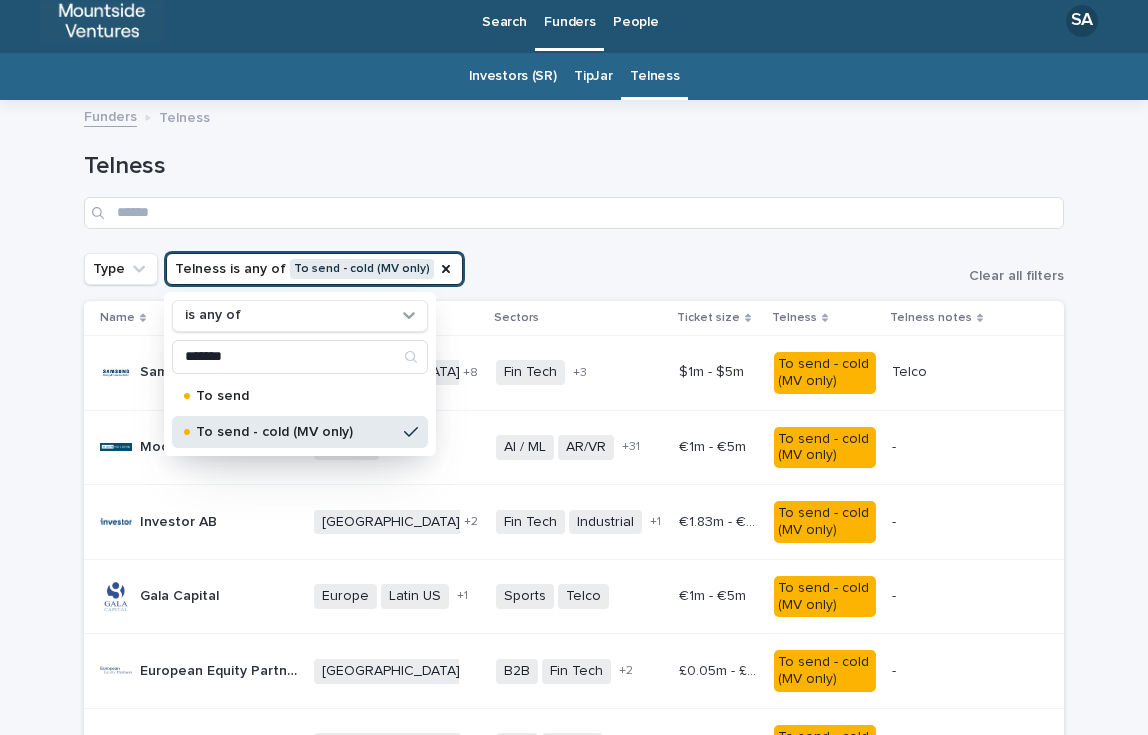 click on "Telness" at bounding box center (574, 182) 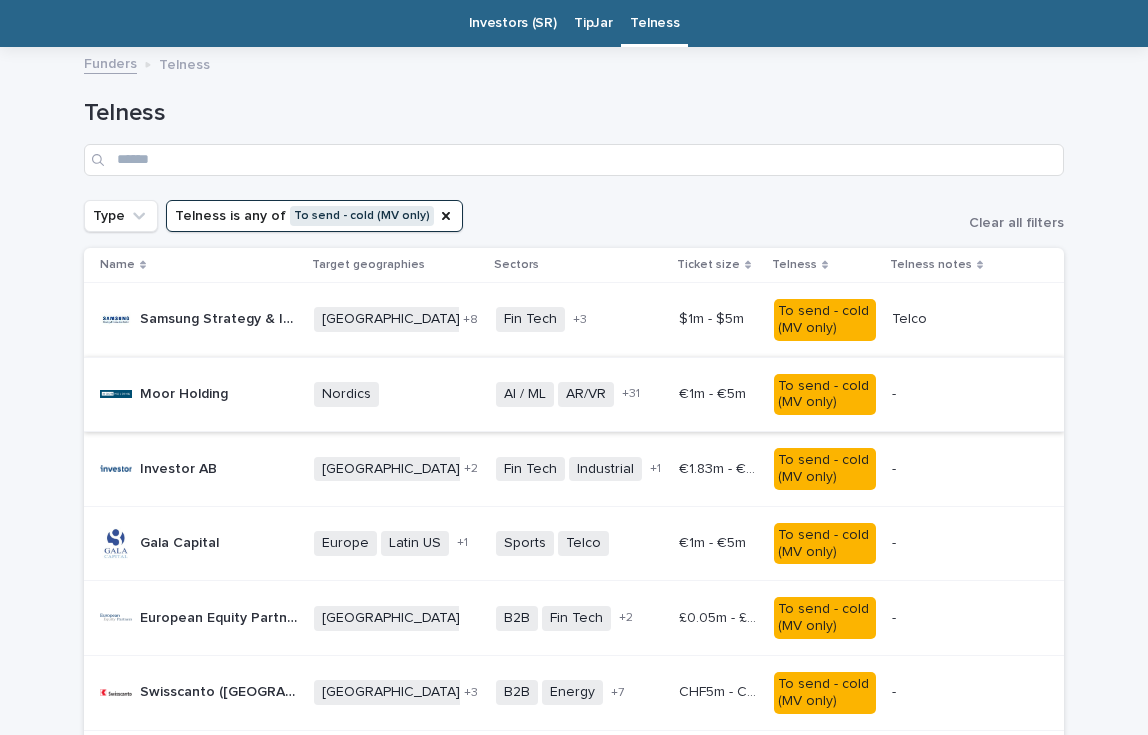 scroll, scrollTop: 0, scrollLeft: 0, axis: both 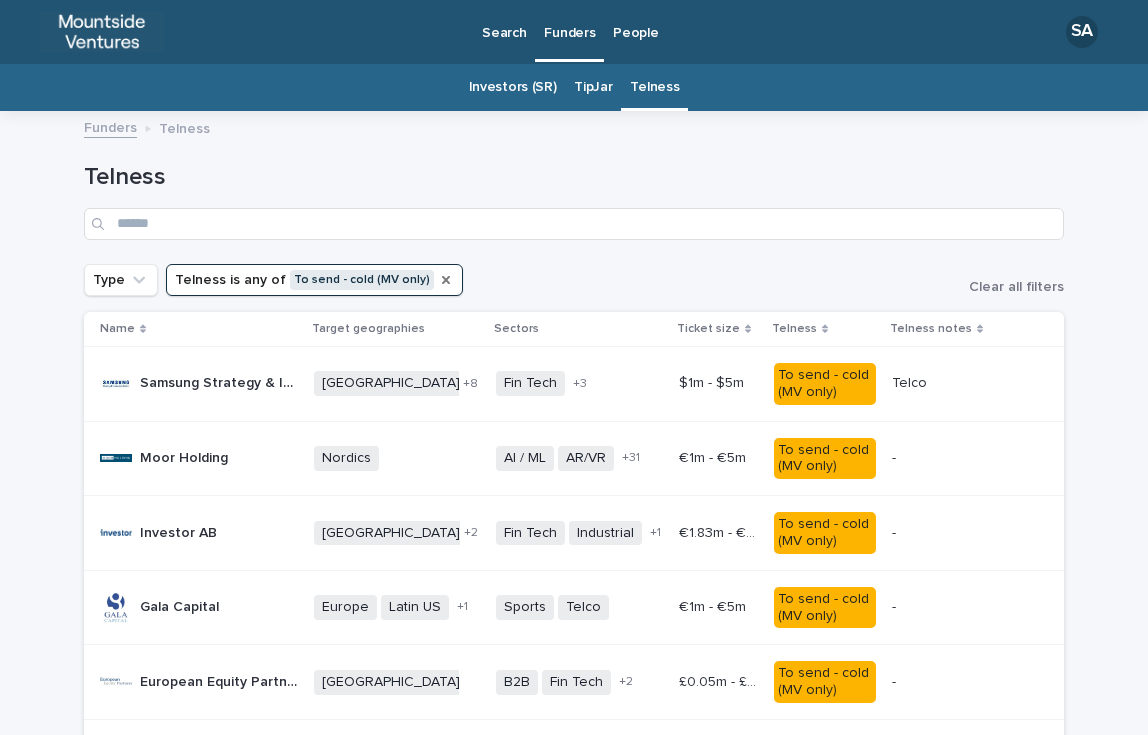 click 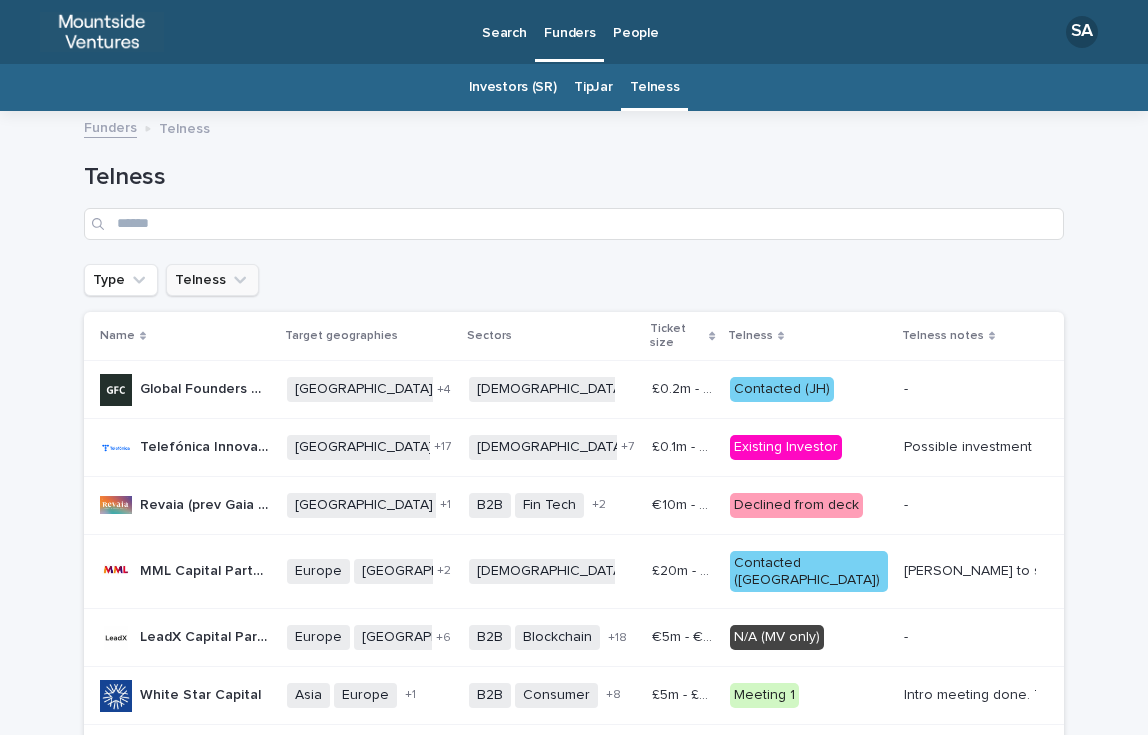 click 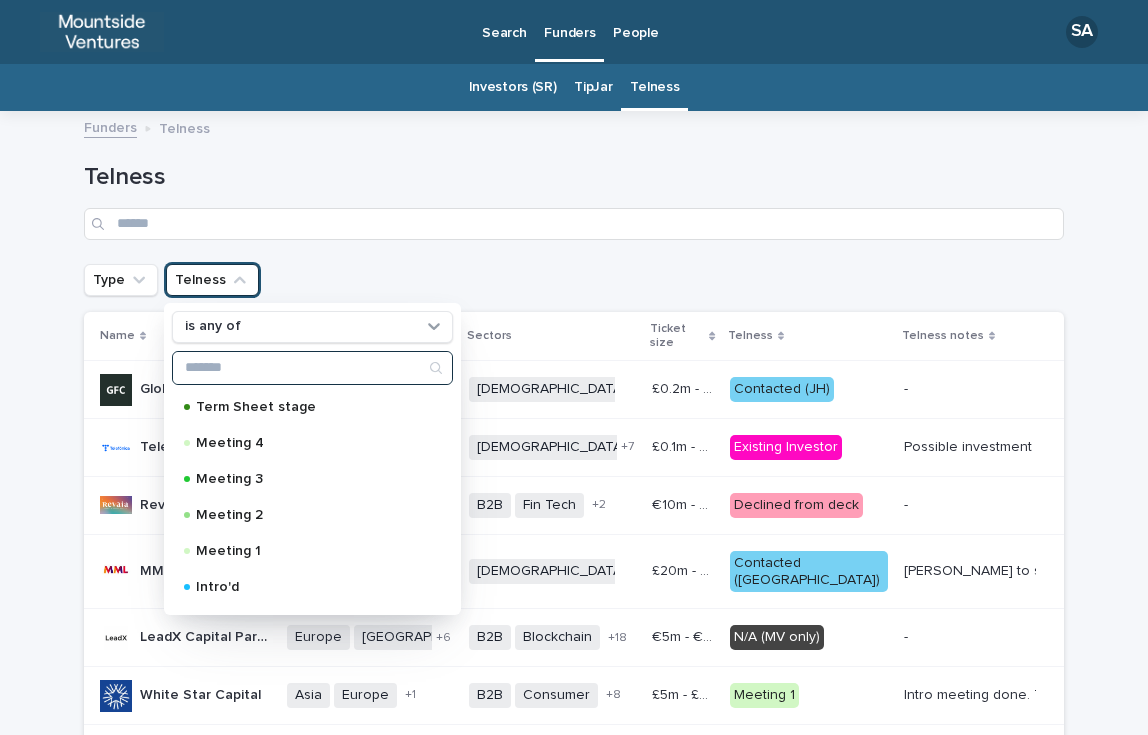 click at bounding box center (312, 368) 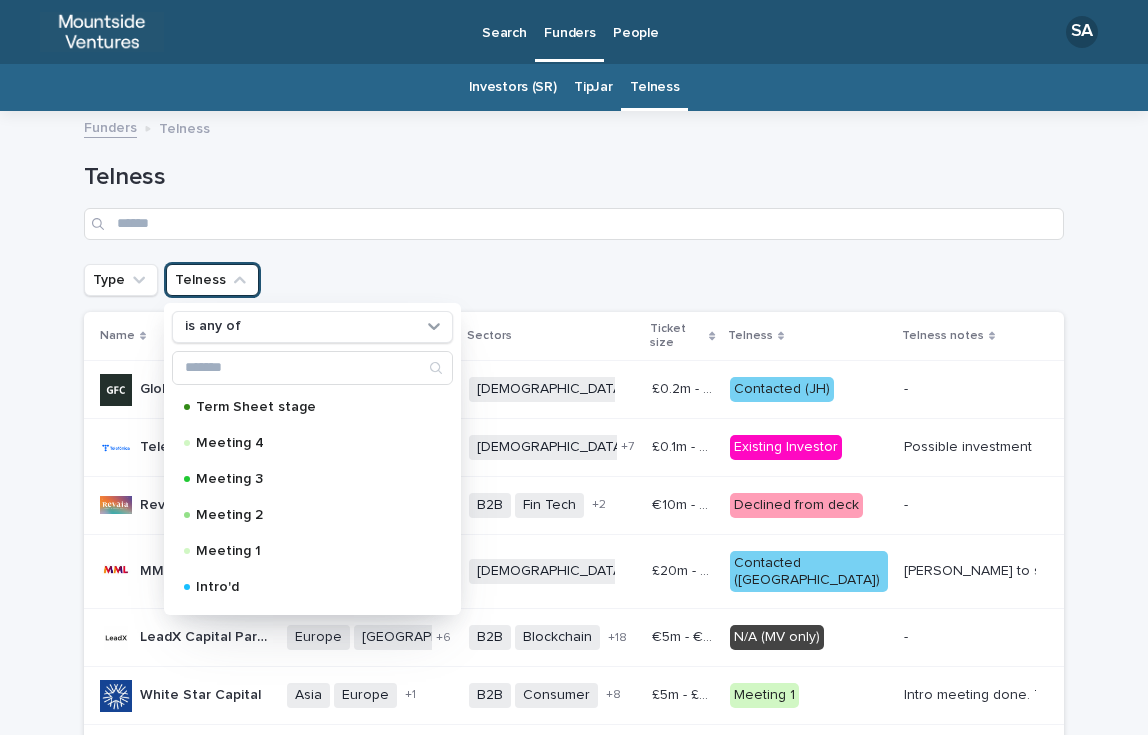 click on "Telness" at bounding box center (574, 193) 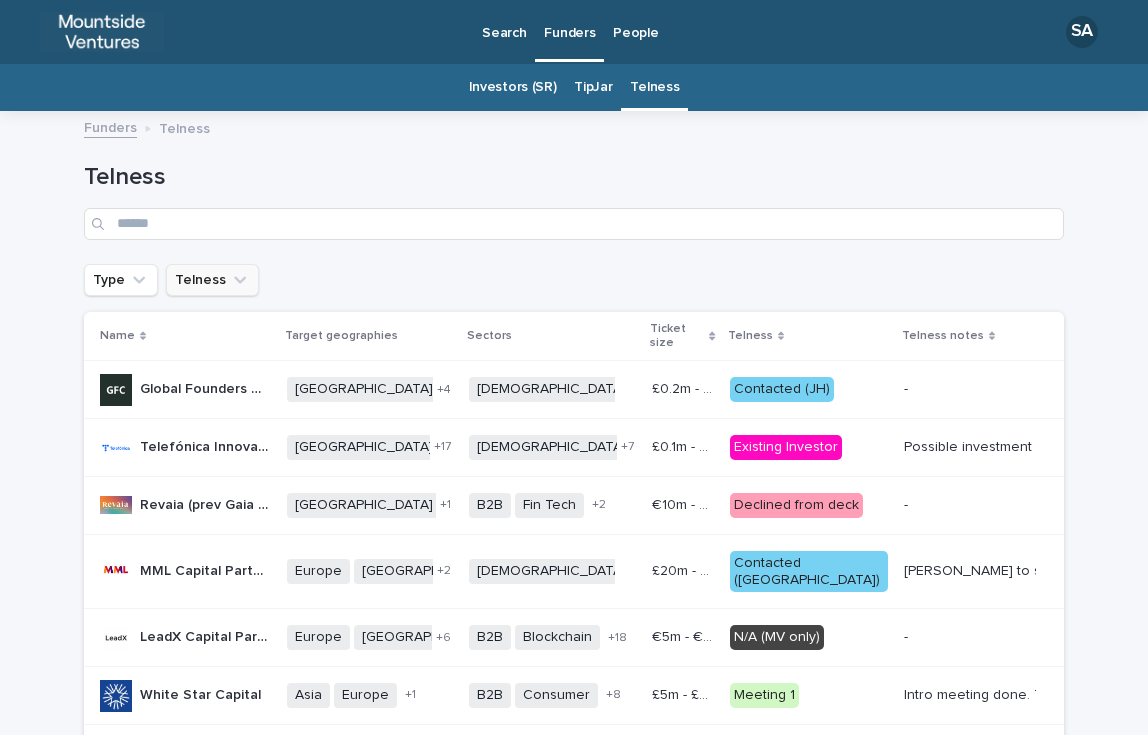 click on "Telness" at bounding box center (212, 280) 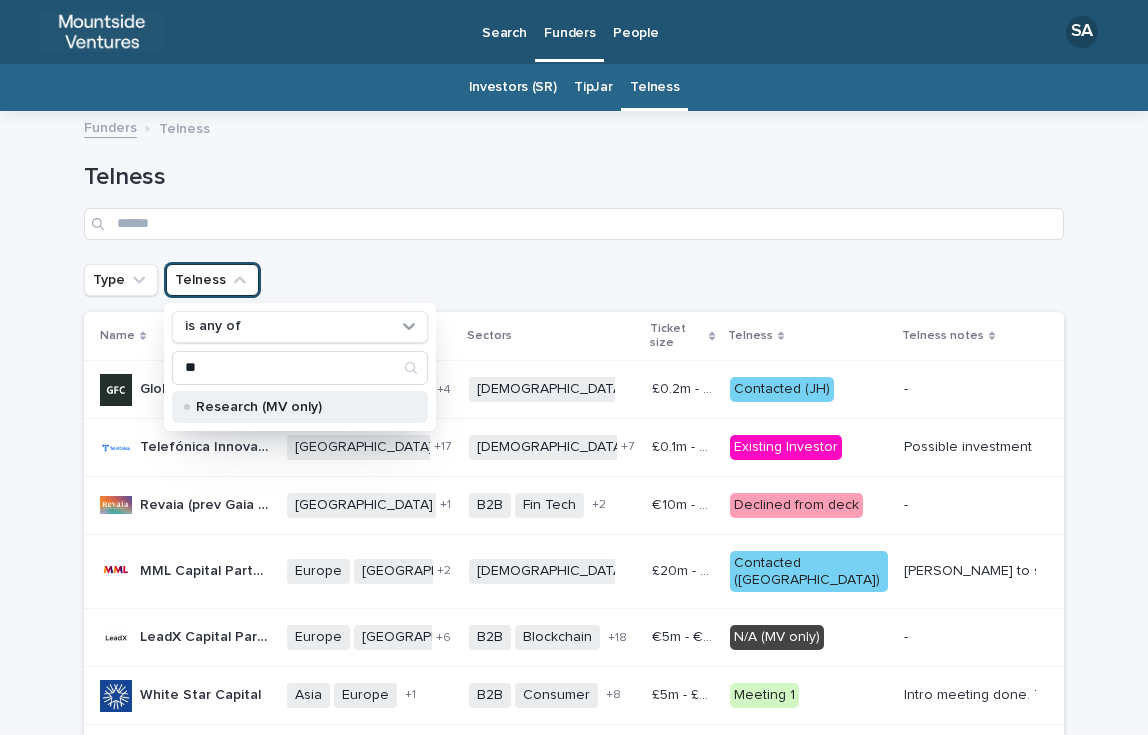 type on "**" 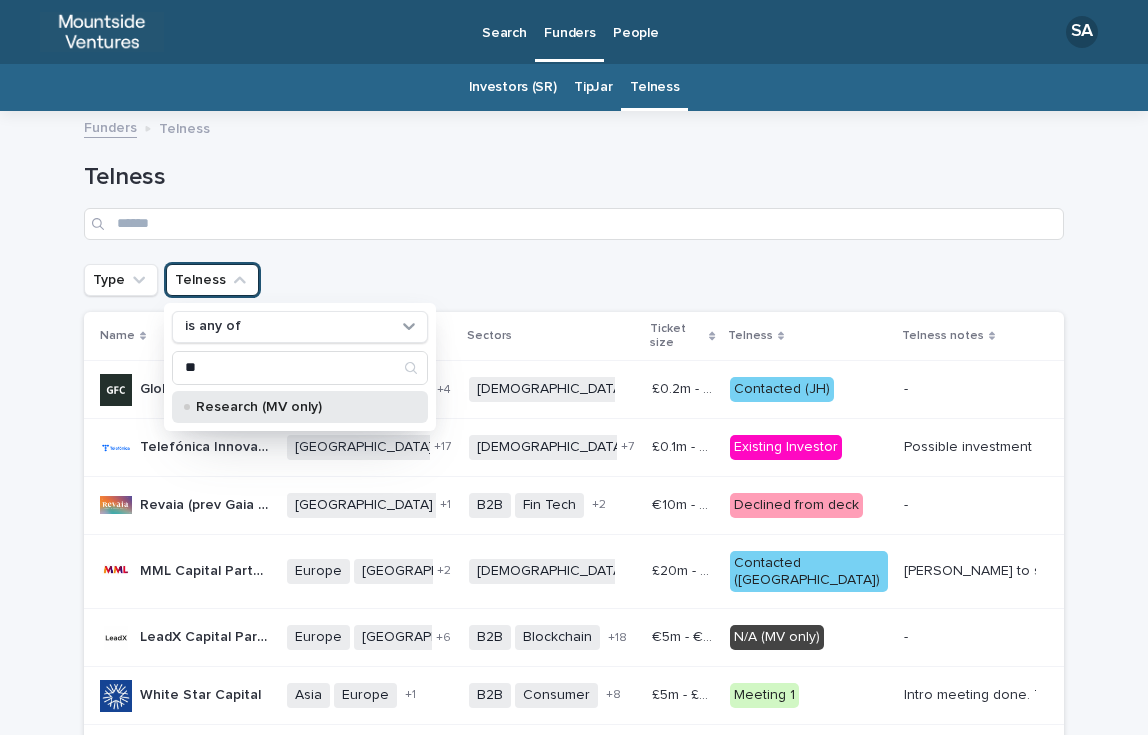 click on "Research (MV only)" at bounding box center [296, 407] 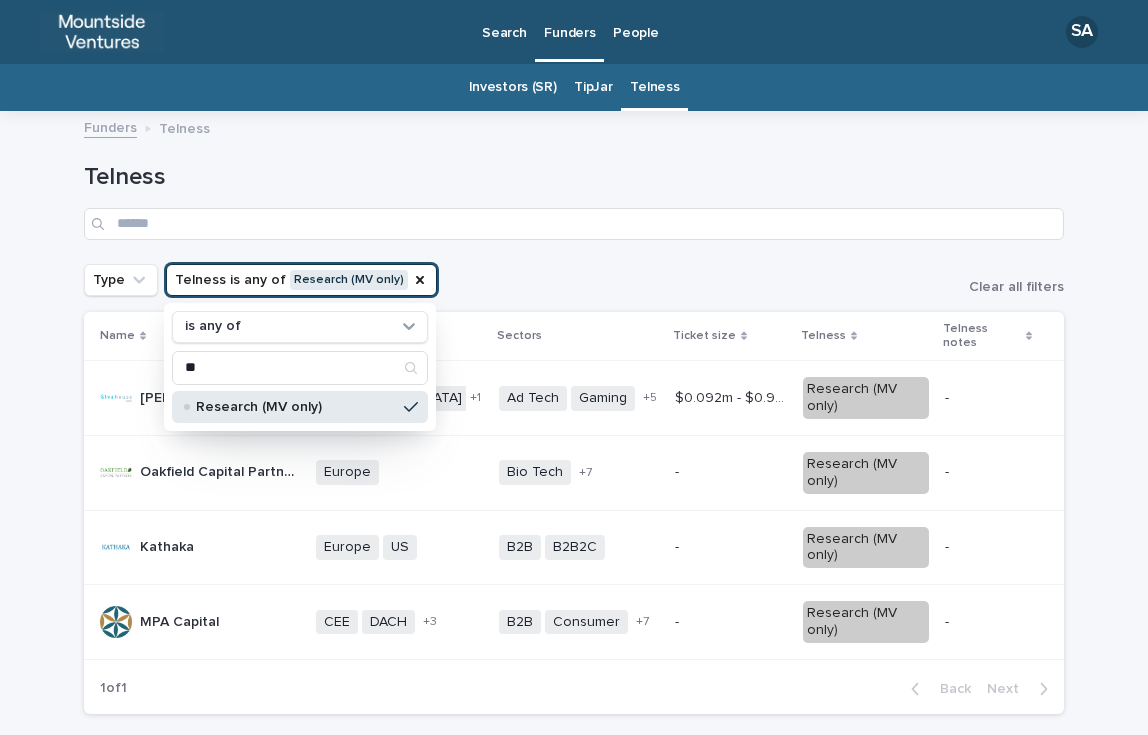 click on "Telness" at bounding box center [574, 193] 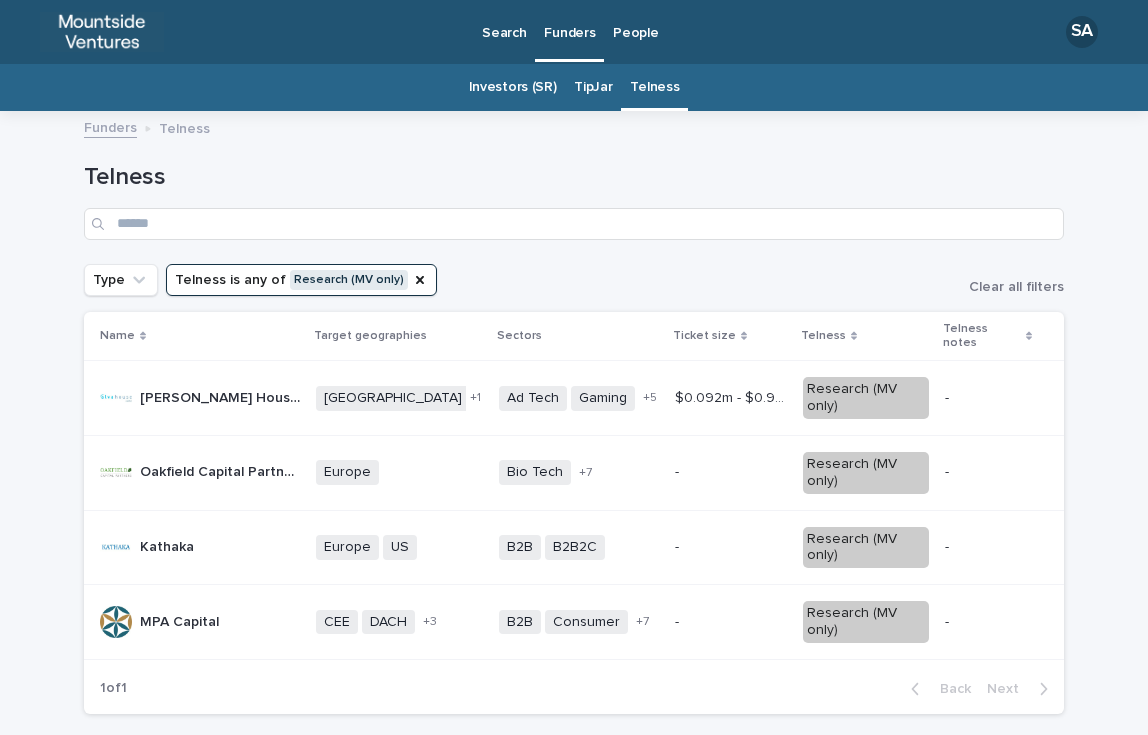 click on "[PERSON_NAME]" at bounding box center [200, 547] 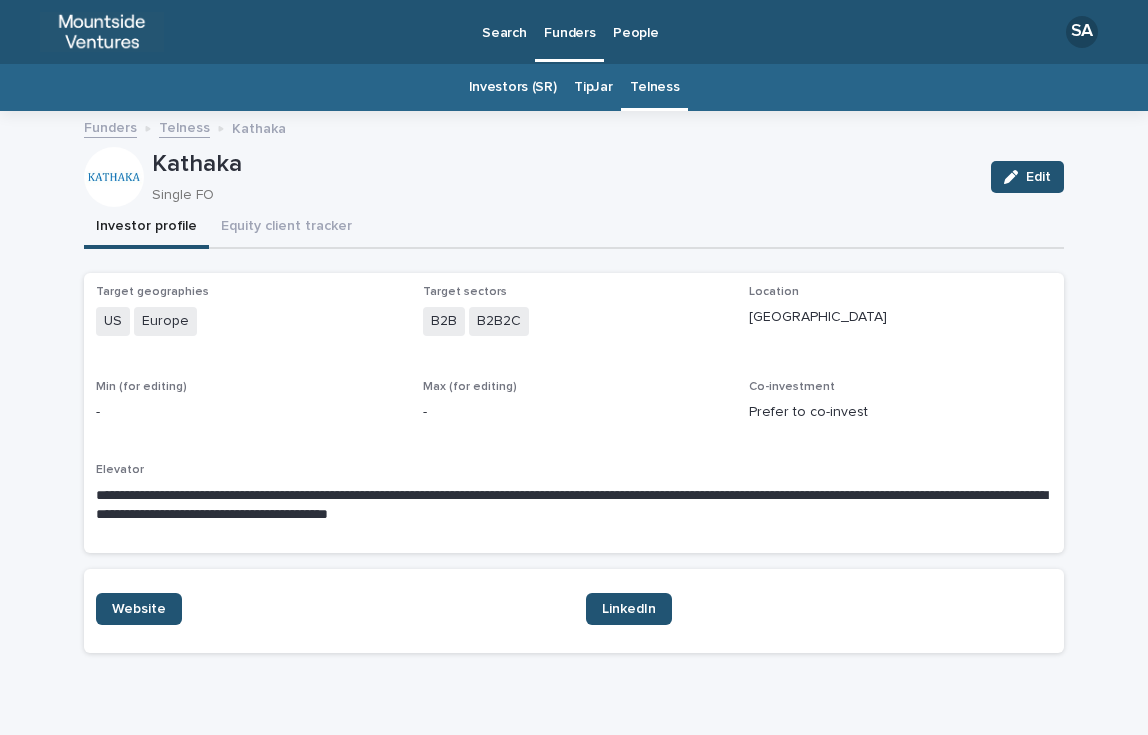 scroll, scrollTop: 33, scrollLeft: 0, axis: vertical 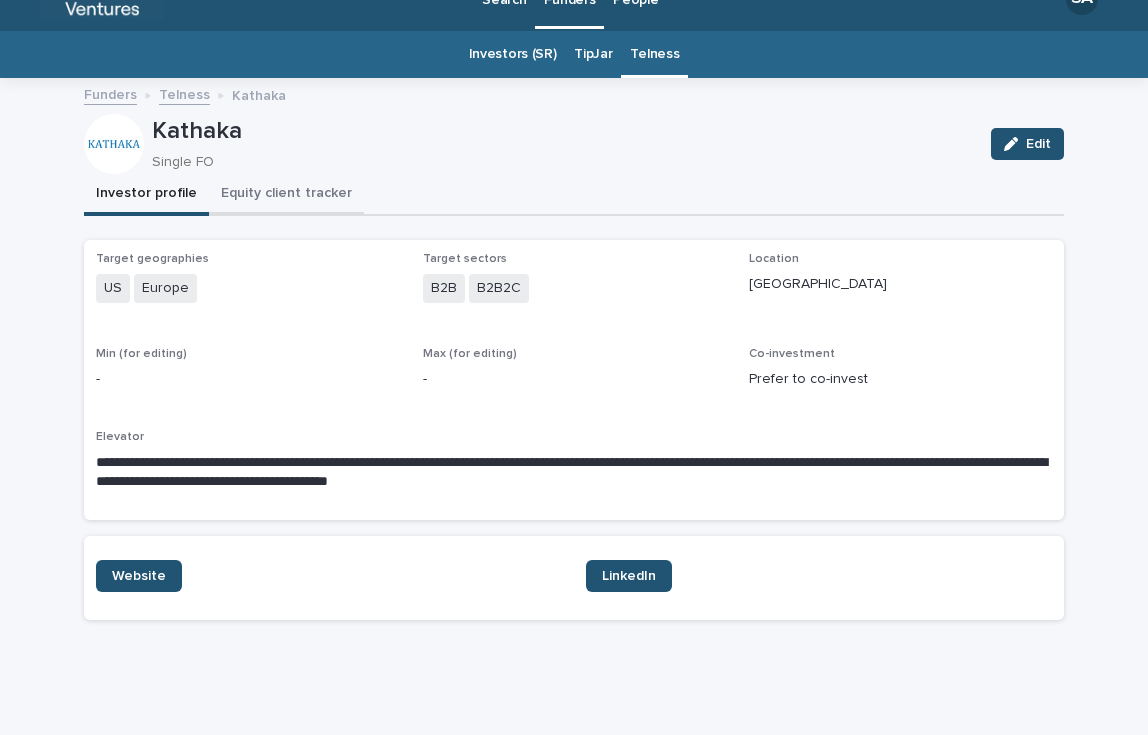 click on "Equity client tracker" at bounding box center (286, 195) 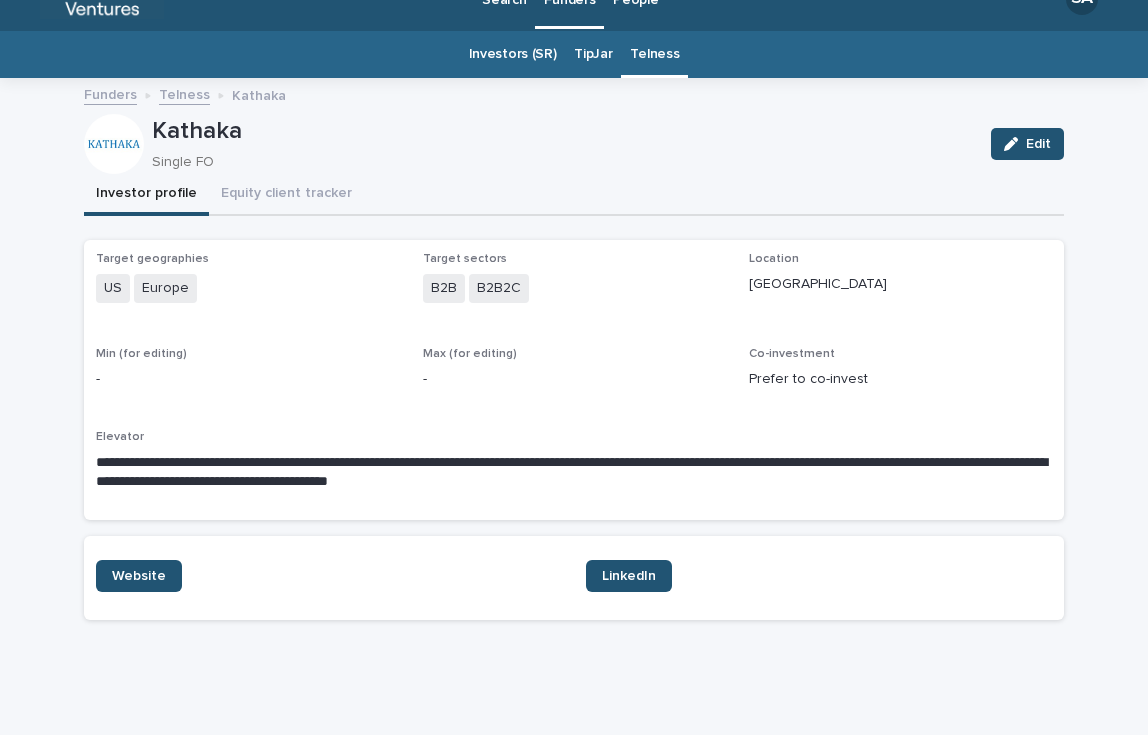 click on "Investor profile" at bounding box center [146, 195] 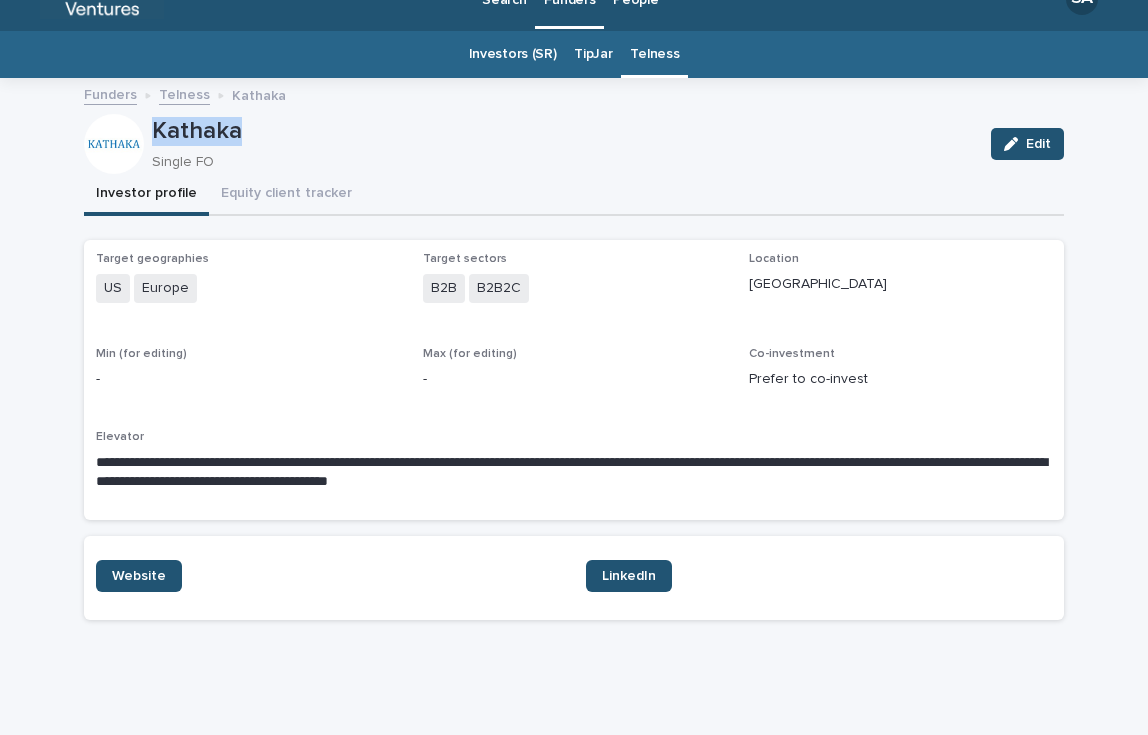 drag, startPoint x: 250, startPoint y: 133, endPoint x: 134, endPoint y: 133, distance: 116 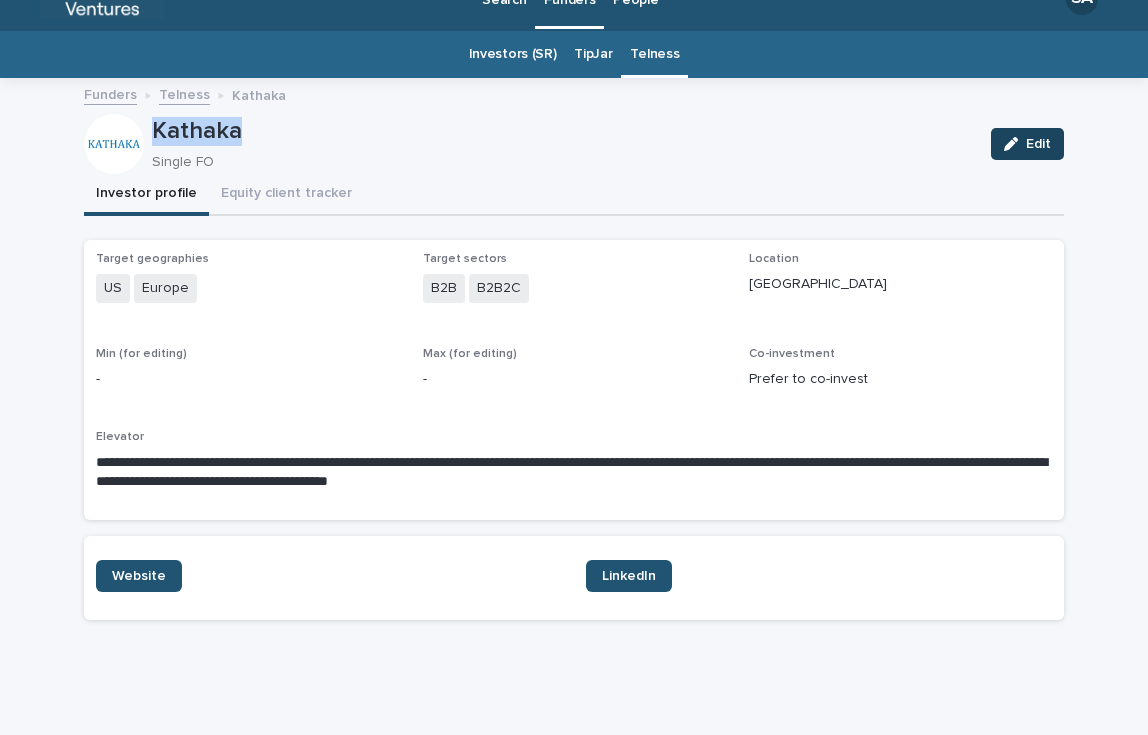 click 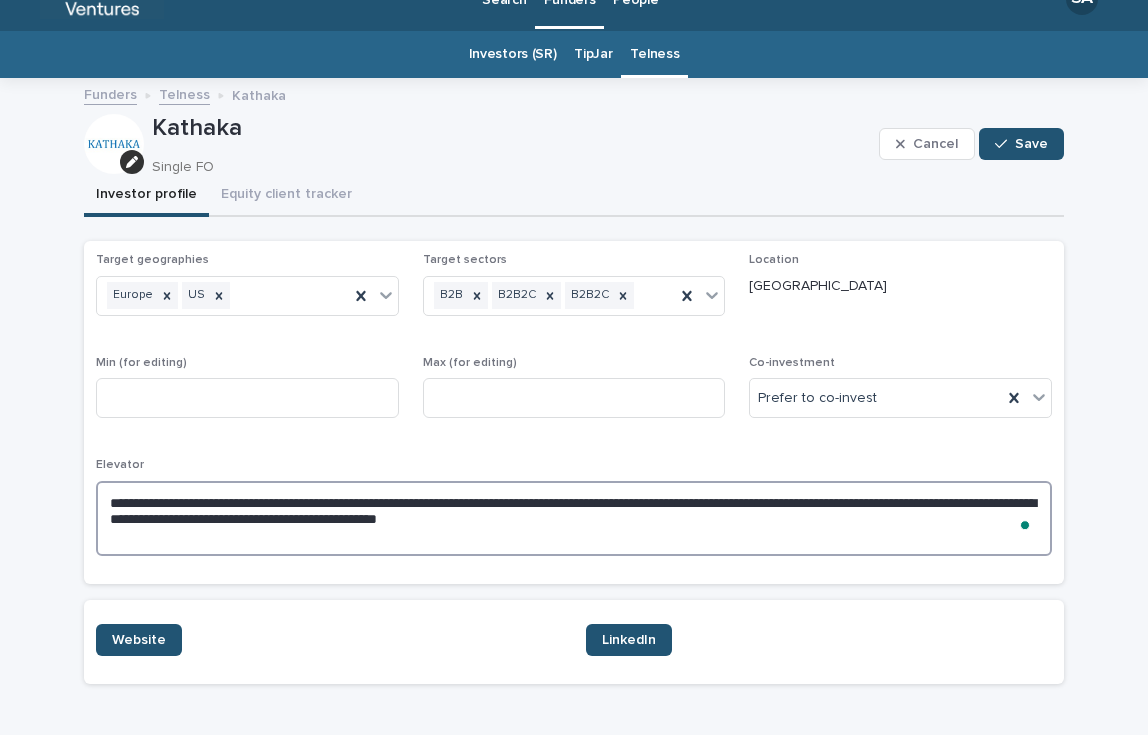 drag, startPoint x: 640, startPoint y: 533, endPoint x: 36, endPoint y: 464, distance: 607.92847 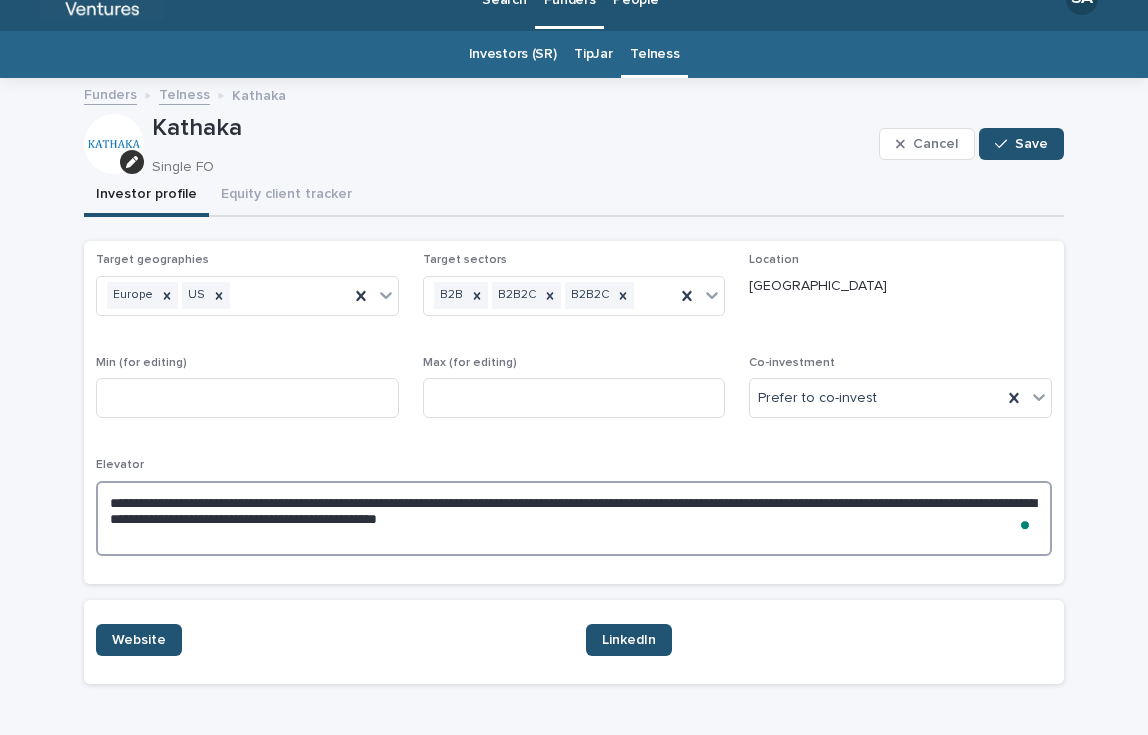click on "**********" at bounding box center [574, 445] 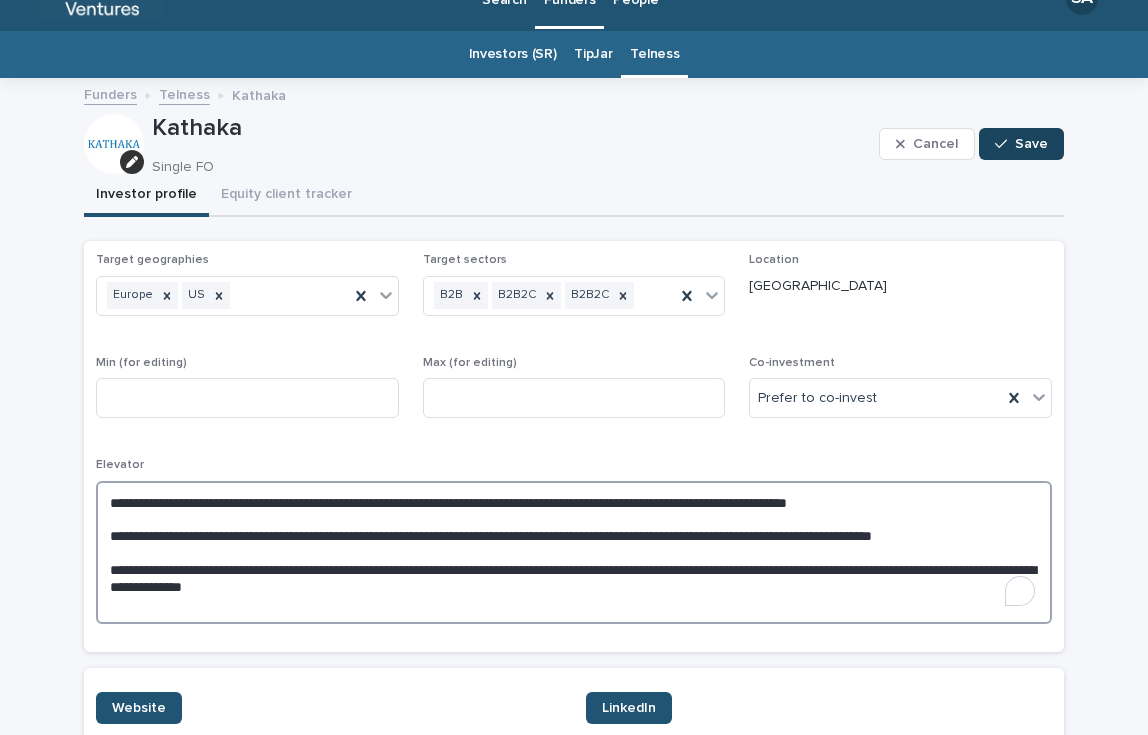 type on "**********" 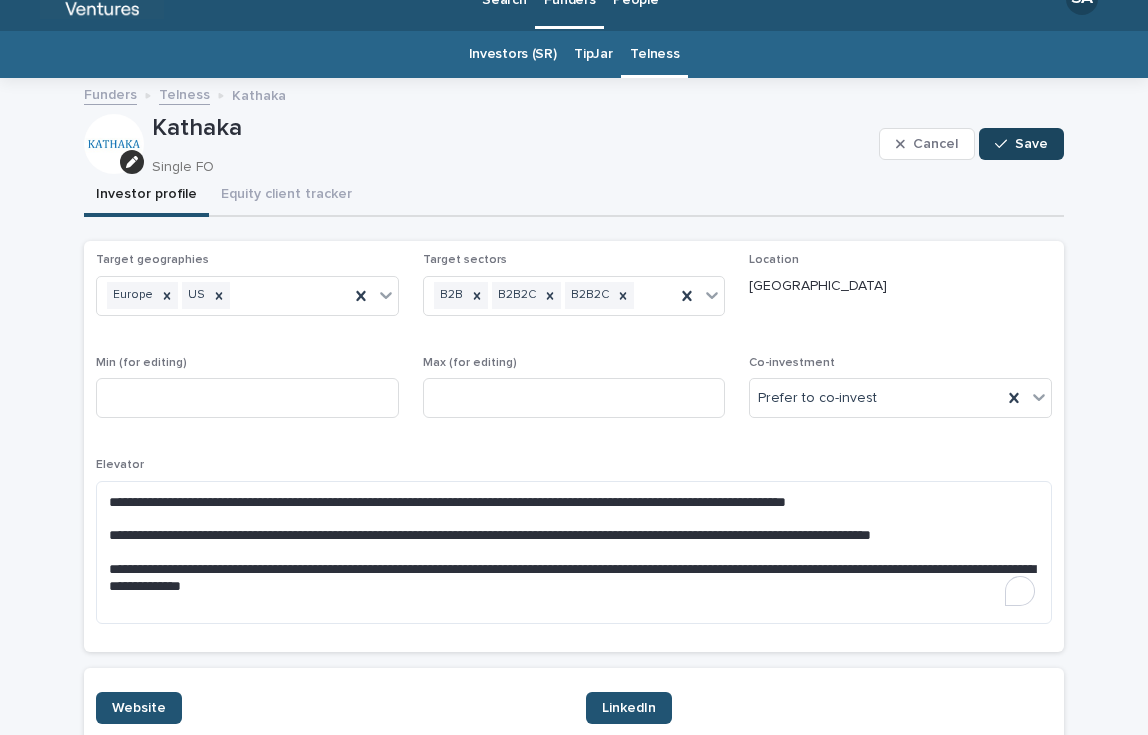 click at bounding box center [1005, 144] 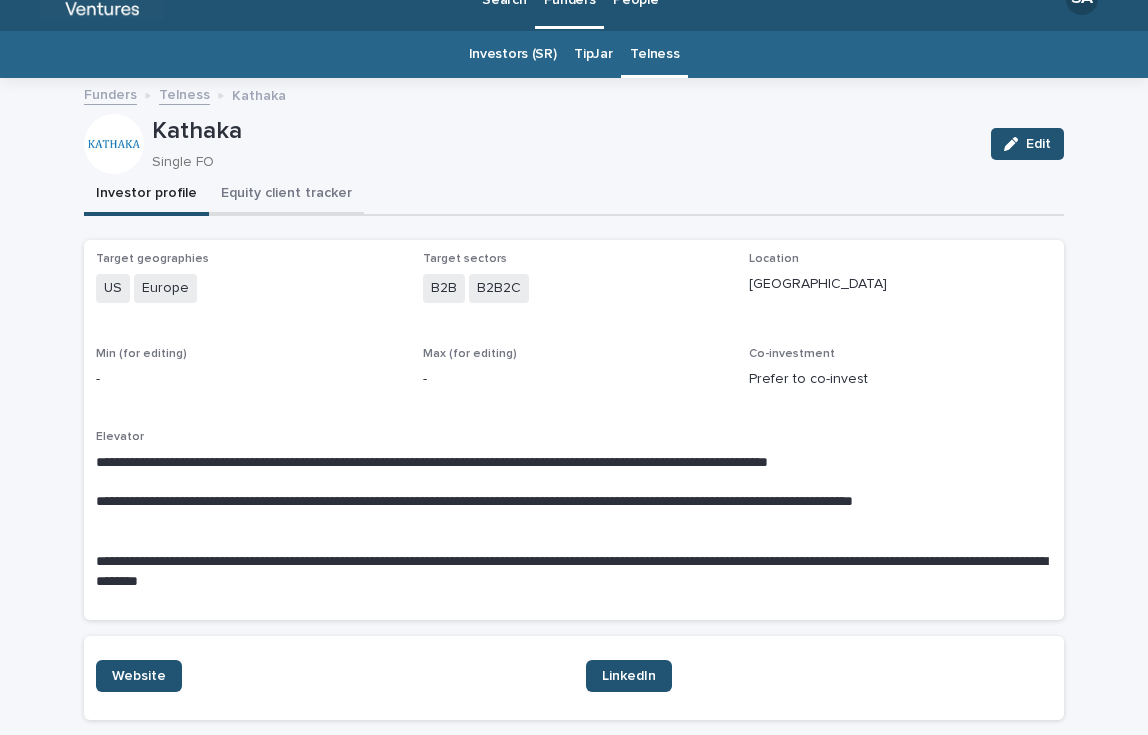 click on "Equity client tracker" at bounding box center [286, 195] 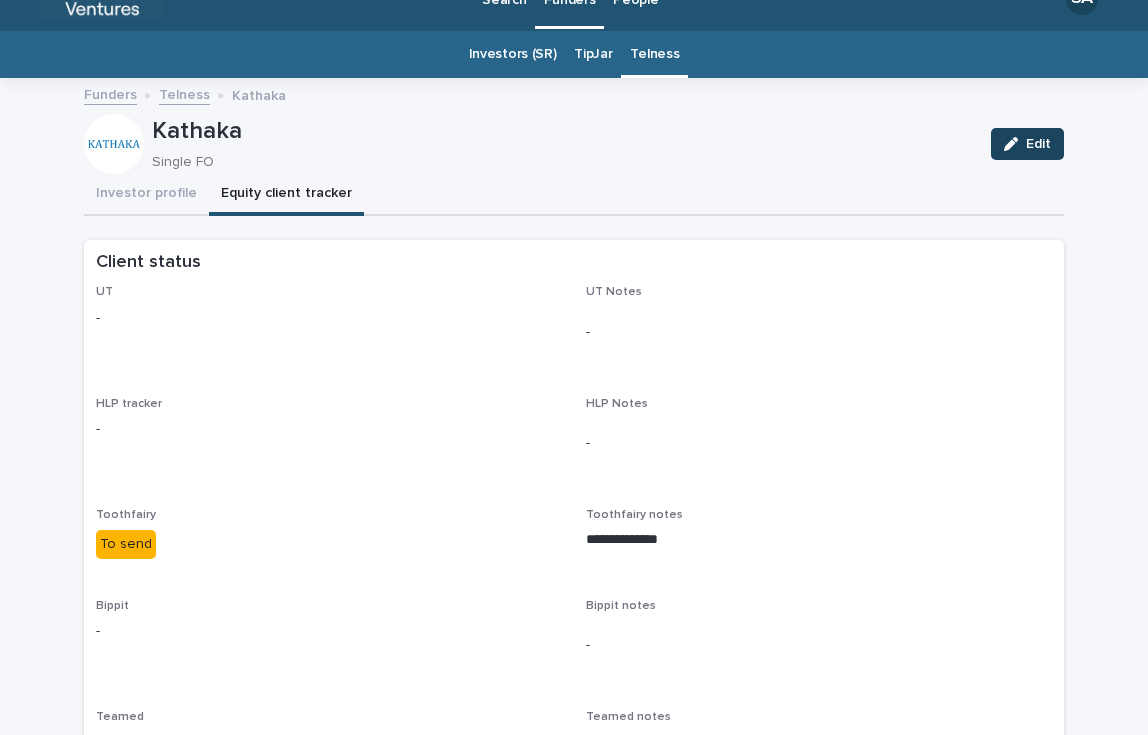 click on "Edit" at bounding box center (1038, 144) 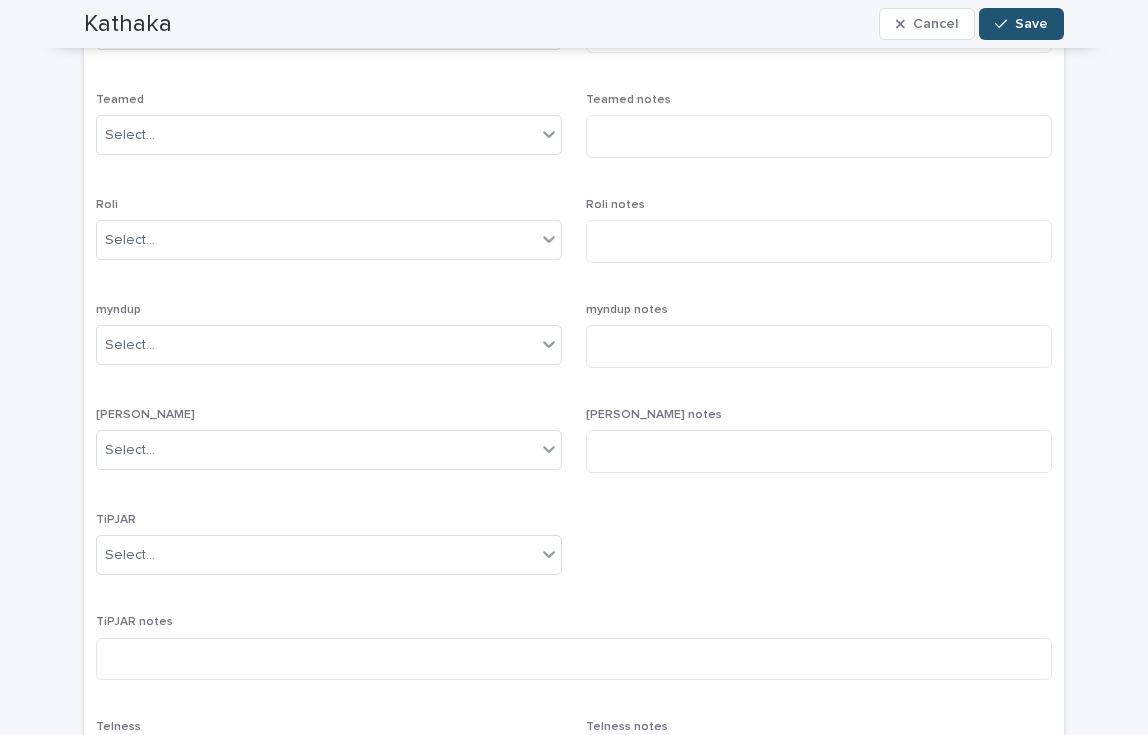 scroll, scrollTop: 665, scrollLeft: 0, axis: vertical 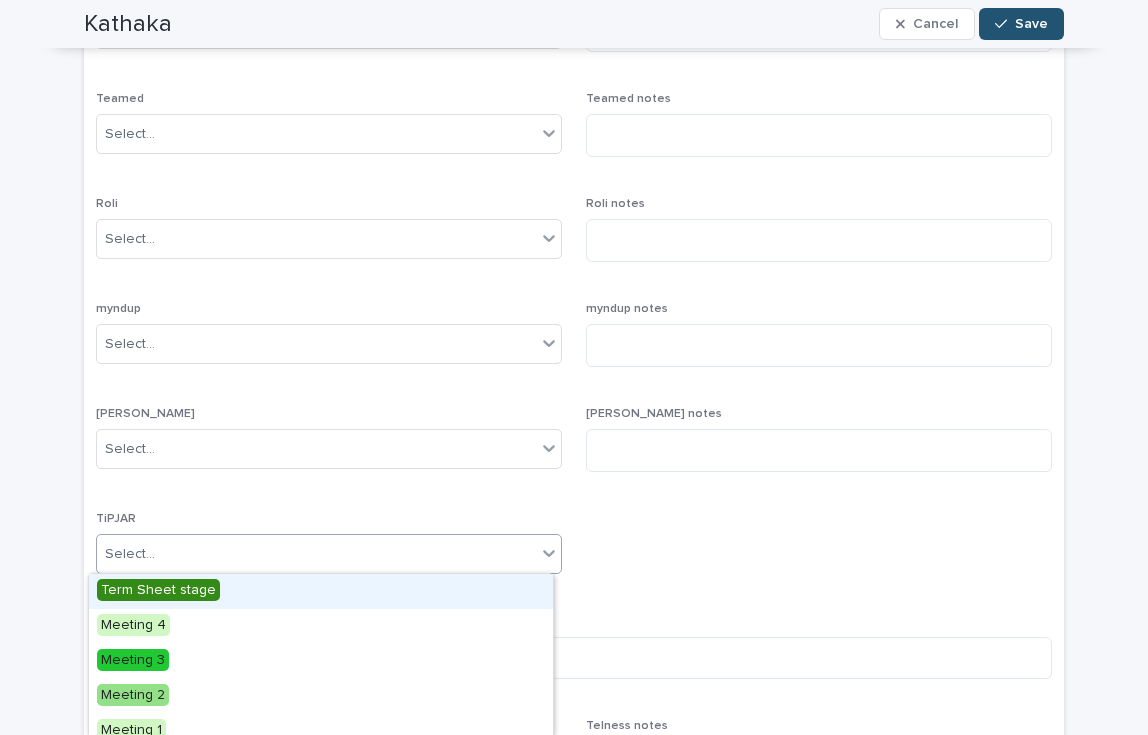 click on "Select..." at bounding box center [316, 554] 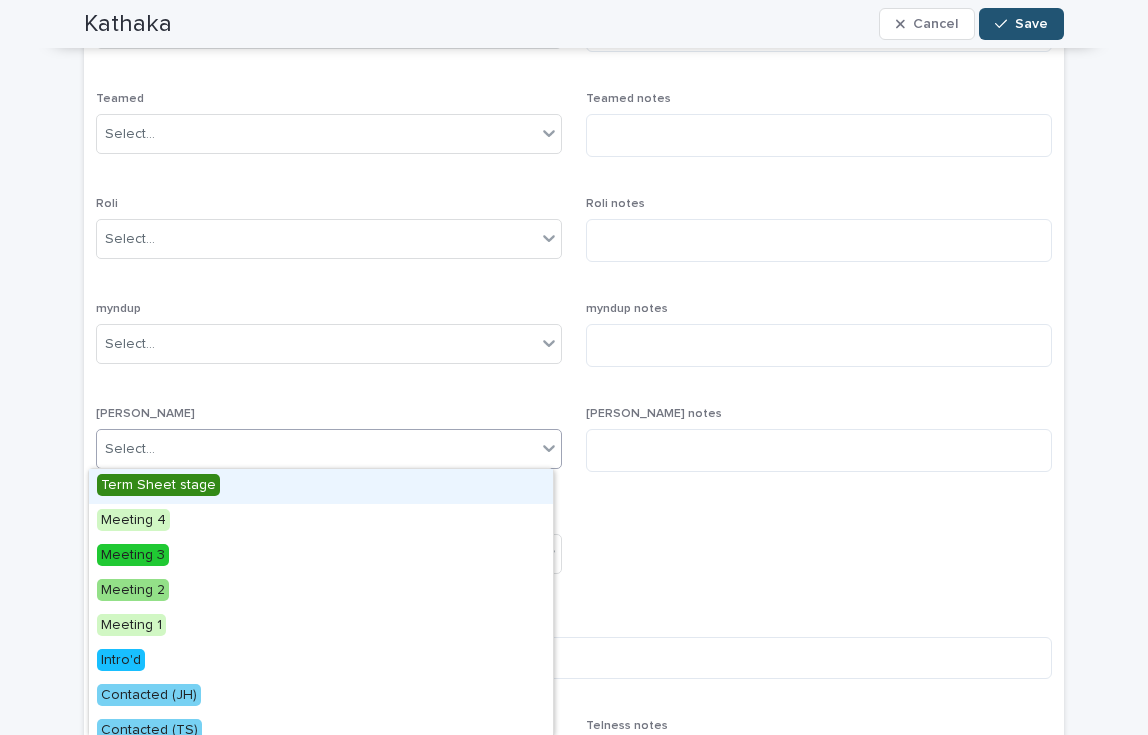click on "Select..." at bounding box center (316, 449) 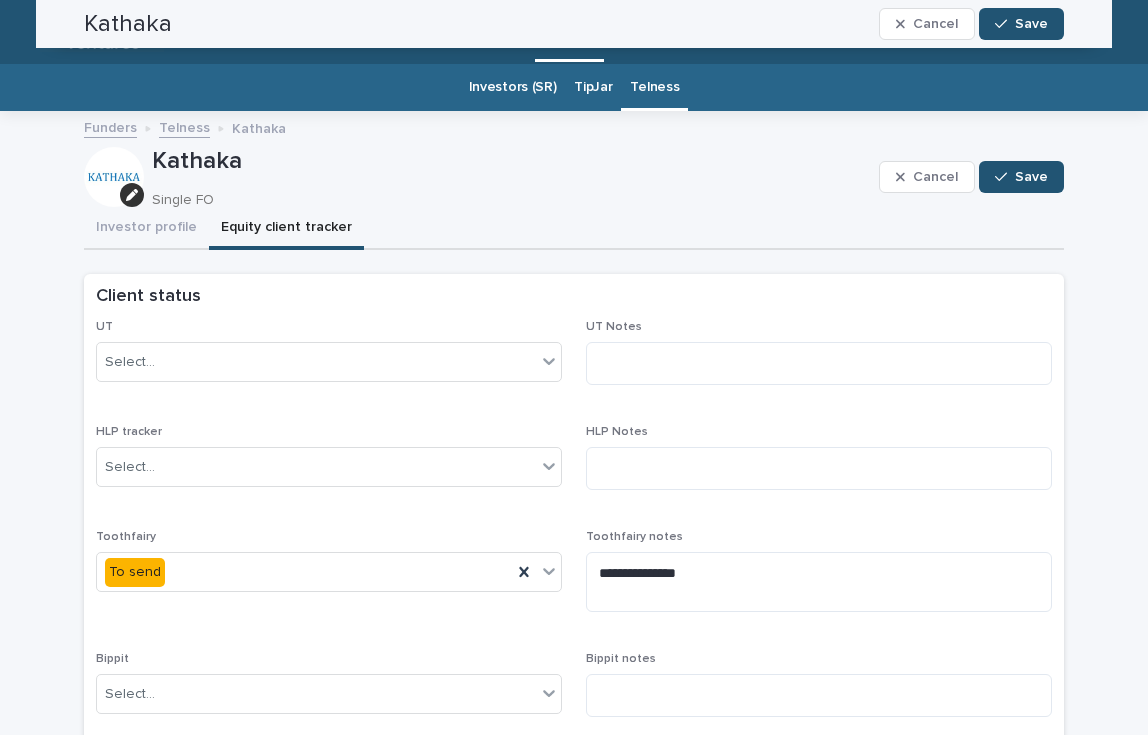 scroll, scrollTop: 0, scrollLeft: 0, axis: both 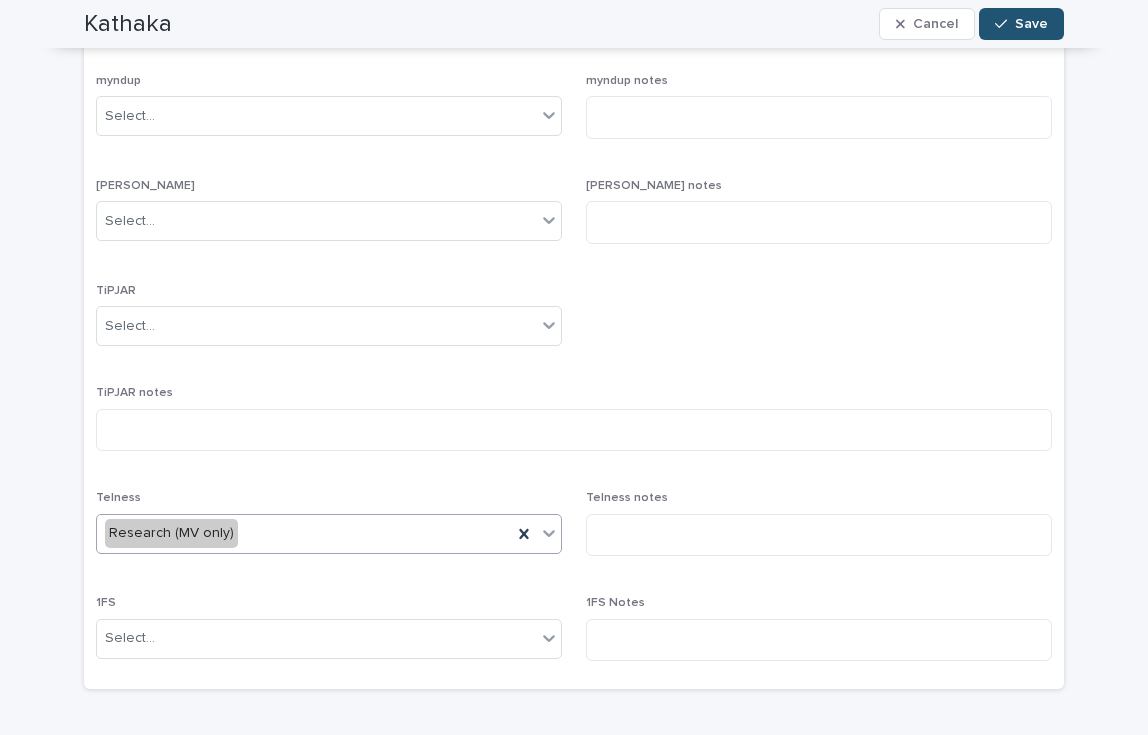 click on "Research (MV only)" at bounding box center (329, 534) 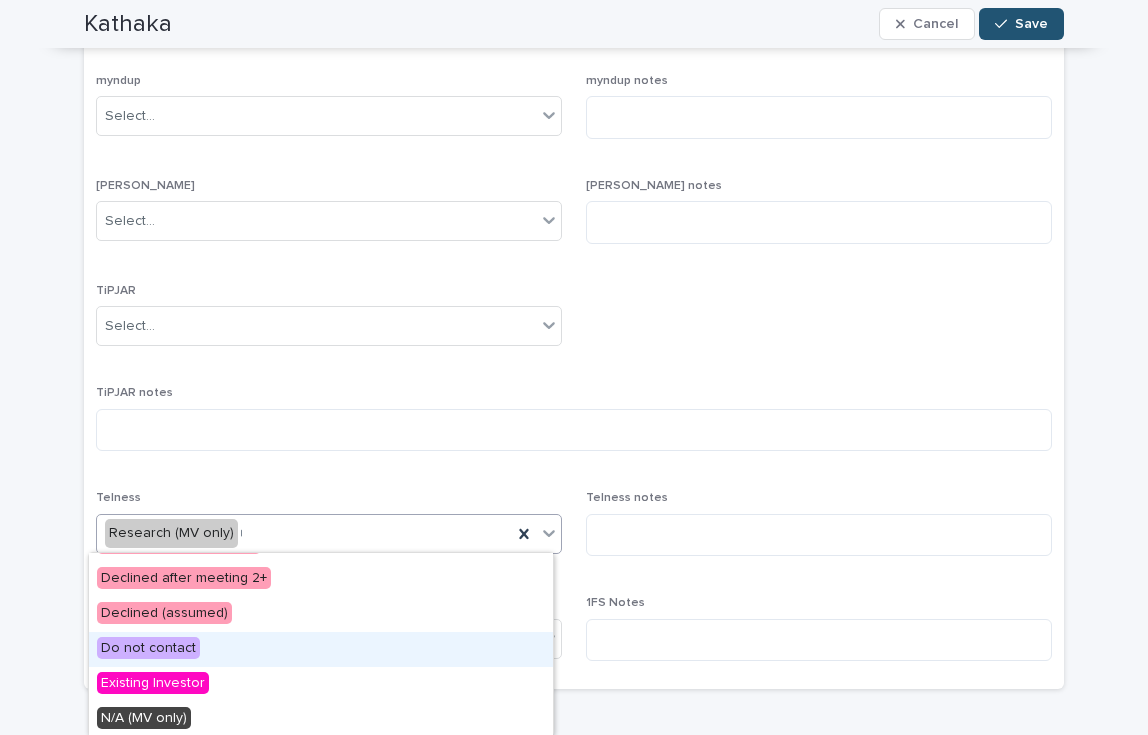 scroll, scrollTop: 481, scrollLeft: 0, axis: vertical 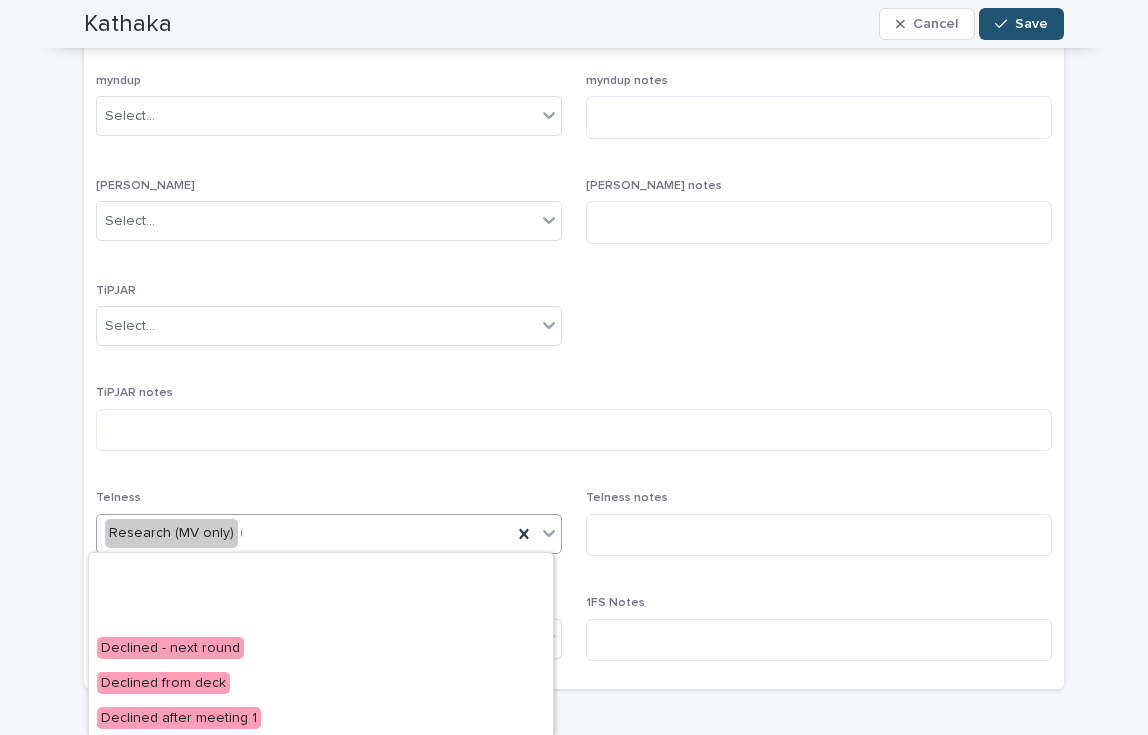 type on "**" 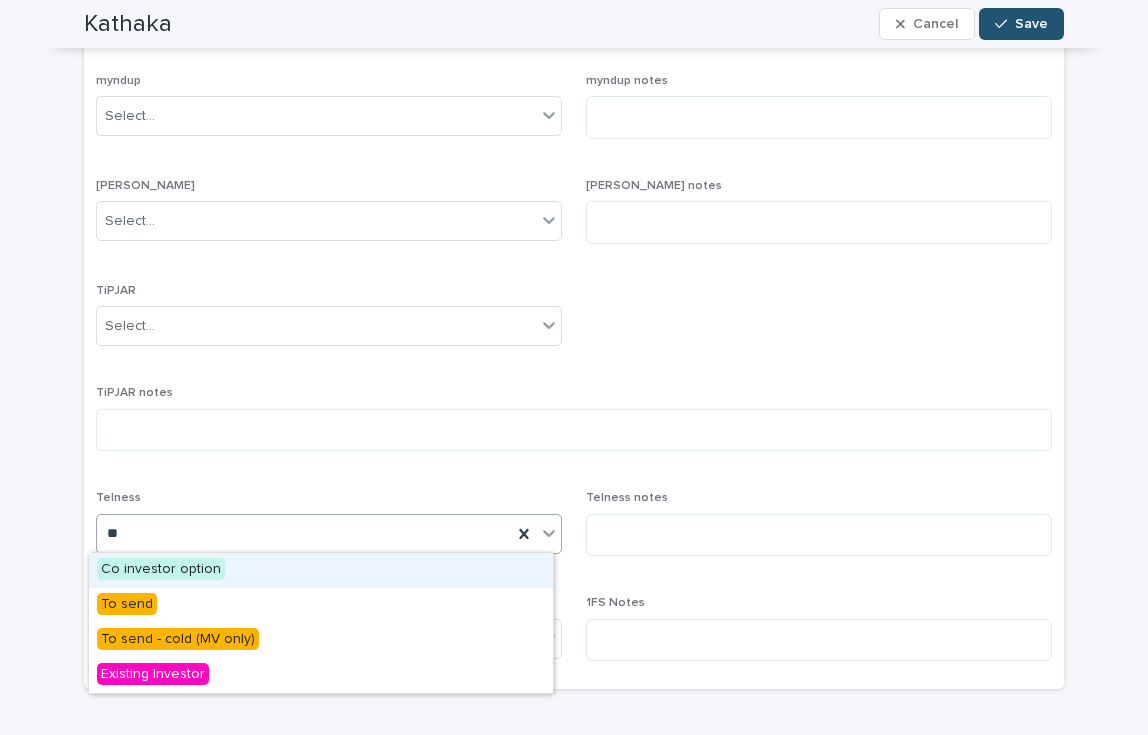 scroll, scrollTop: 0, scrollLeft: 0, axis: both 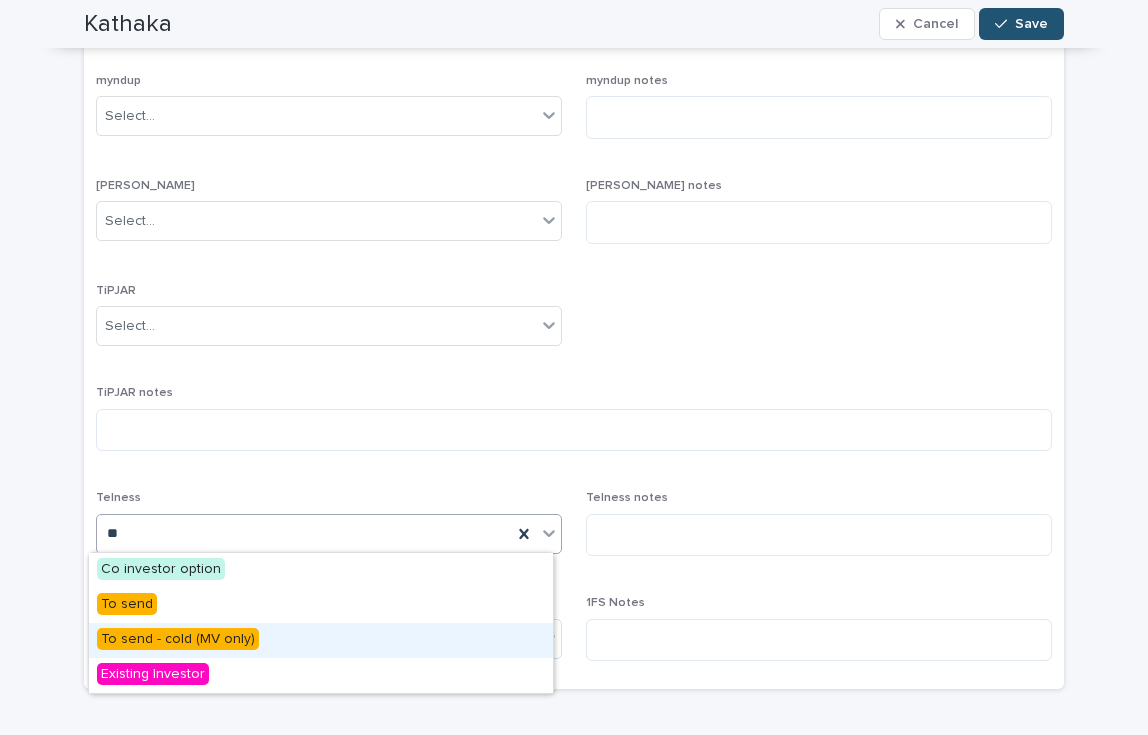 click on "To send - cold (MV only)" at bounding box center (321, 640) 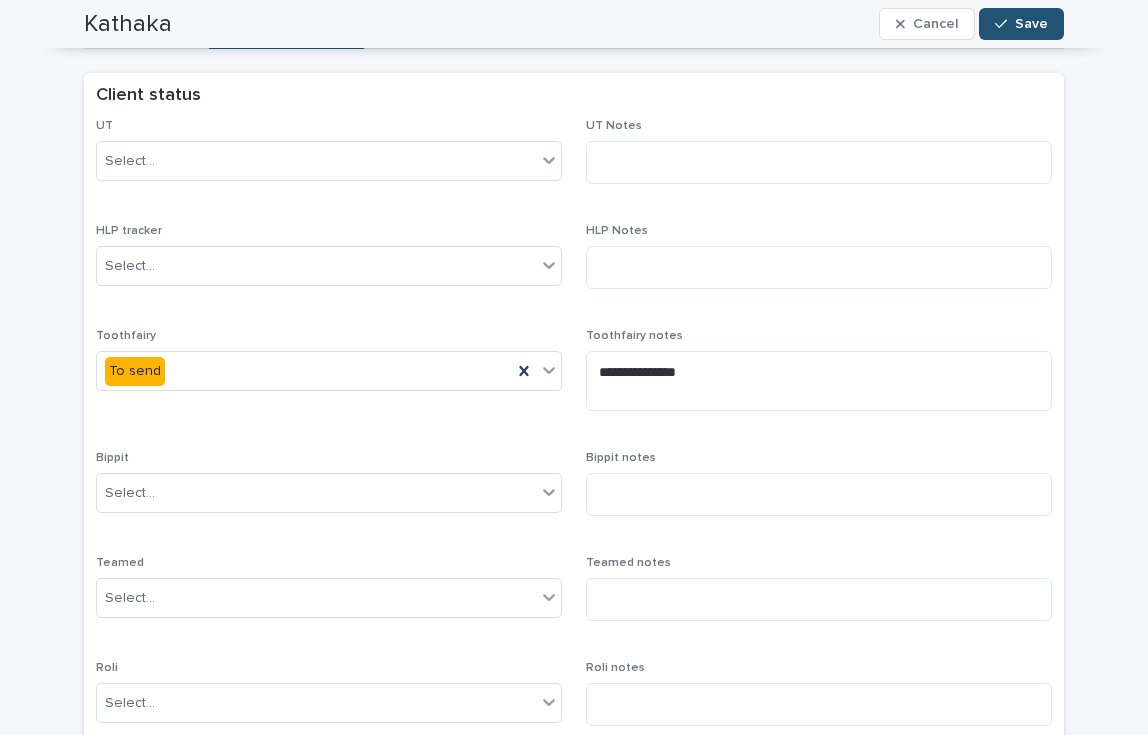 scroll, scrollTop: 156, scrollLeft: 0, axis: vertical 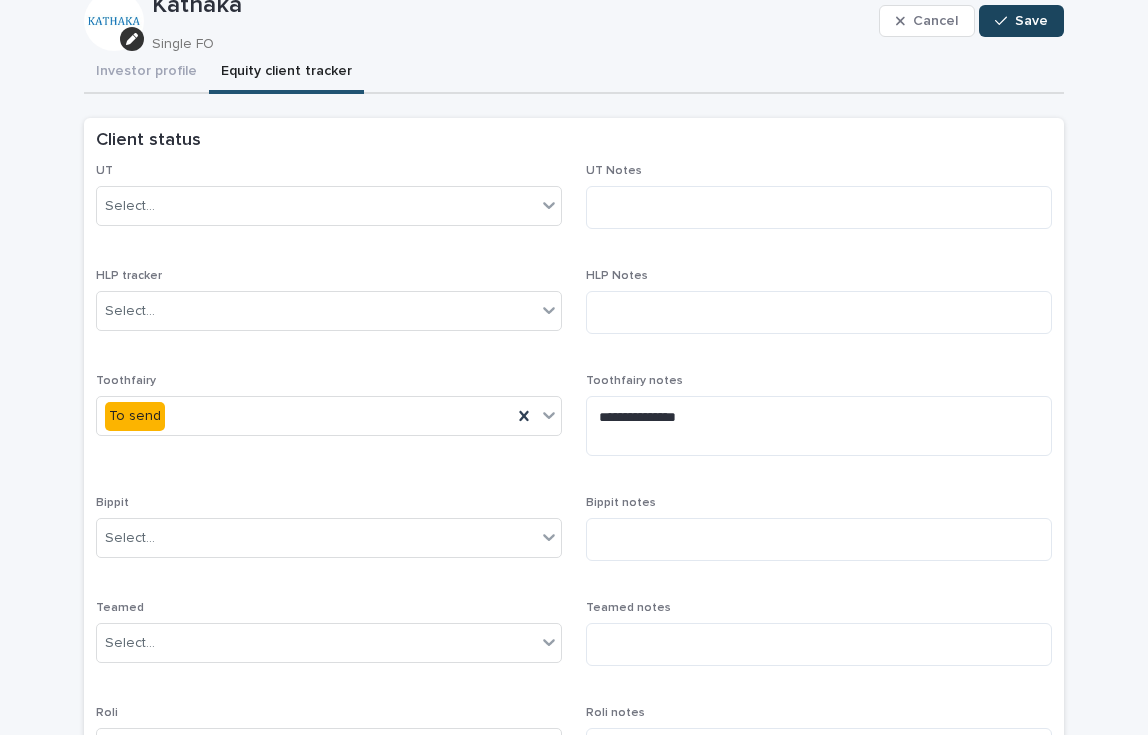 click on "Save" at bounding box center [1031, 21] 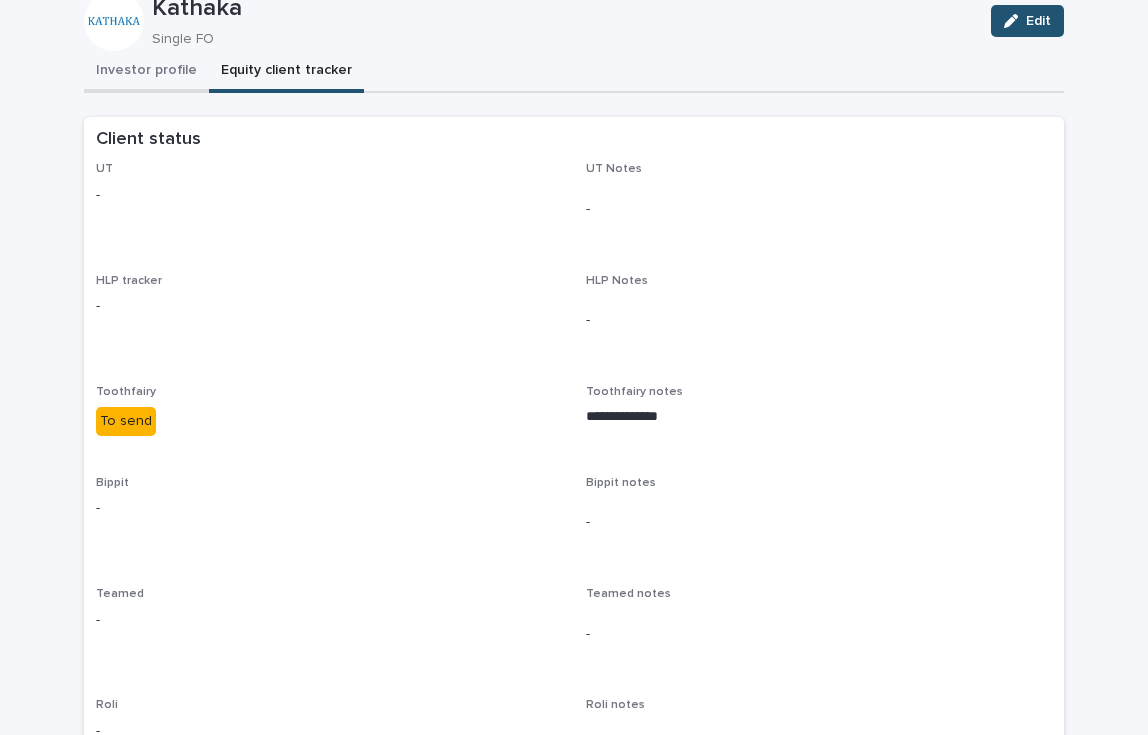 click on "**********" at bounding box center (574, 684) 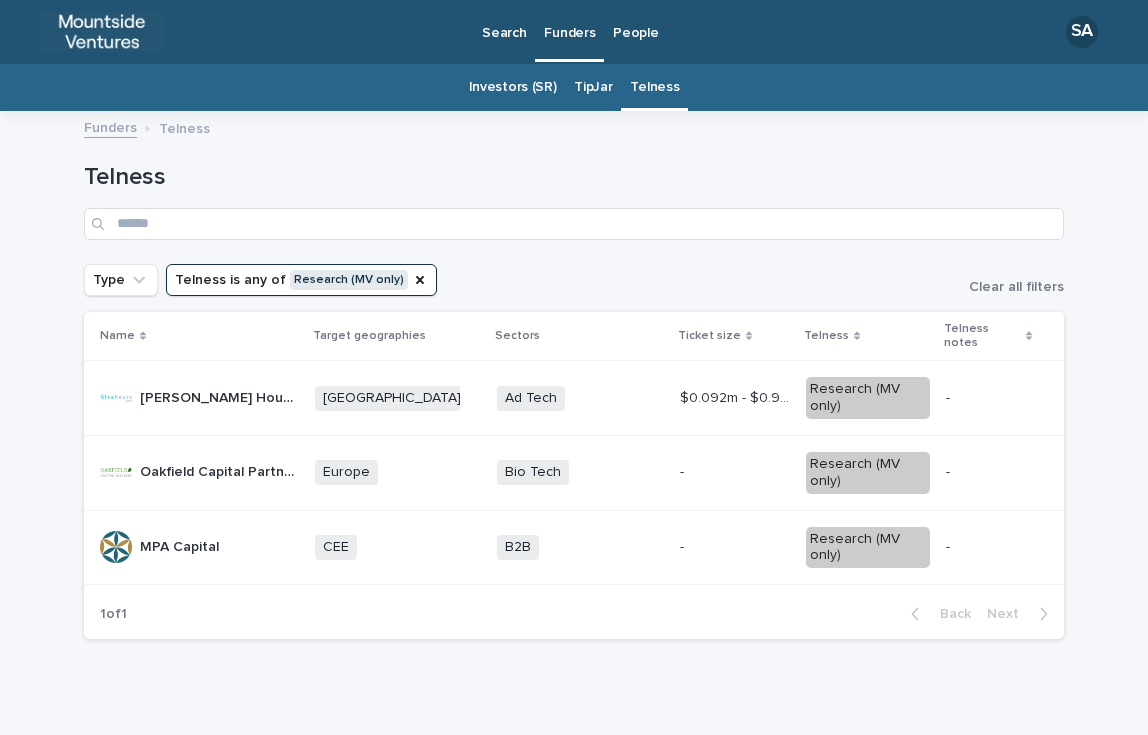 scroll, scrollTop: 0, scrollLeft: 0, axis: both 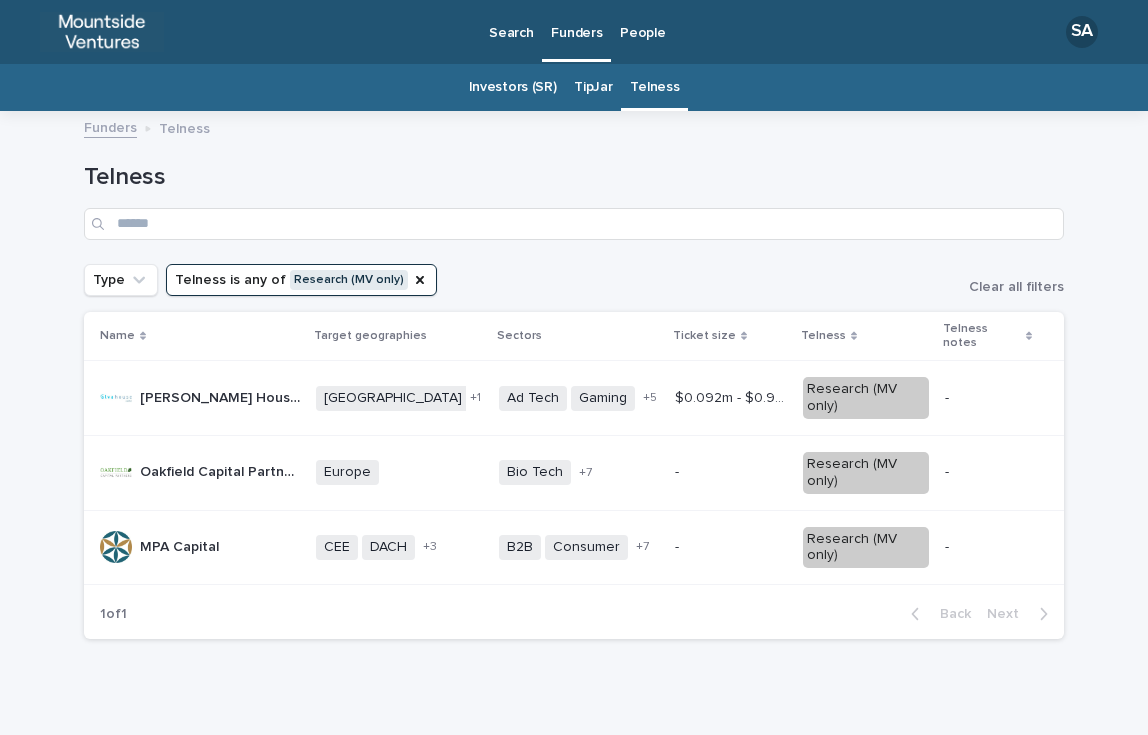 click on "Europe + 0" at bounding box center (399, 472) 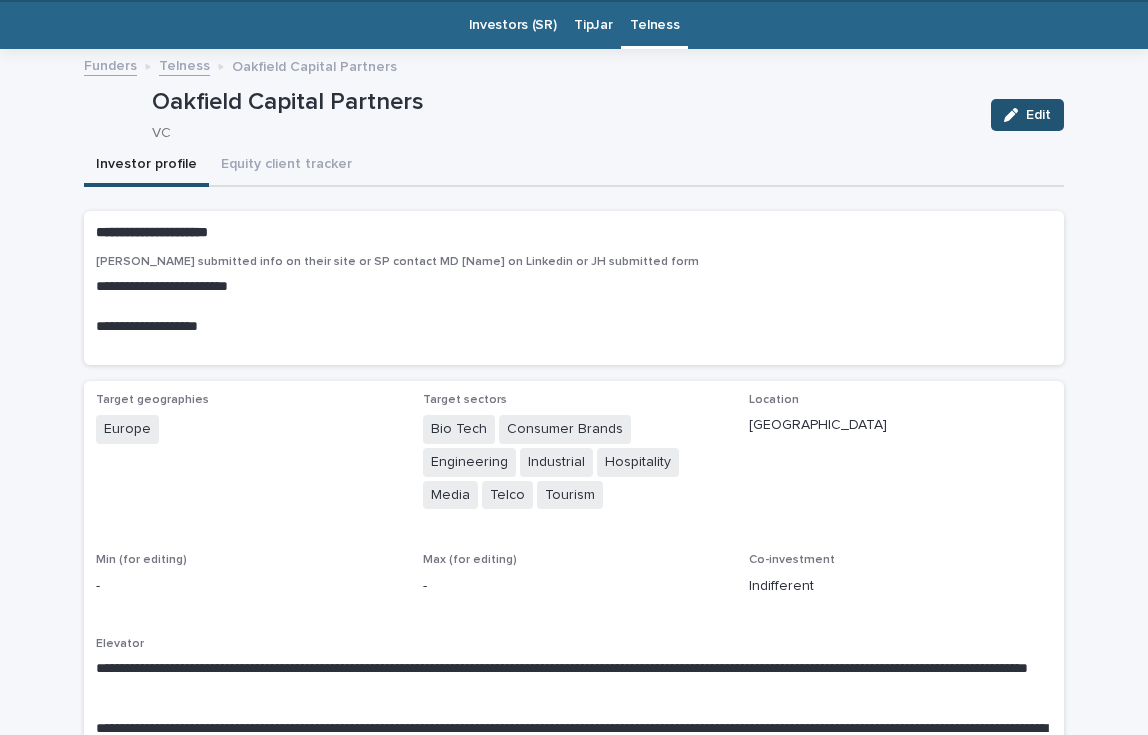 scroll, scrollTop: 64, scrollLeft: 0, axis: vertical 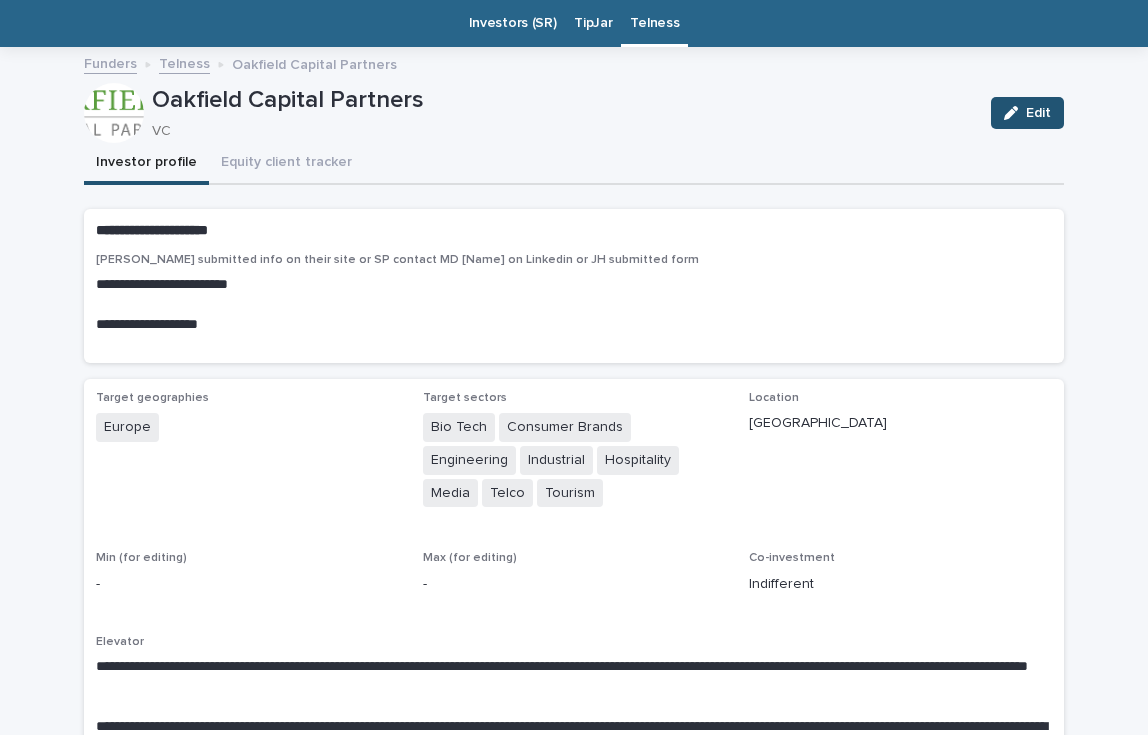click on "**********" at bounding box center (574, 302) 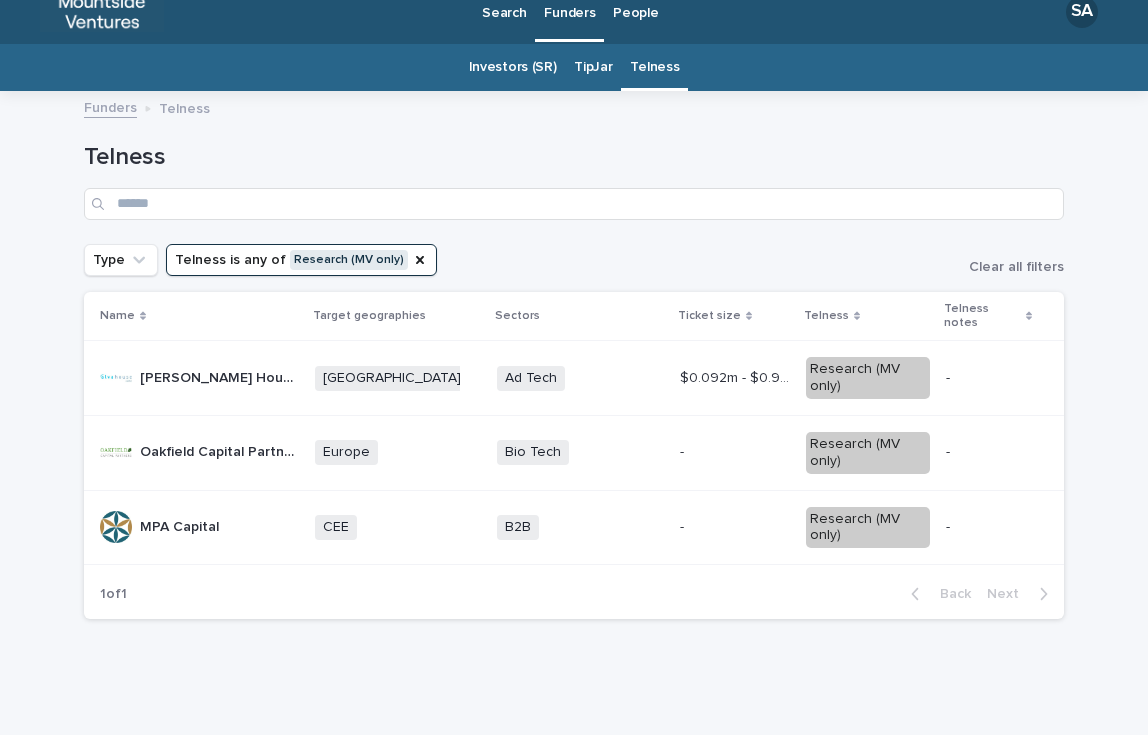 scroll, scrollTop: 0, scrollLeft: 0, axis: both 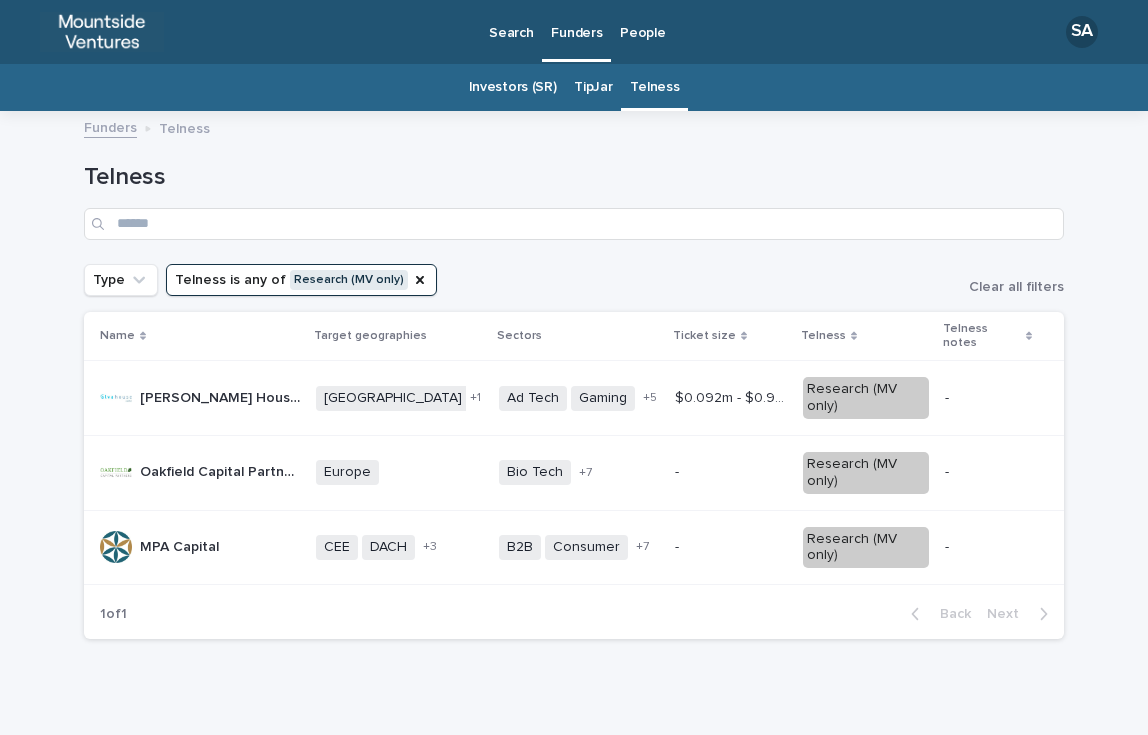 click on "MPA Capital MPA Capital" at bounding box center (179, 547) 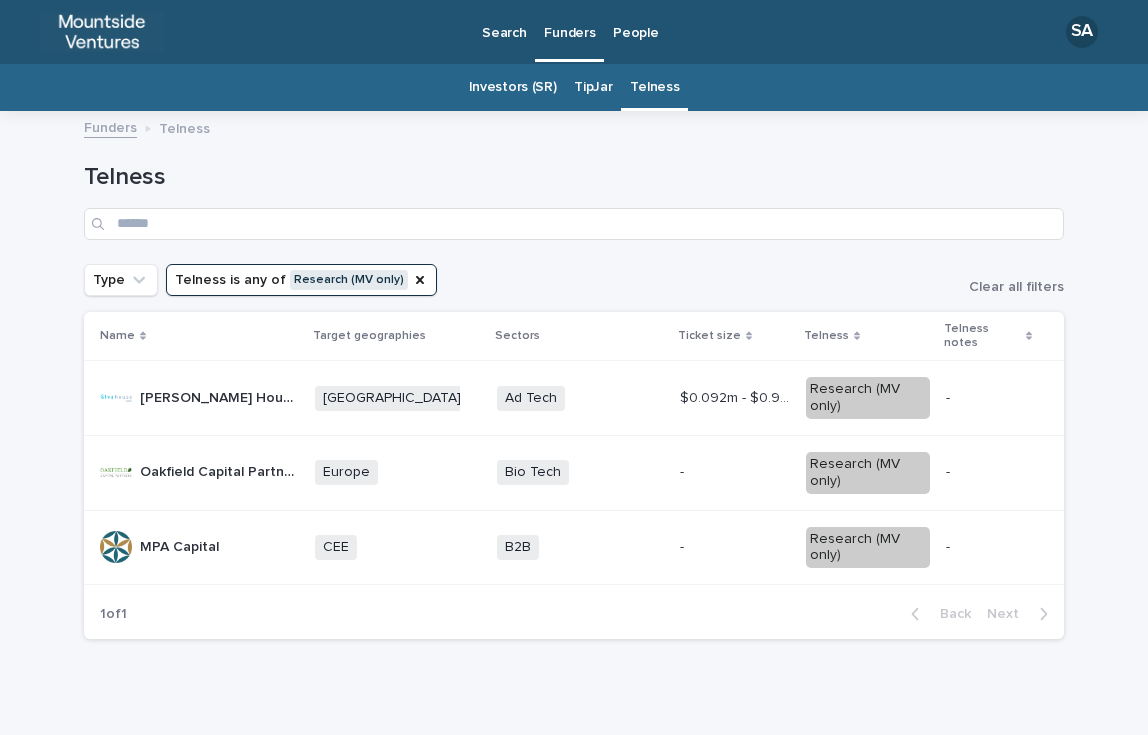 scroll, scrollTop: 0, scrollLeft: 0, axis: both 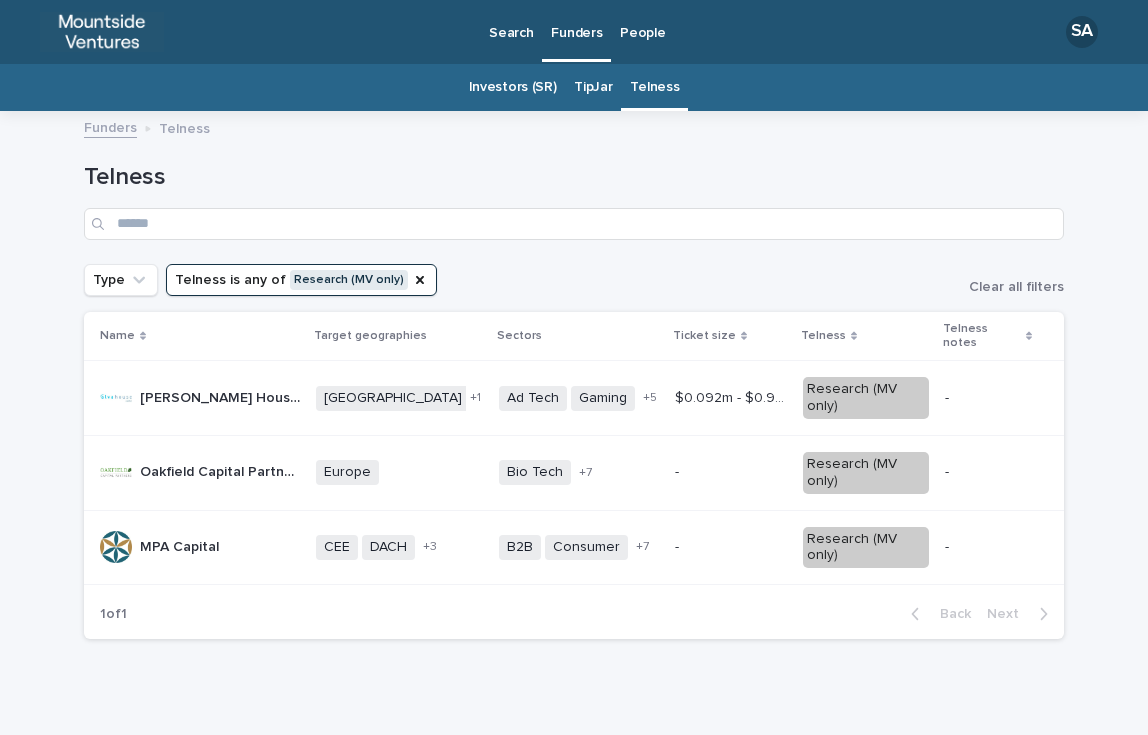 click on "Oakfield Capital Partners" at bounding box center [222, 470] 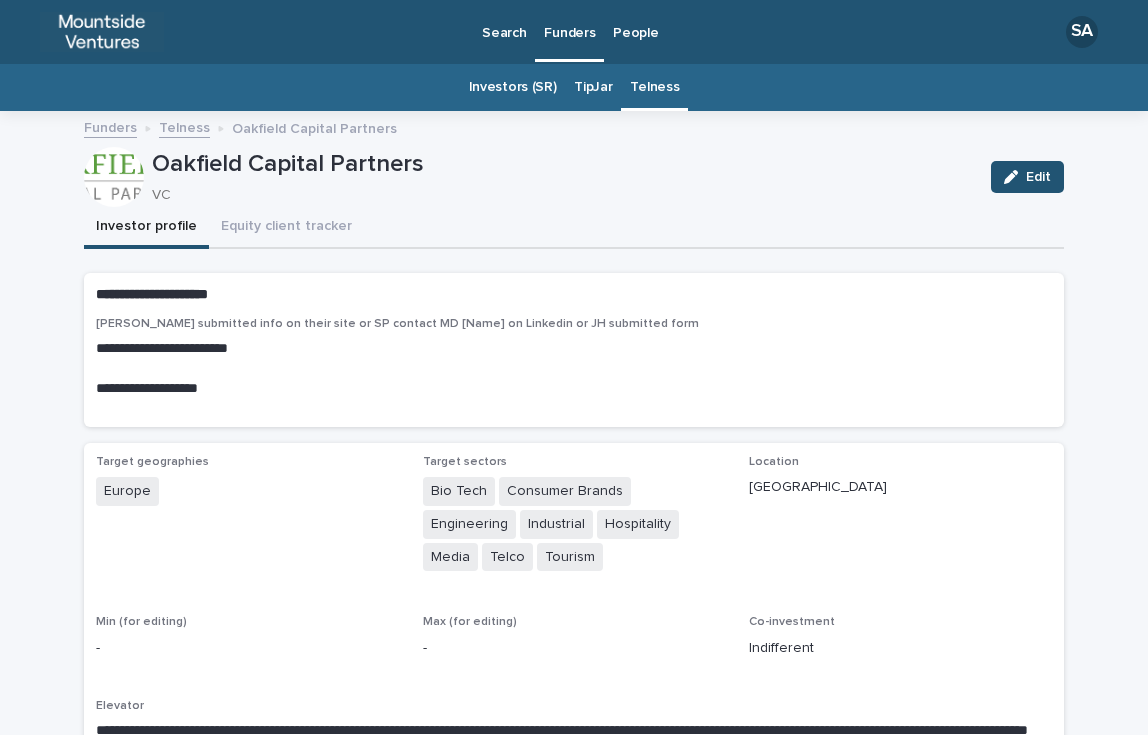 scroll, scrollTop: 64, scrollLeft: 0, axis: vertical 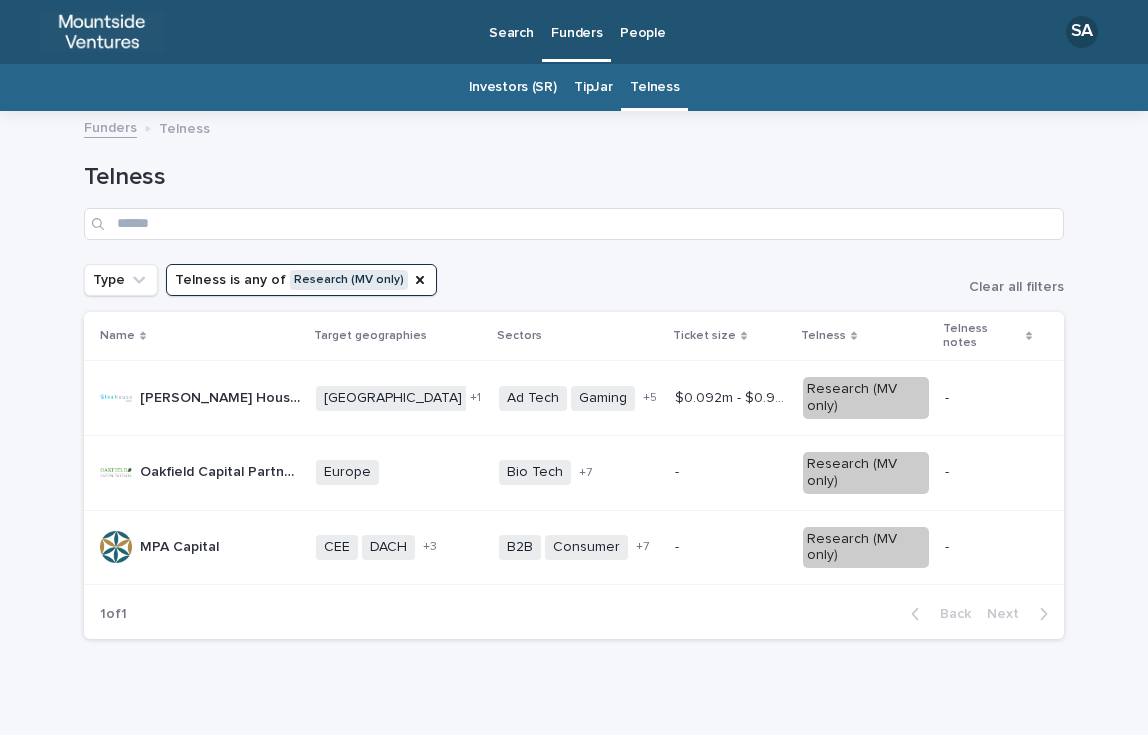 click on "[PERSON_NAME] House Capital" at bounding box center [222, 396] 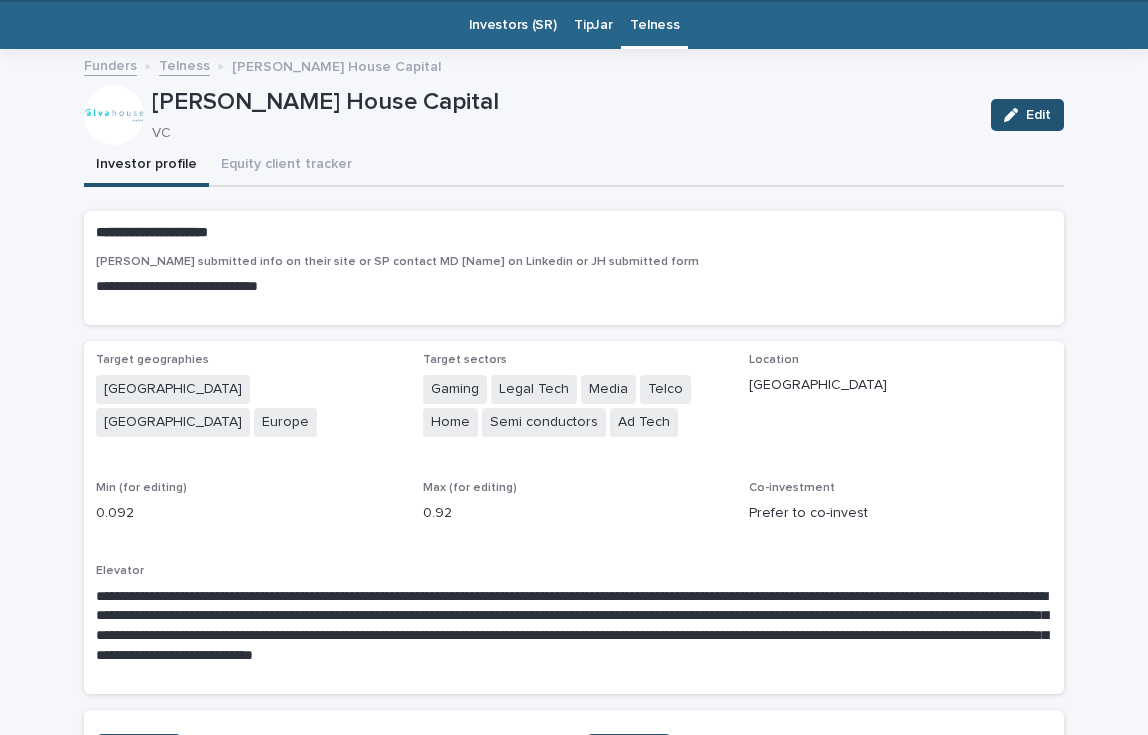 scroll, scrollTop: 64, scrollLeft: 0, axis: vertical 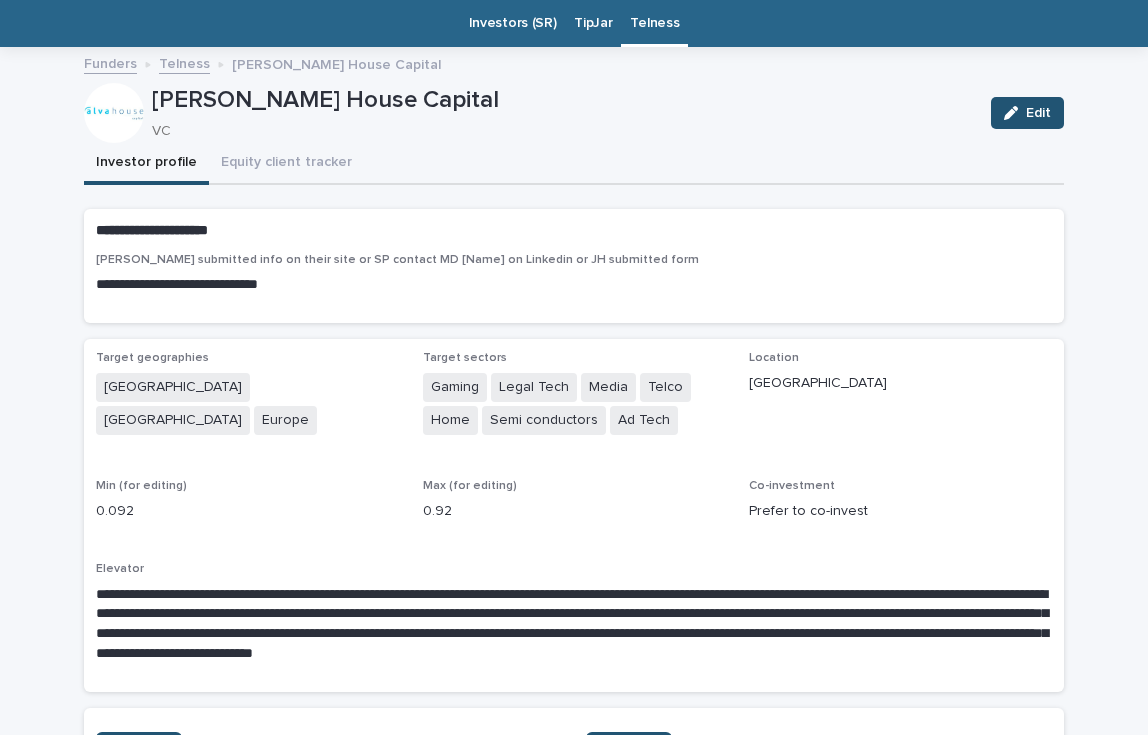 click on "[PERSON_NAME] House Capital" at bounding box center [563, 100] 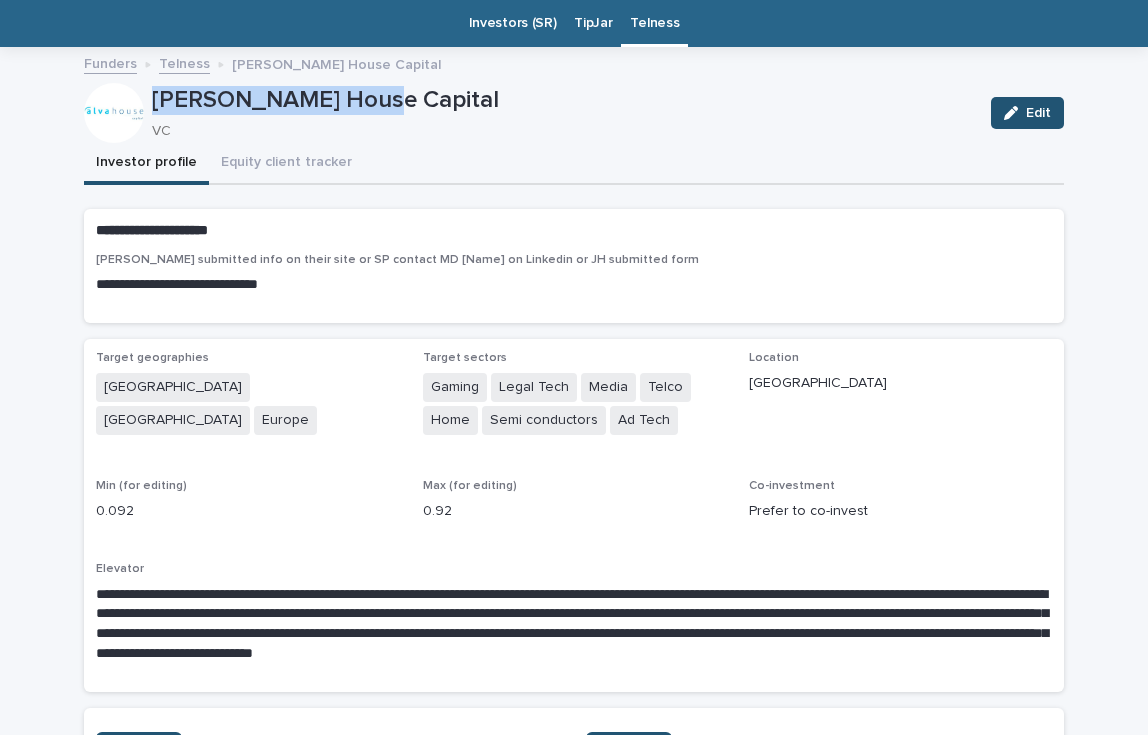 drag, startPoint x: 376, startPoint y: 105, endPoint x: 144, endPoint y: 102, distance: 232.0194 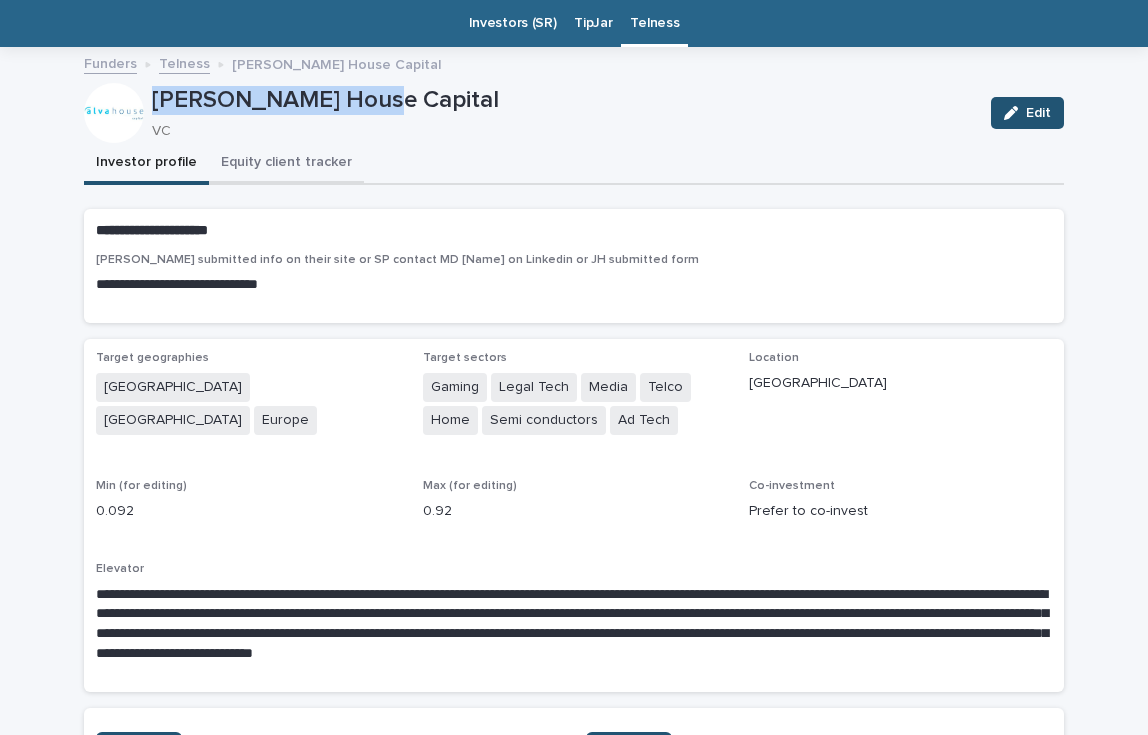 click on "Equity client tracker" at bounding box center (286, 164) 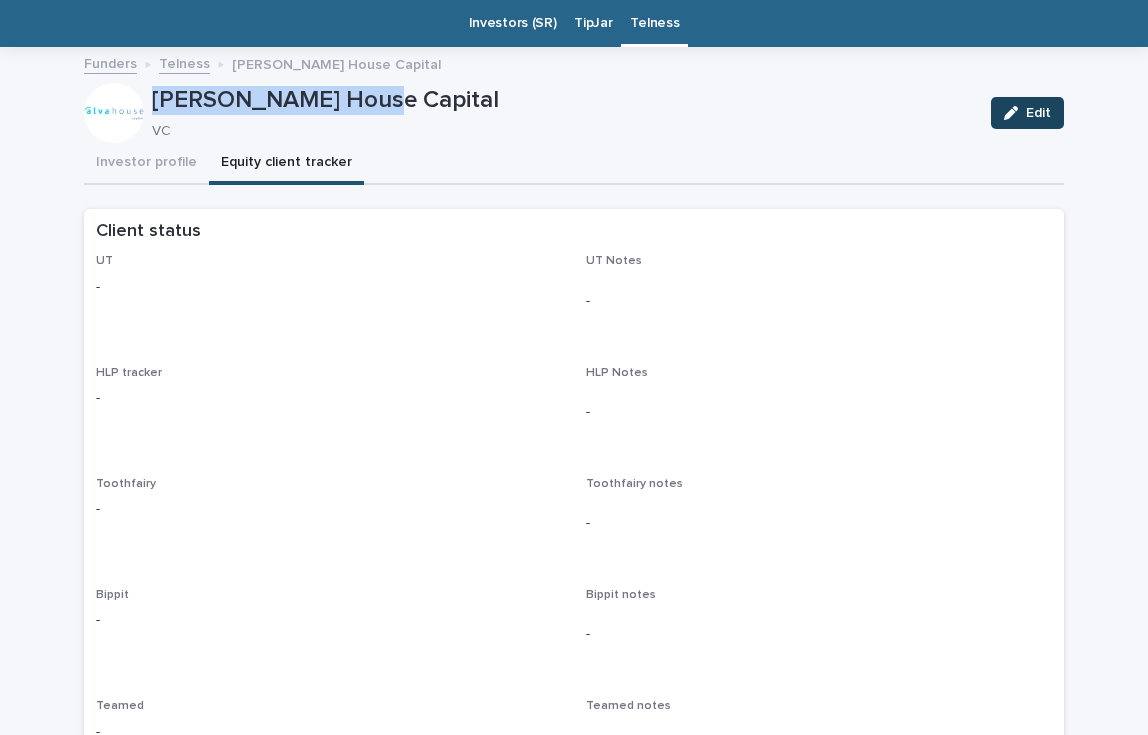 click at bounding box center (1015, 113) 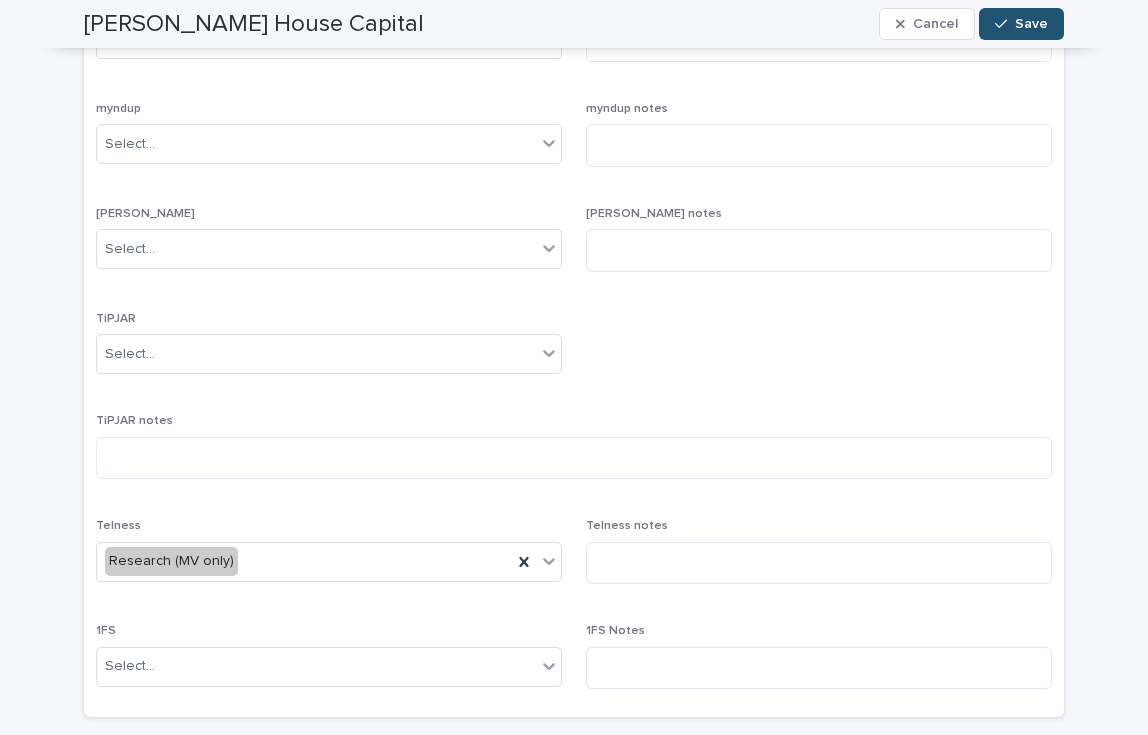 scroll, scrollTop: 945, scrollLeft: 0, axis: vertical 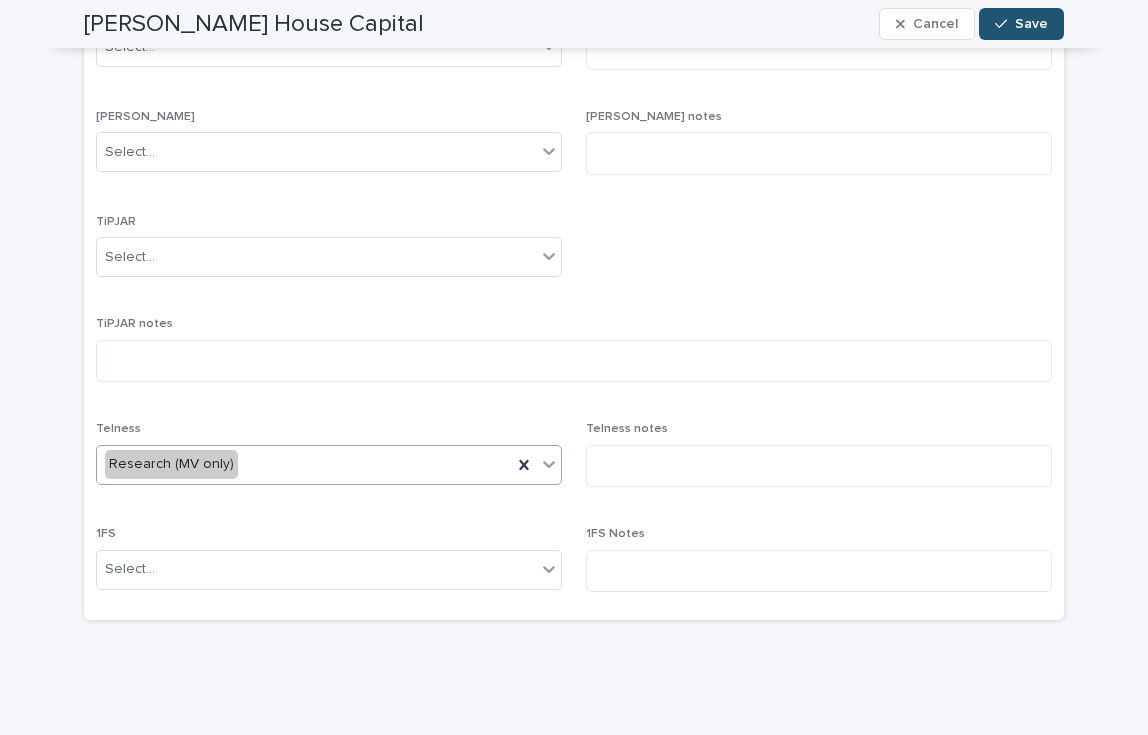 click on "Research (MV only)" at bounding box center (304, 464) 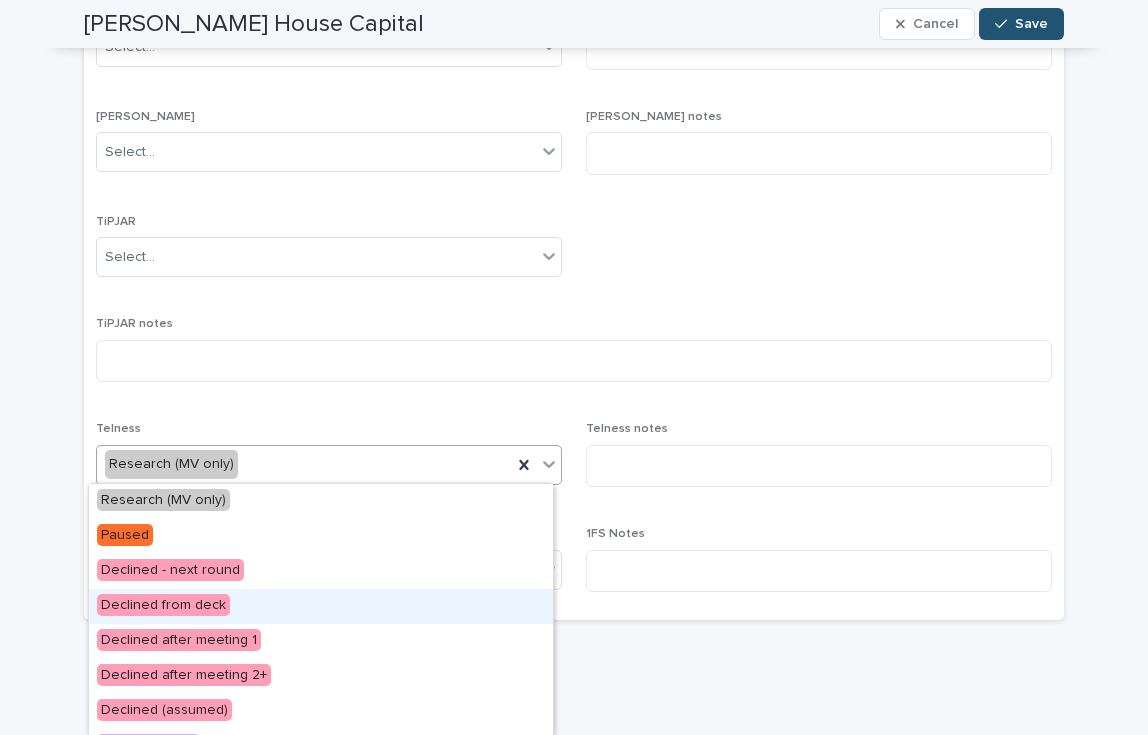 scroll, scrollTop: 587, scrollLeft: 0, axis: vertical 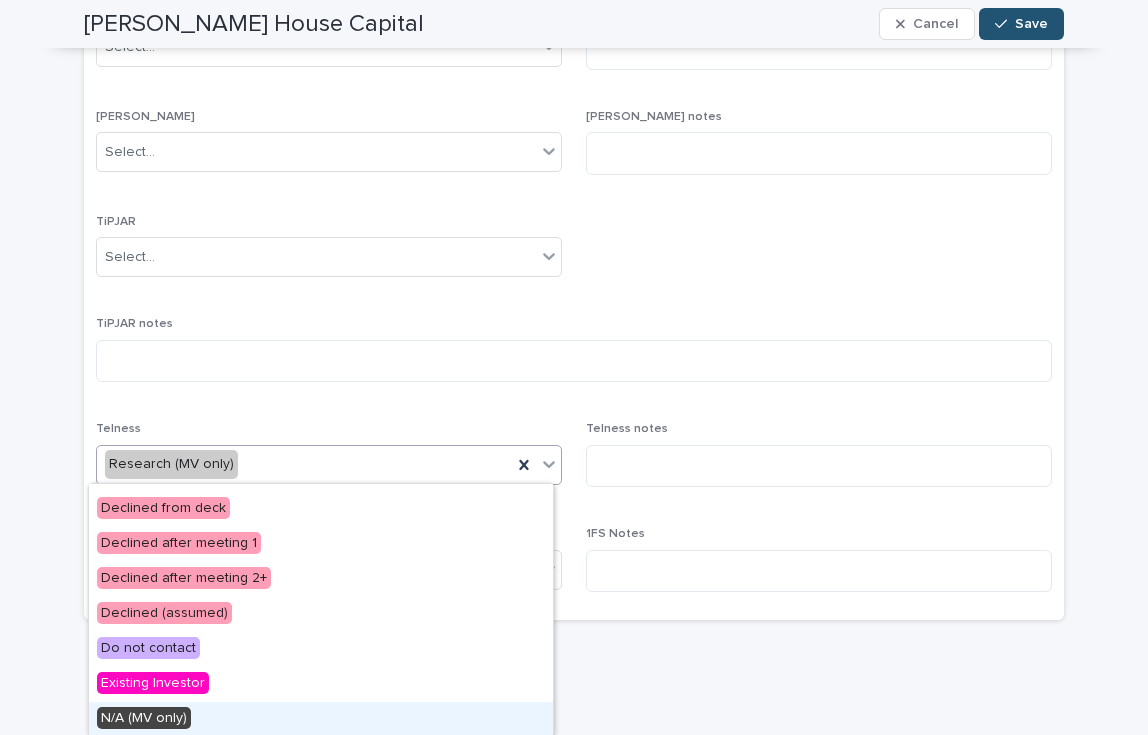 click on "N/A (MV only)" at bounding box center (321, 719) 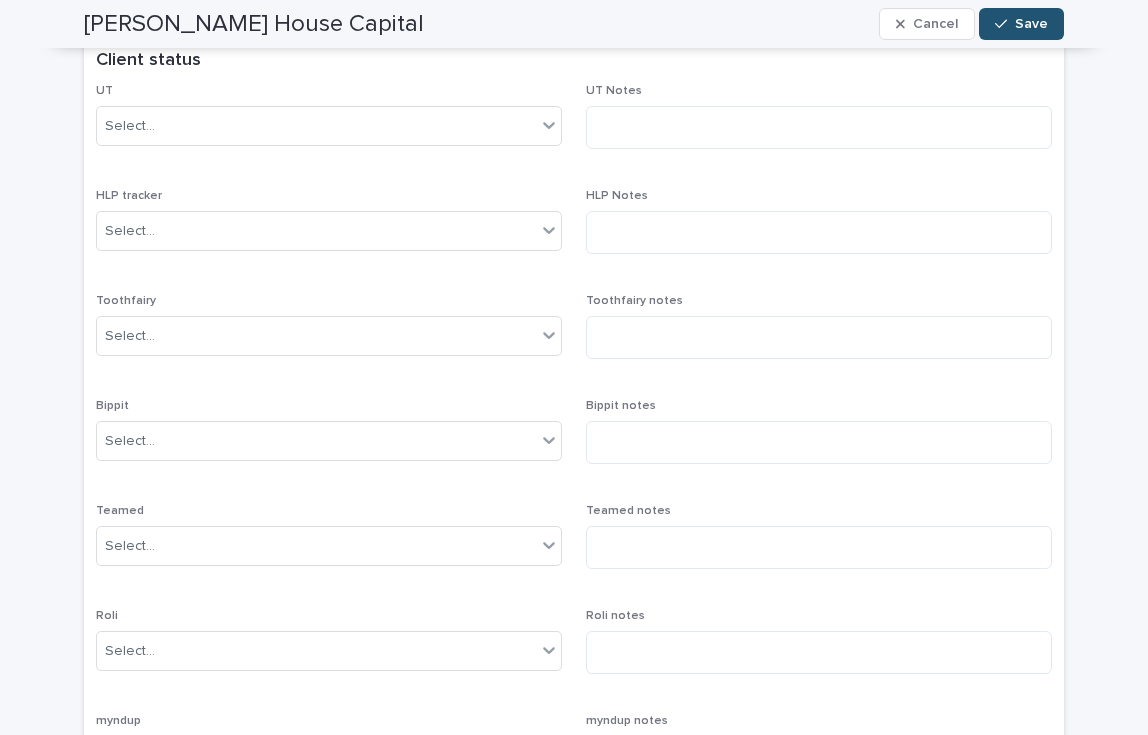 scroll, scrollTop: 121, scrollLeft: 0, axis: vertical 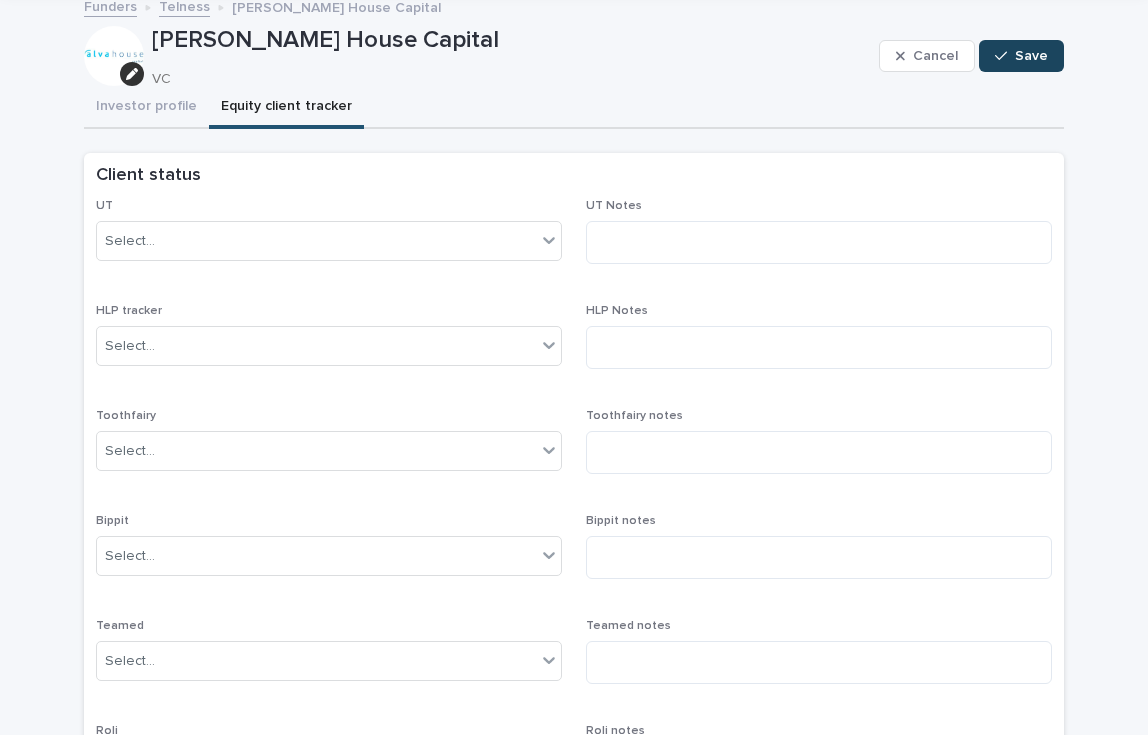 click on "Save" at bounding box center (1031, 56) 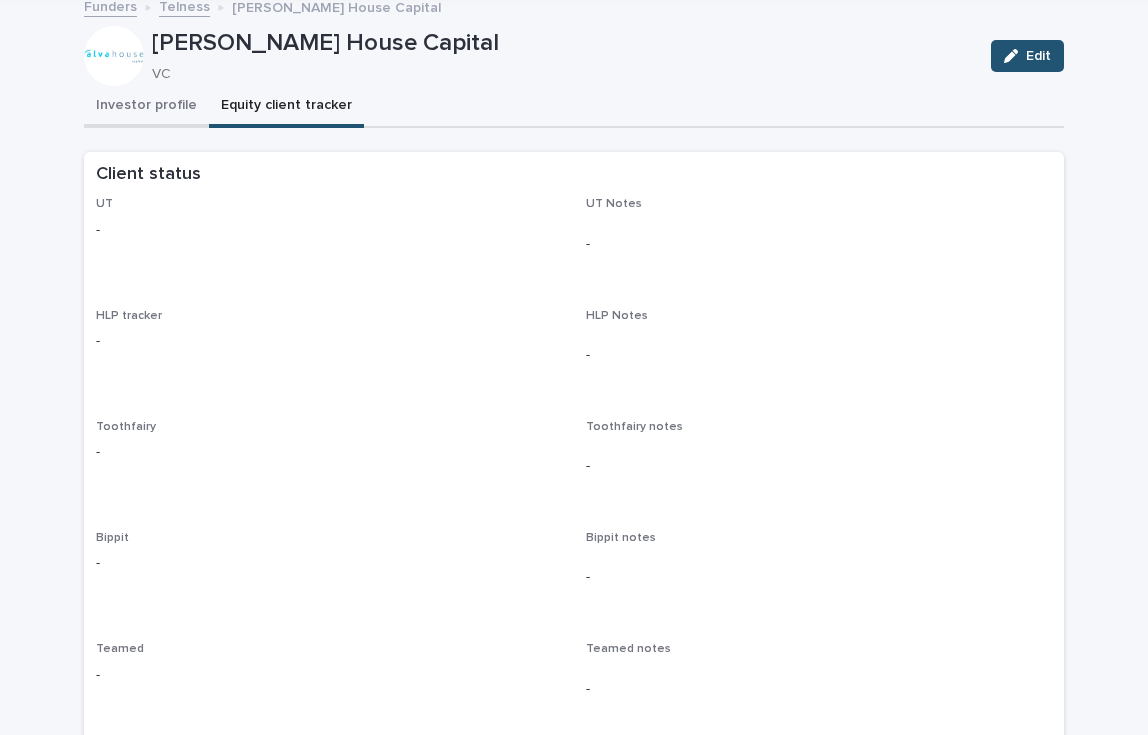 click on "Investor profile" at bounding box center (146, 107) 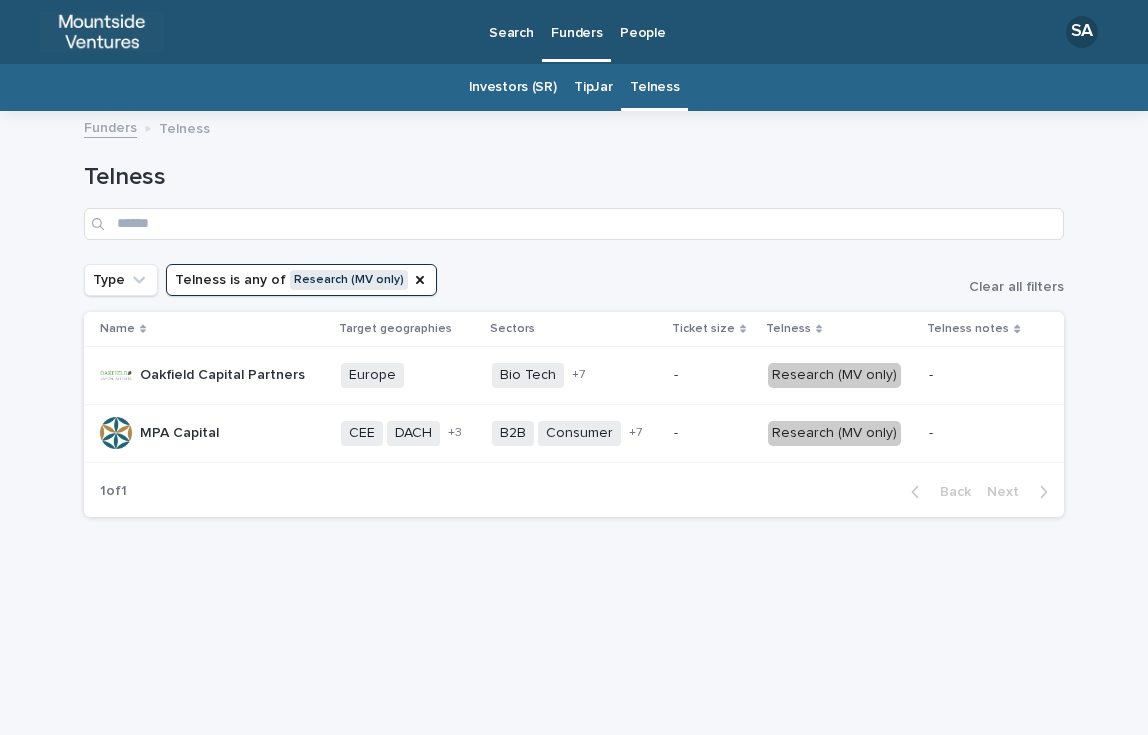 scroll, scrollTop: 0, scrollLeft: 0, axis: both 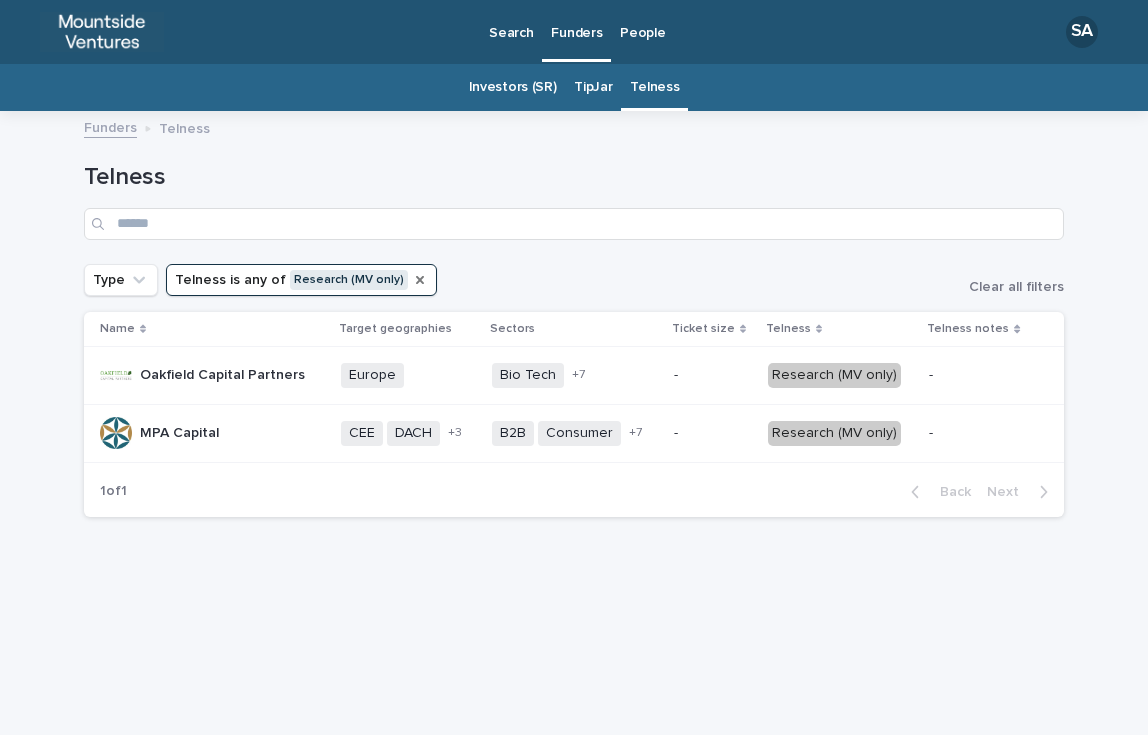 click 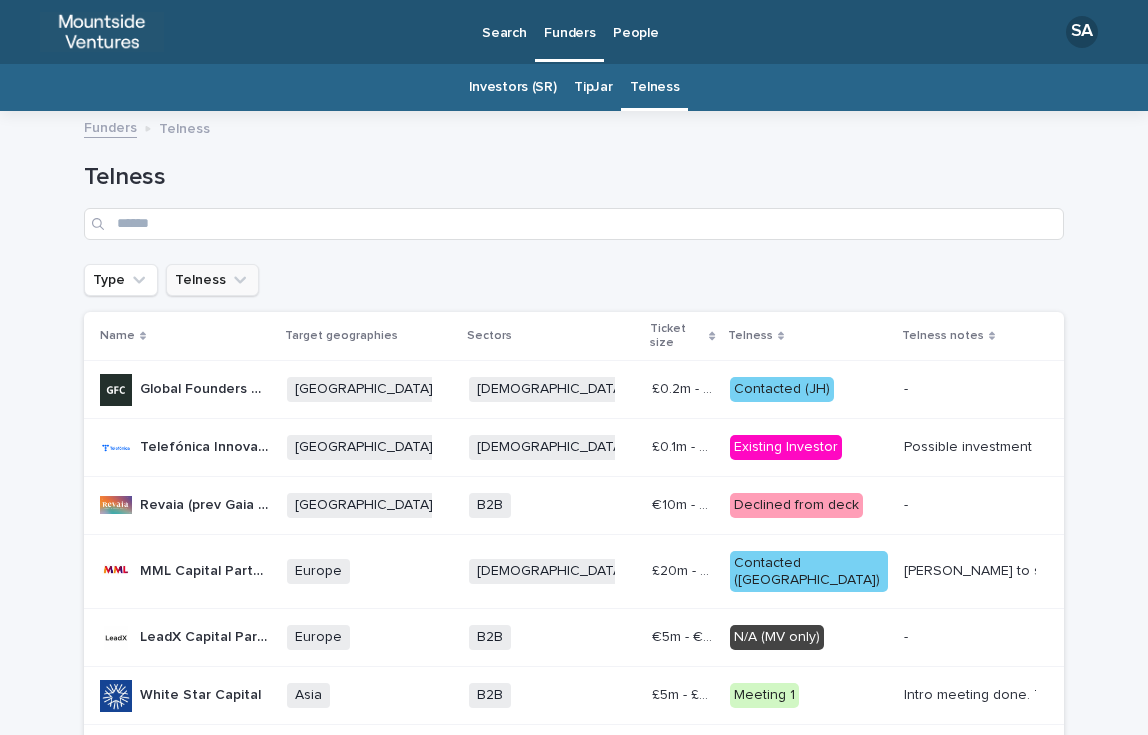 click 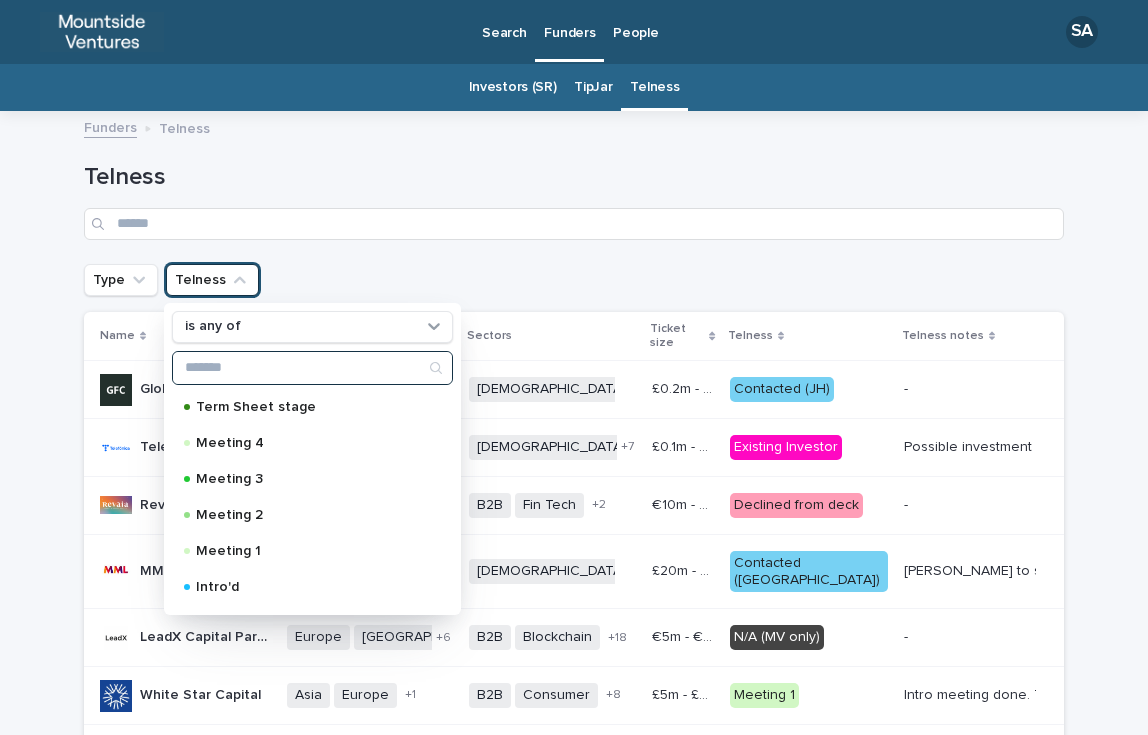 click at bounding box center [312, 368] 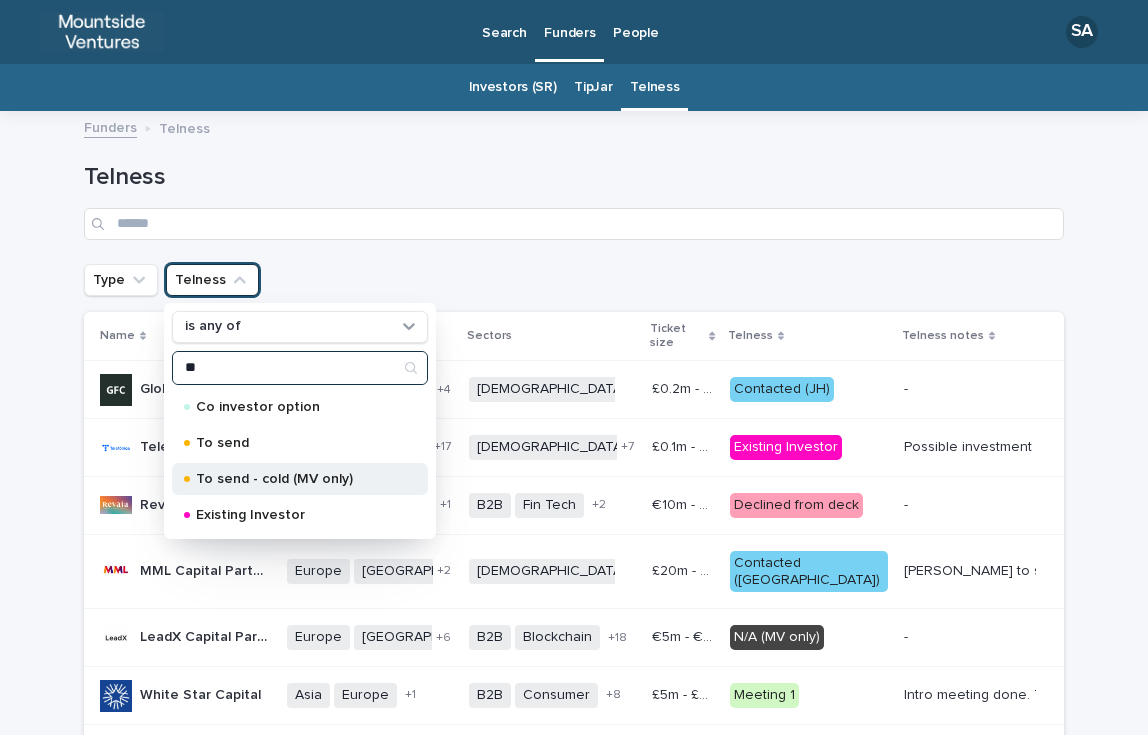 type on "**" 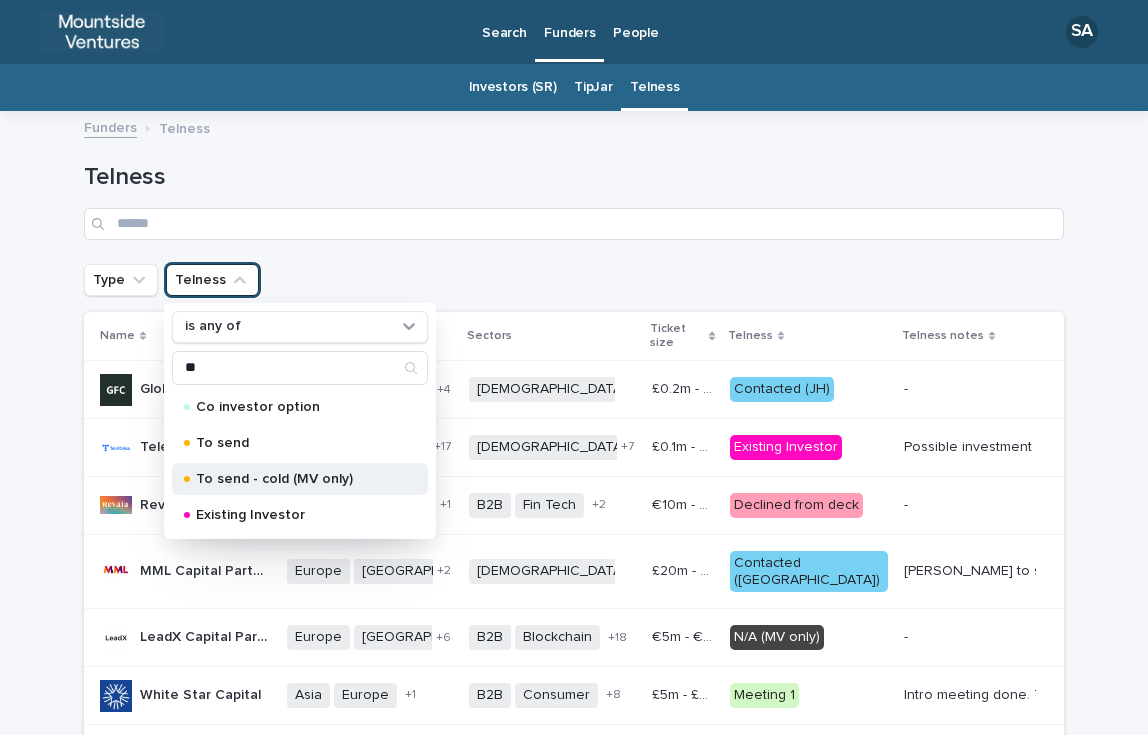 click on "To send - cold (MV only)" at bounding box center [300, 479] 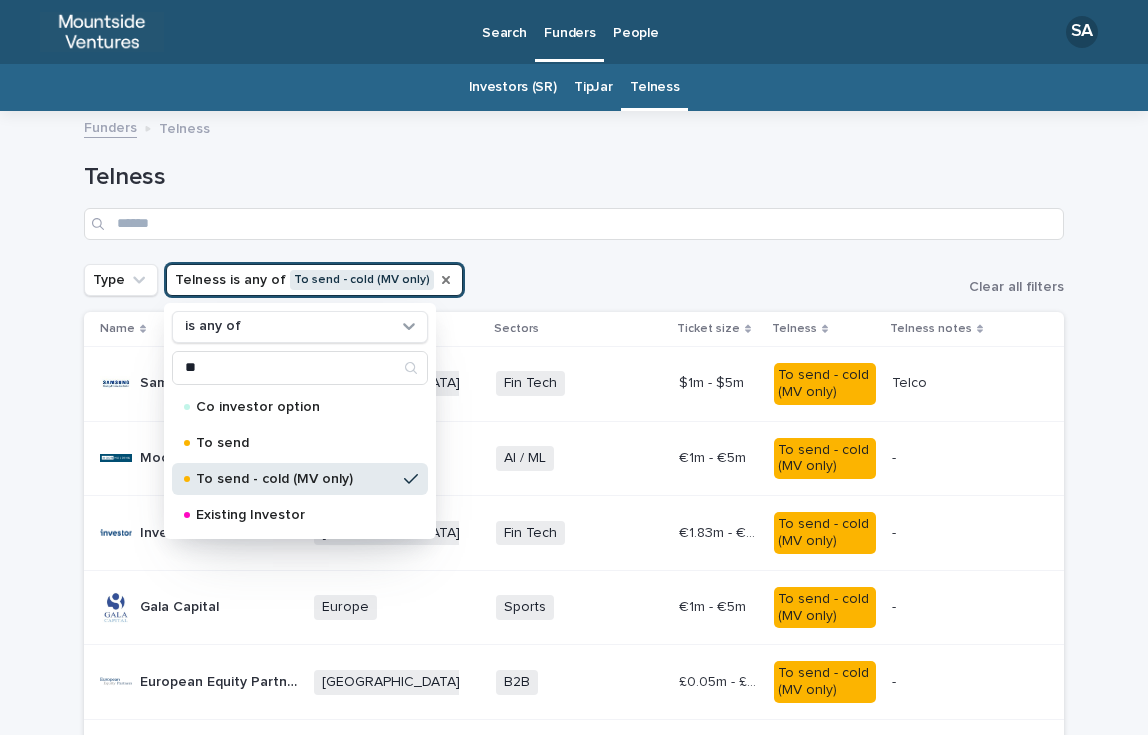click on "Type Telness is any of To send - cold (MV only) is any of ** Co investor option To send To send - cold (MV only) Existing Investor Clear all filters" at bounding box center [574, 280] 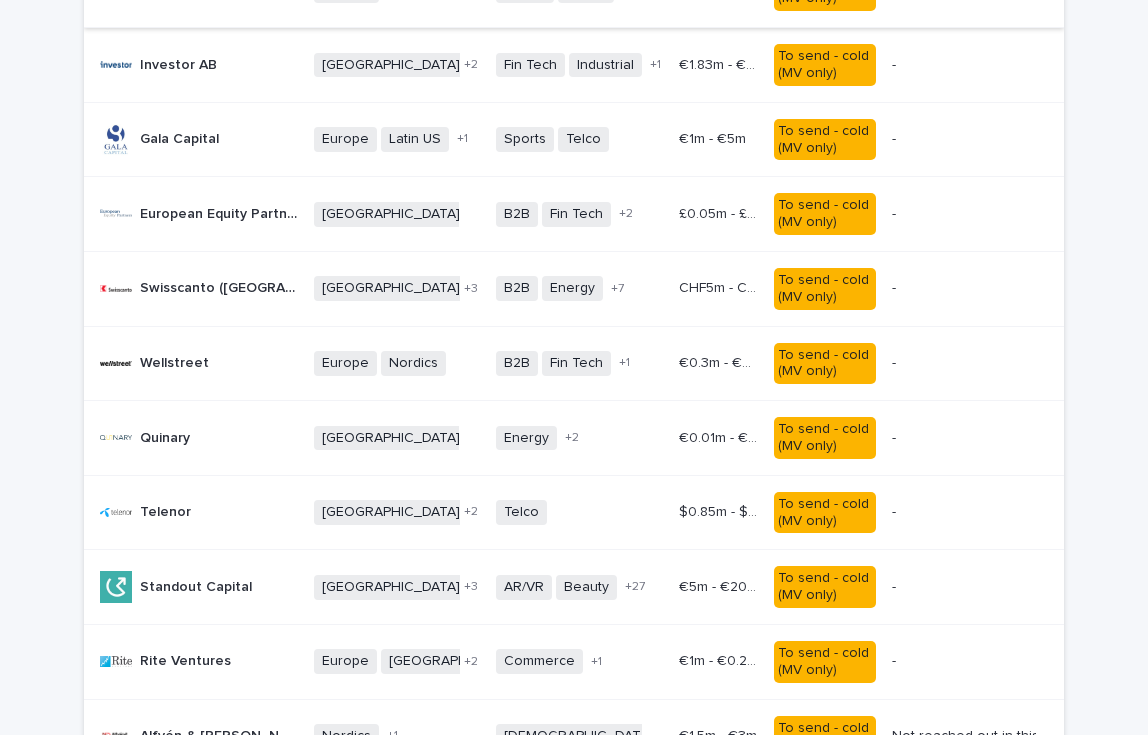 scroll, scrollTop: 472, scrollLeft: 0, axis: vertical 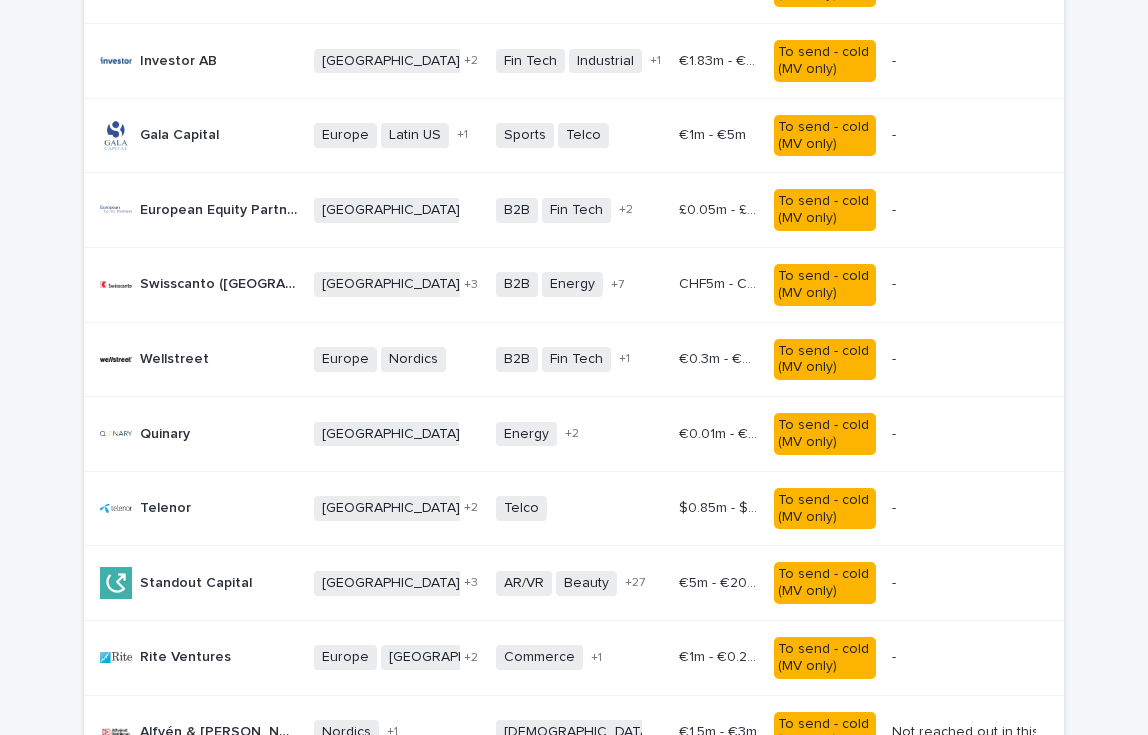 click on "£0.05m - £10m" at bounding box center (720, 208) 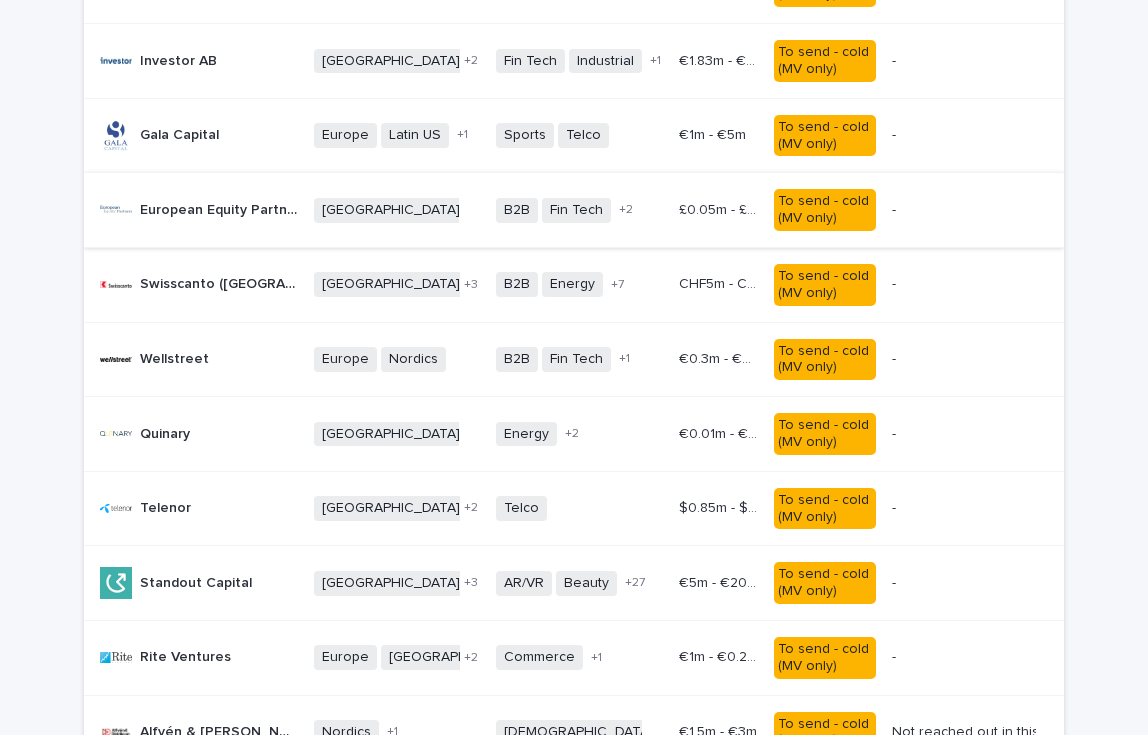 scroll, scrollTop: 0, scrollLeft: 0, axis: both 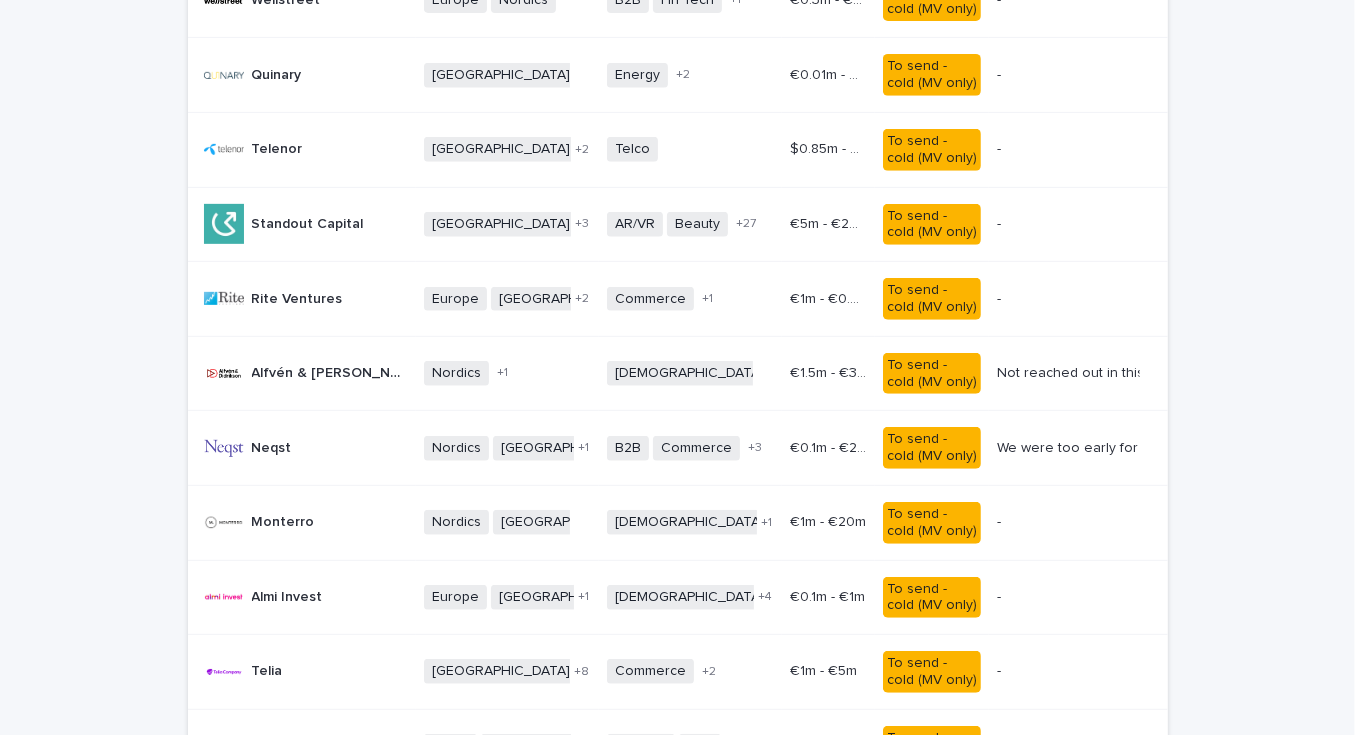 click on "$0.85m - $4.25m $0.85m - $4.25m" at bounding box center (828, 149) 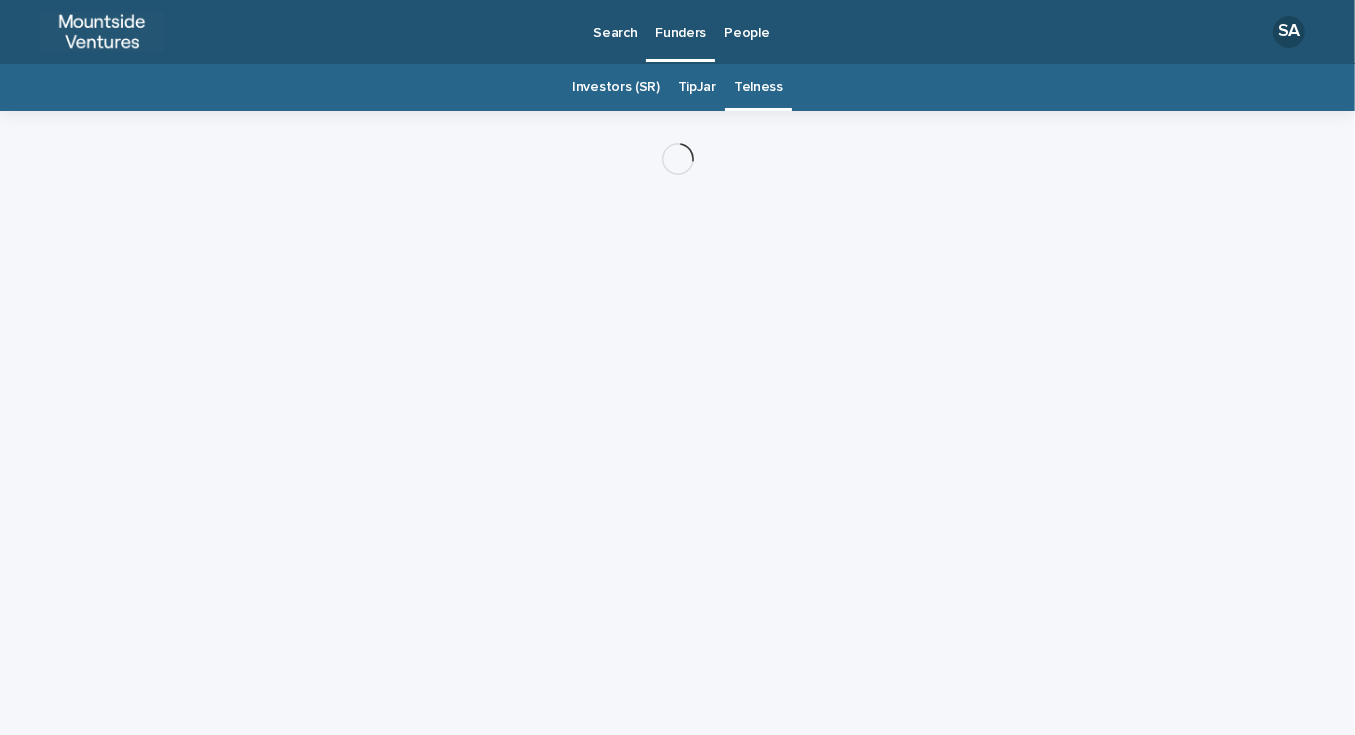 scroll, scrollTop: 0, scrollLeft: 0, axis: both 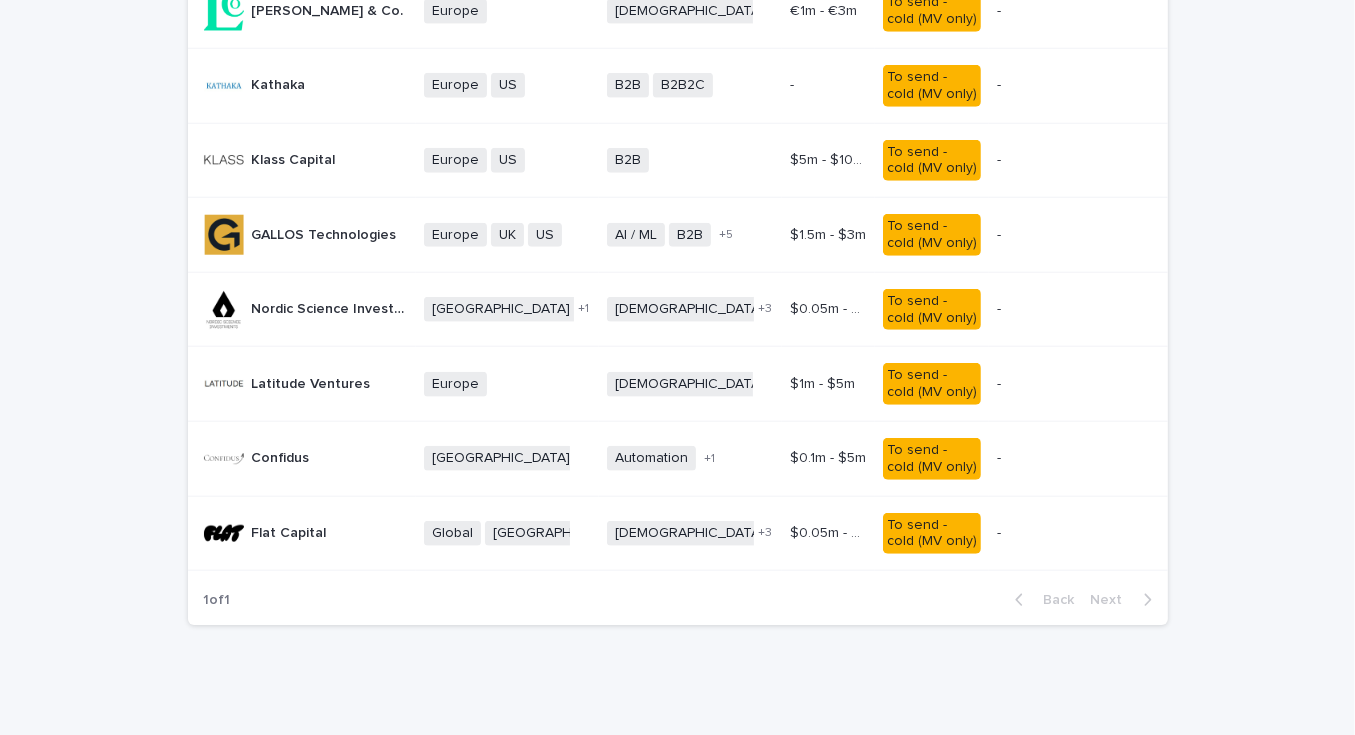 click on "$0.05m - $4.5m $0.05m - $4.5m" at bounding box center [828, 533] 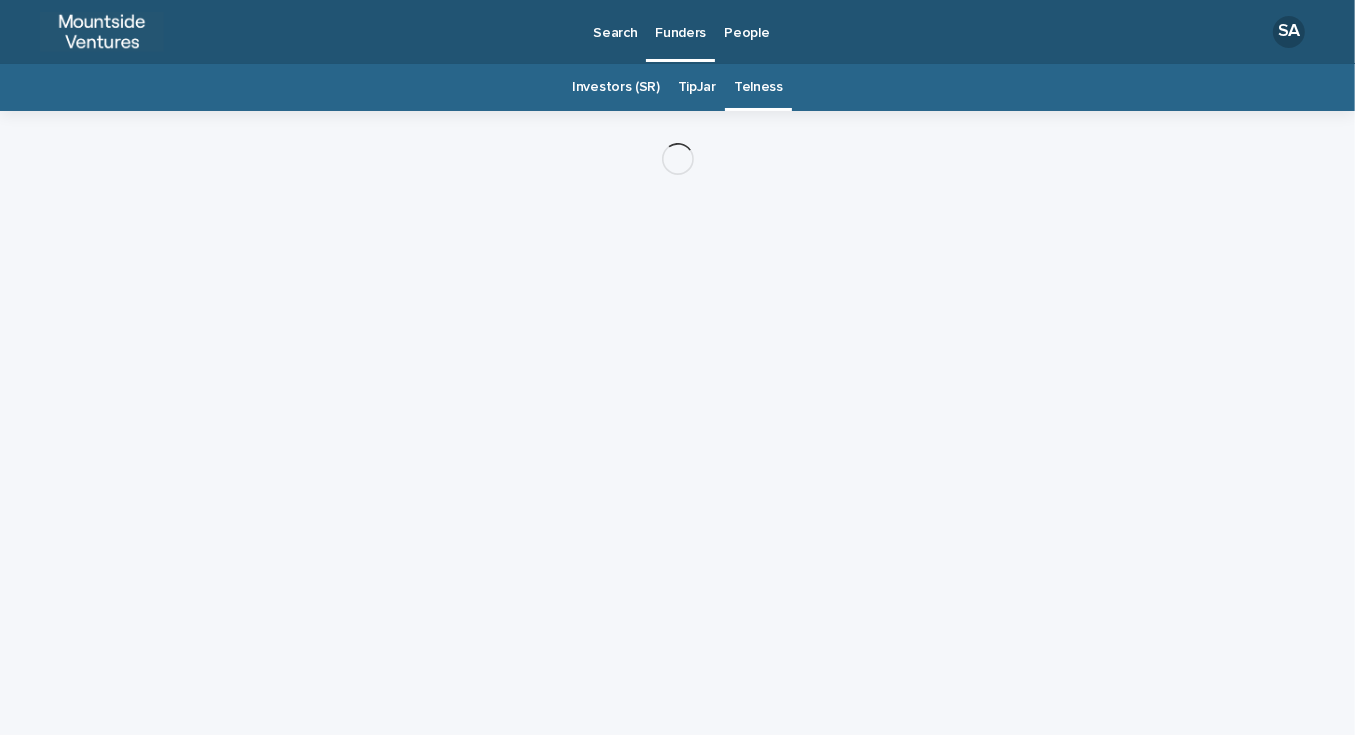 scroll, scrollTop: 0, scrollLeft: 0, axis: both 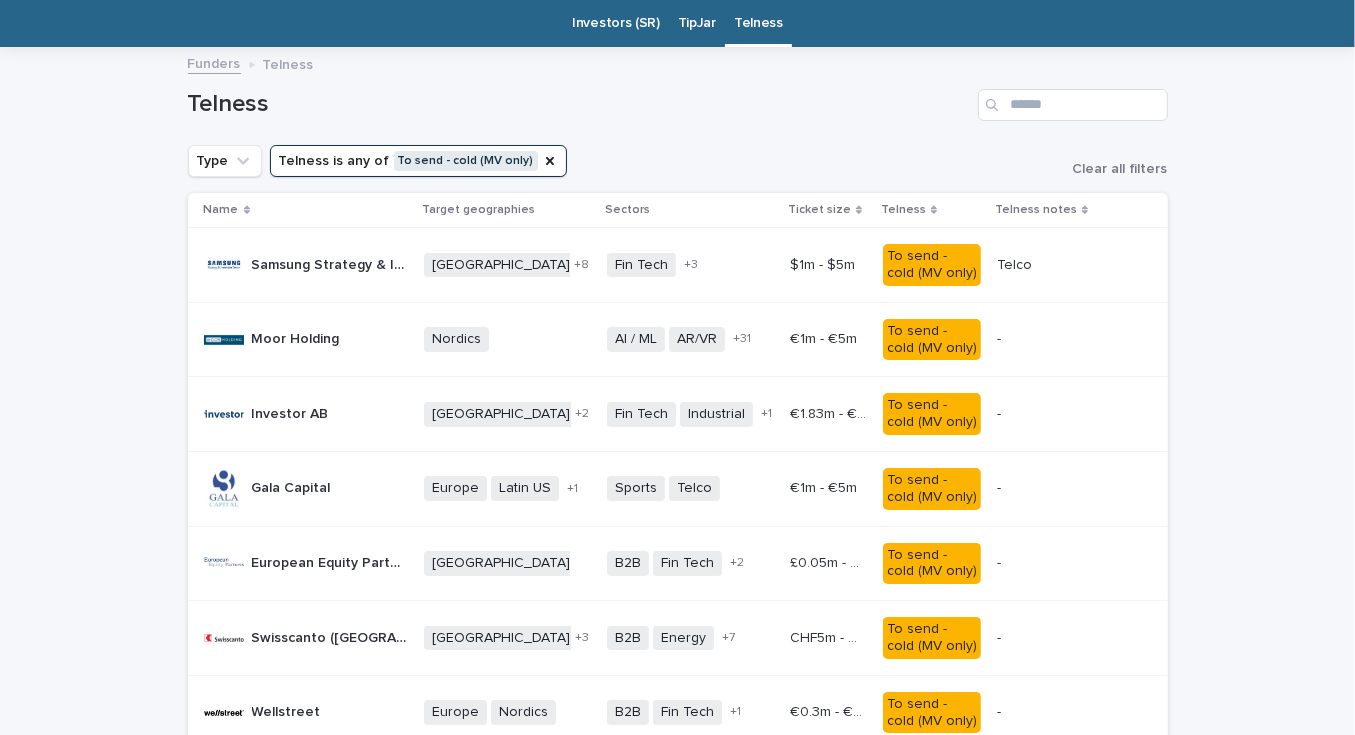 click on "Loading... Saving… Loading... Saving… Telness Type Telness is any of To send - cold (MV only) Clear all filters Name Target geographies Sectors Ticket size Telness Telness notes Samsung Strategy & Innovation Center Samsung Strategy & Innovation Center   Africa Asia Belgium Canada Europe Israel Latin US Middle East North Africa US + 8 Fin Tech Semi conductors Software Telco + 3 $1m - $5m $1m - $5m   To send - cold (MV only) Telco
Telco
Moor Holding Moor Holding   Nordics + 0 AI / ML AR/VR Ad Tech Bio Tech Blockchain Commerce Computer Vision Consumer Brands Cyber Data Deep Tech Ed Tech Energy Fin Tech Gaming Health Impact Insur Tech IoT Marketplaces Material Med Tech Media Mobility Music Prop Tech Robotics Social Media Software Space Tech Telco Trading Wearables + 31 €1m - €5m €1m - €5m   To send - cold (MV only) - -   Investor AB Investor AB   North America Northern Europe Sweden + 2 Fin Tech Industrial Telco + 1 €1.83m - €18.28m €1.83m - €18.28m   To send - cold (MV only) - - +" at bounding box center (677, 1230) 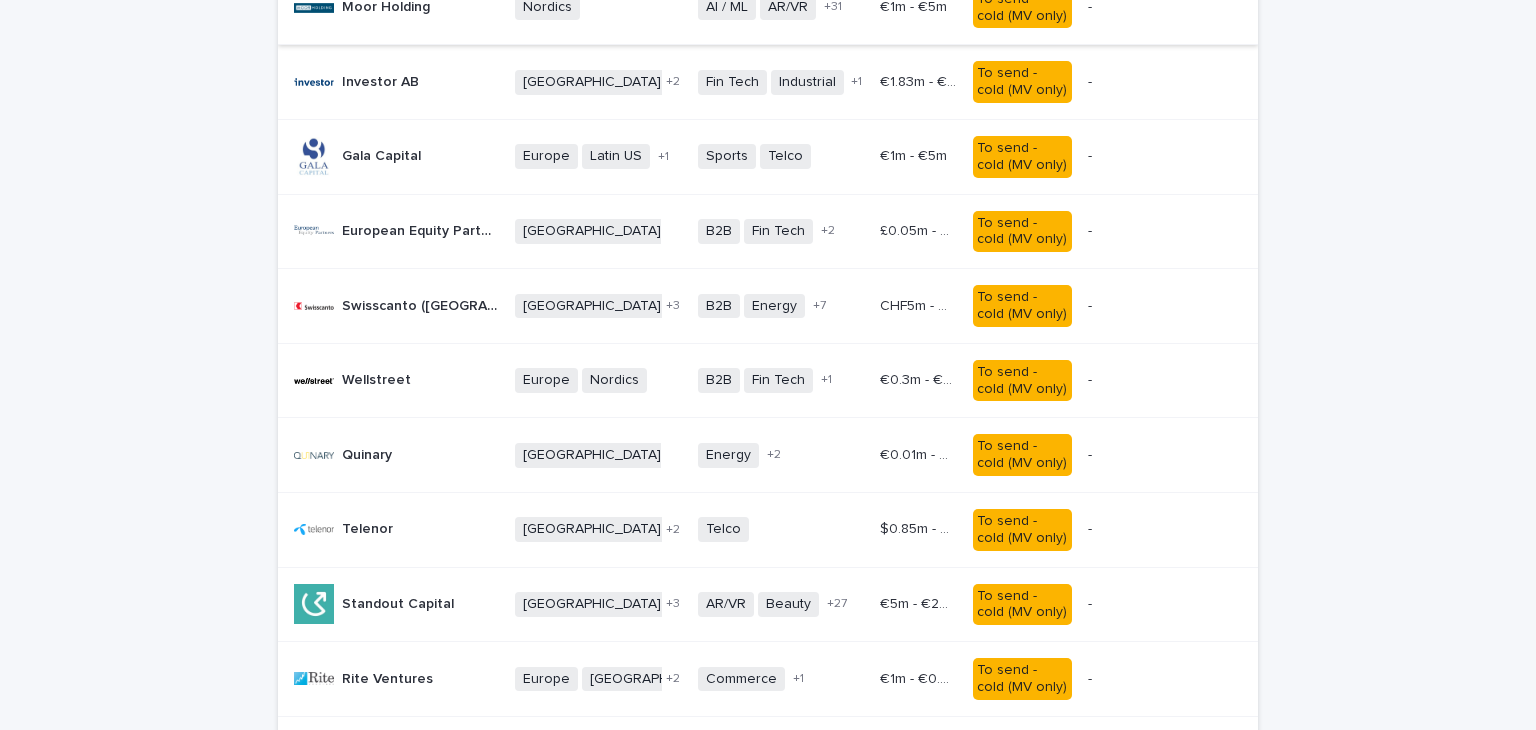 scroll, scrollTop: 396, scrollLeft: 0, axis: vertical 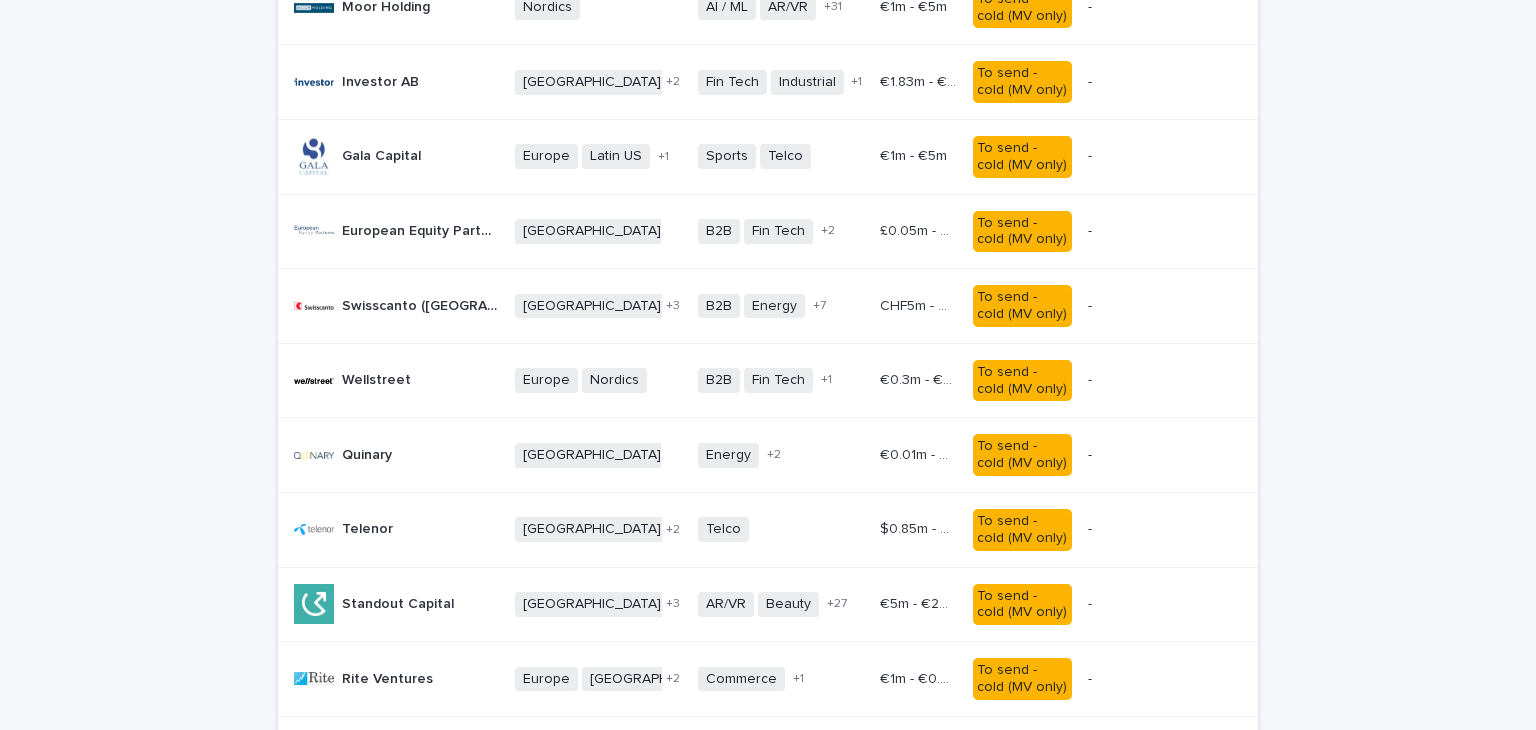 click on "£0.05m - £10m" at bounding box center [920, 229] 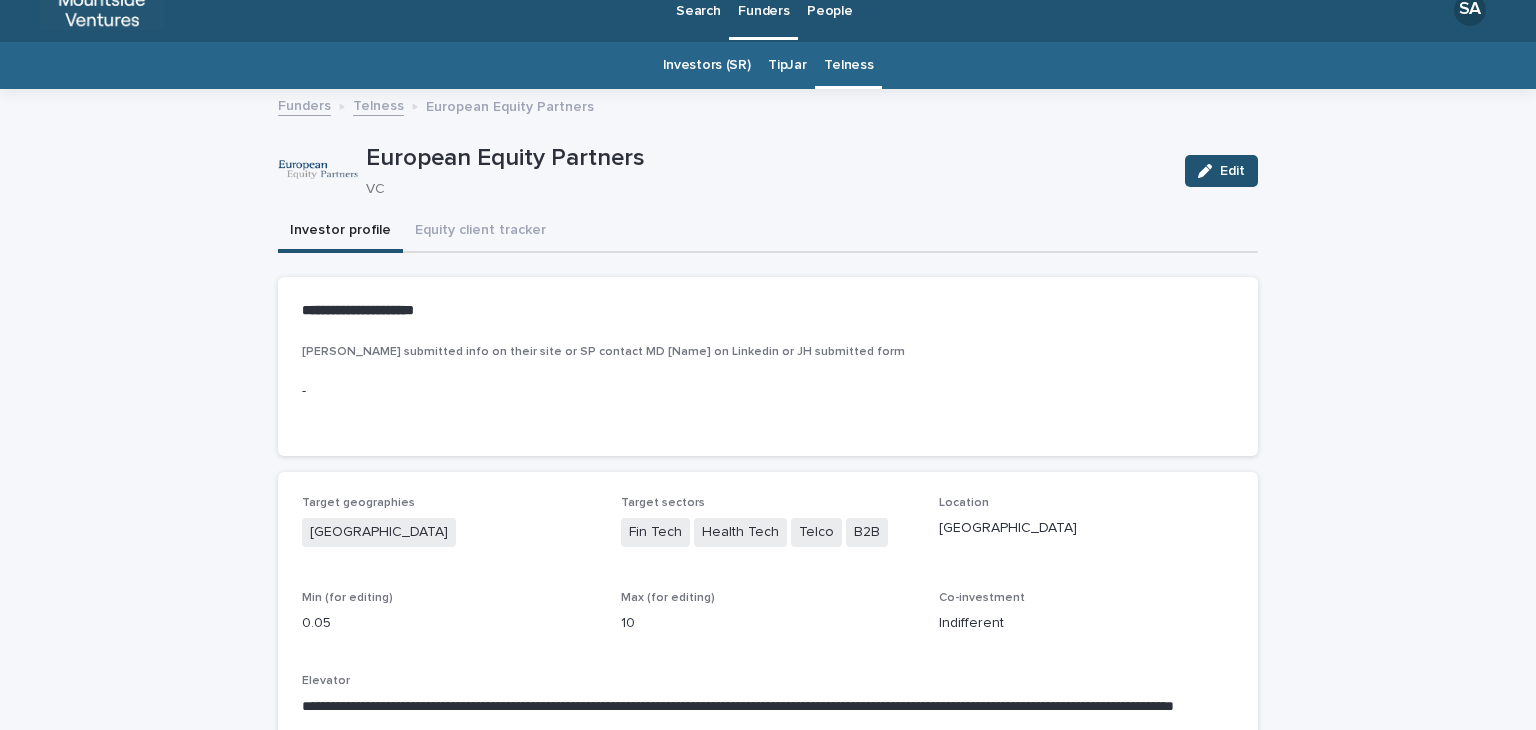 scroll, scrollTop: 20, scrollLeft: 0, axis: vertical 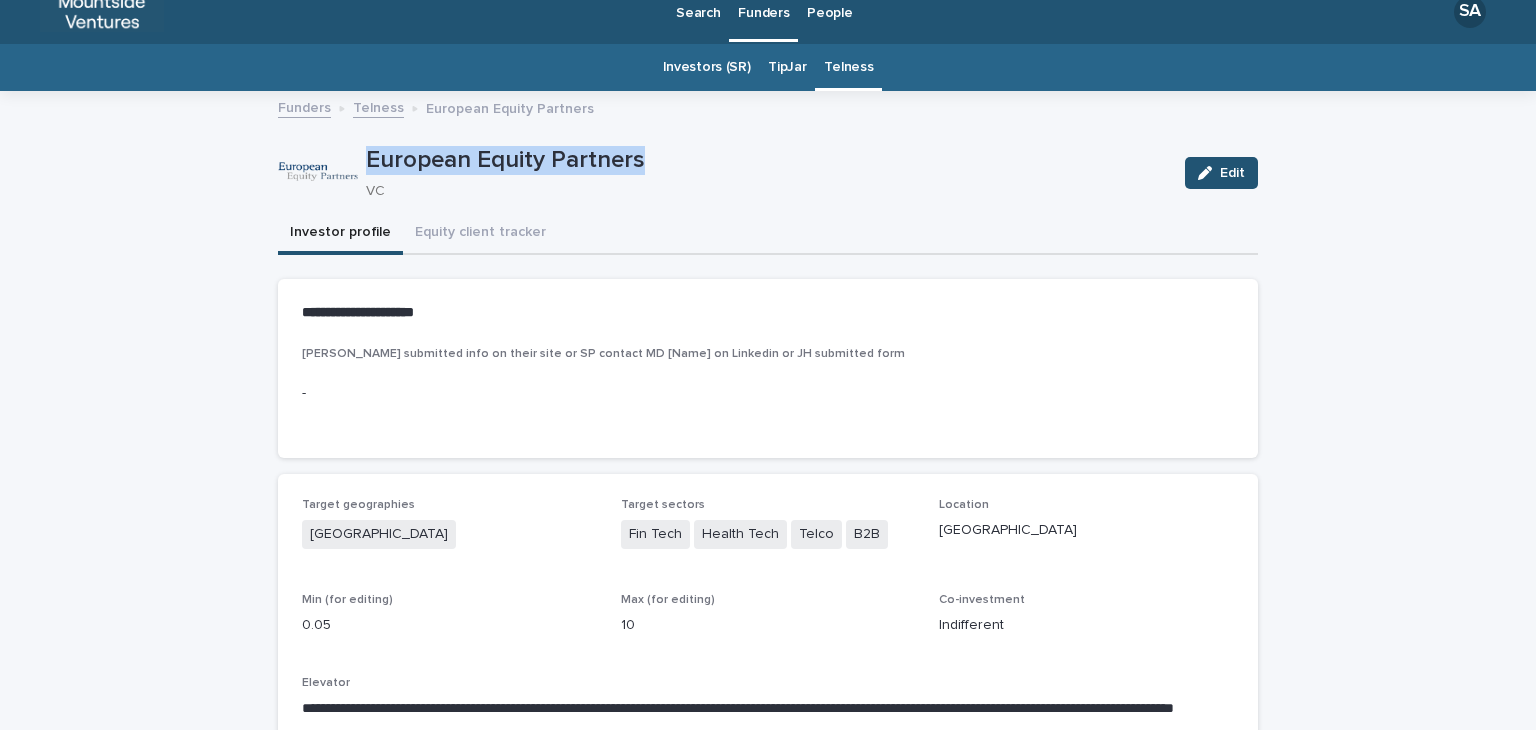 drag, startPoint x: 662, startPoint y: 152, endPoint x: 356, endPoint y: 153, distance: 306.00165 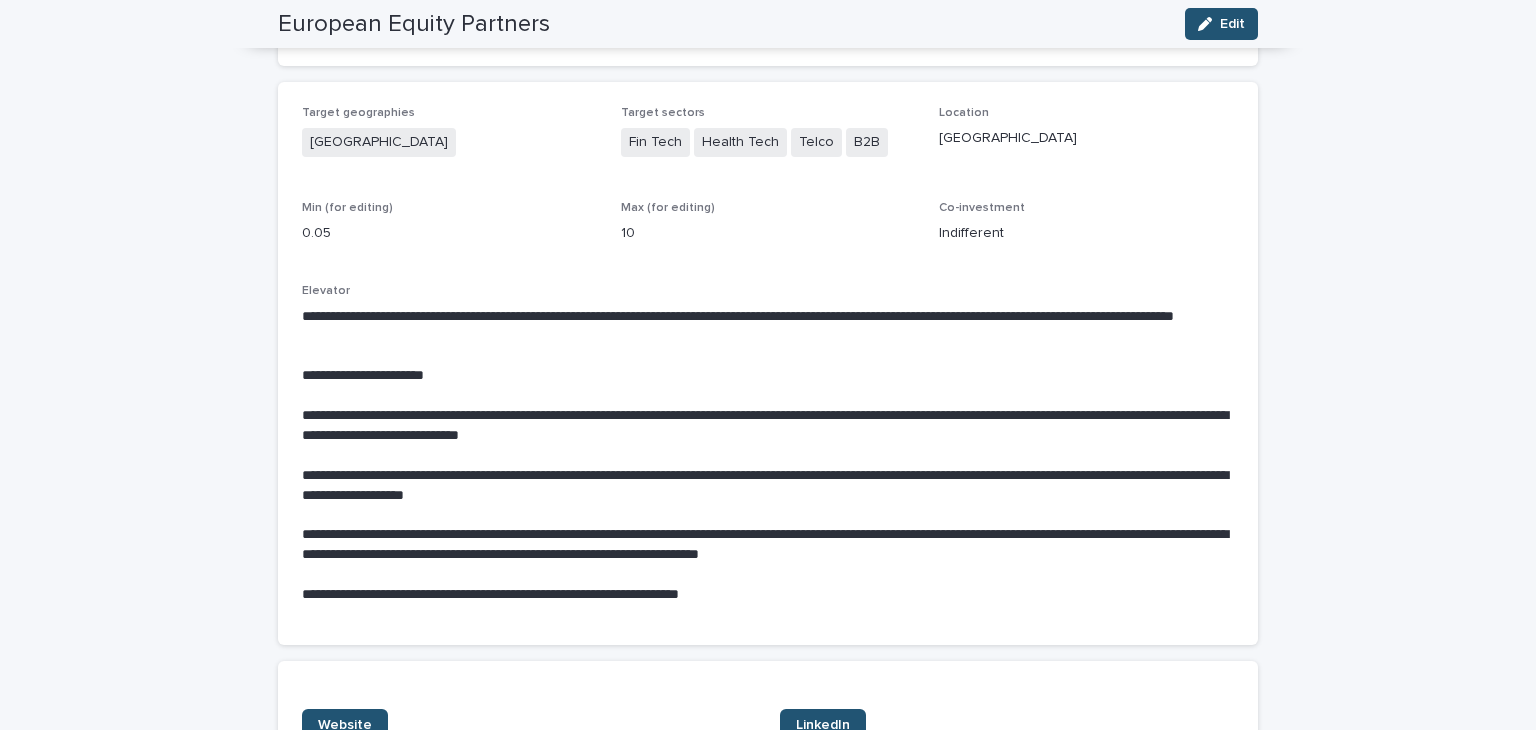 scroll, scrollTop: 0, scrollLeft: 0, axis: both 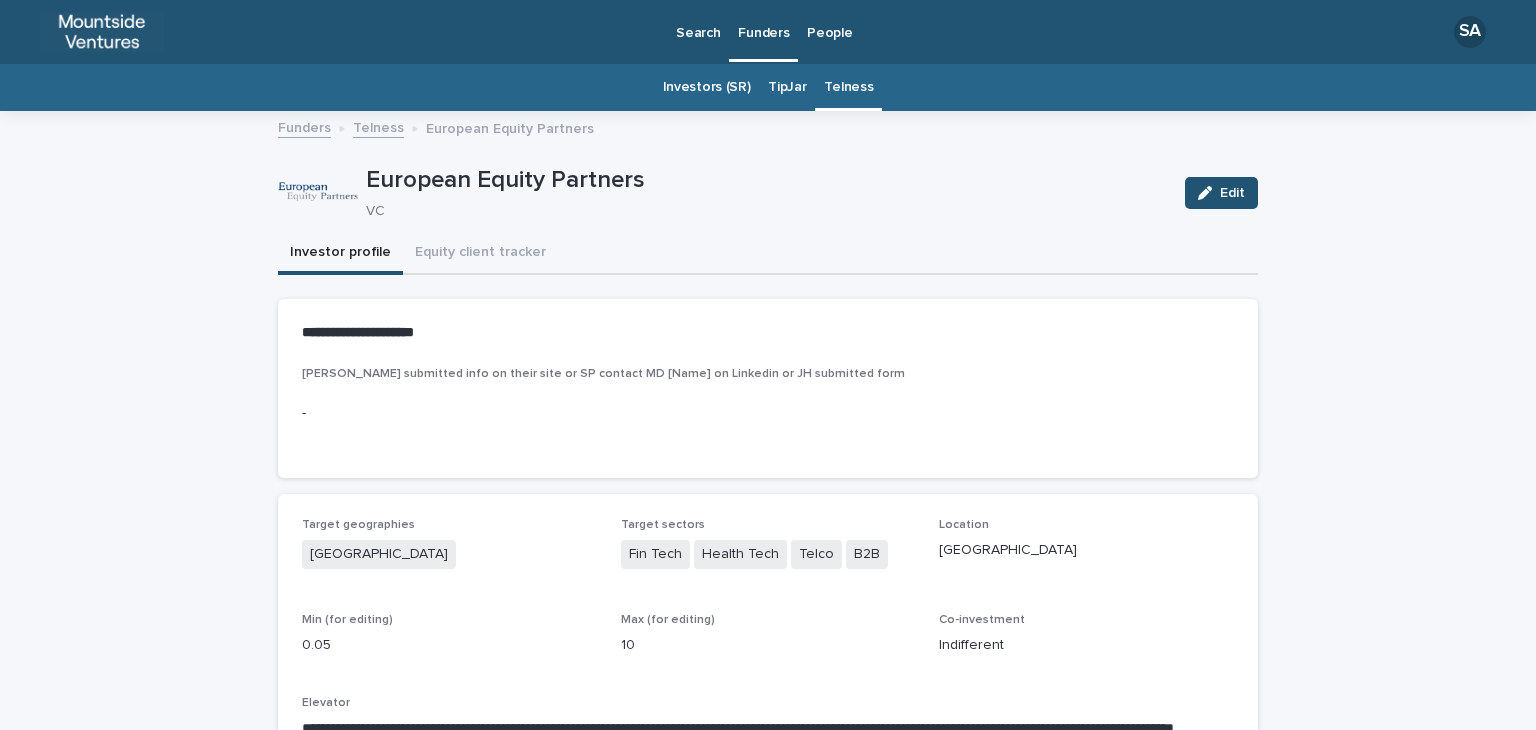 click on "European Equity Partners VC Edit" at bounding box center (768, 193) 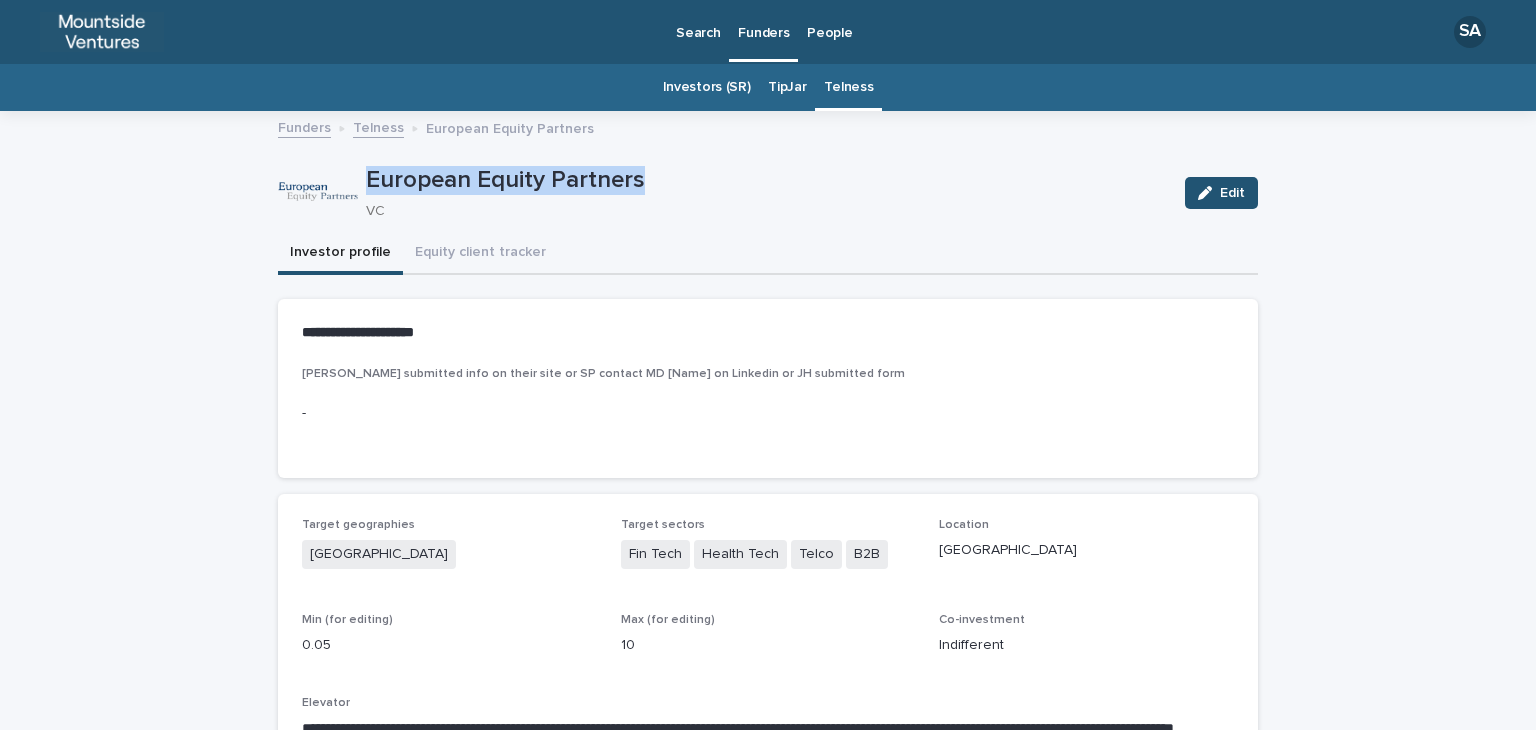 drag, startPoint x: 639, startPoint y: 173, endPoint x: 360, endPoint y: 176, distance: 279.01614 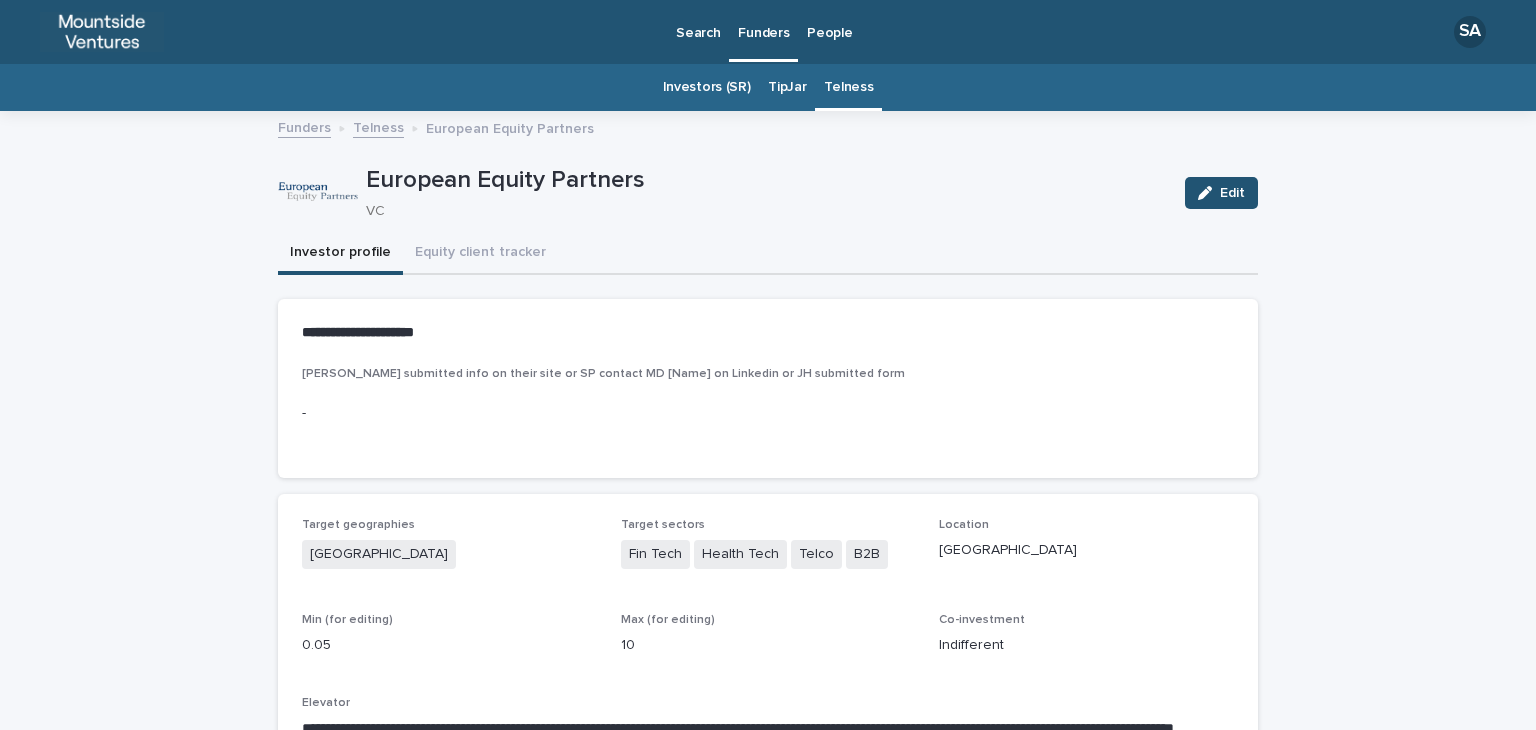 click on "VC" at bounding box center (763, 211) 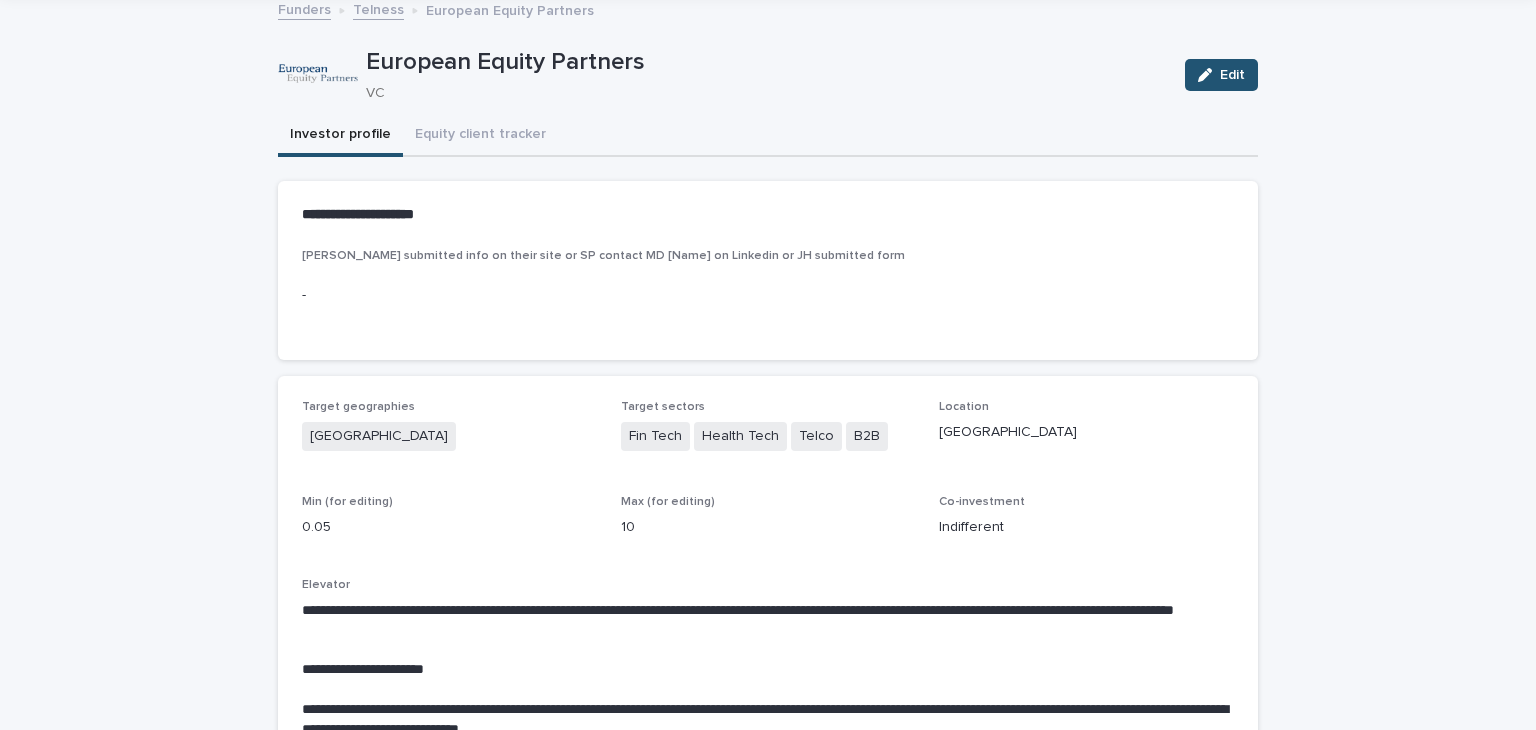 scroll, scrollTop: 0, scrollLeft: 0, axis: both 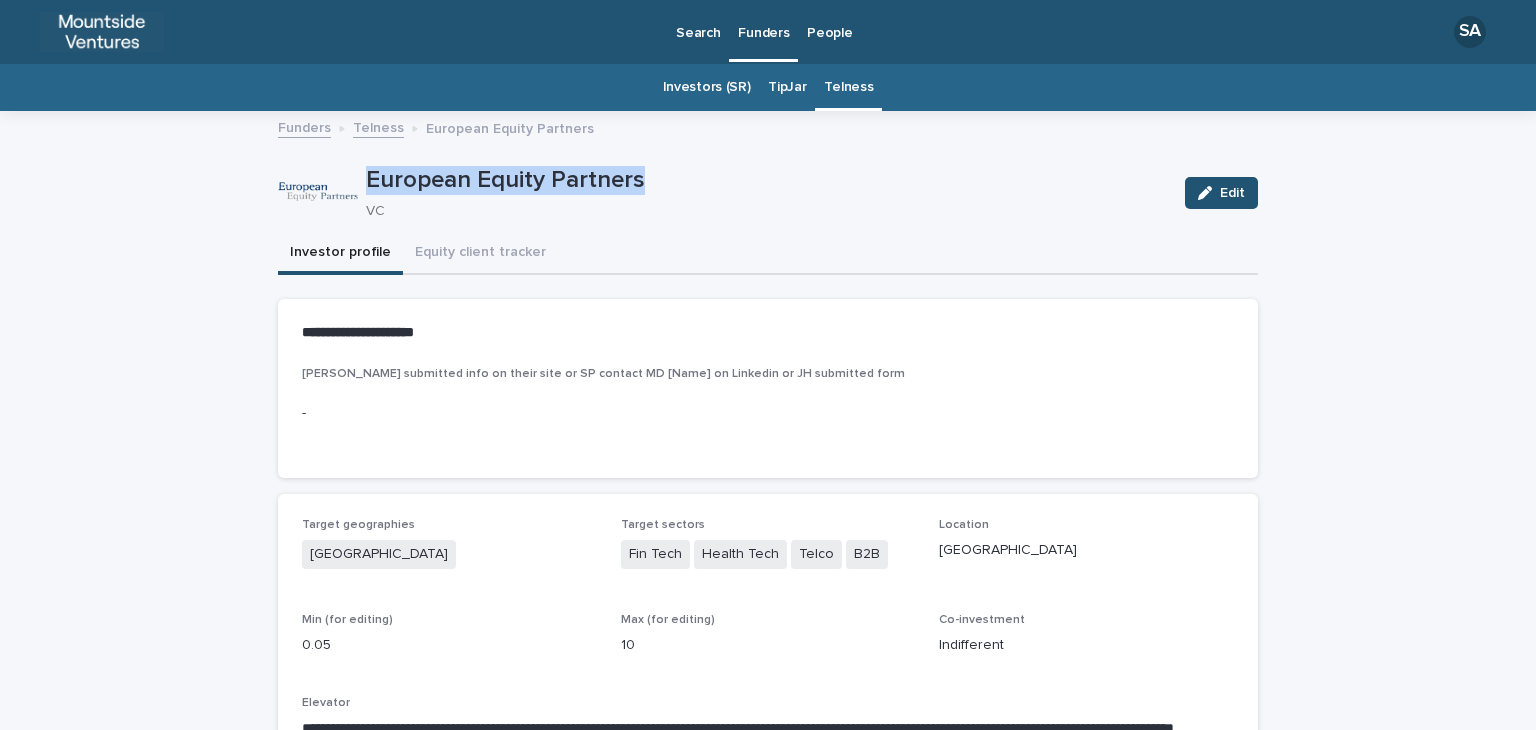 drag, startPoint x: 642, startPoint y: 179, endPoint x: 353, endPoint y: 180, distance: 289.00174 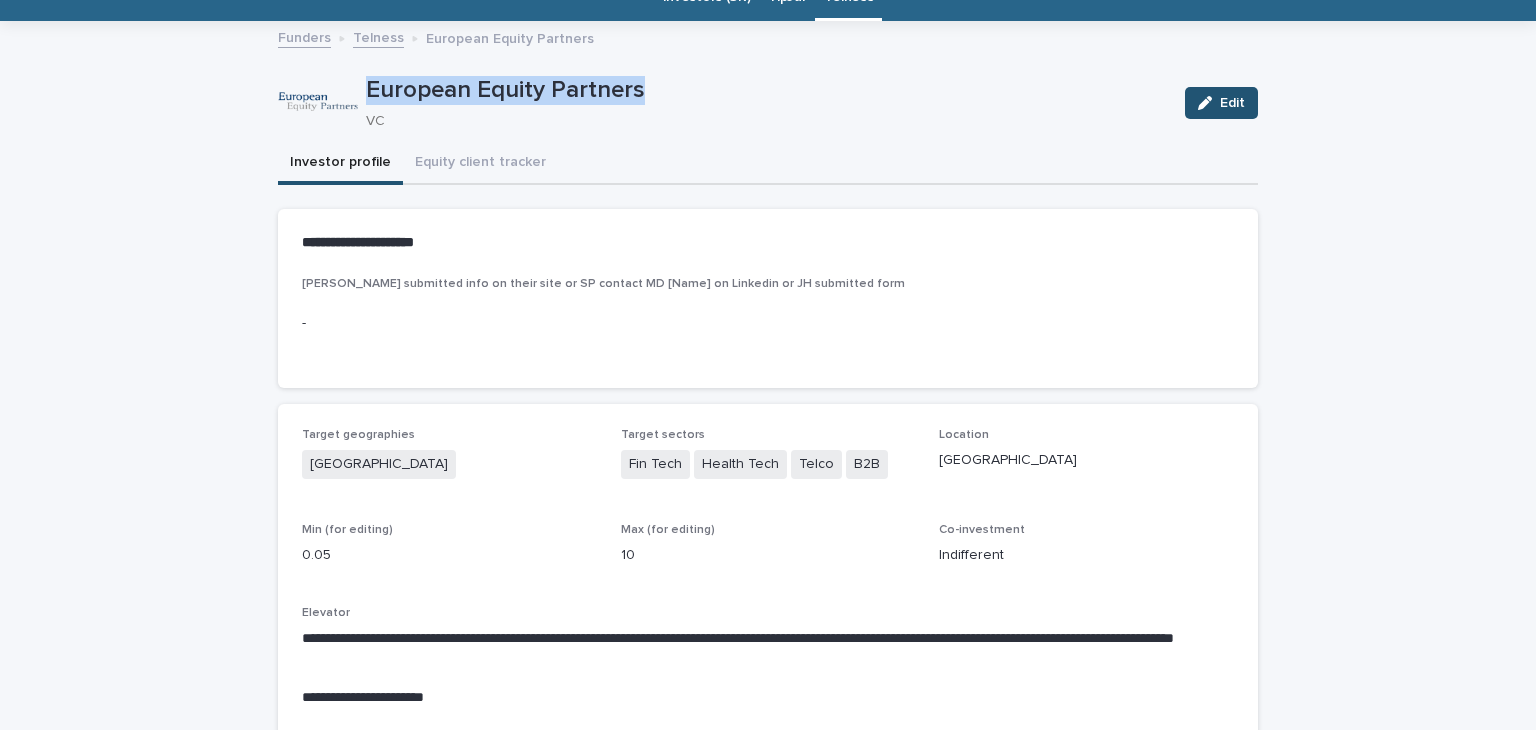 scroll, scrollTop: 98, scrollLeft: 0, axis: vertical 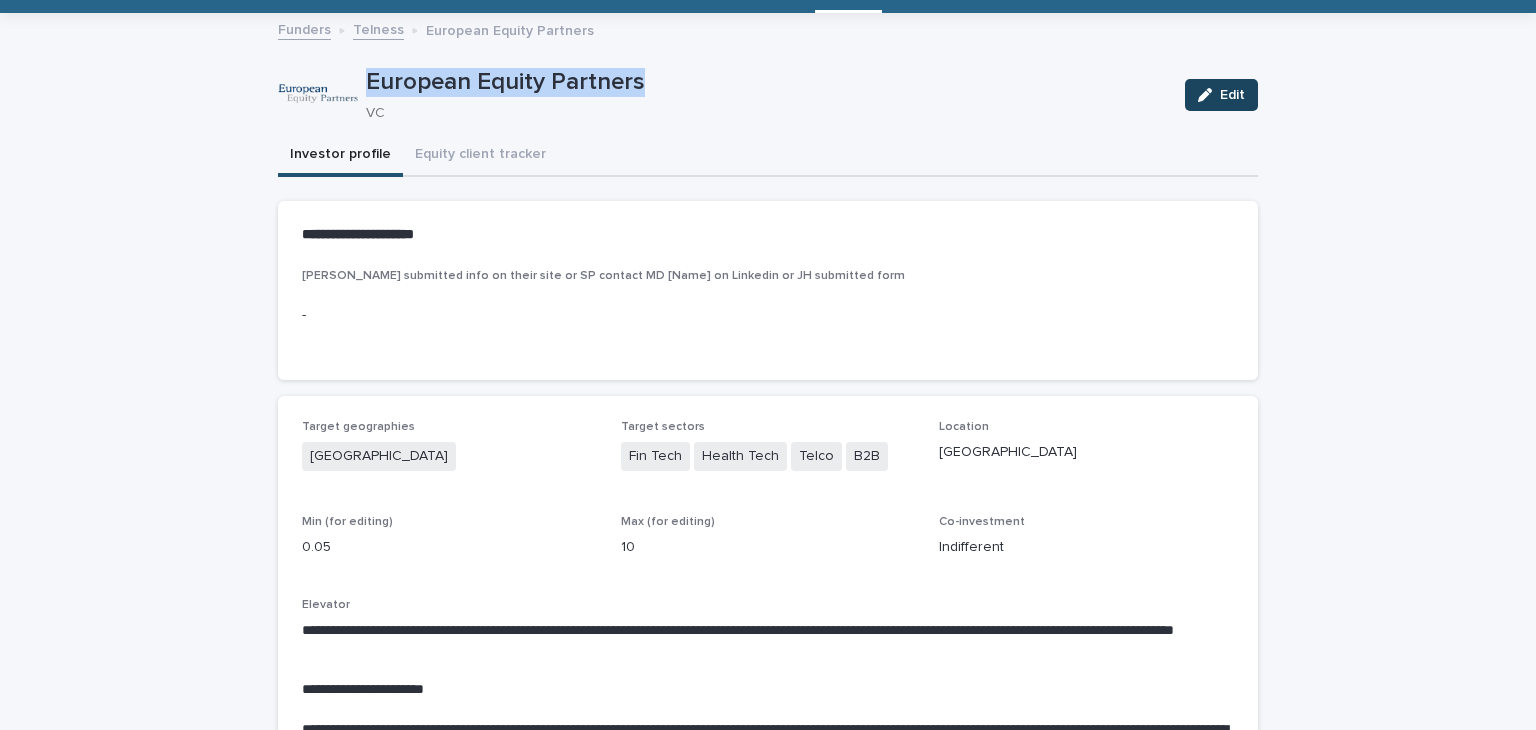 click on "Edit" at bounding box center (1232, 95) 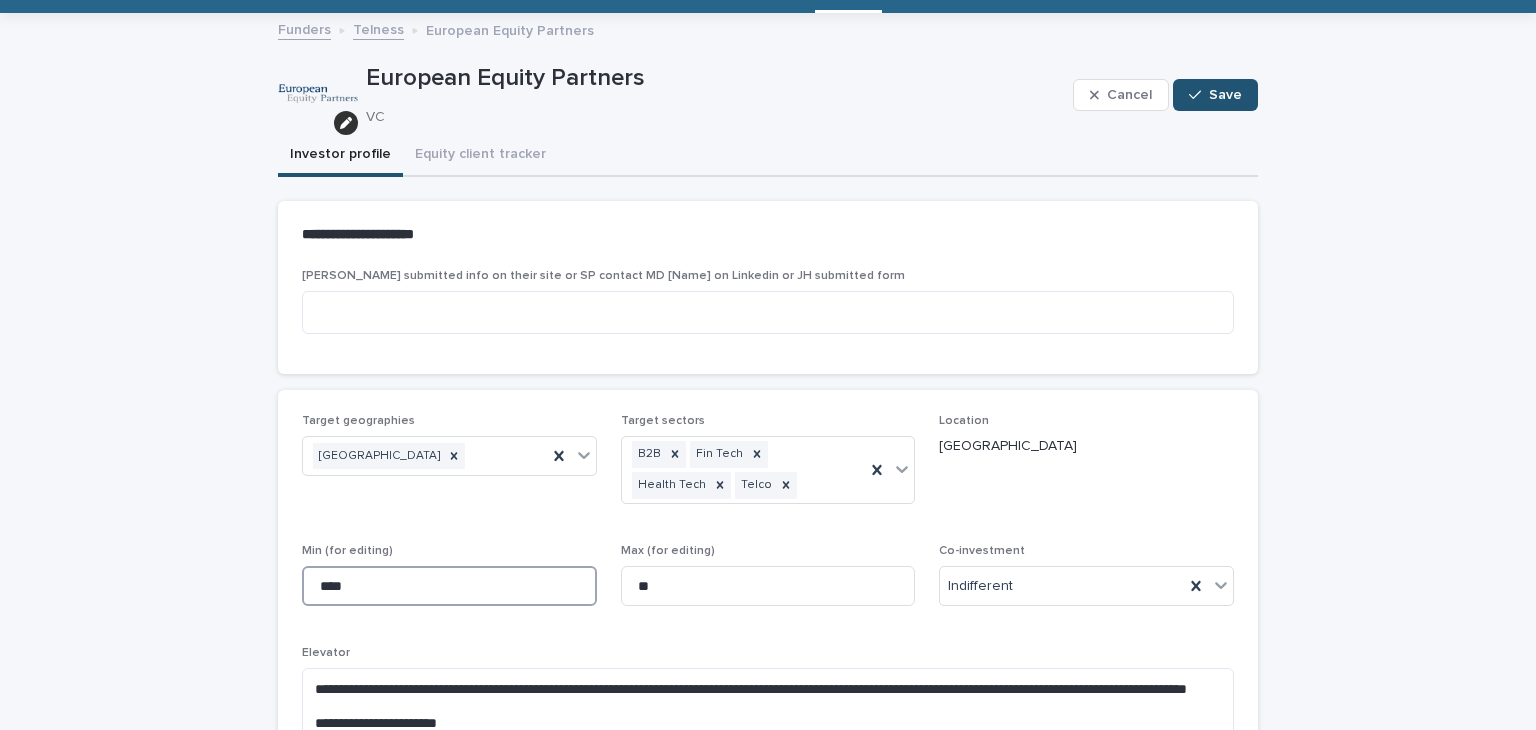 drag, startPoint x: 418, startPoint y: 587, endPoint x: 242, endPoint y: 581, distance: 176.10225 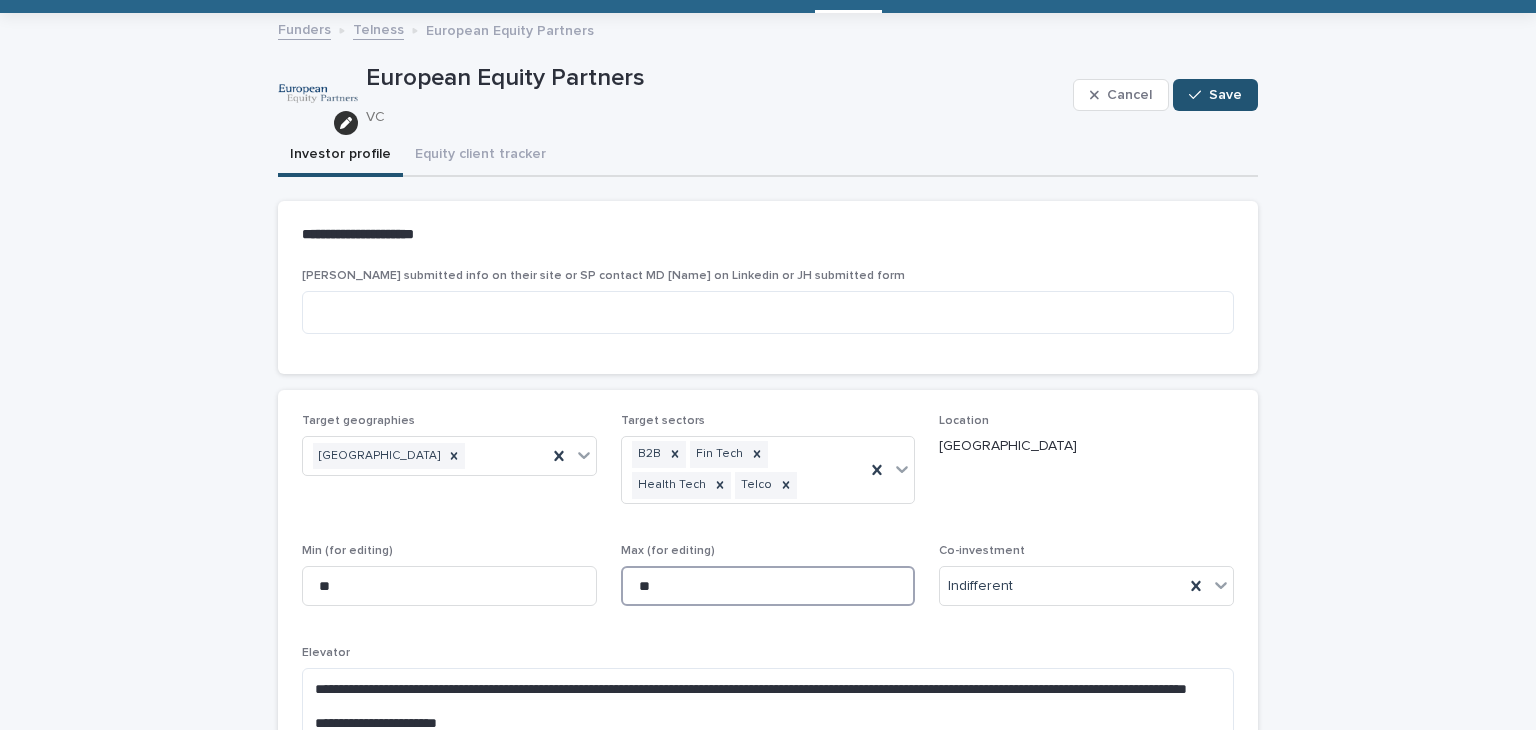 drag, startPoint x: 716, startPoint y: 577, endPoint x: 622, endPoint y: 573, distance: 94.08507 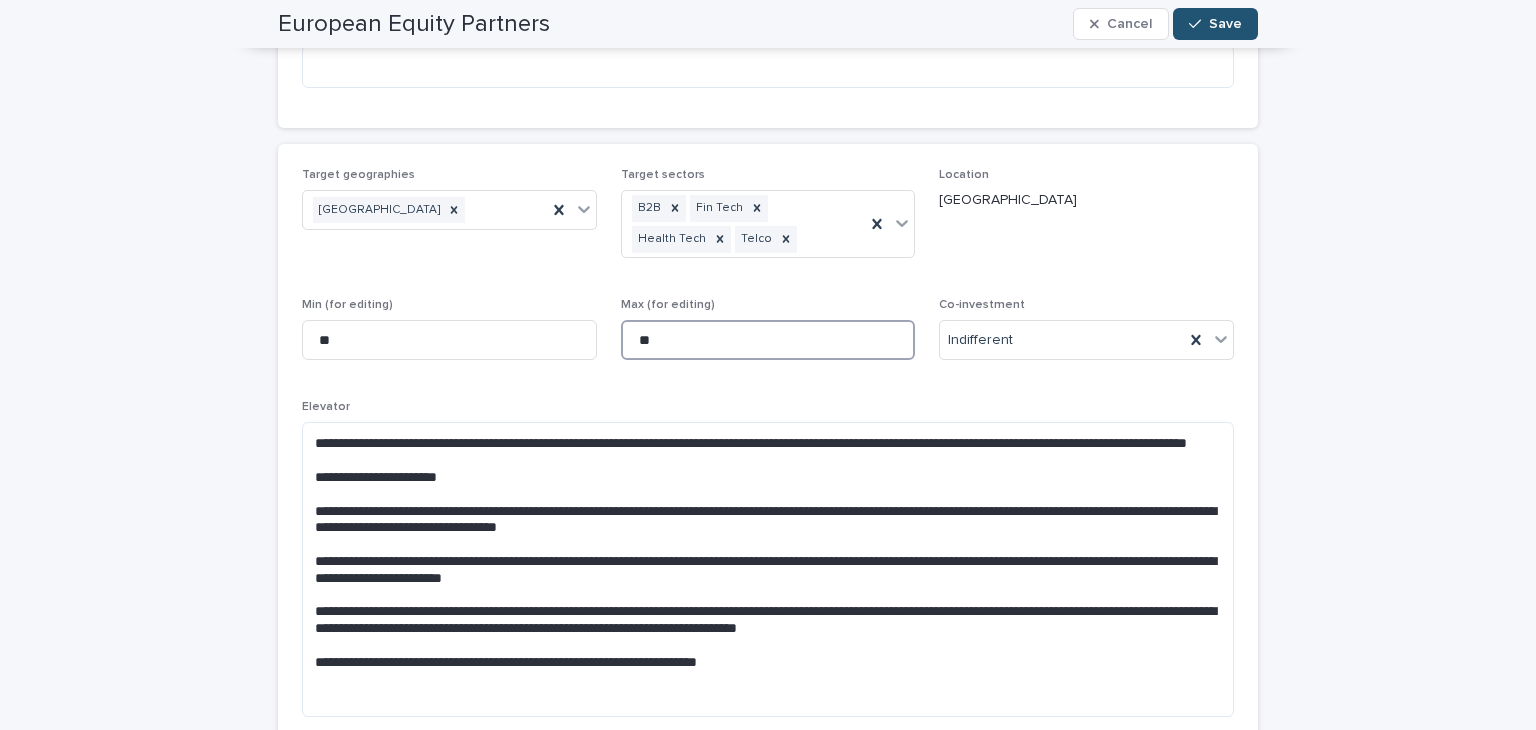 scroll, scrollTop: 372, scrollLeft: 0, axis: vertical 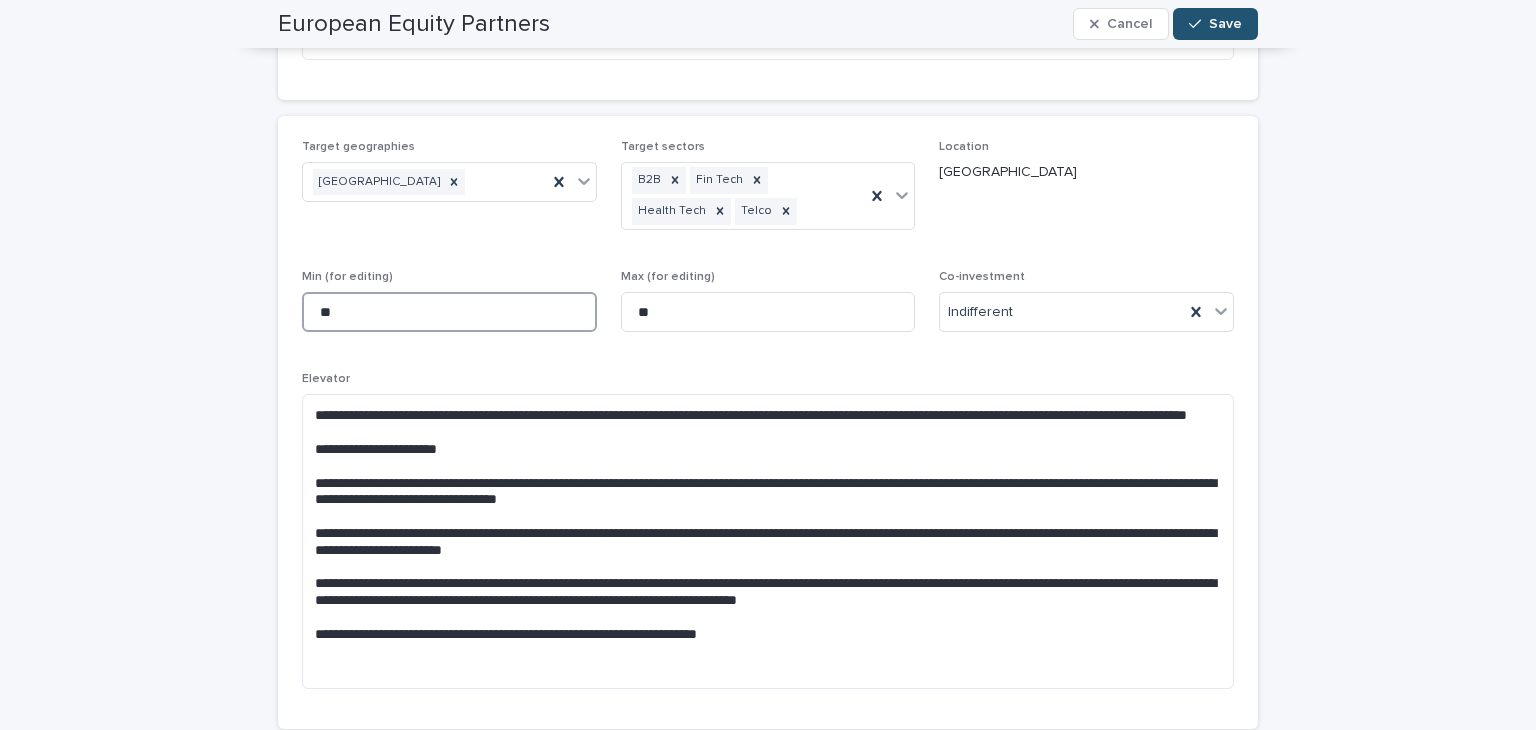 type on "**" 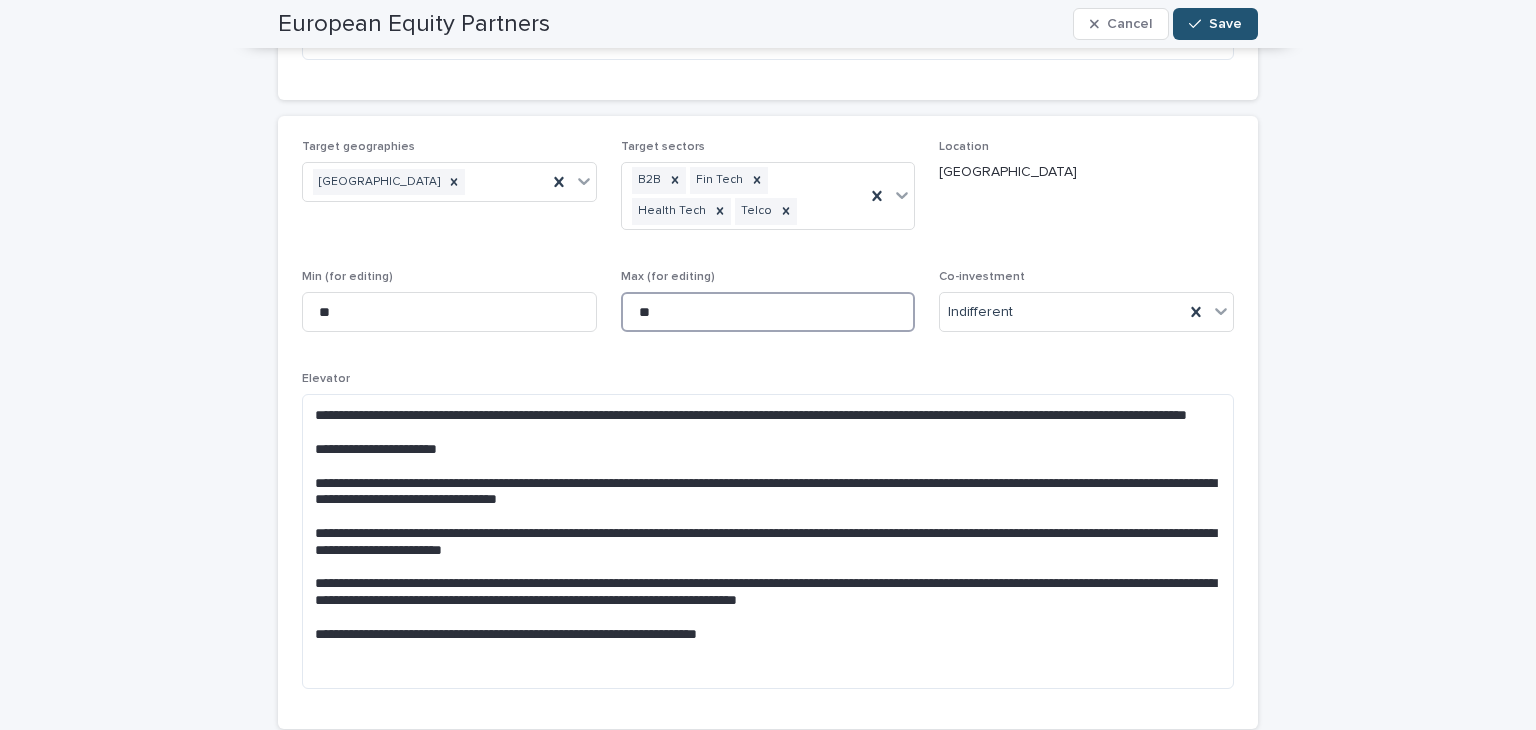 scroll, scrollTop: 184, scrollLeft: 0, axis: vertical 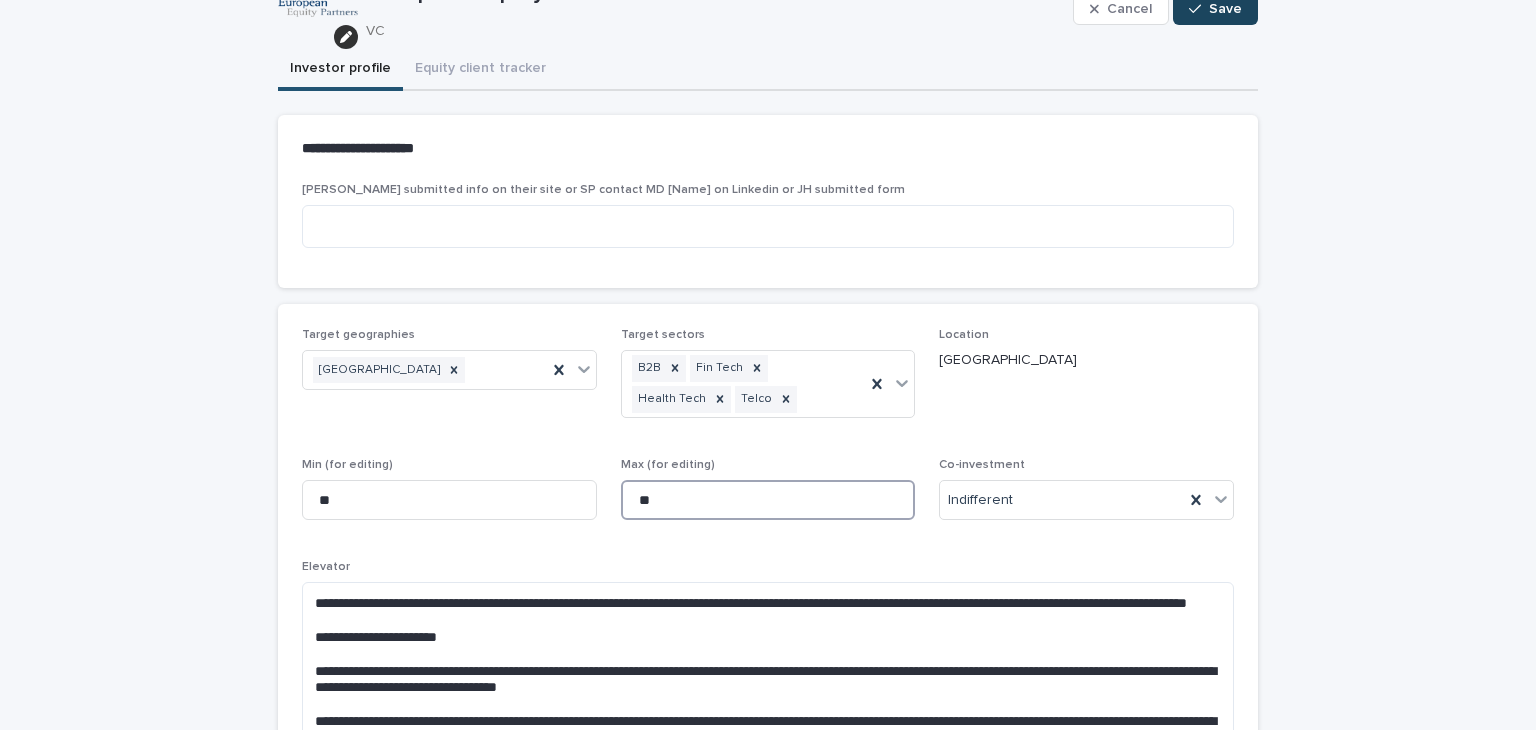 type on "**" 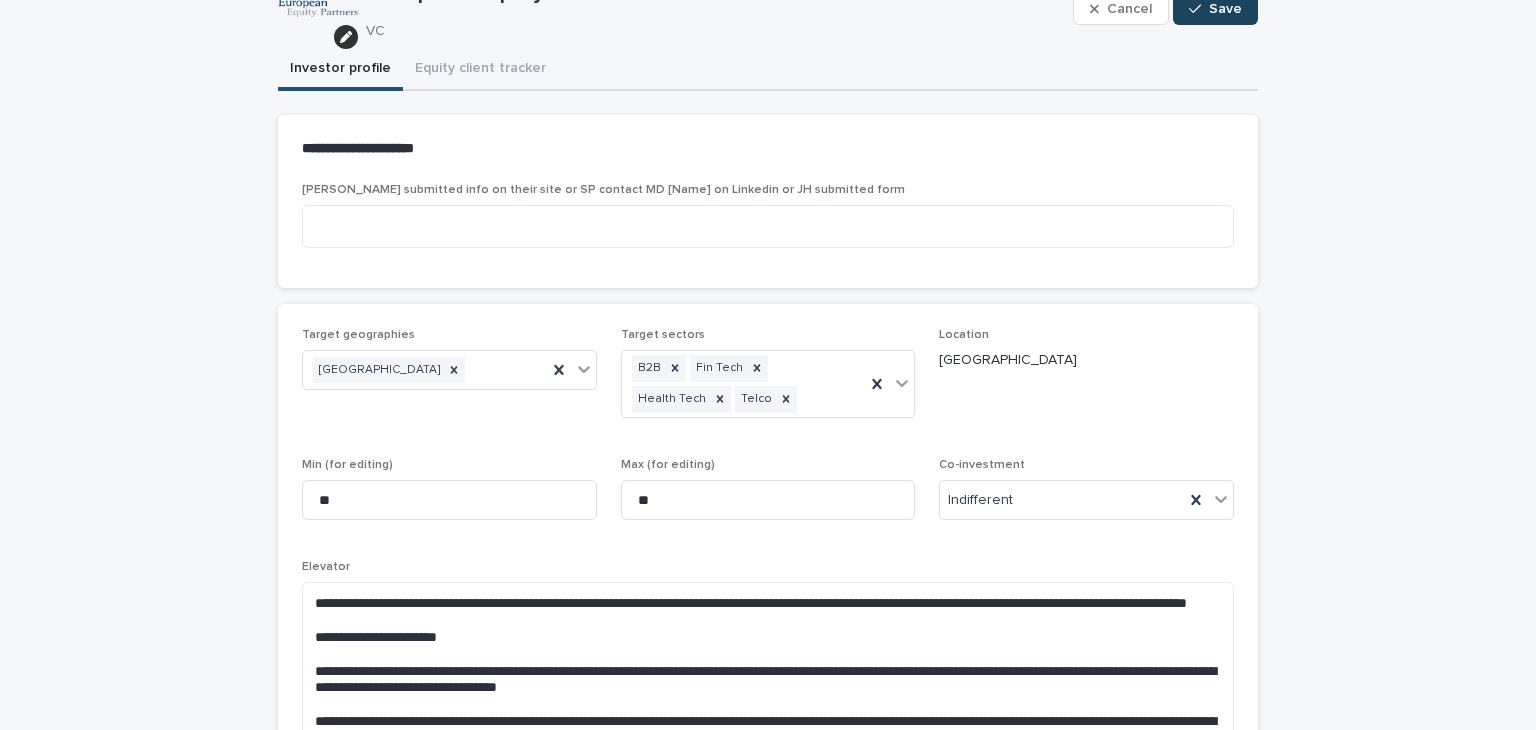 click on "Save" at bounding box center [1225, 9] 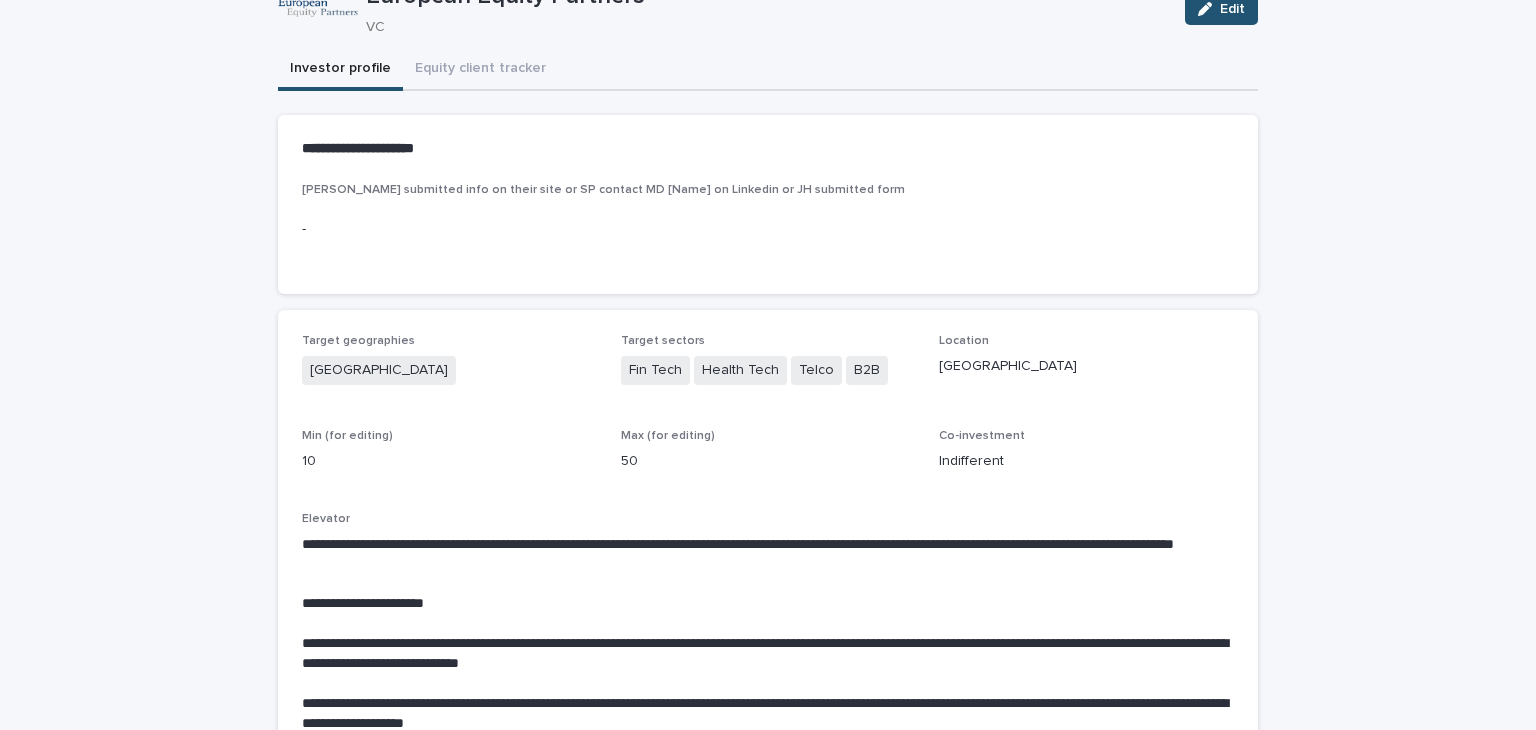 scroll, scrollTop: 162, scrollLeft: 0, axis: vertical 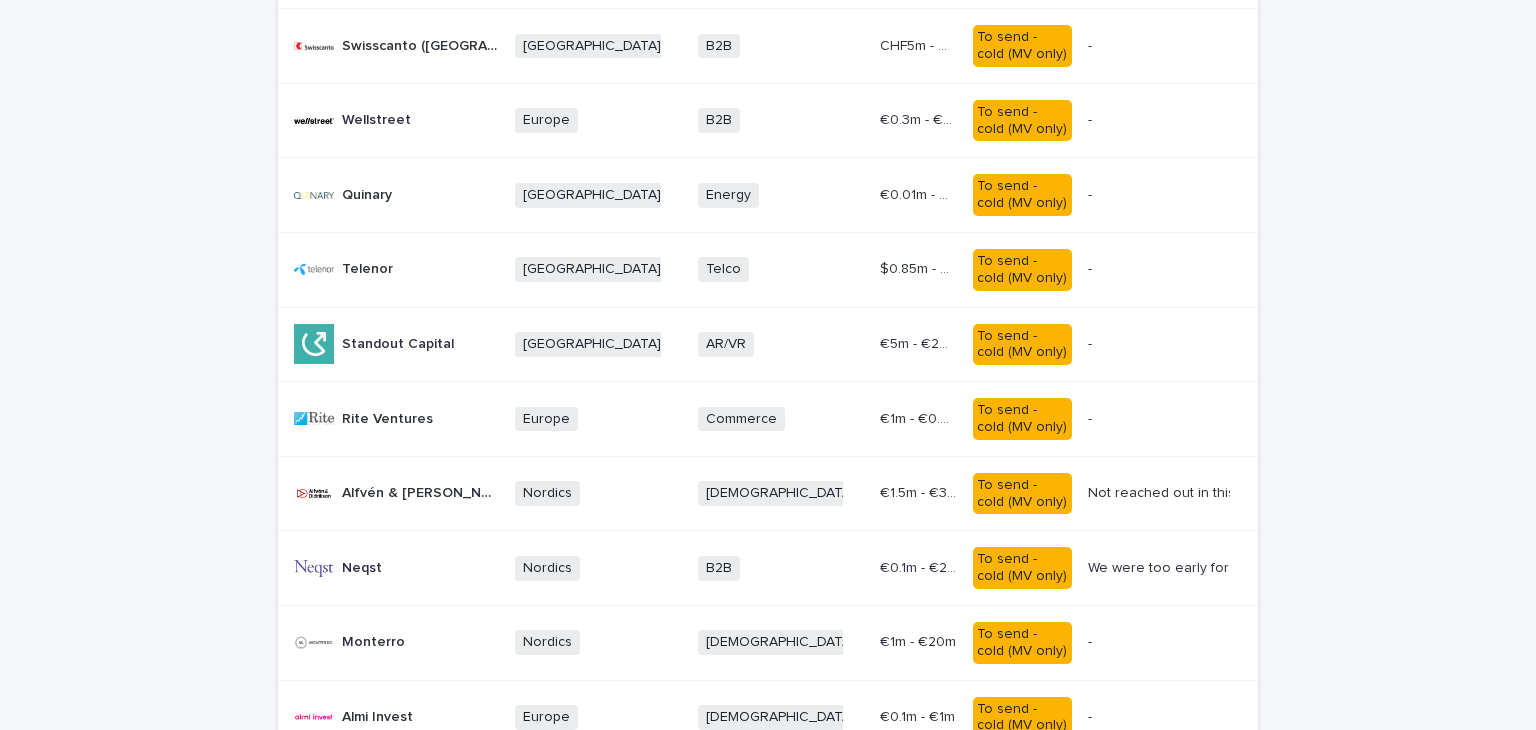 click on "Commerce Software + 0" at bounding box center [781, 419] 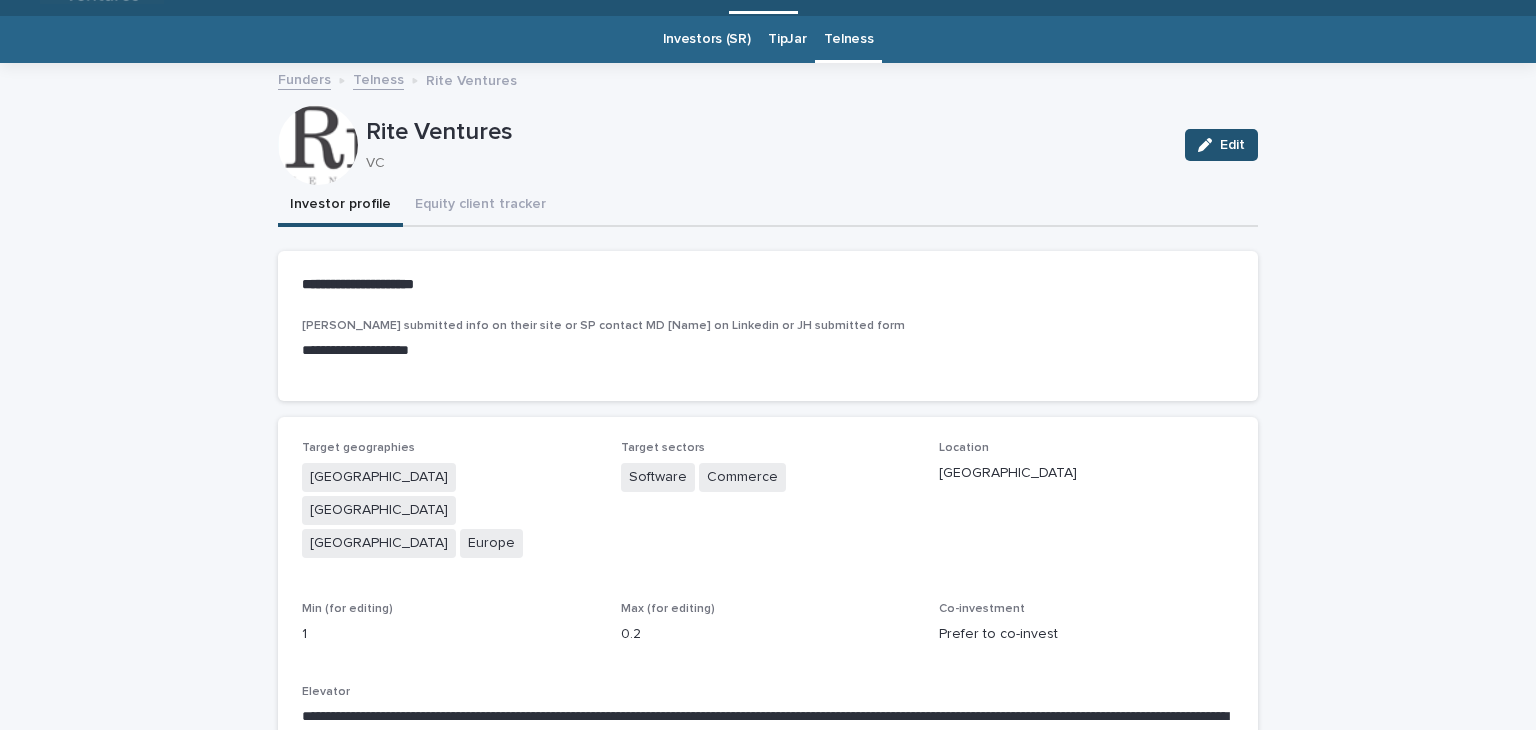 scroll, scrollTop: 48, scrollLeft: 0, axis: vertical 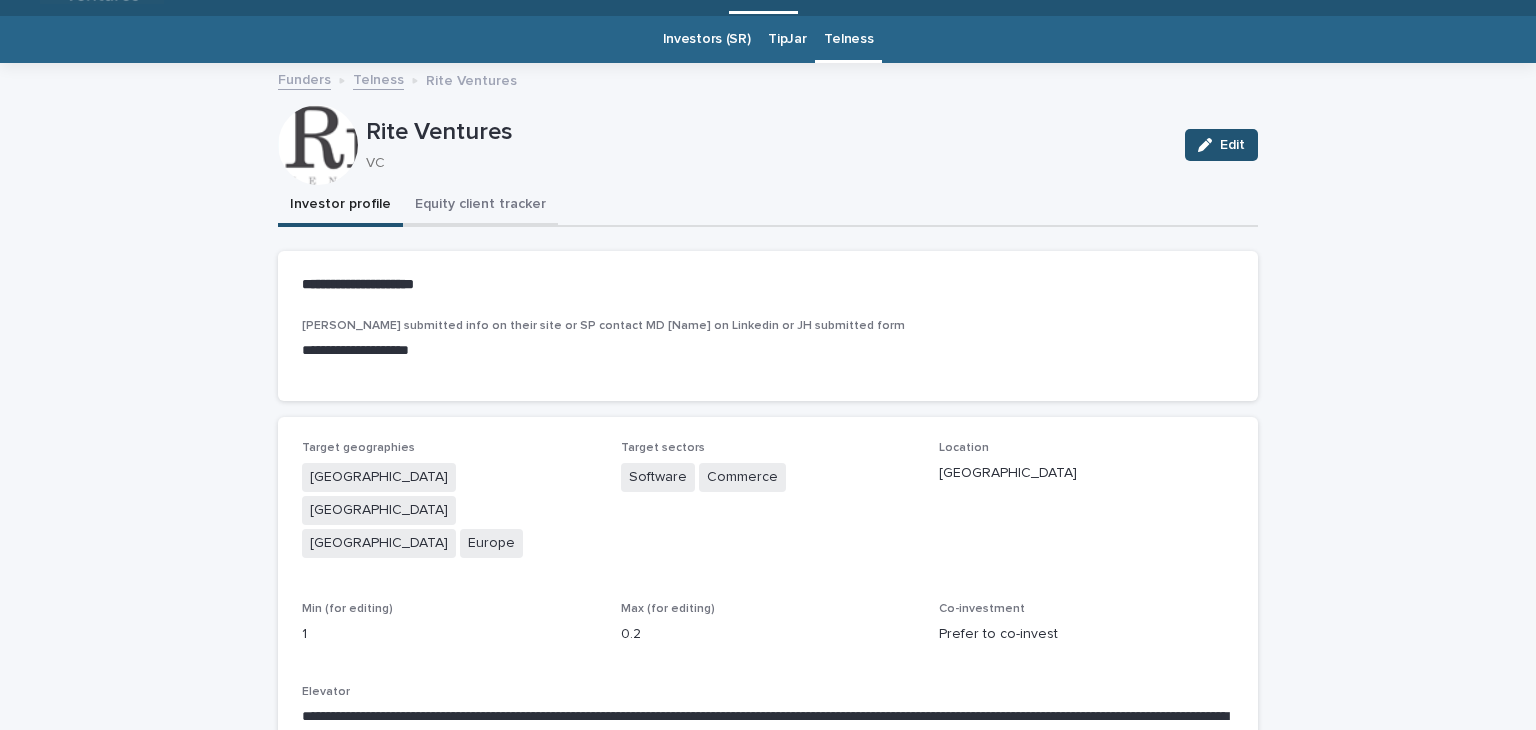 click on "Equity client tracker" at bounding box center (480, 206) 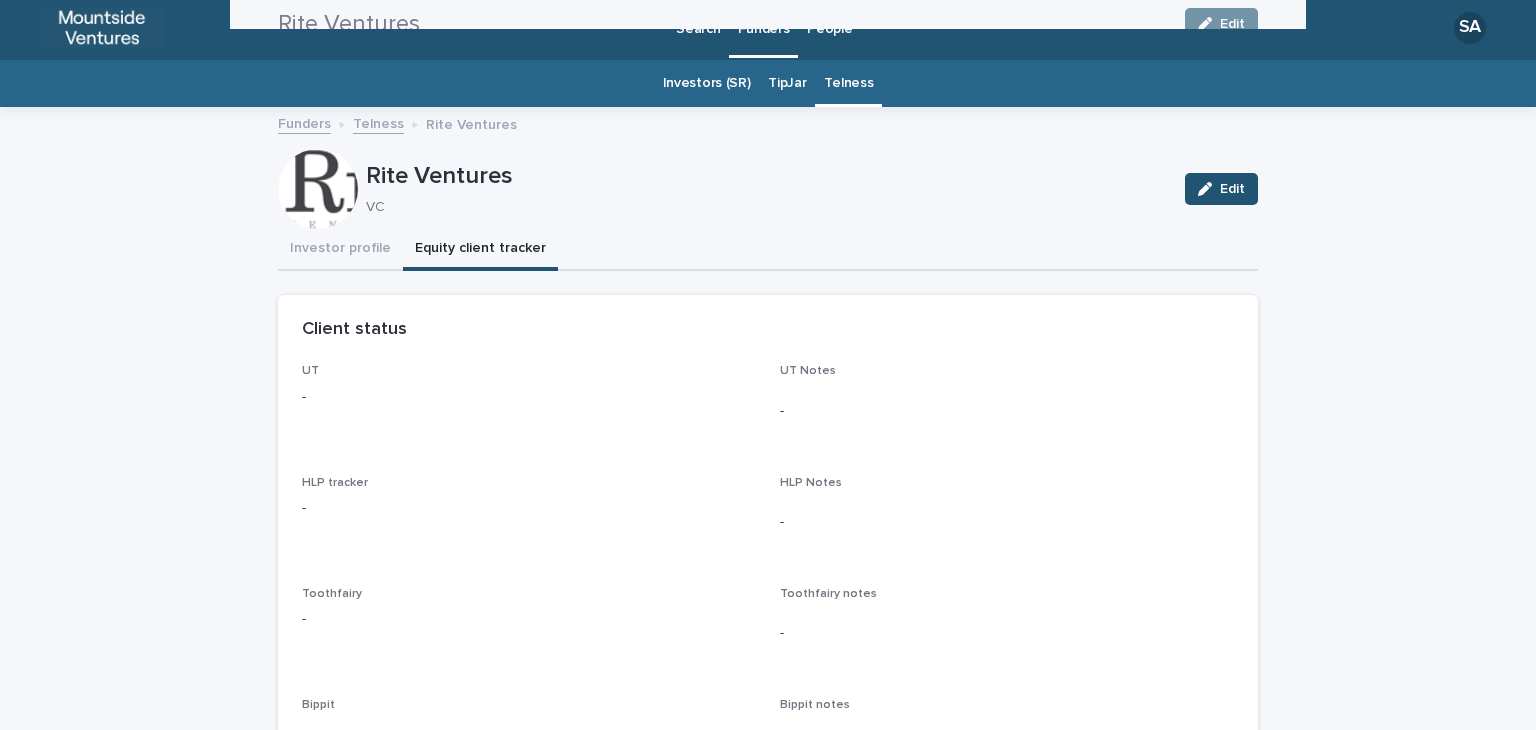 scroll, scrollTop: 0, scrollLeft: 0, axis: both 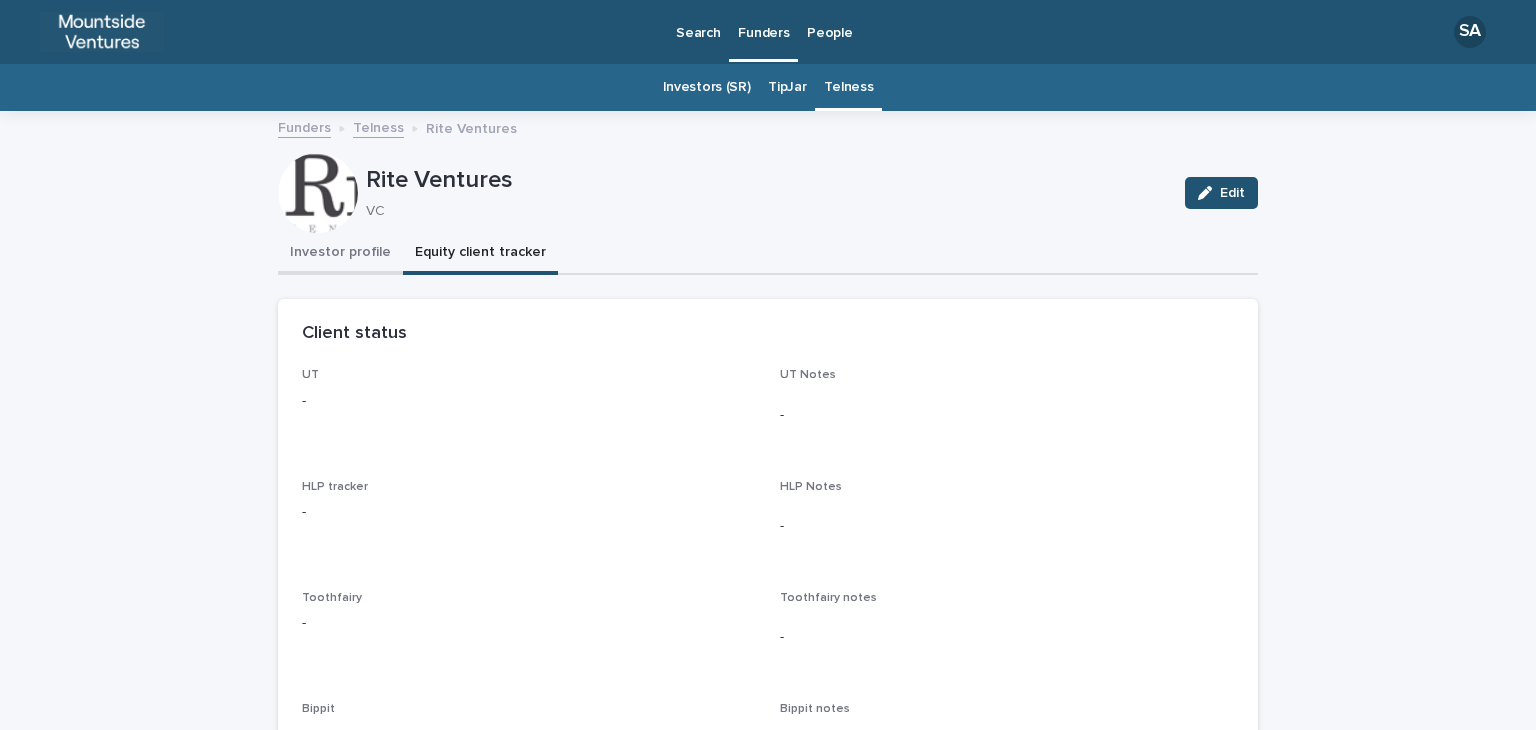 click on "Investor profile" at bounding box center (340, 254) 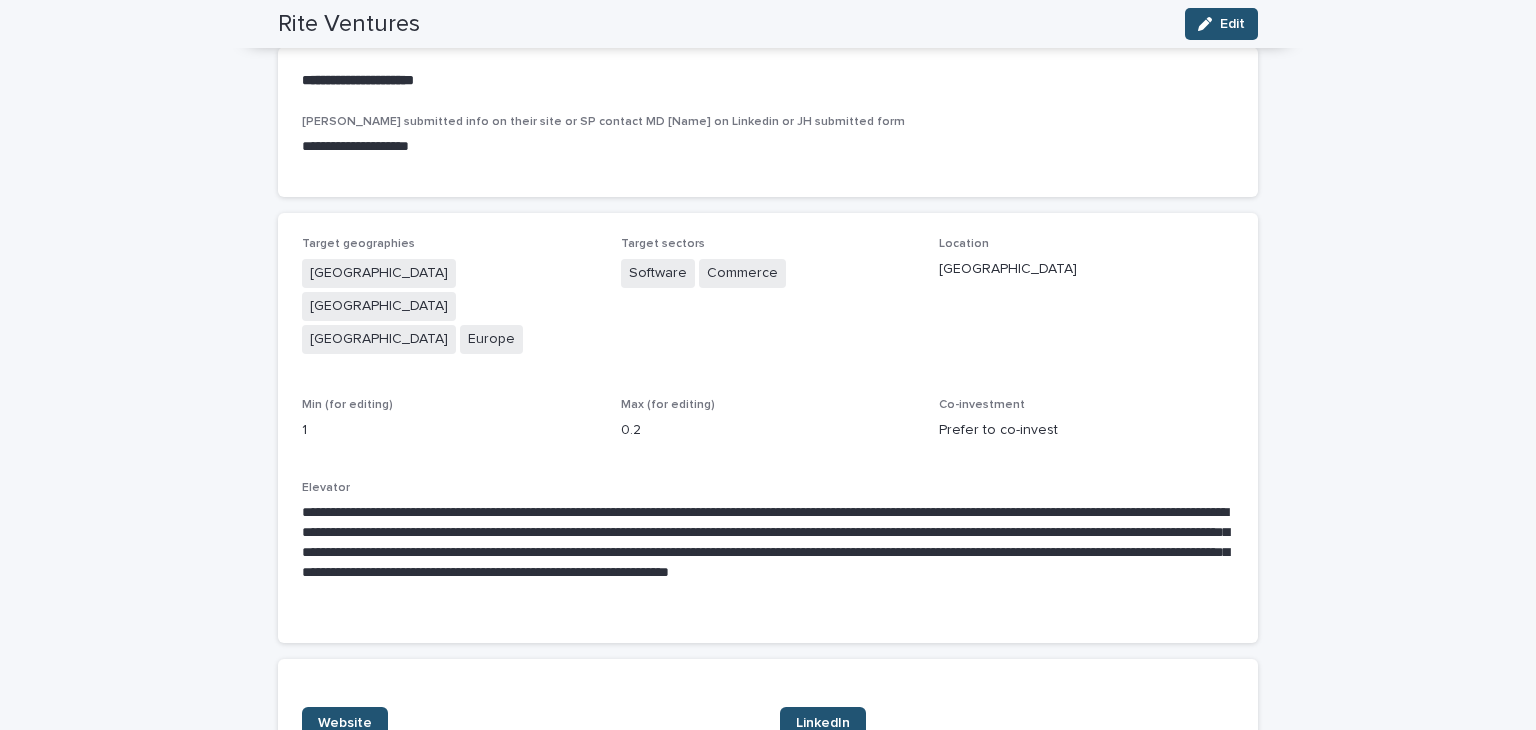 scroll, scrollTop: 252, scrollLeft: 0, axis: vertical 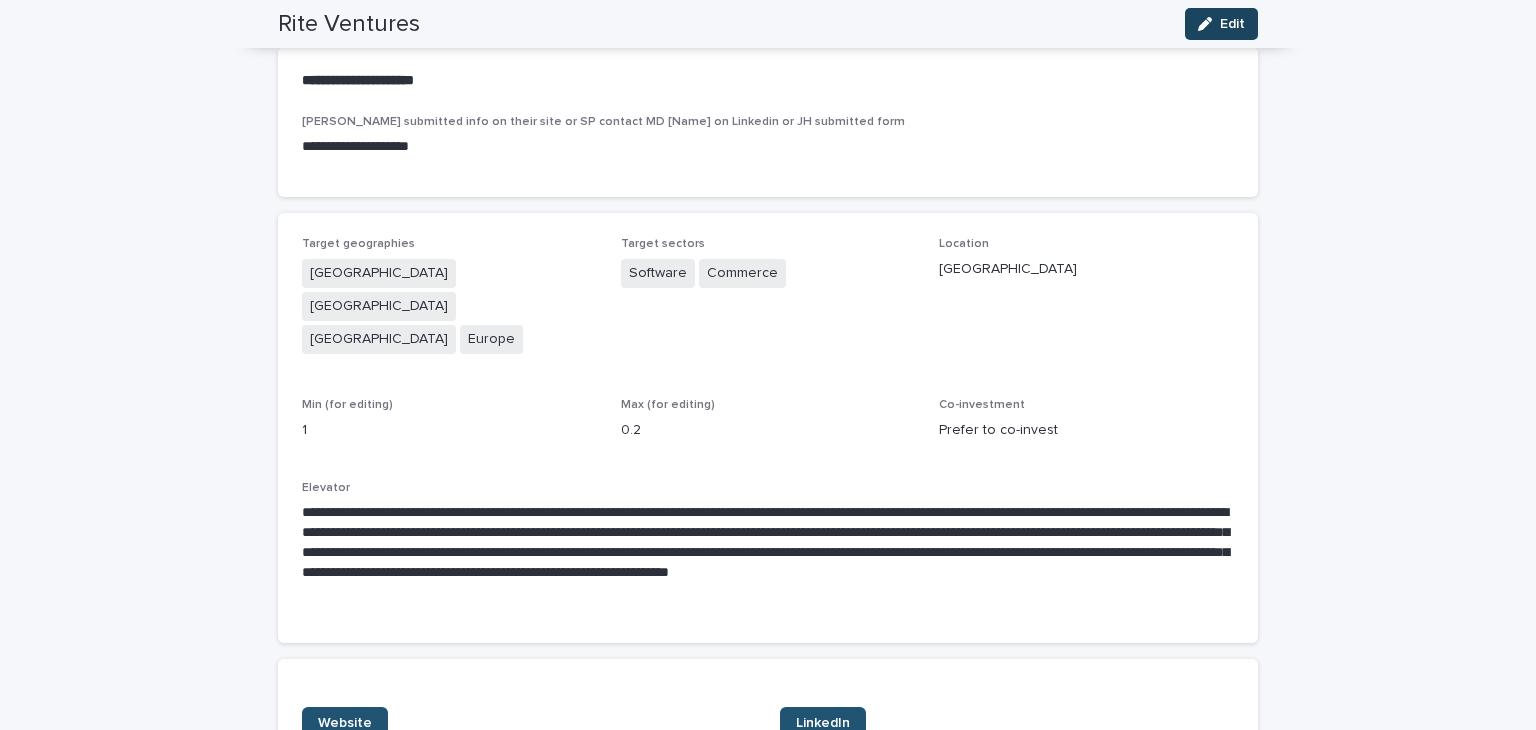 click on "Edit" at bounding box center [1232, 24] 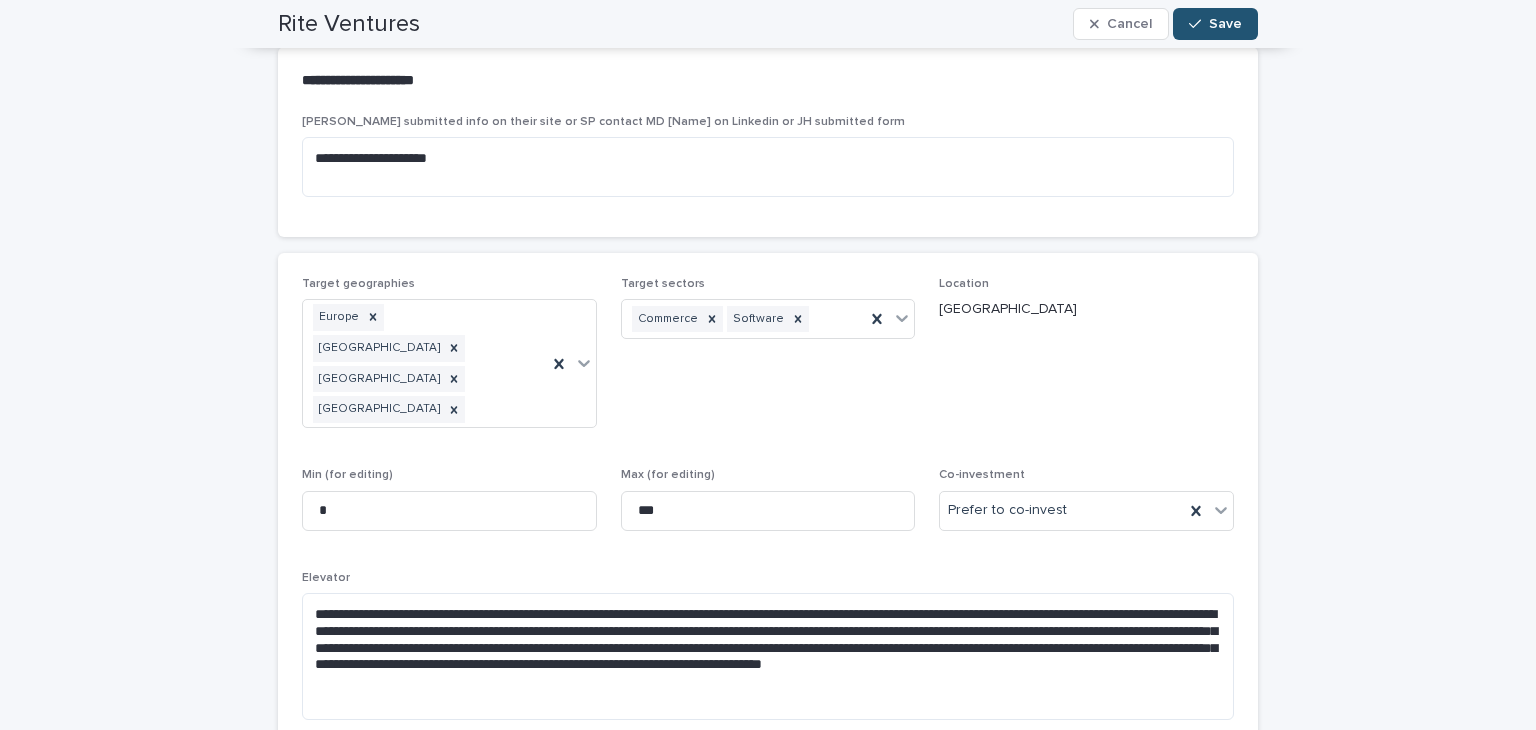 scroll, scrollTop: 262, scrollLeft: 0, axis: vertical 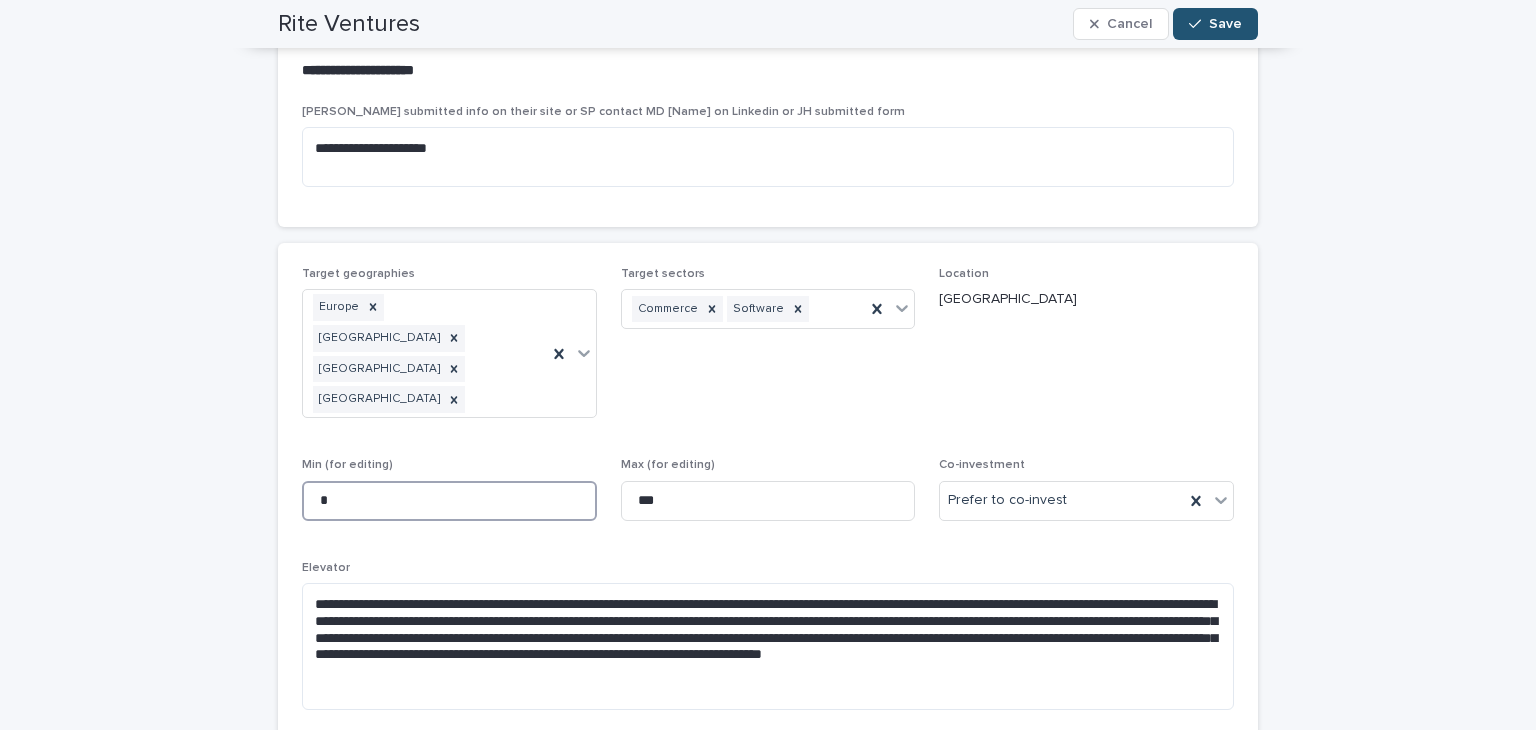 click on "*" at bounding box center [449, 501] 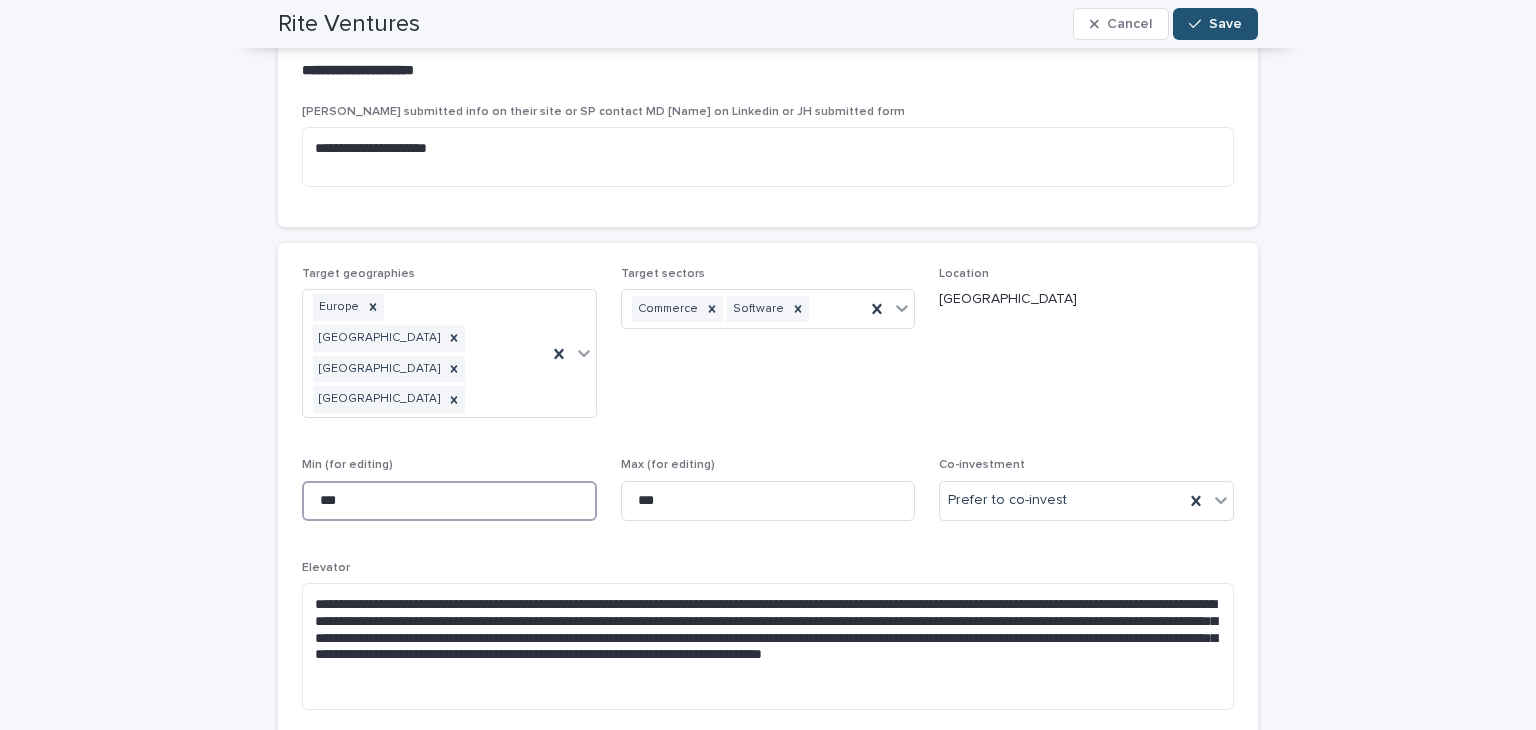 type on "***" 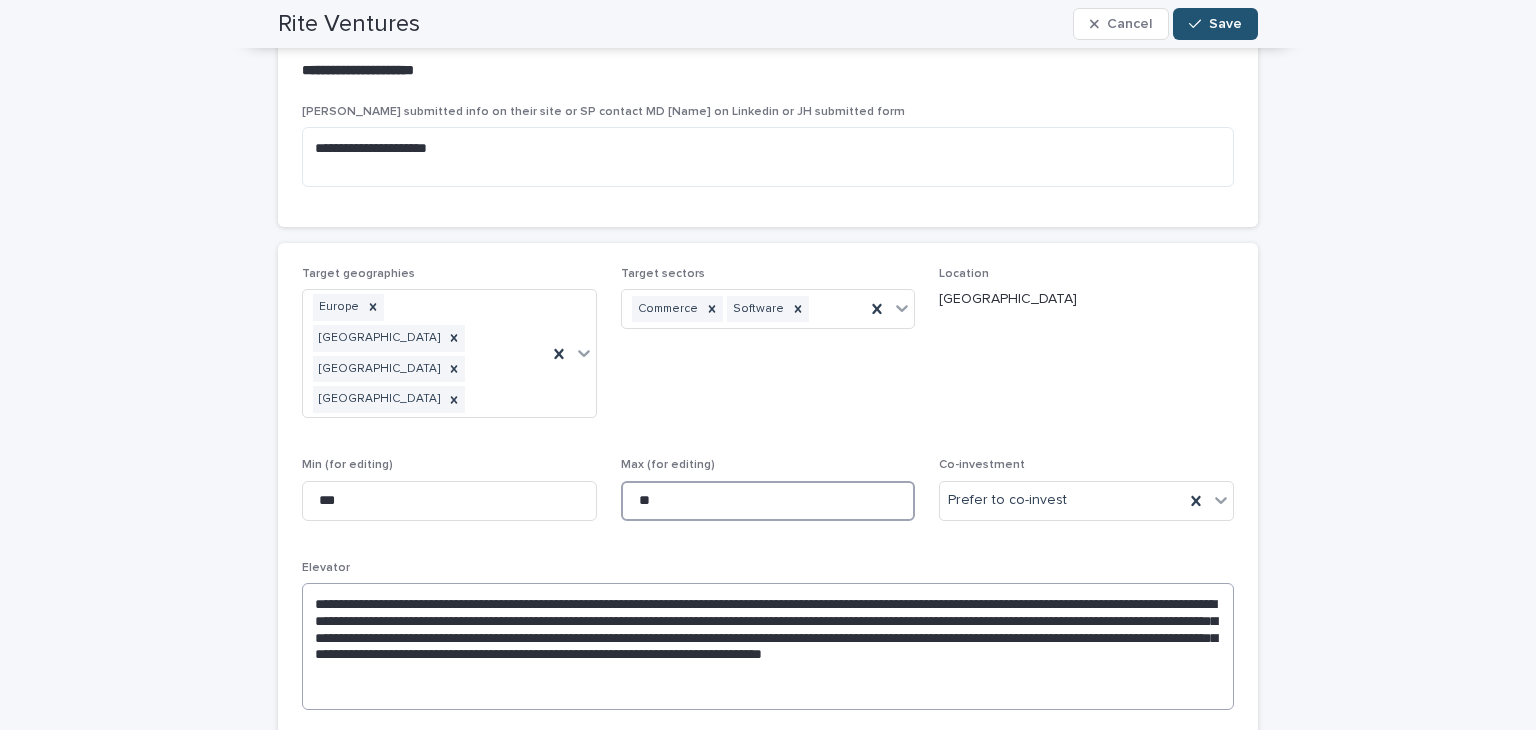 type on "**" 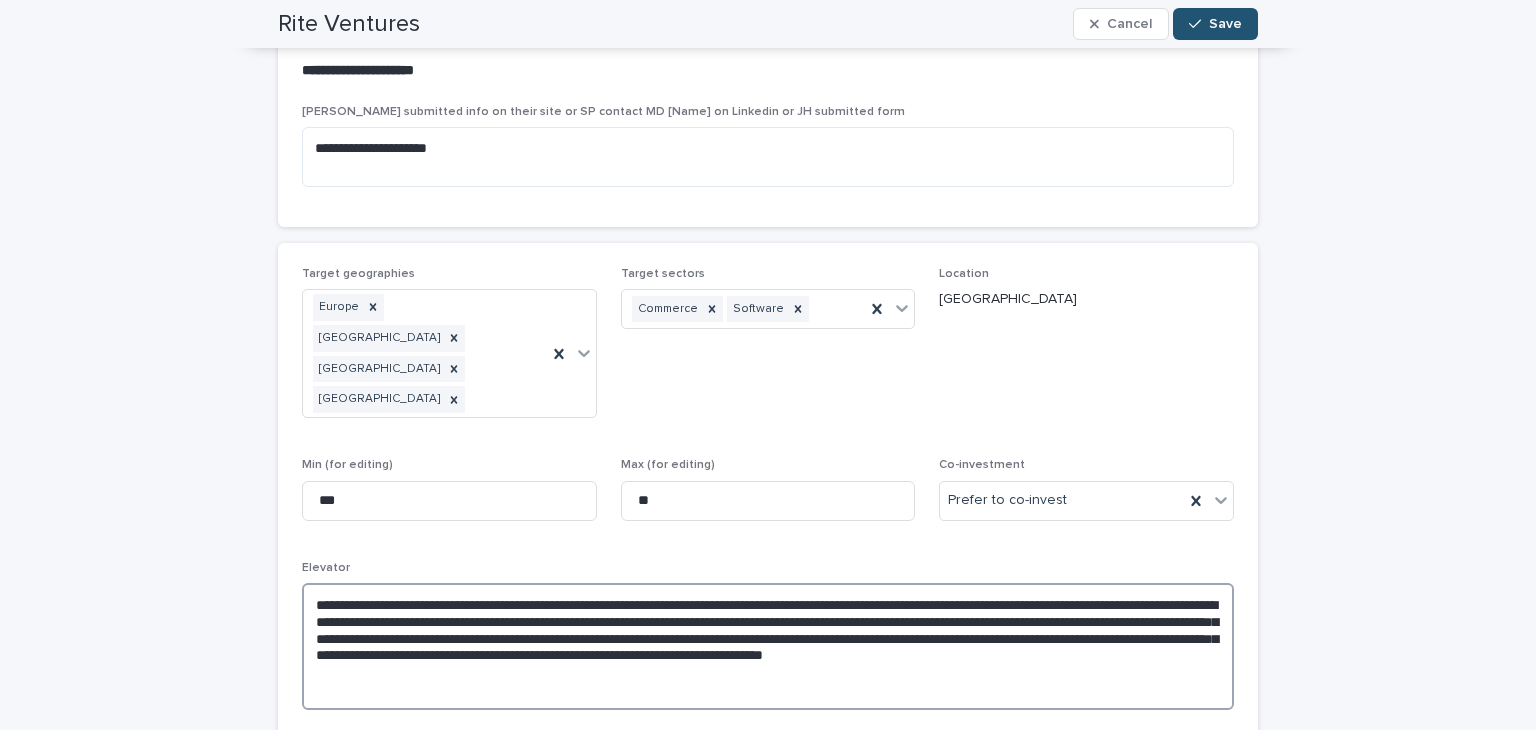 click on "**********" at bounding box center [768, 646] 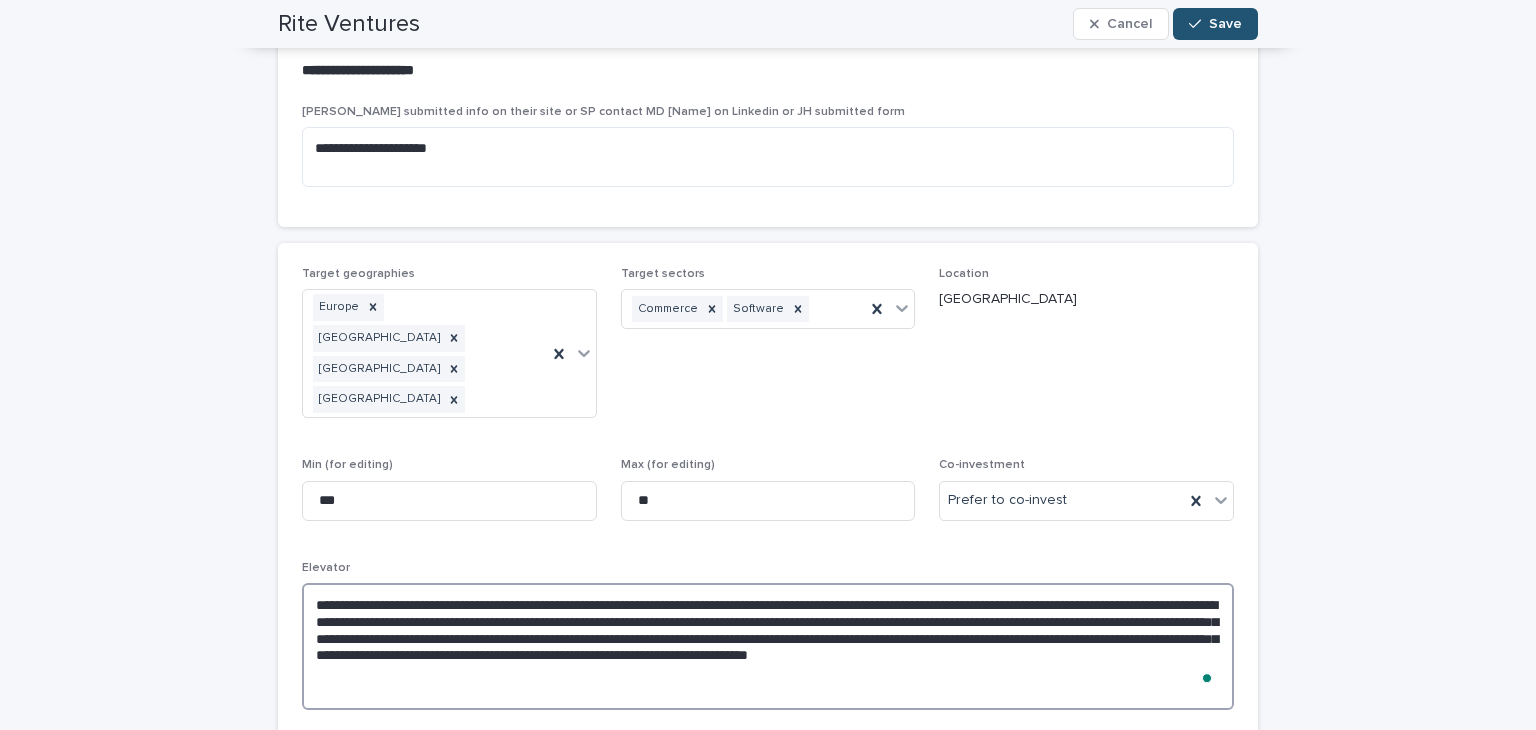 click on "**********" at bounding box center (768, 646) 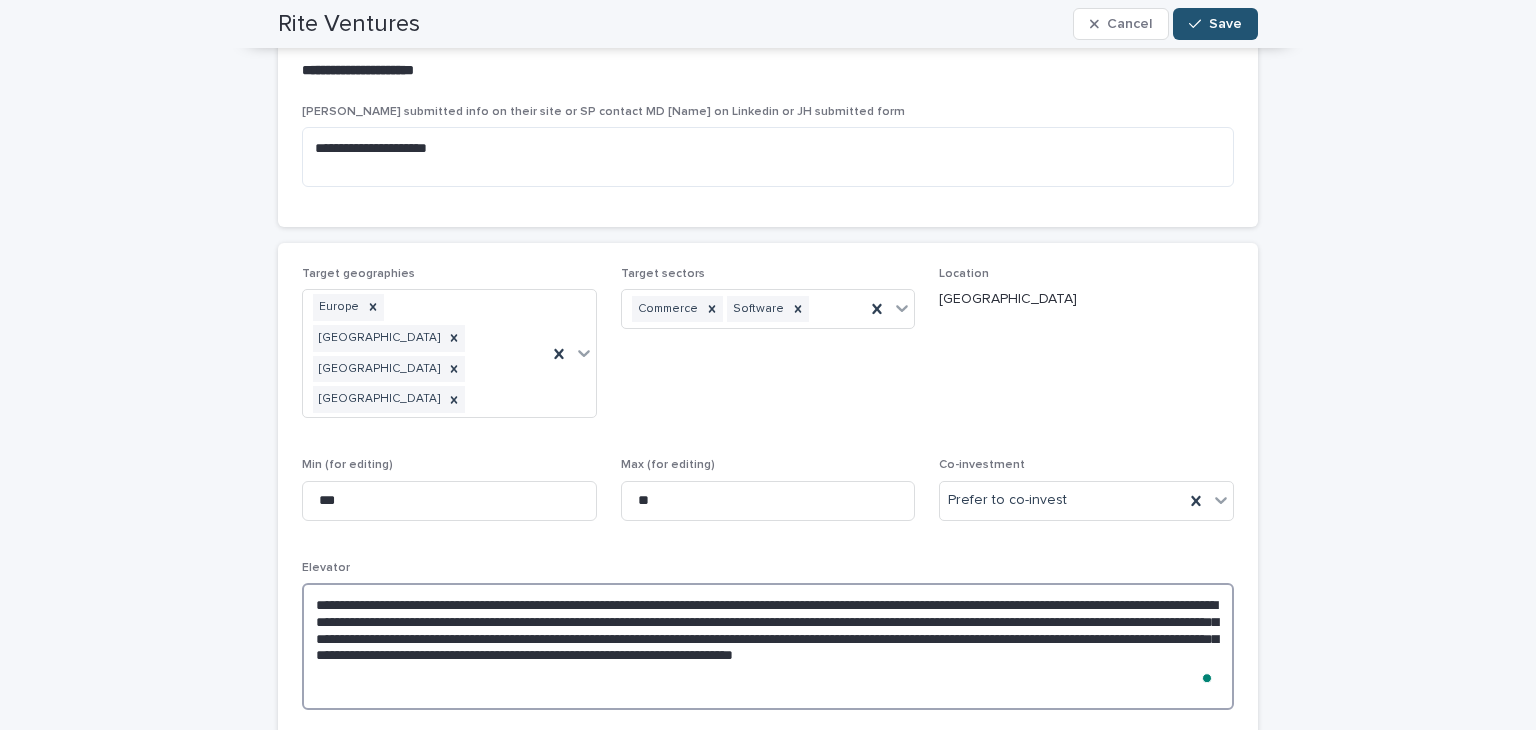 click on "**********" at bounding box center [768, 646] 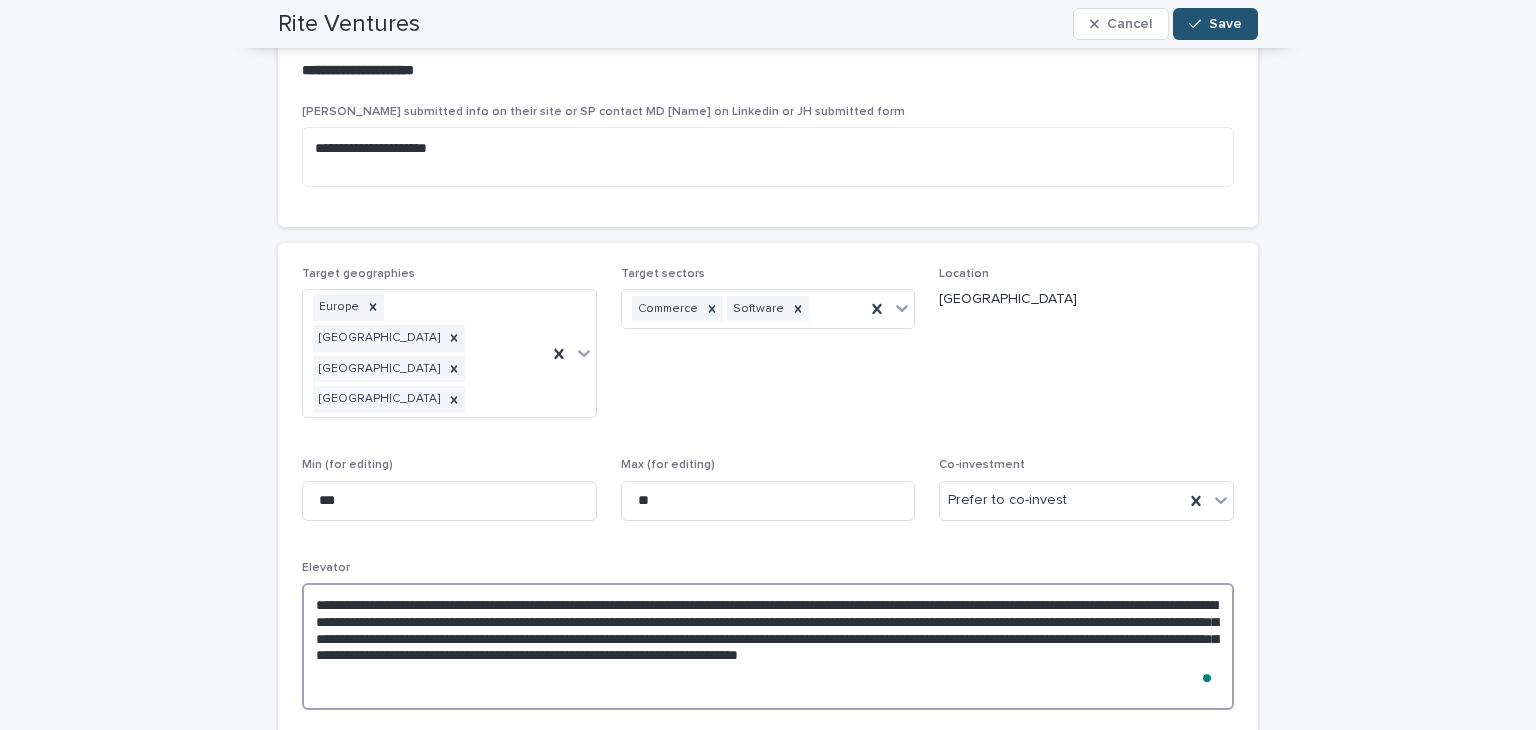 scroll, scrollTop: 205, scrollLeft: 0, axis: vertical 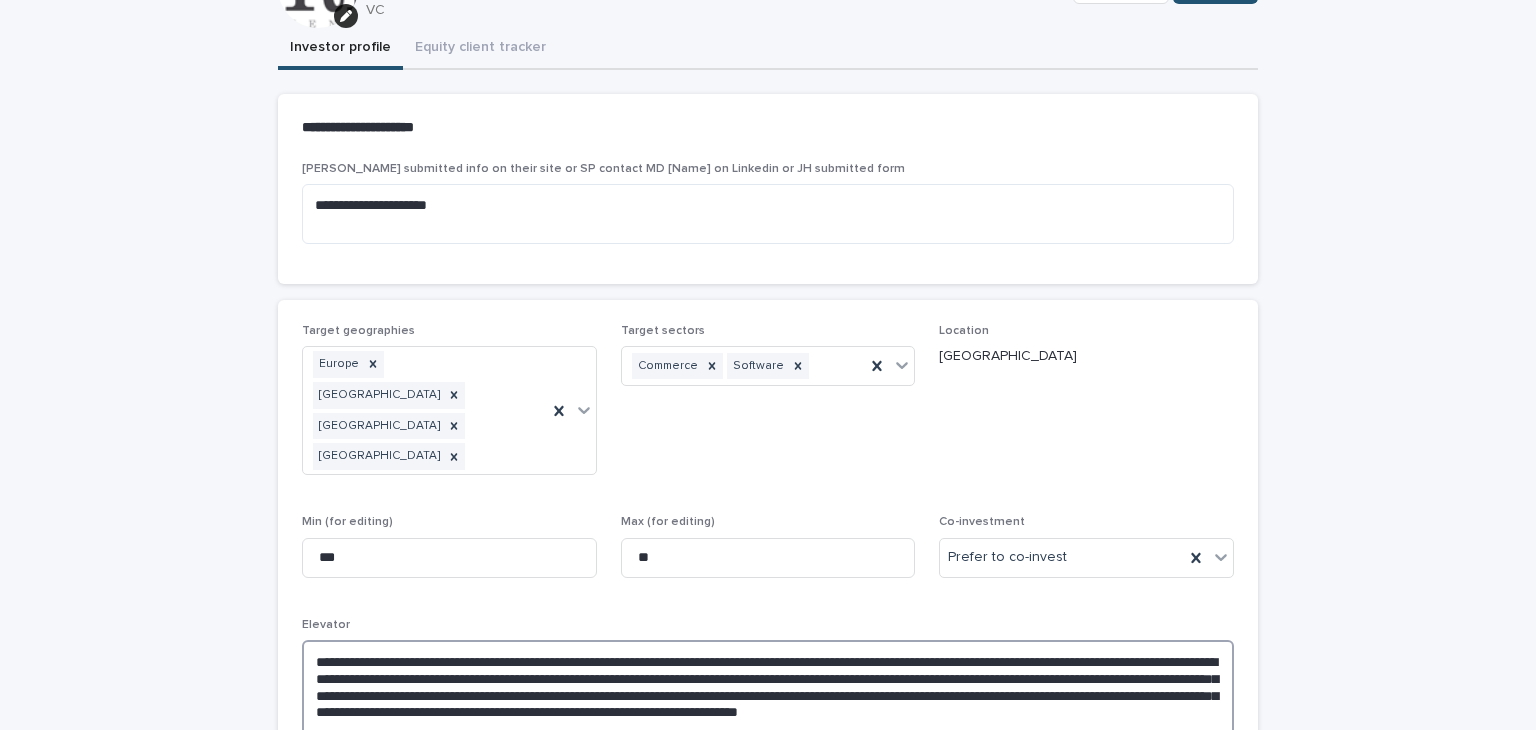 click on "**********" at bounding box center [768, 703] 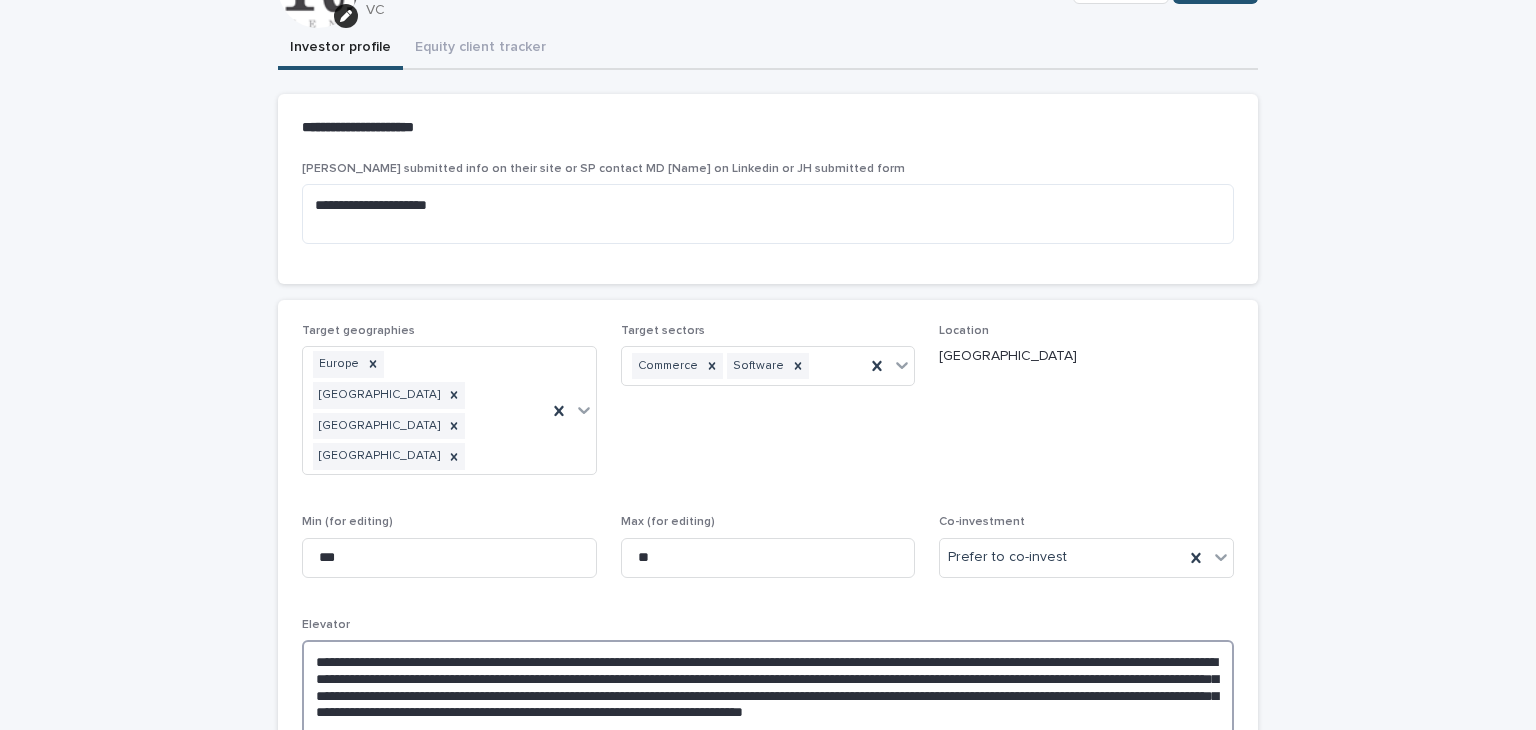 scroll, scrollTop: 116, scrollLeft: 0, axis: vertical 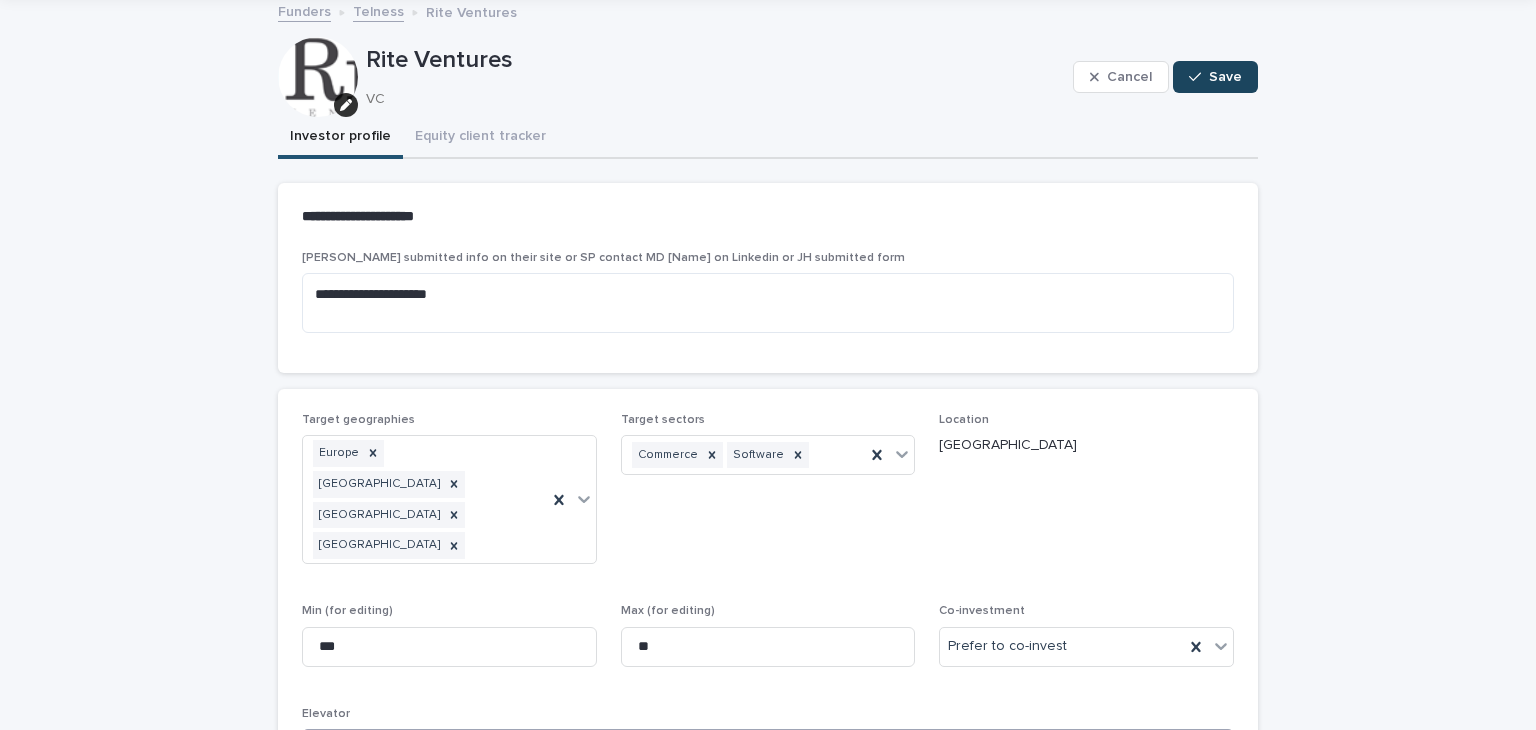 type on "**********" 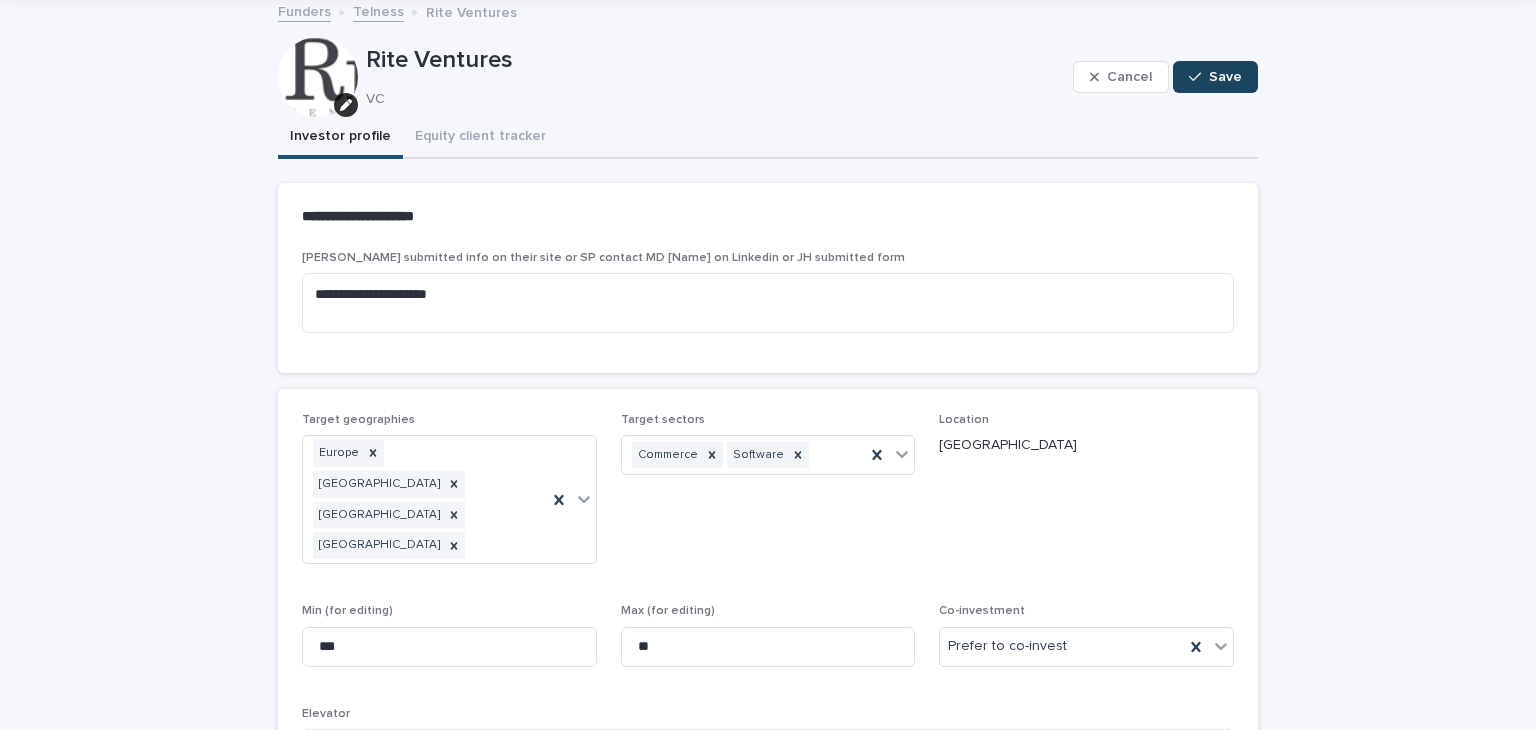 click 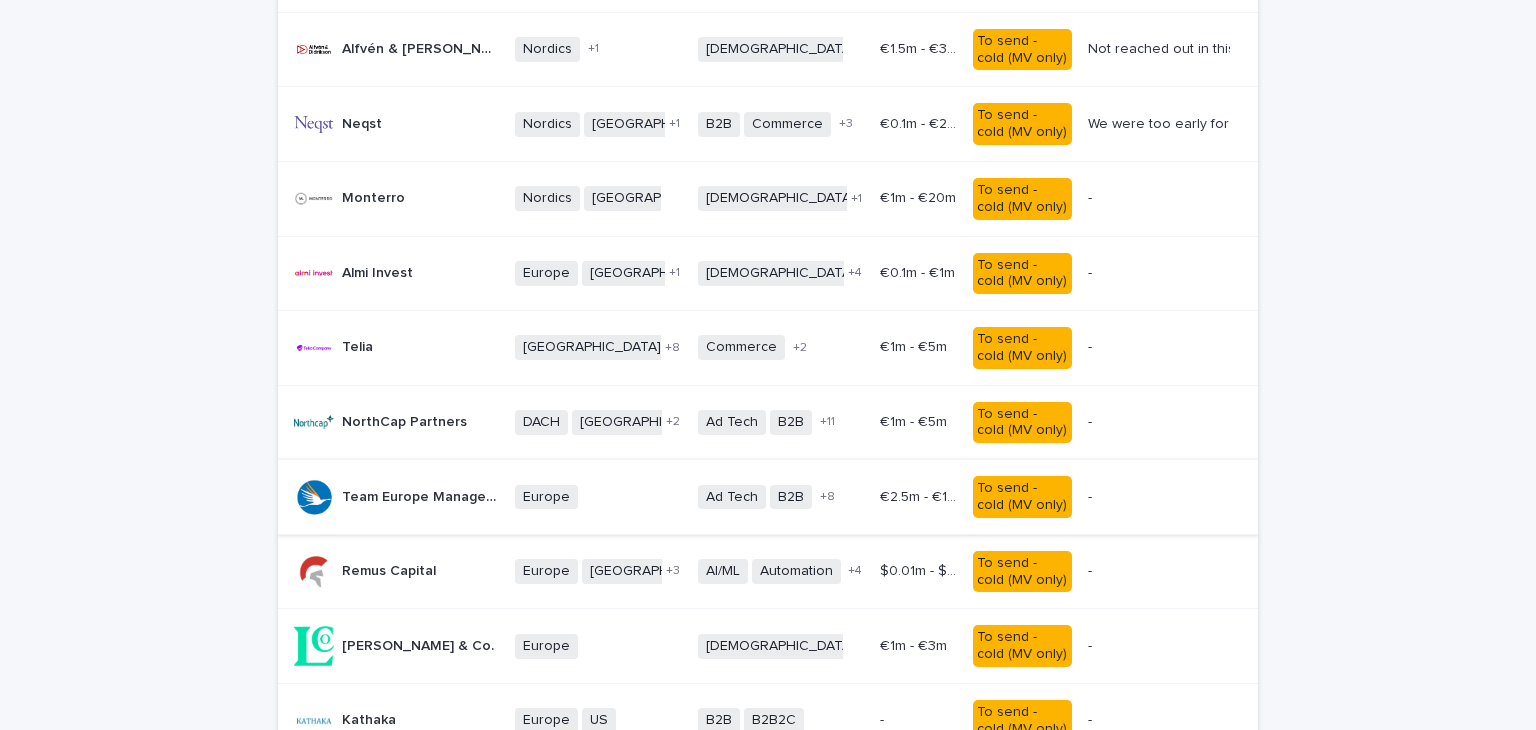 scroll, scrollTop: 1101, scrollLeft: 0, axis: vertical 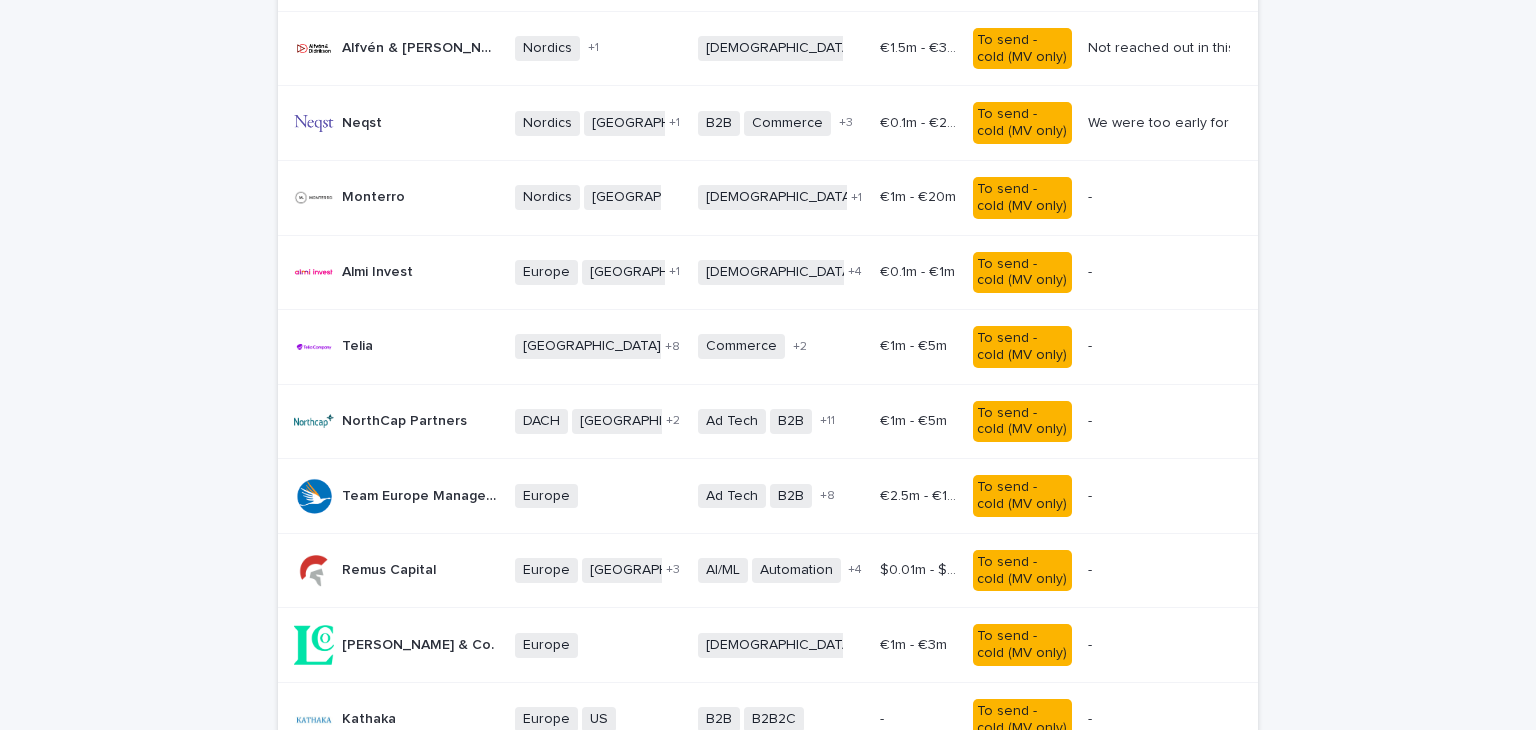 click on "€2.5m - €10m" at bounding box center [920, 494] 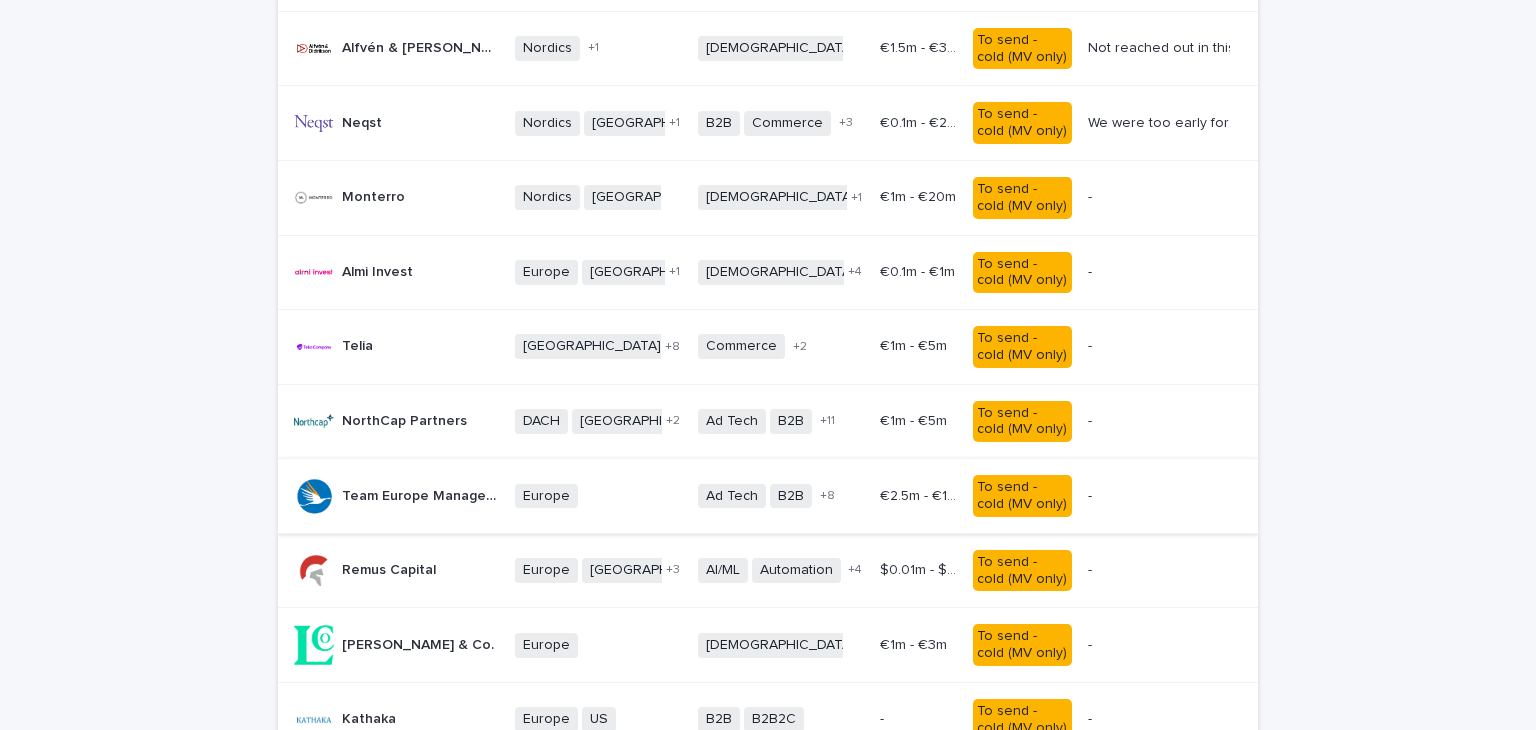 scroll, scrollTop: 0, scrollLeft: 0, axis: both 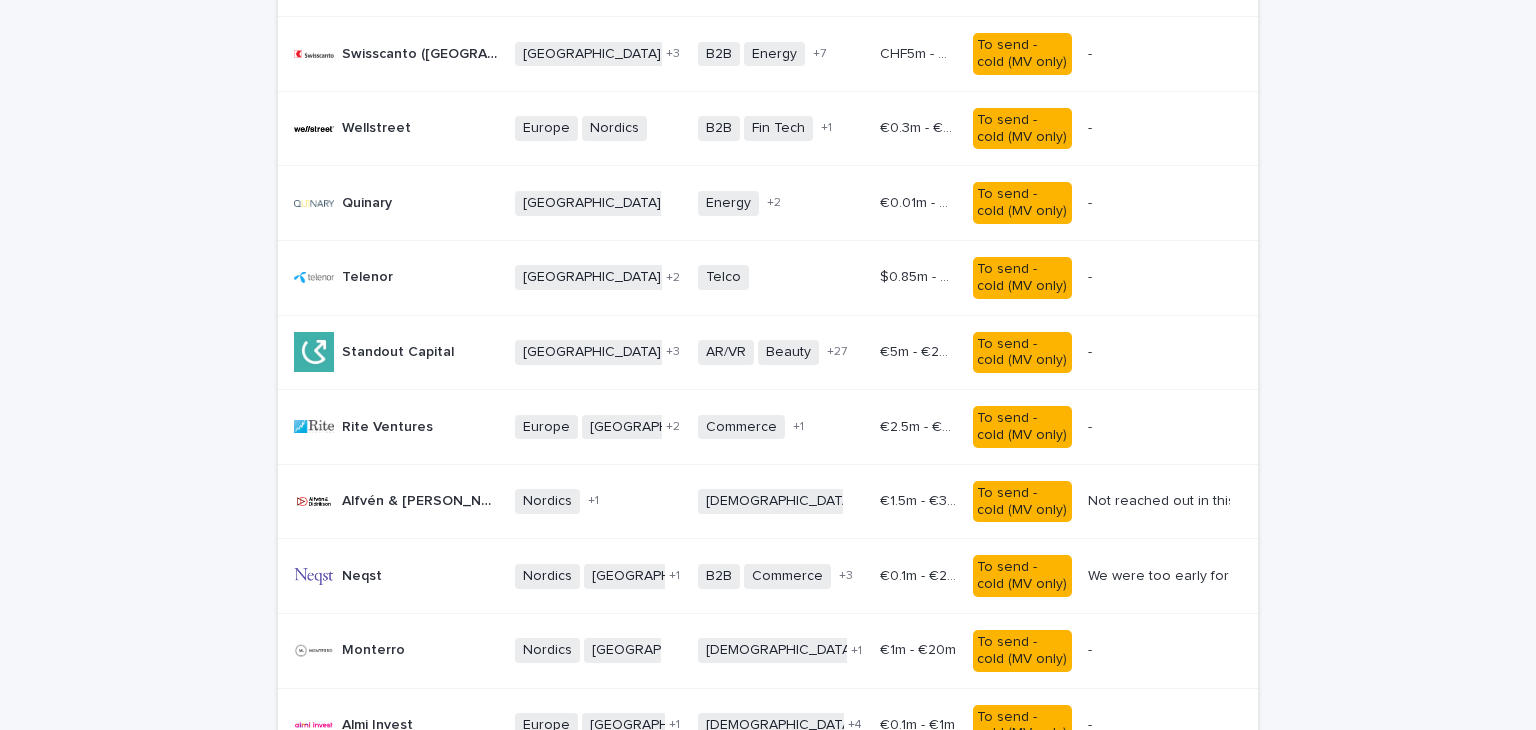 click on "CHF5m - CHF8m CHF5m - CHF8m" at bounding box center (918, 54) 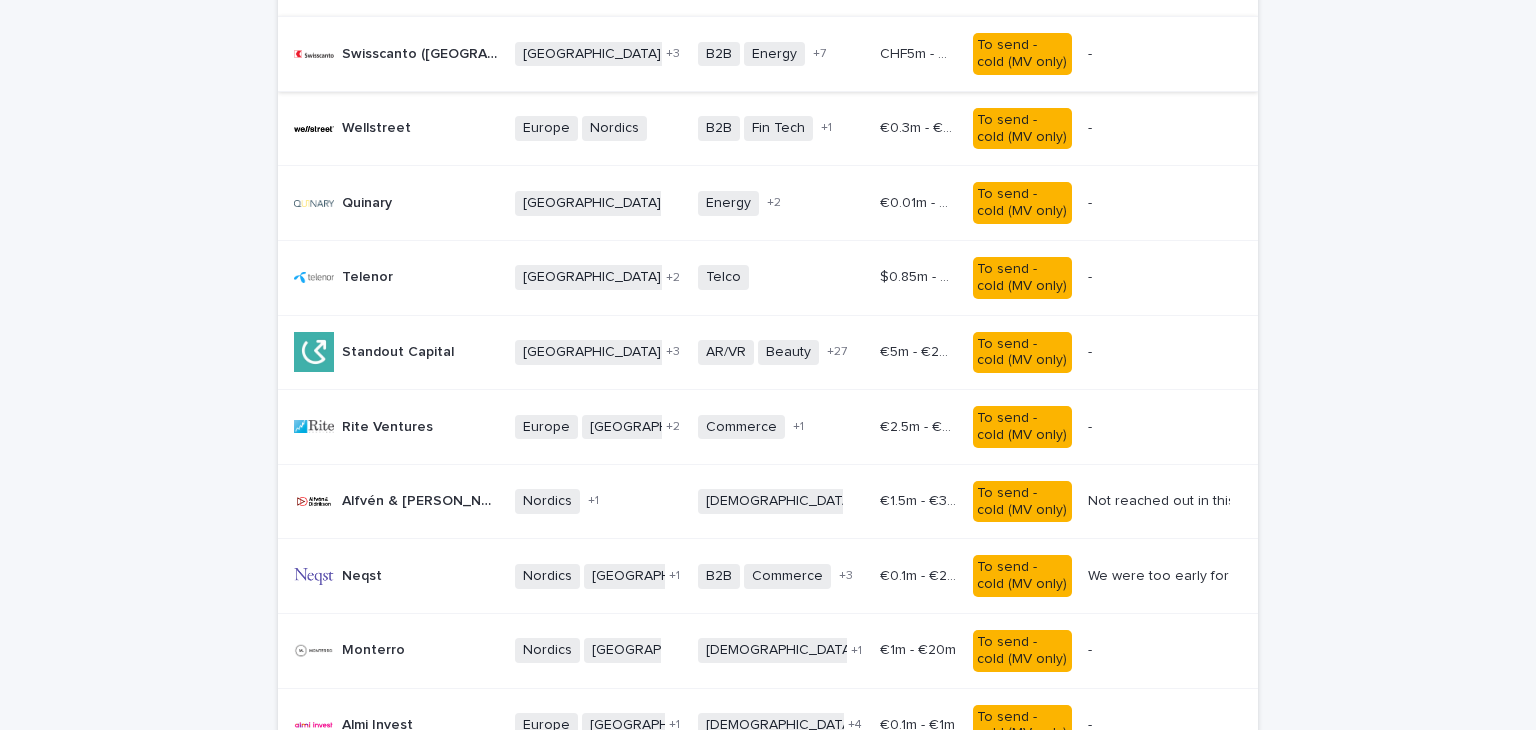 scroll, scrollTop: 0, scrollLeft: 0, axis: both 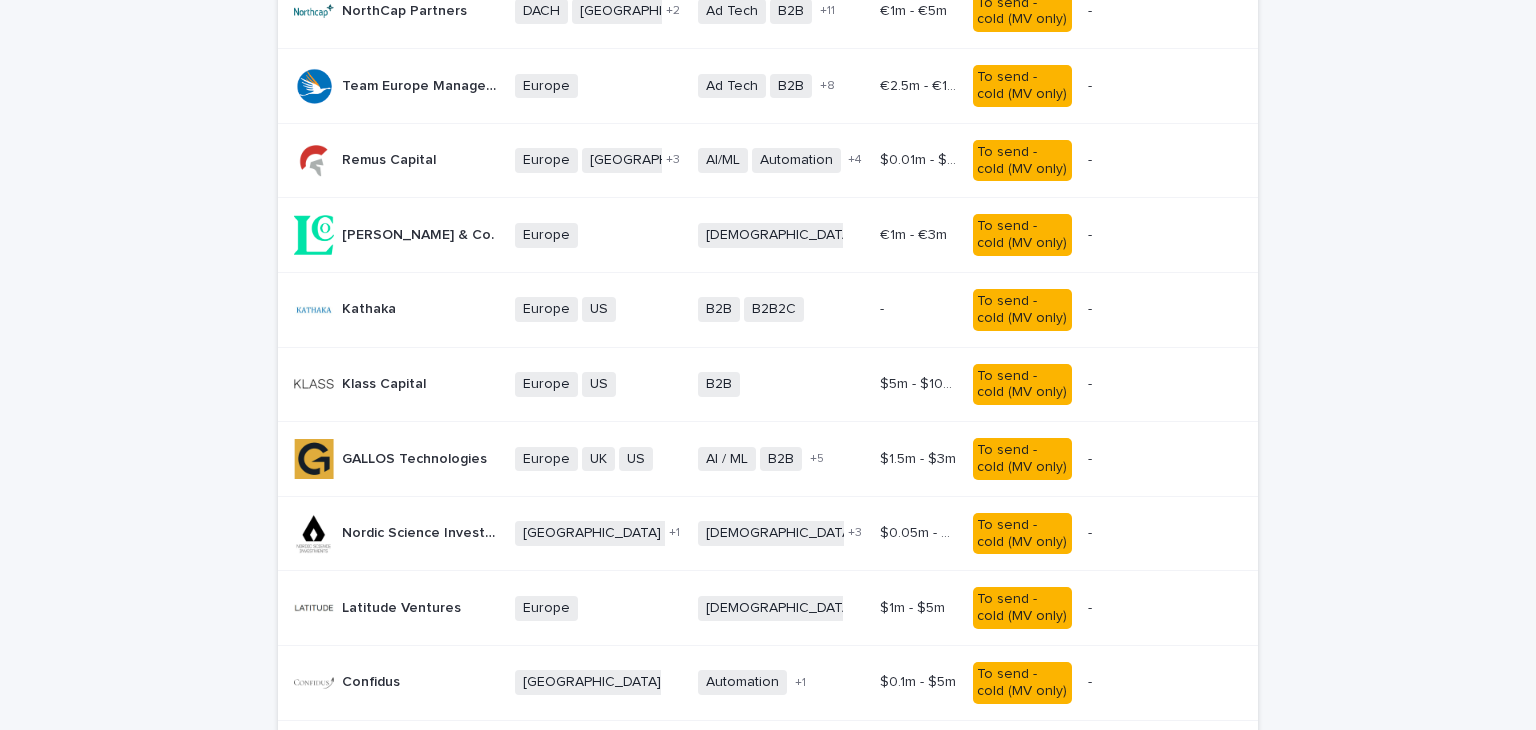 click on "$1.5m - $3m $1.5m - $3m" at bounding box center (918, 459) 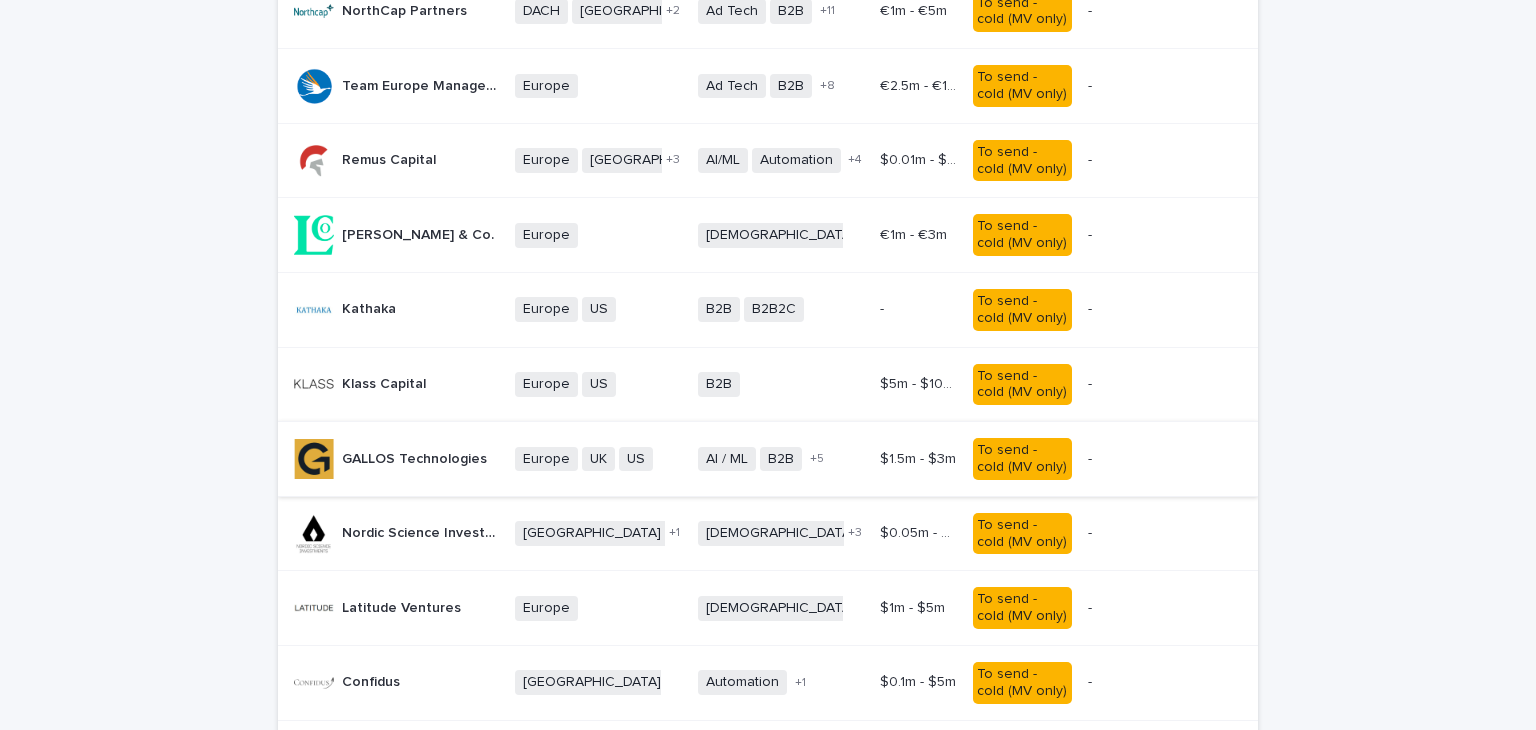 scroll, scrollTop: 0, scrollLeft: 0, axis: both 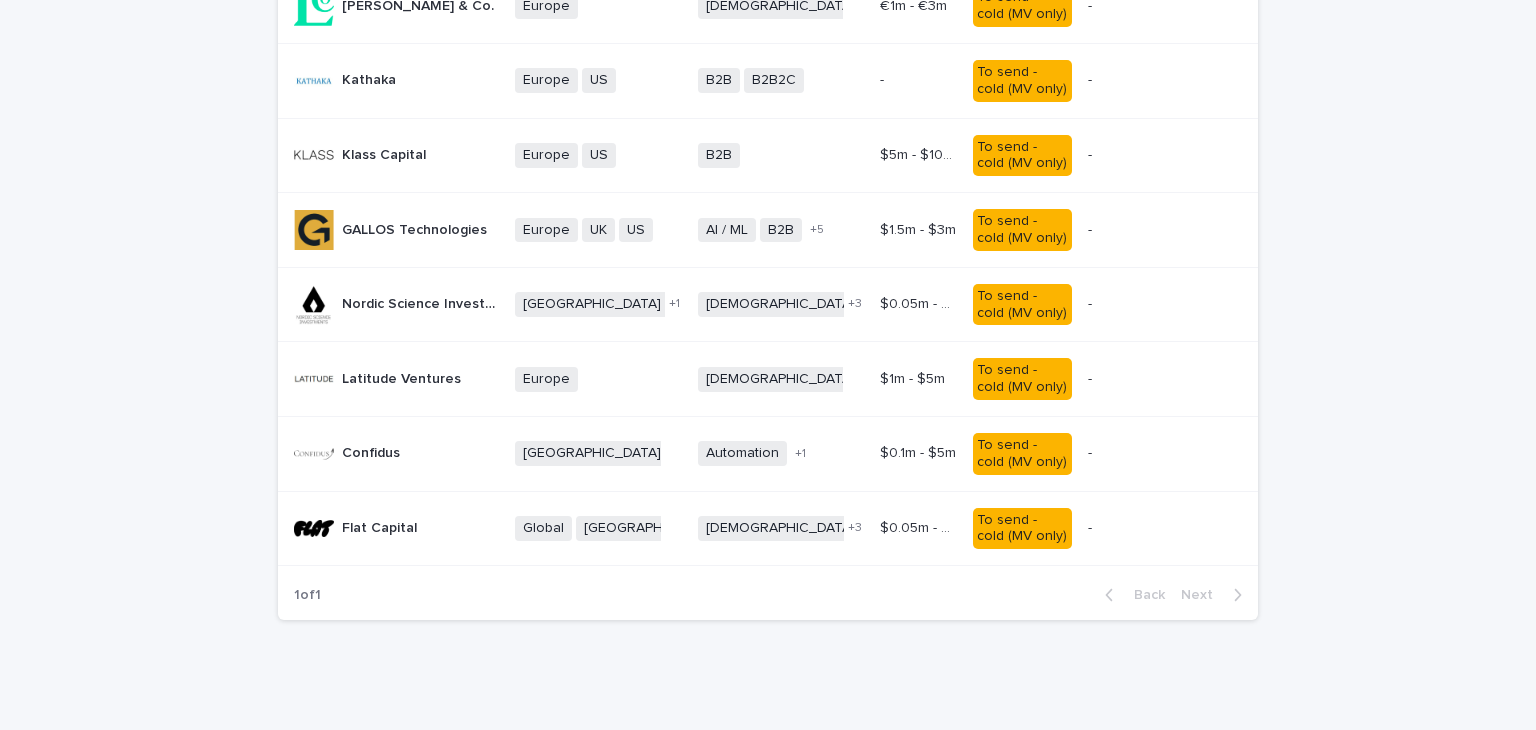 click on "$0.05m - $4.5m" at bounding box center (920, 526) 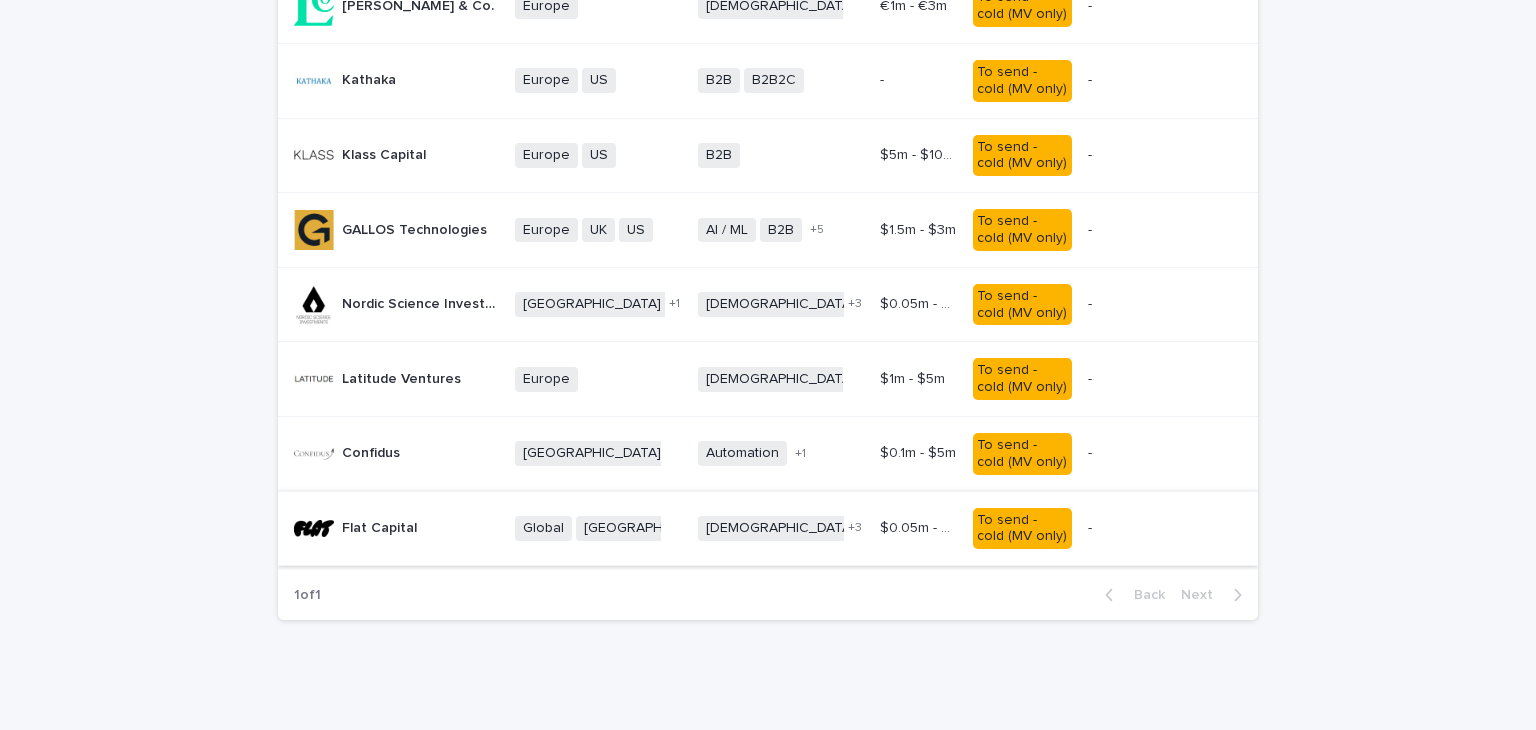 scroll, scrollTop: 0, scrollLeft: 0, axis: both 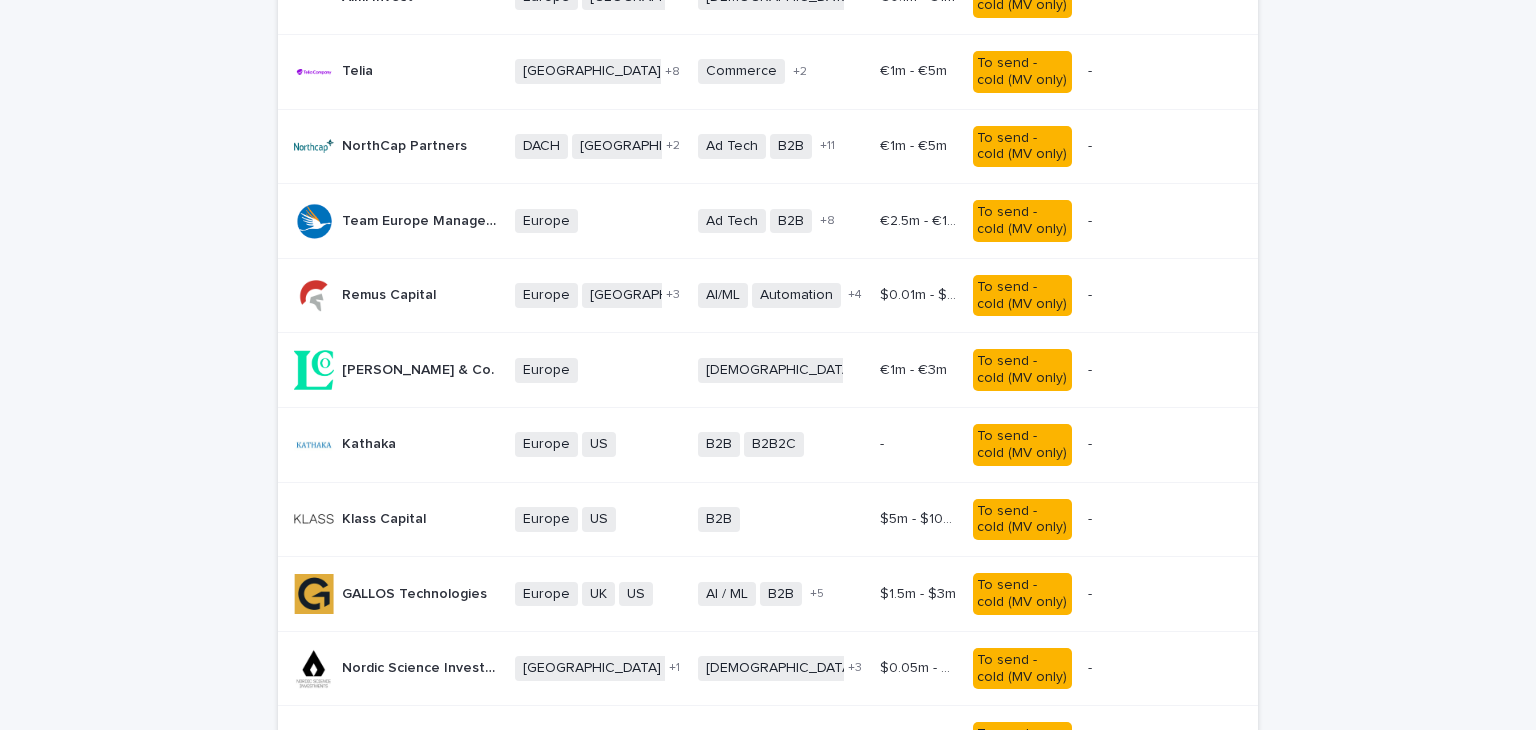 click on "$1.5m - $3m $1.5m - $3m" at bounding box center [918, 594] 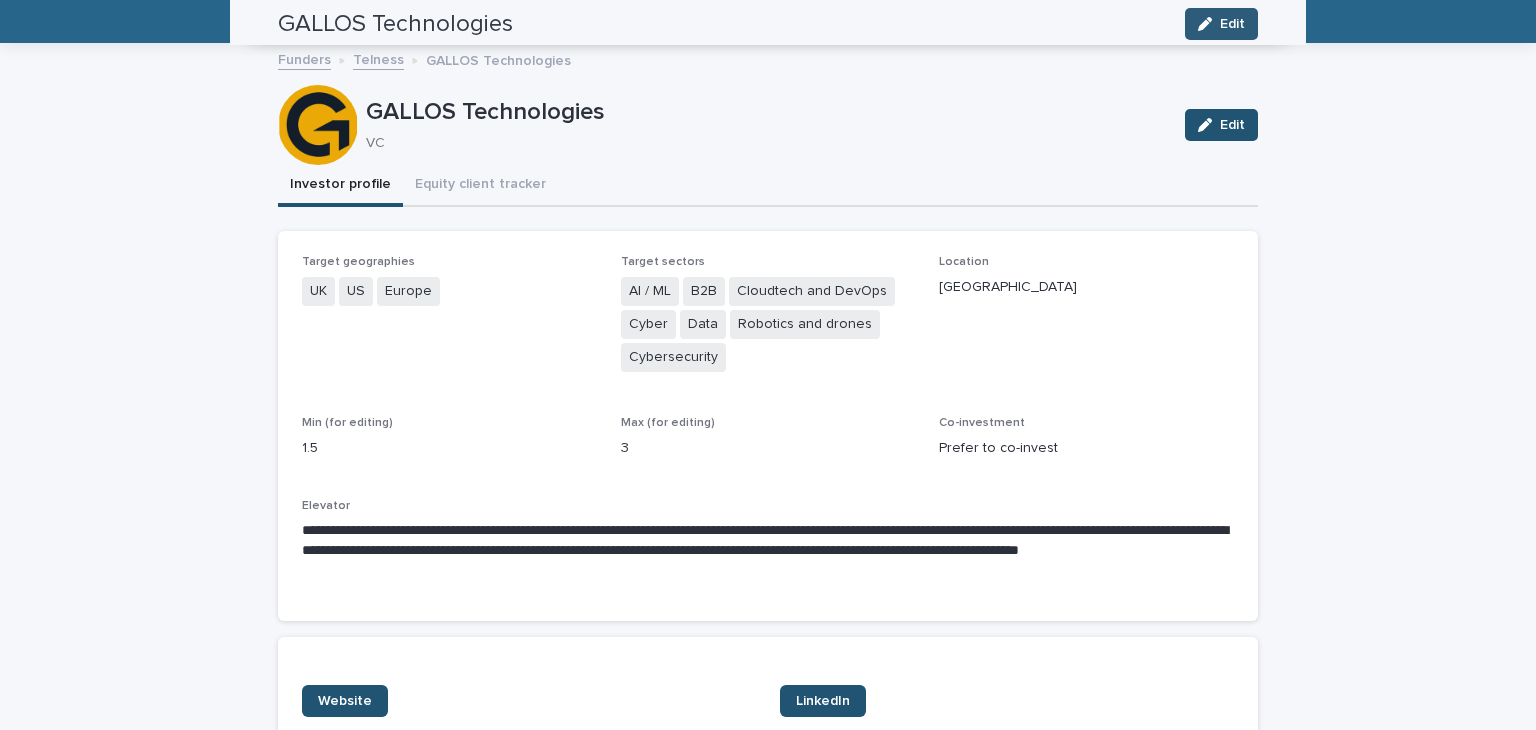 scroll, scrollTop: 64, scrollLeft: 0, axis: vertical 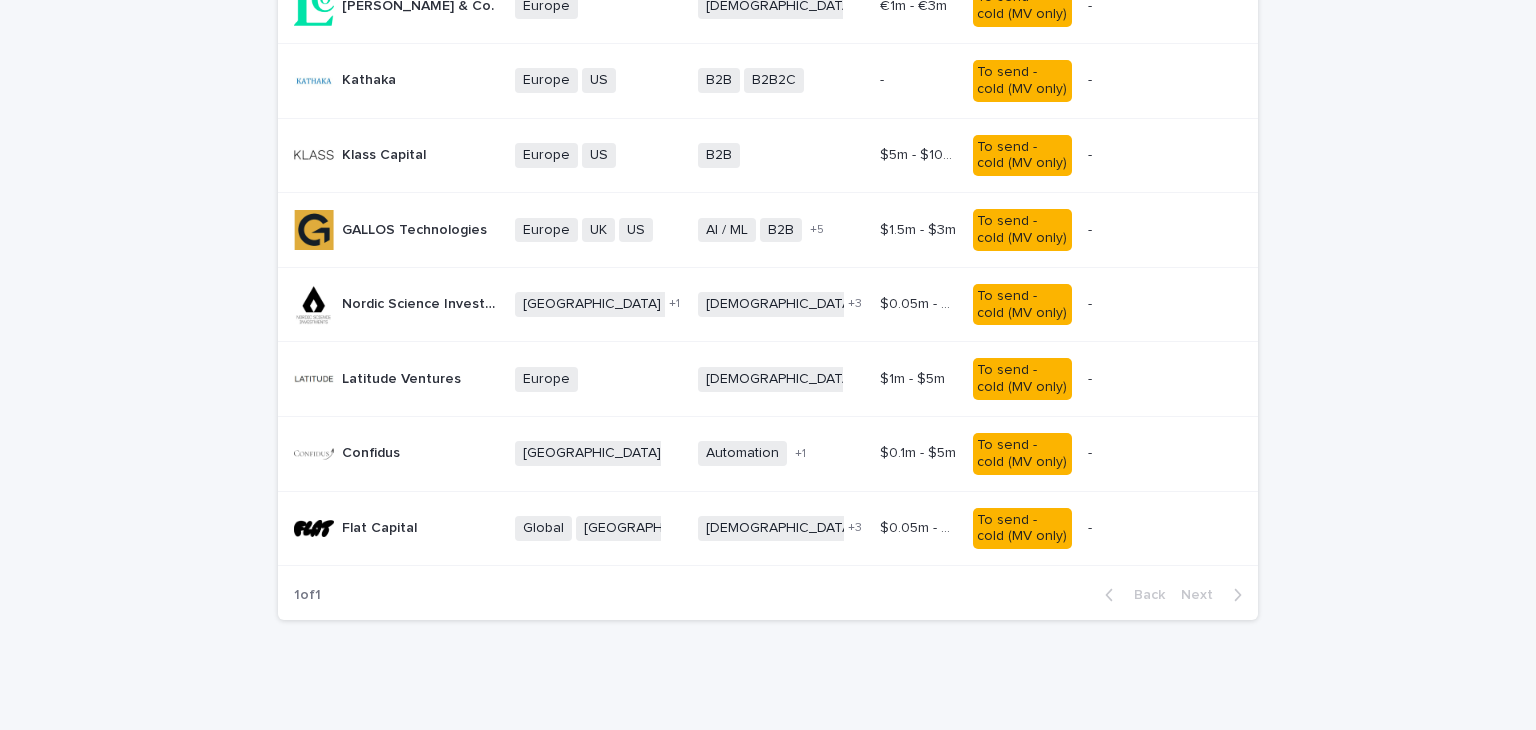 click on "$0.1m - $5m" at bounding box center [920, 451] 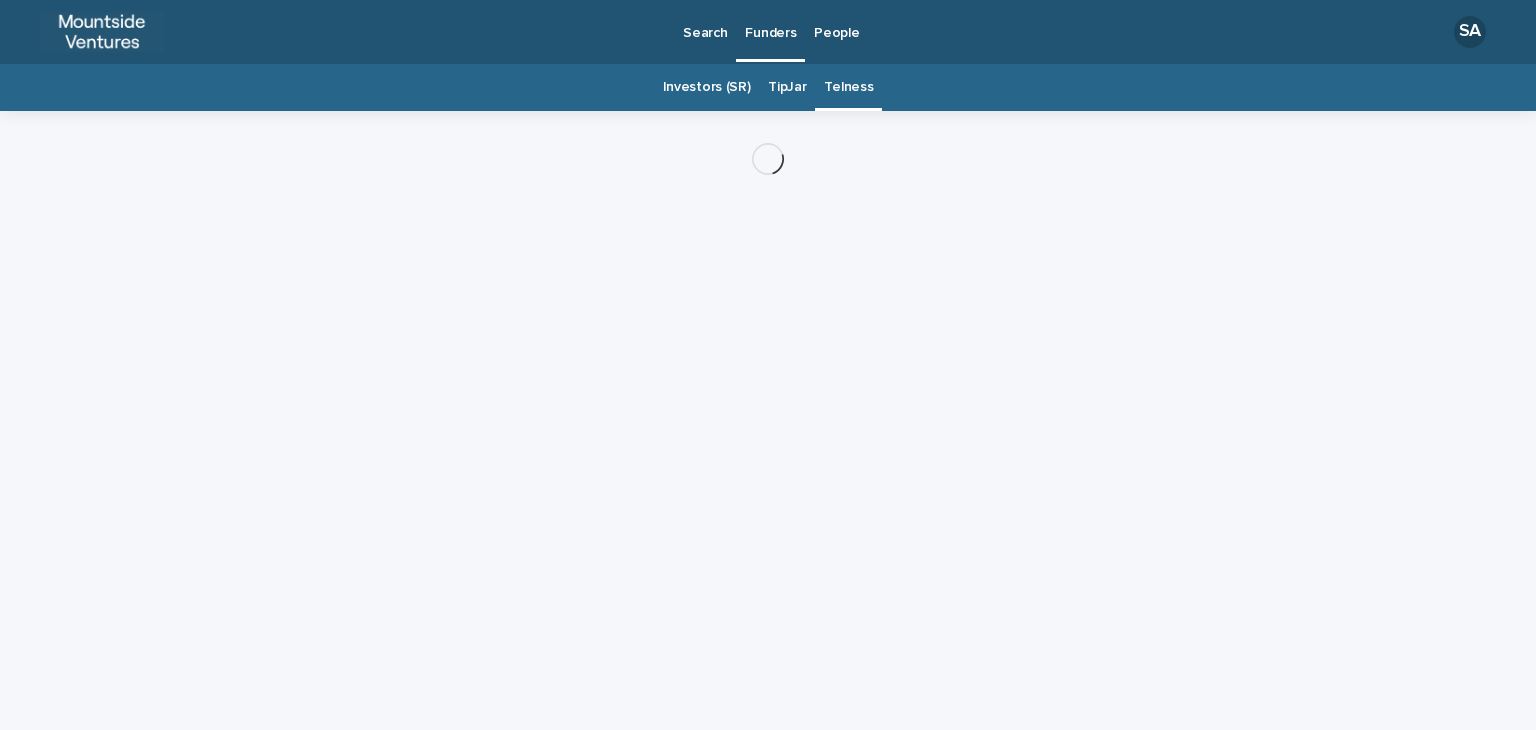 scroll, scrollTop: 0, scrollLeft: 0, axis: both 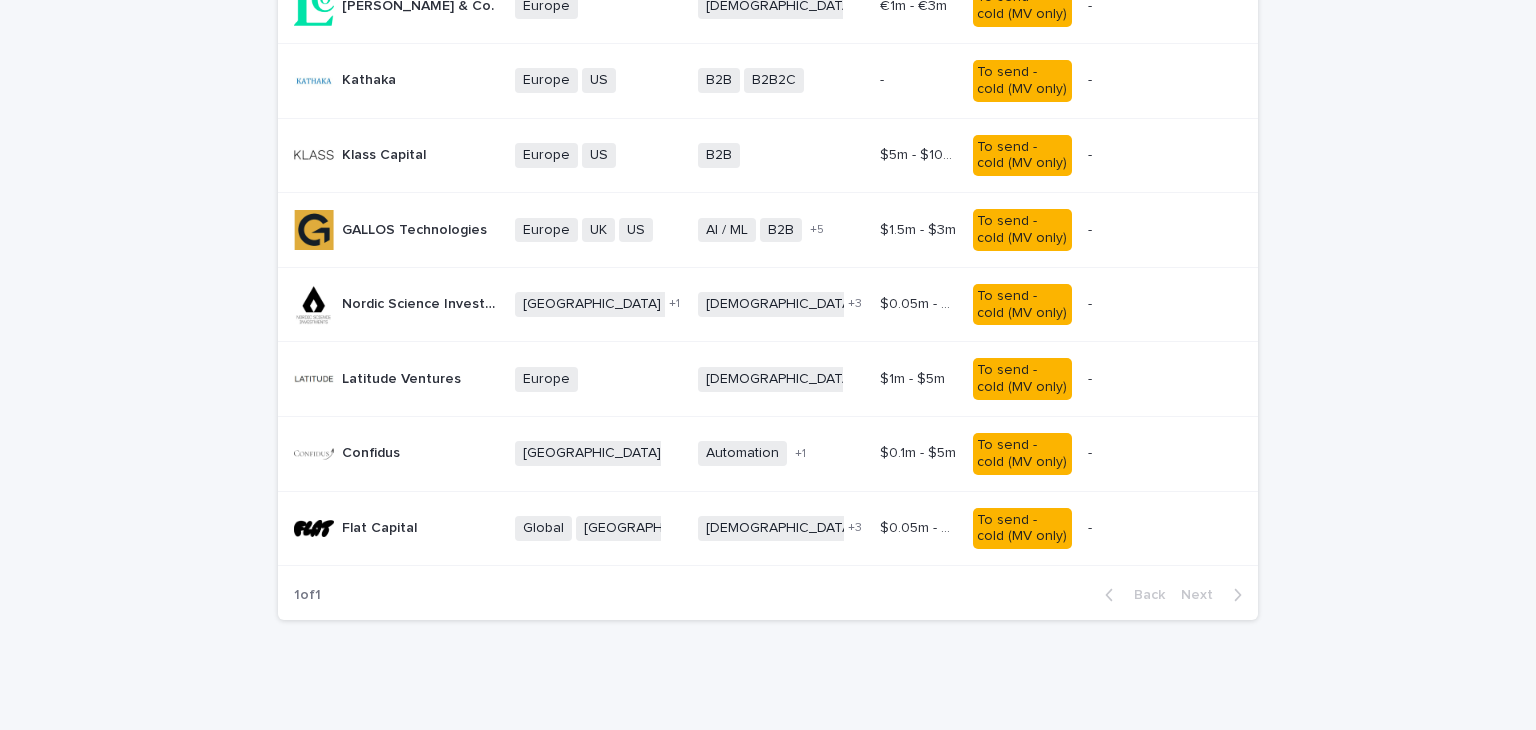 click on "$0.1m - $5m $0.1m - $5m" at bounding box center [918, 453] 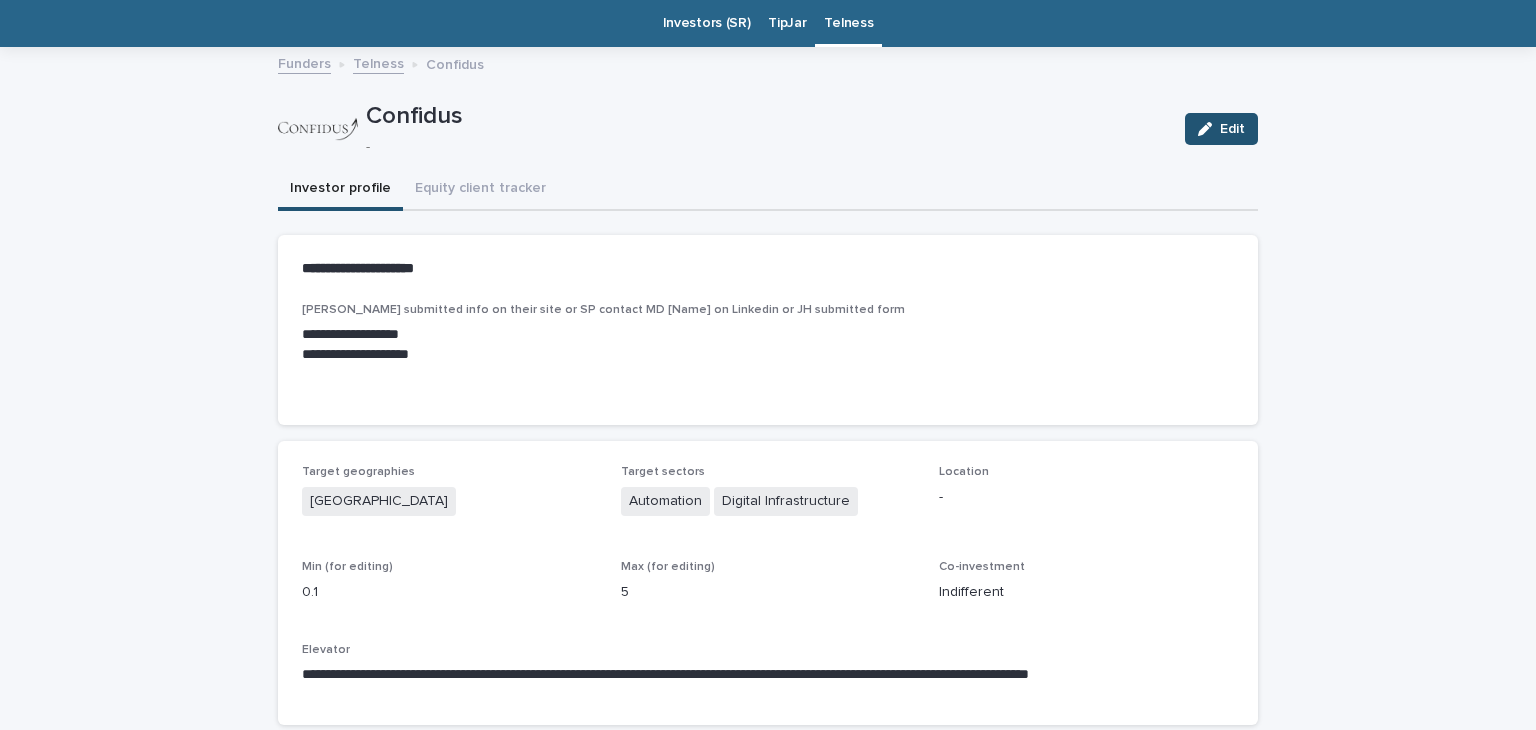 scroll, scrollTop: 0, scrollLeft: 0, axis: both 